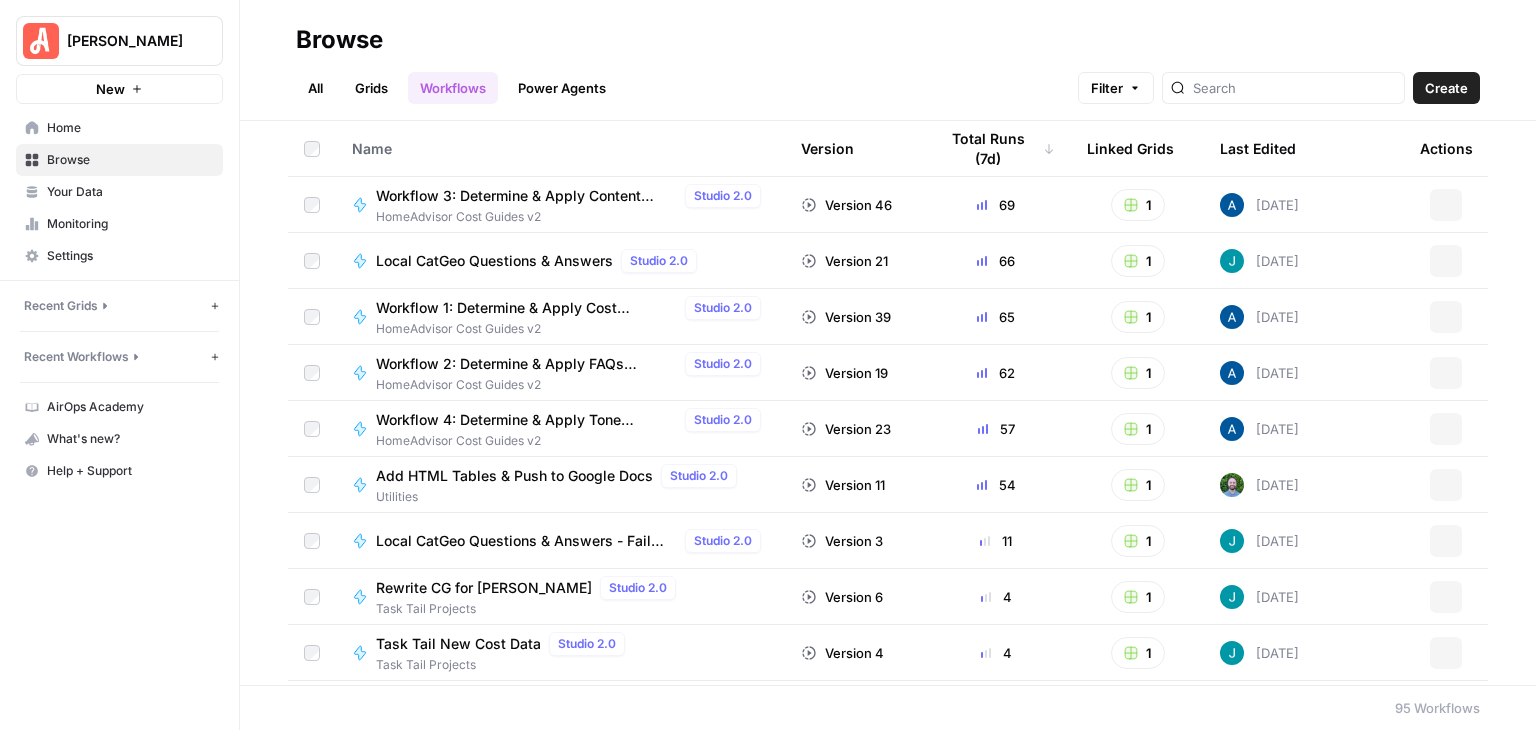 scroll, scrollTop: 0, scrollLeft: 0, axis: both 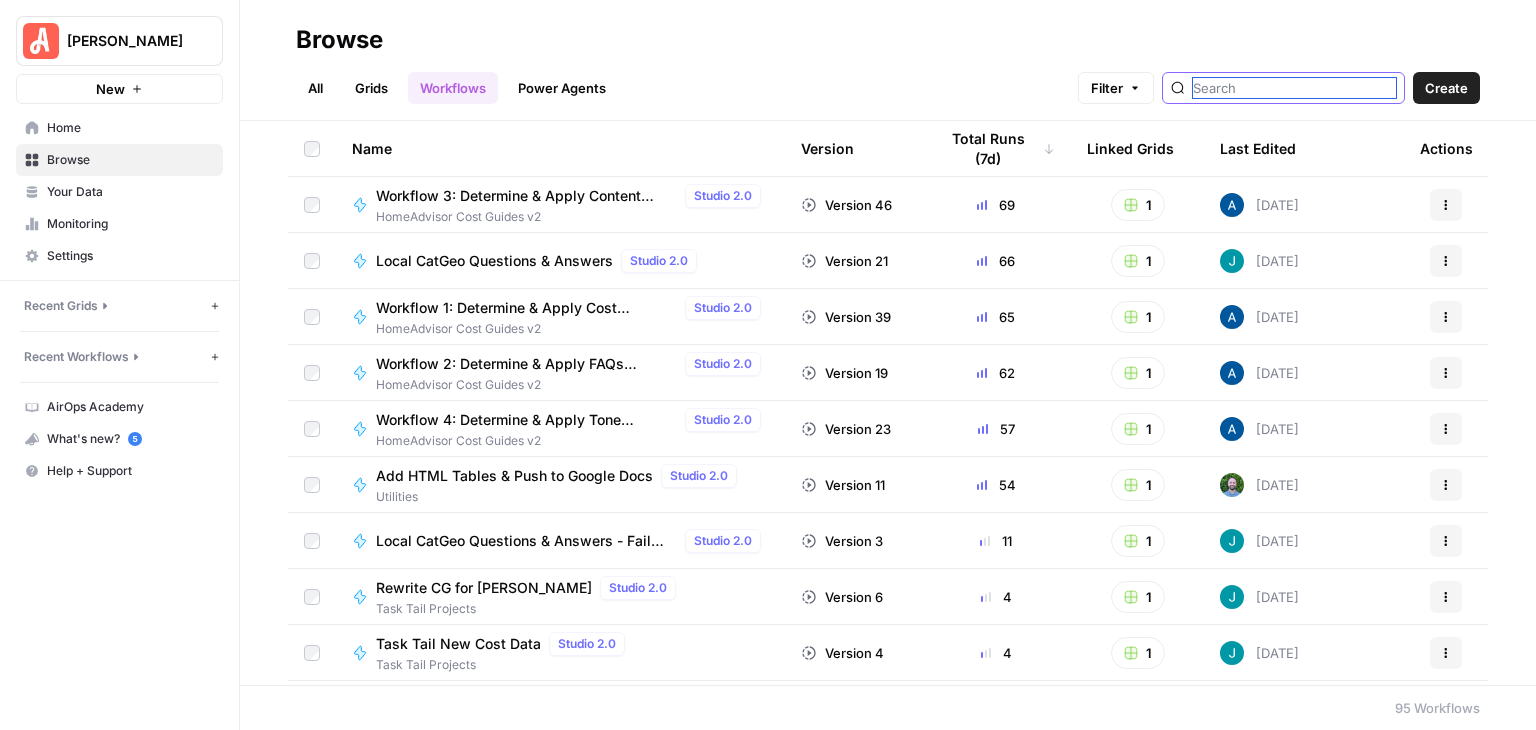 click at bounding box center [1294, 88] 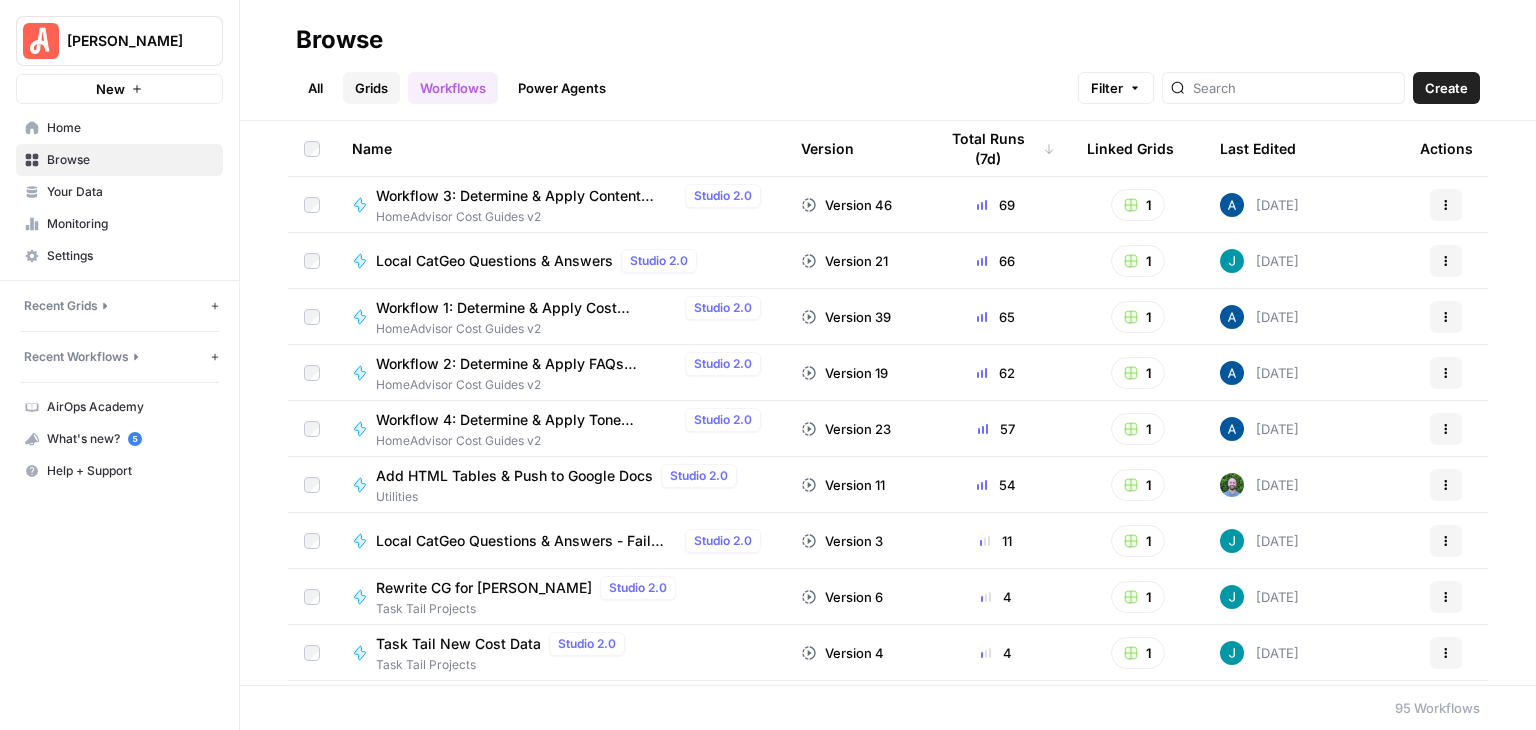 click on "Grids" at bounding box center [371, 88] 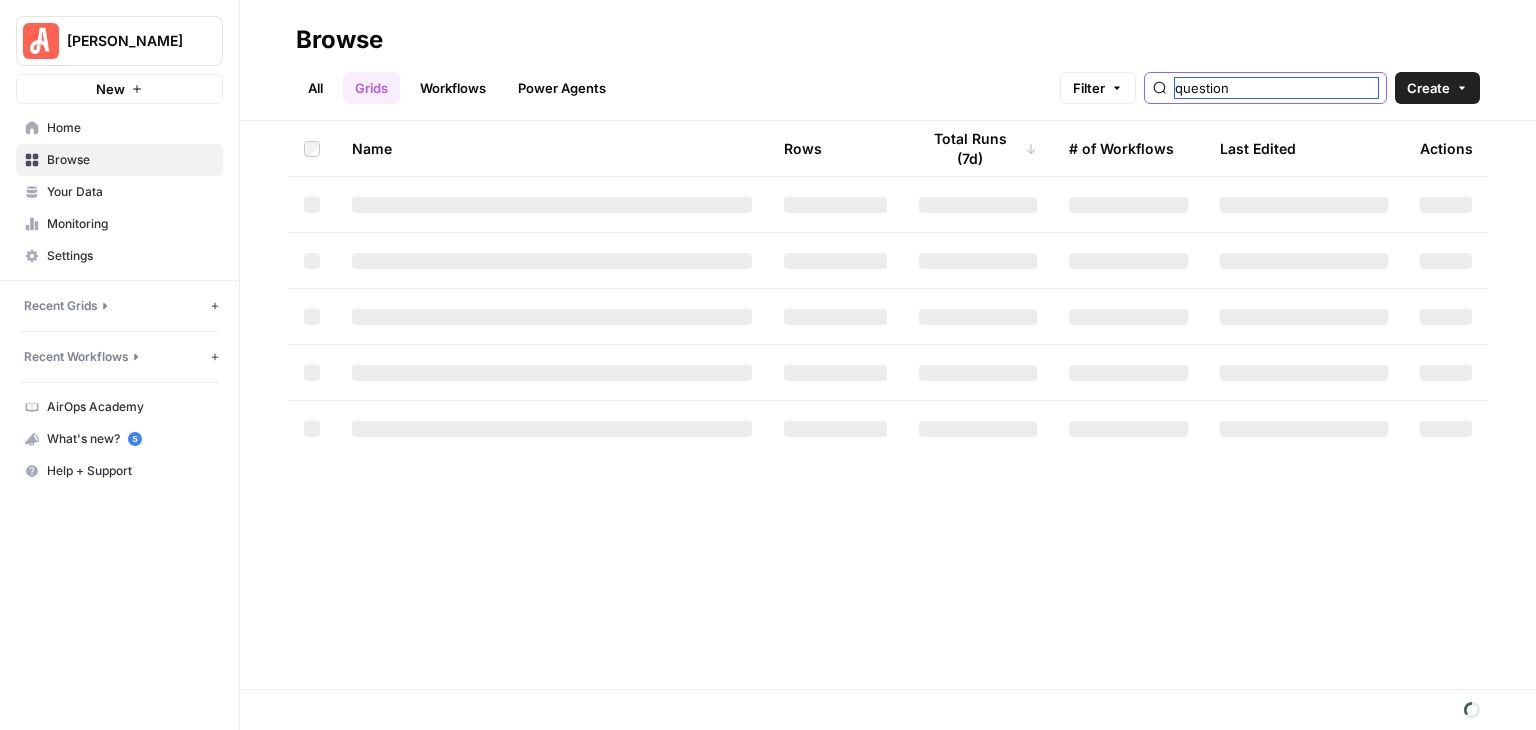 click on "question" at bounding box center [1276, 88] 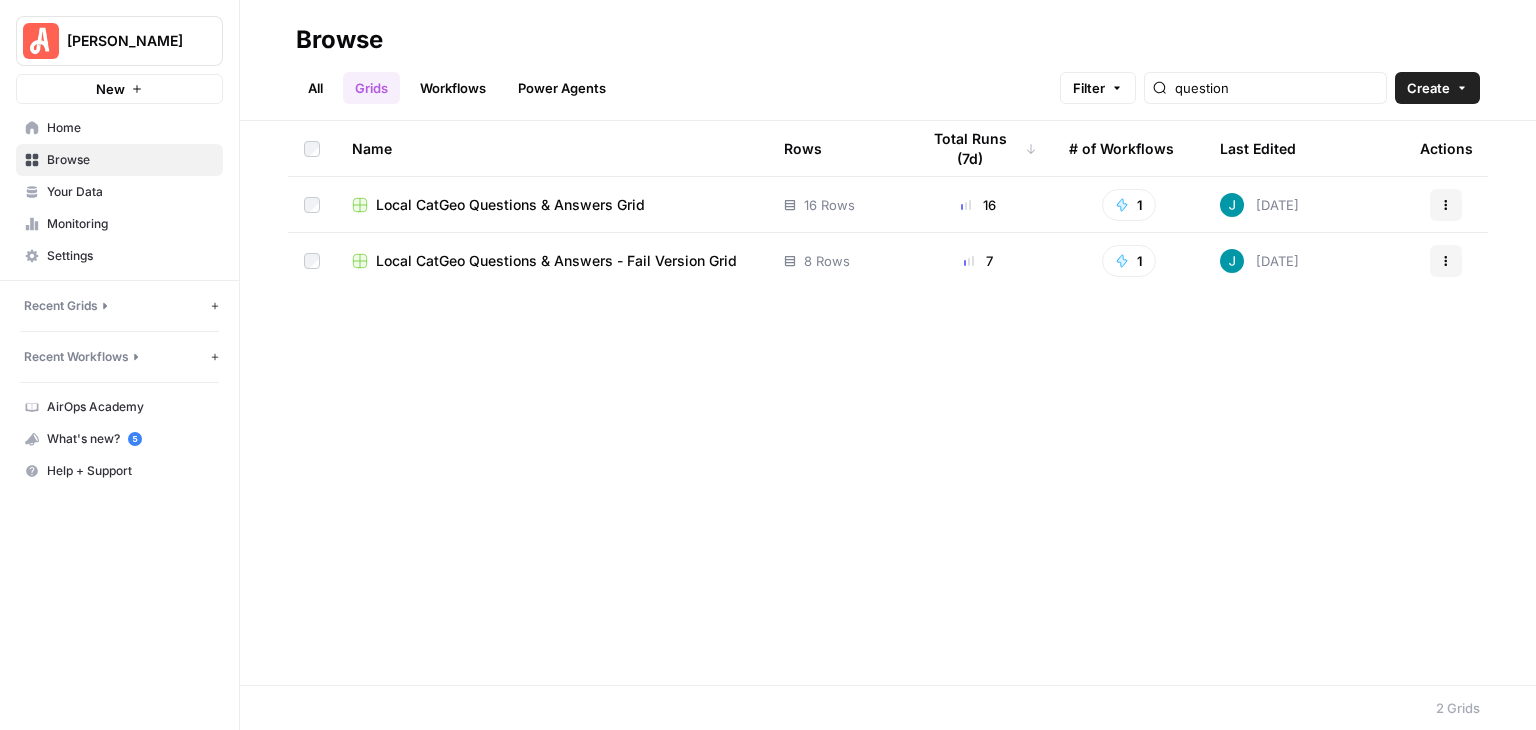 click on "Local CatGeo Questions & Answers - Fail Version Grid" at bounding box center (556, 261) 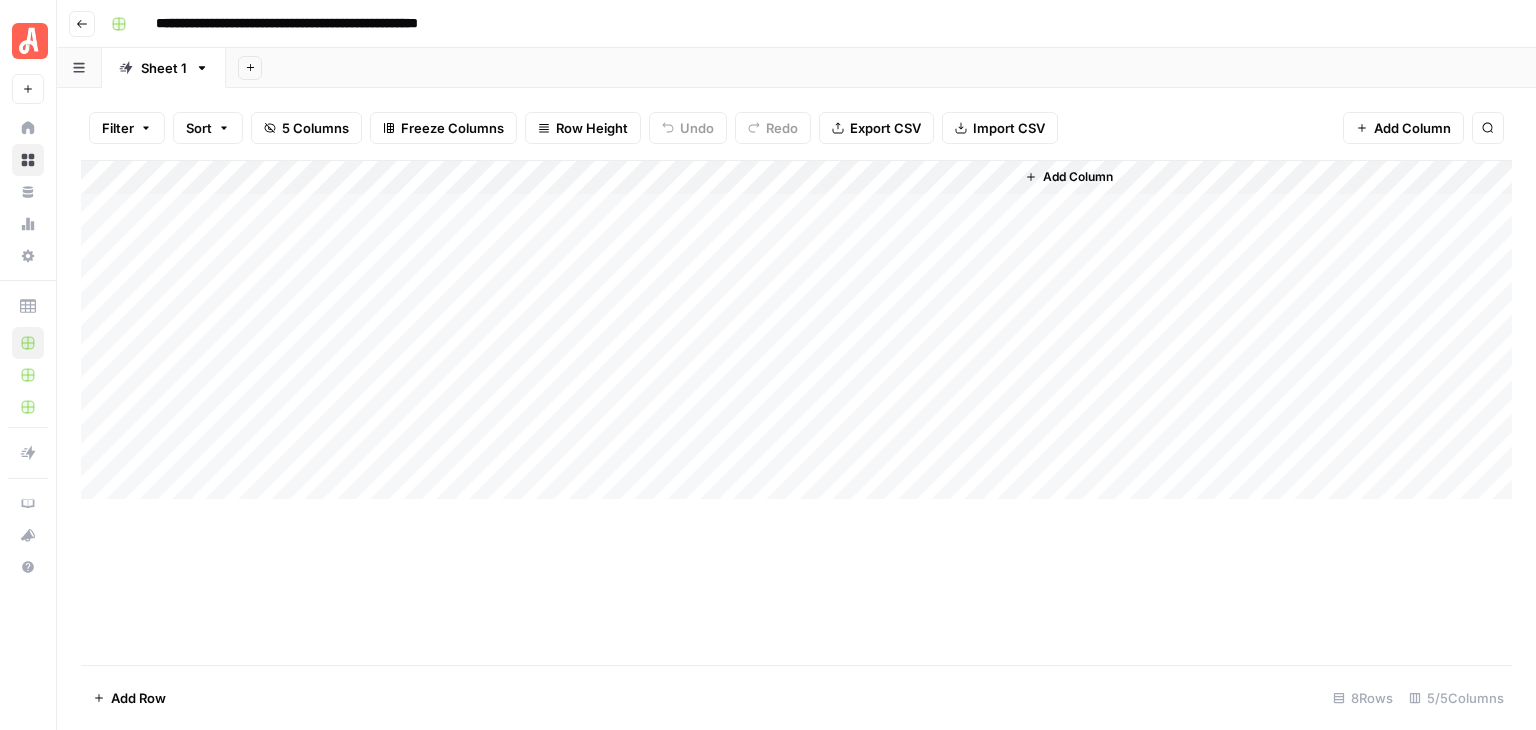 click on "Add Column" at bounding box center [796, 412] 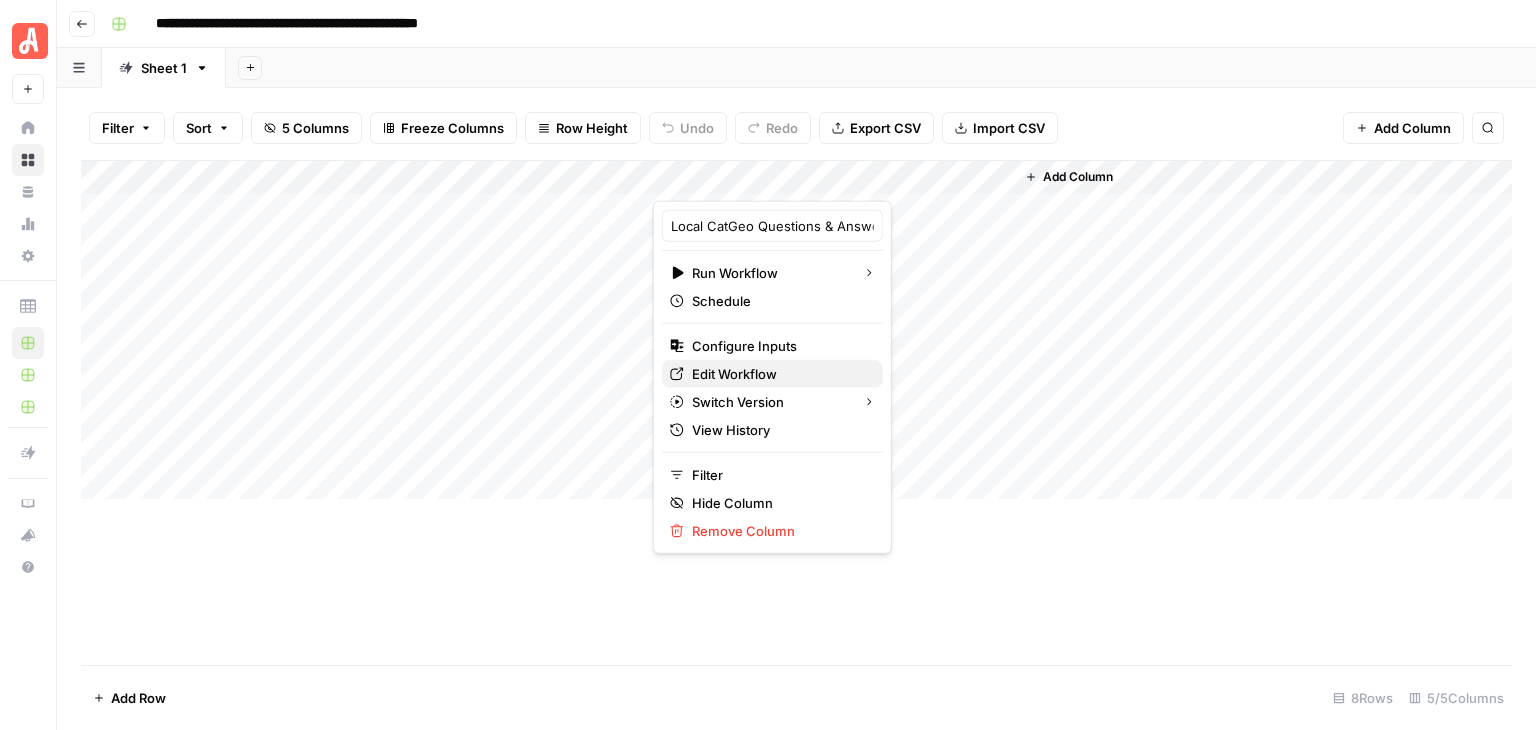 click on "Edit Workflow" at bounding box center (734, 374) 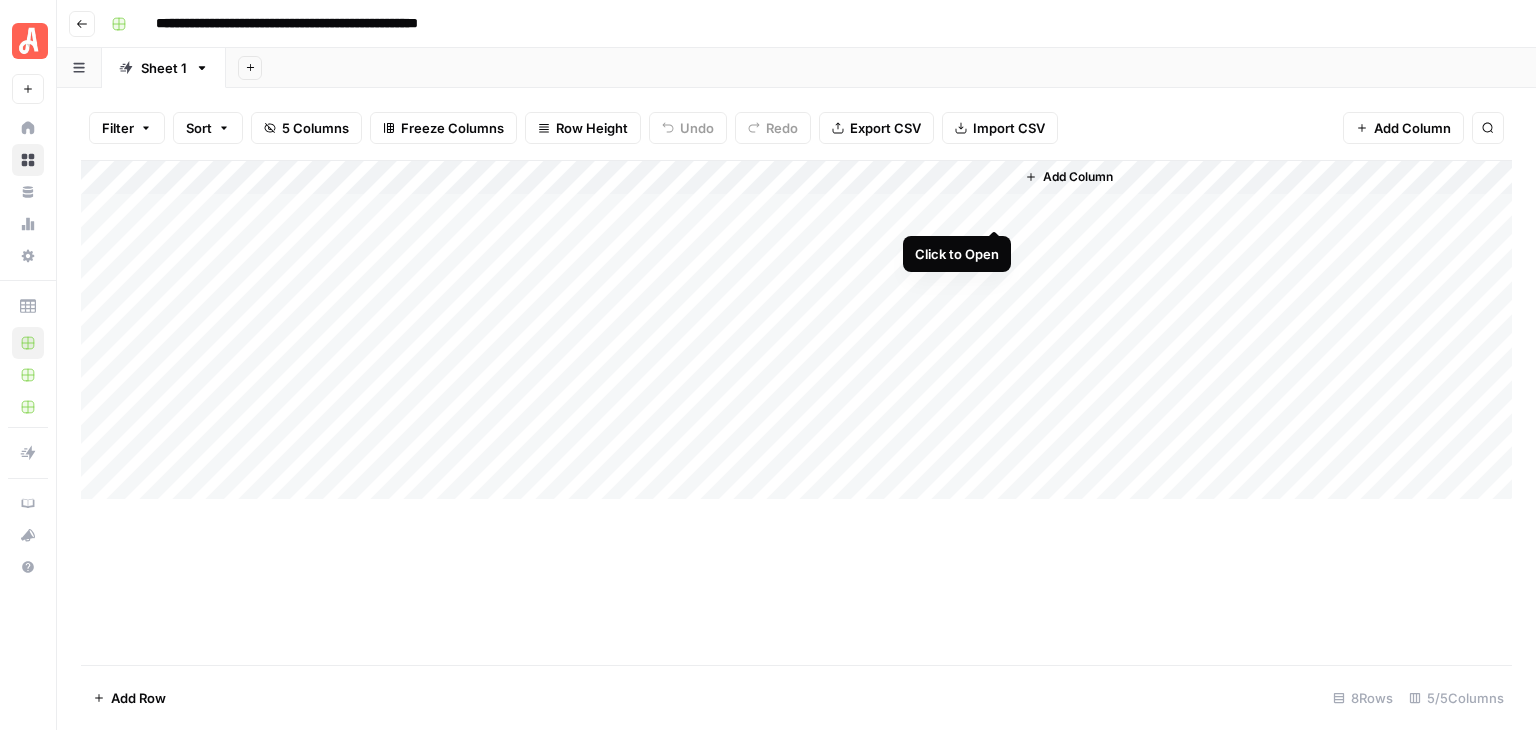 click on "Add Column" at bounding box center [796, 330] 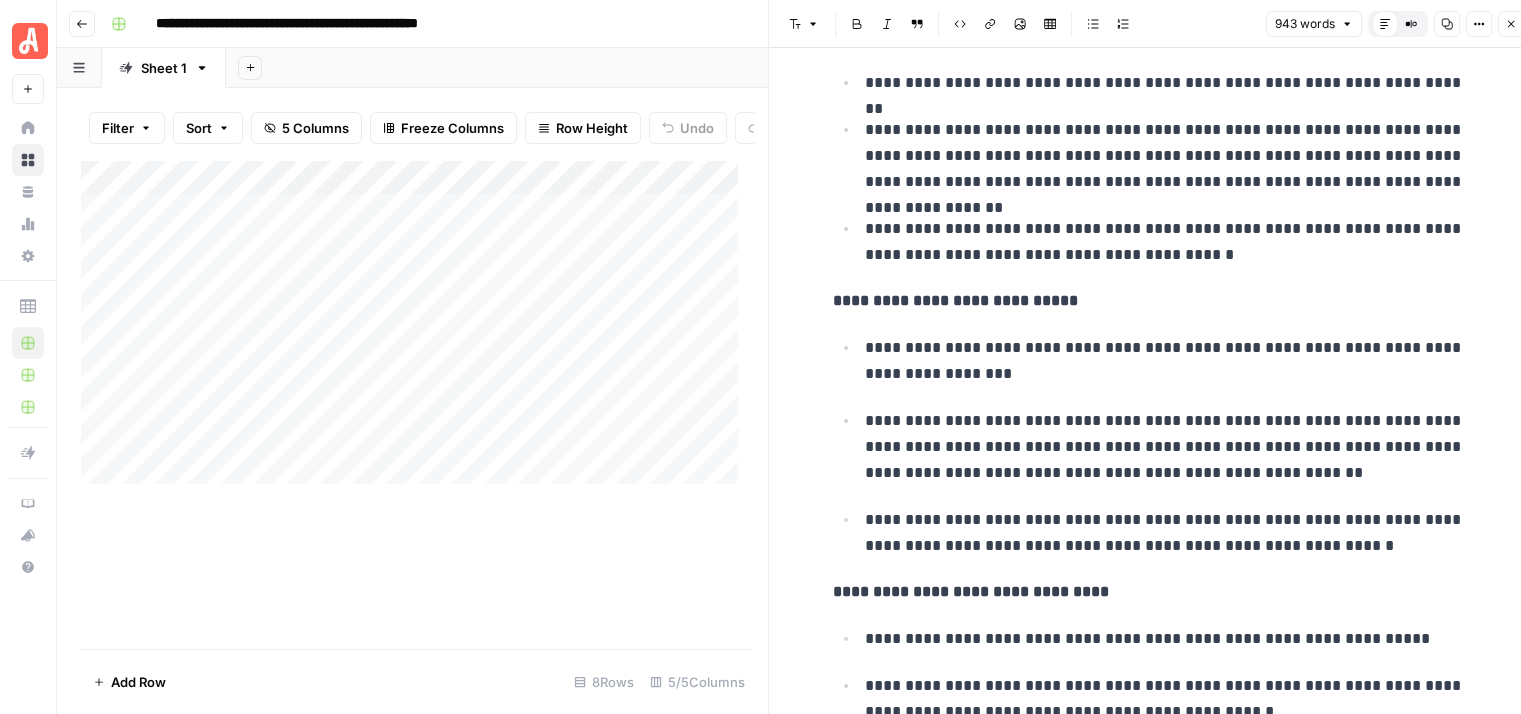 scroll, scrollTop: 300, scrollLeft: 0, axis: vertical 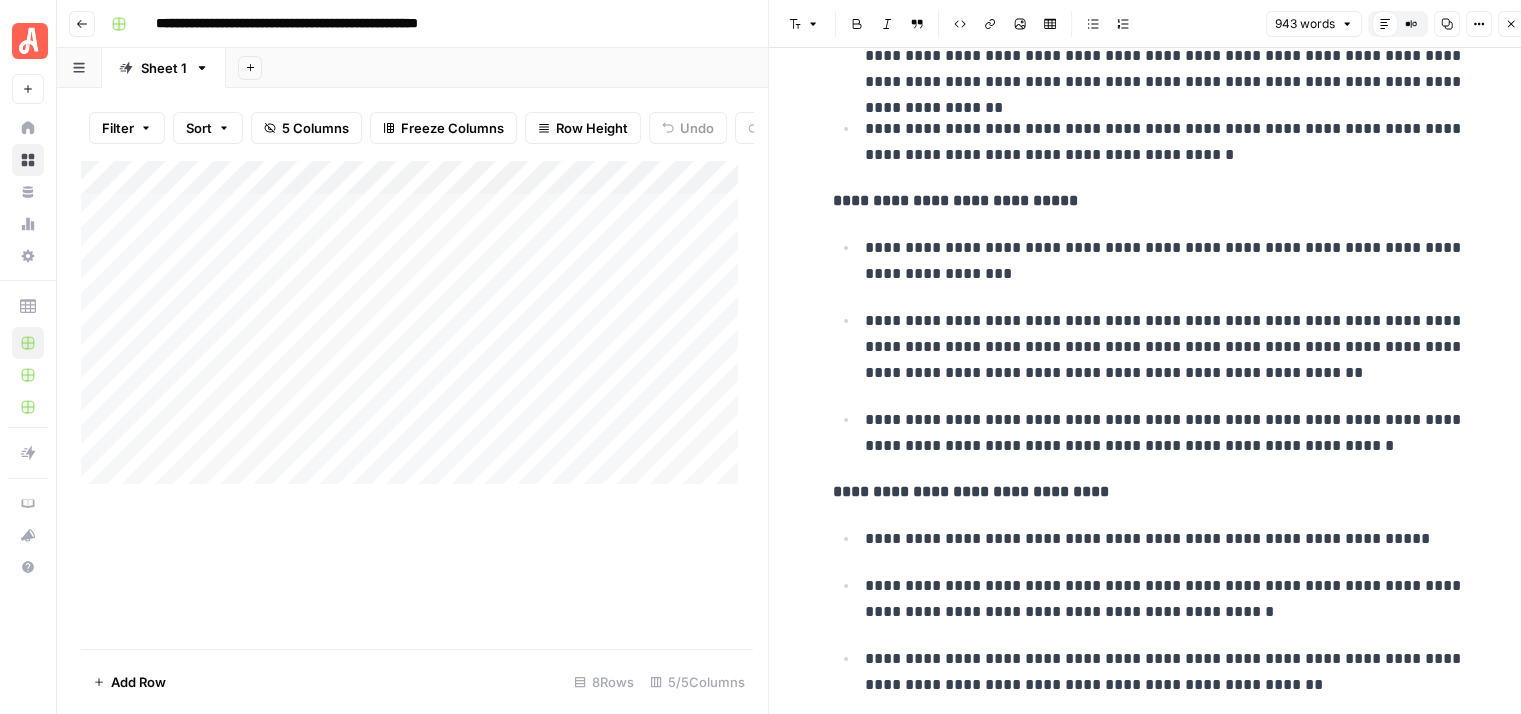 click on "**********" at bounding box center (1169, 347) 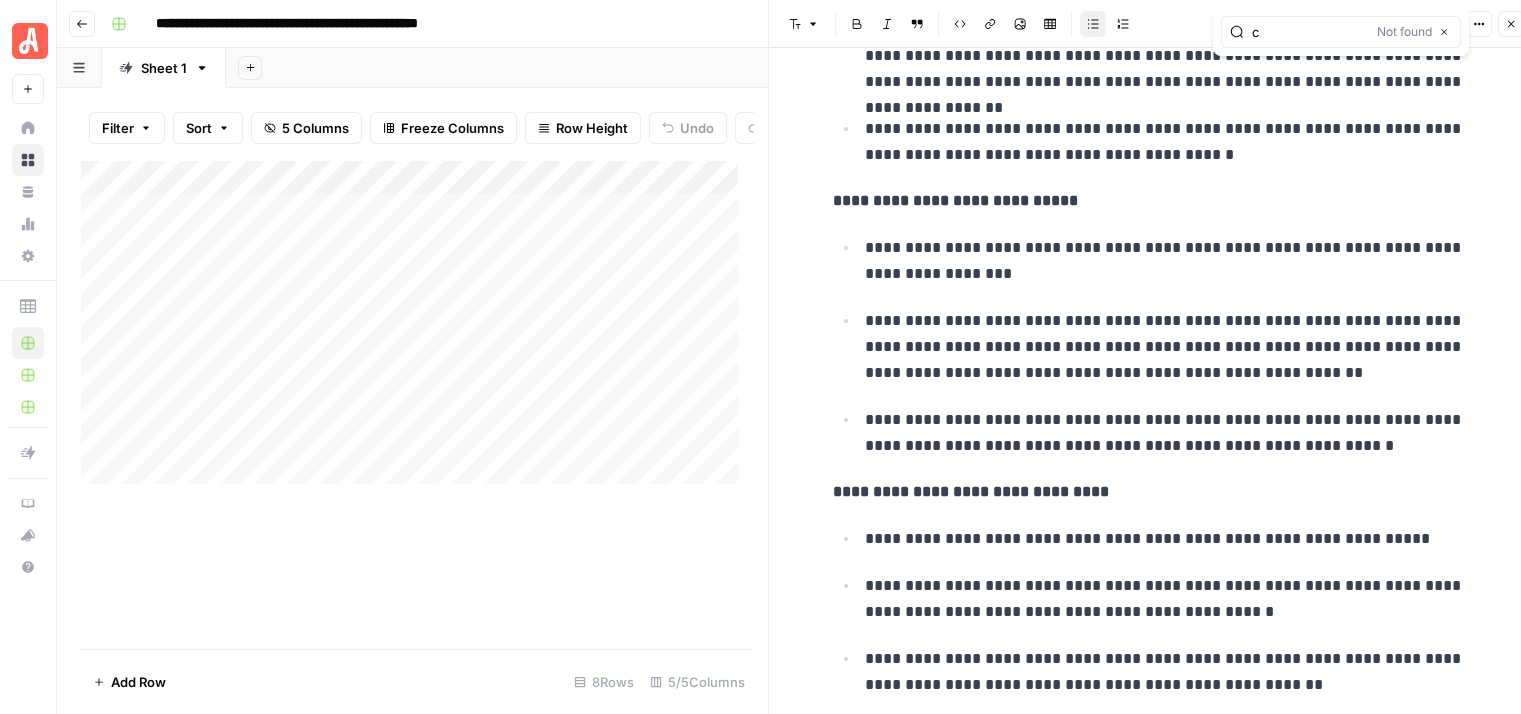 scroll, scrollTop: 300, scrollLeft: 0, axis: vertical 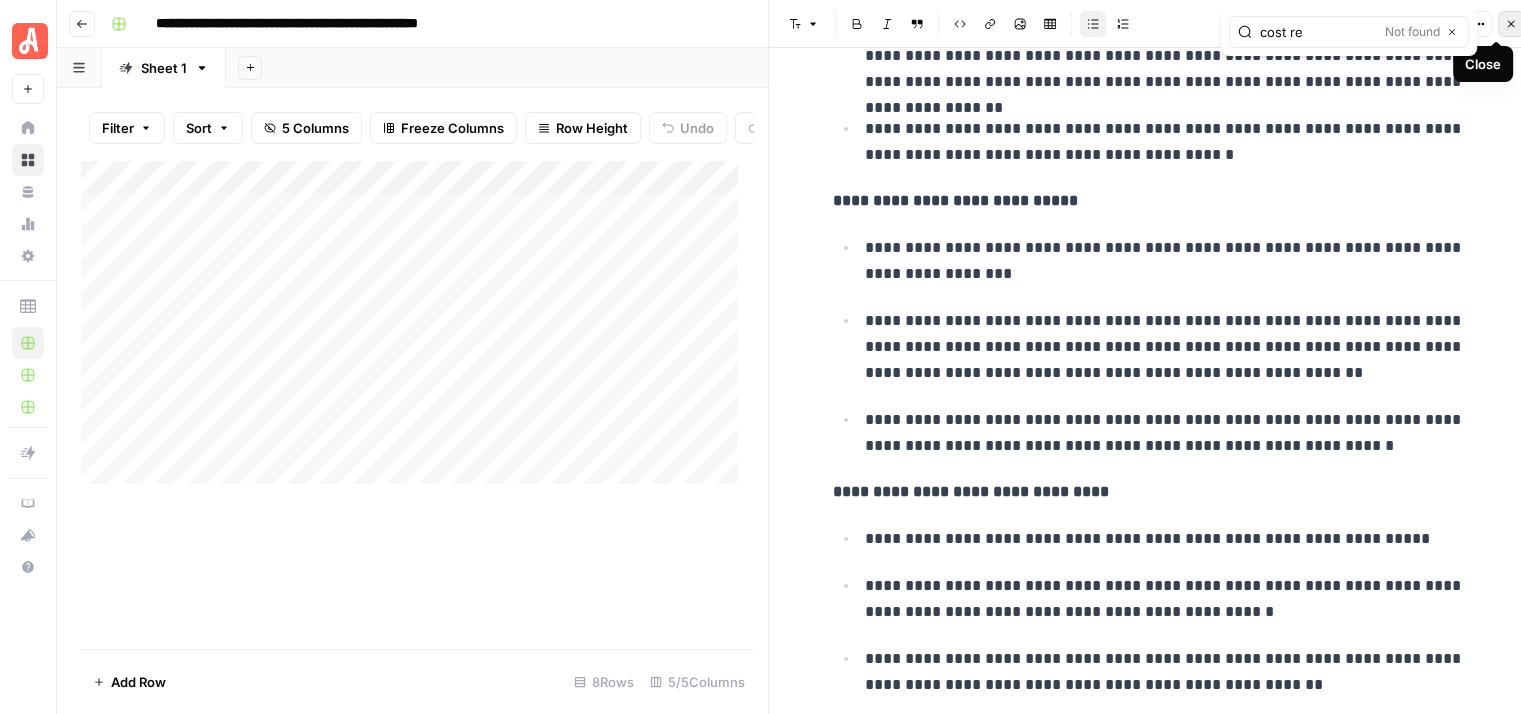 type on "cost re" 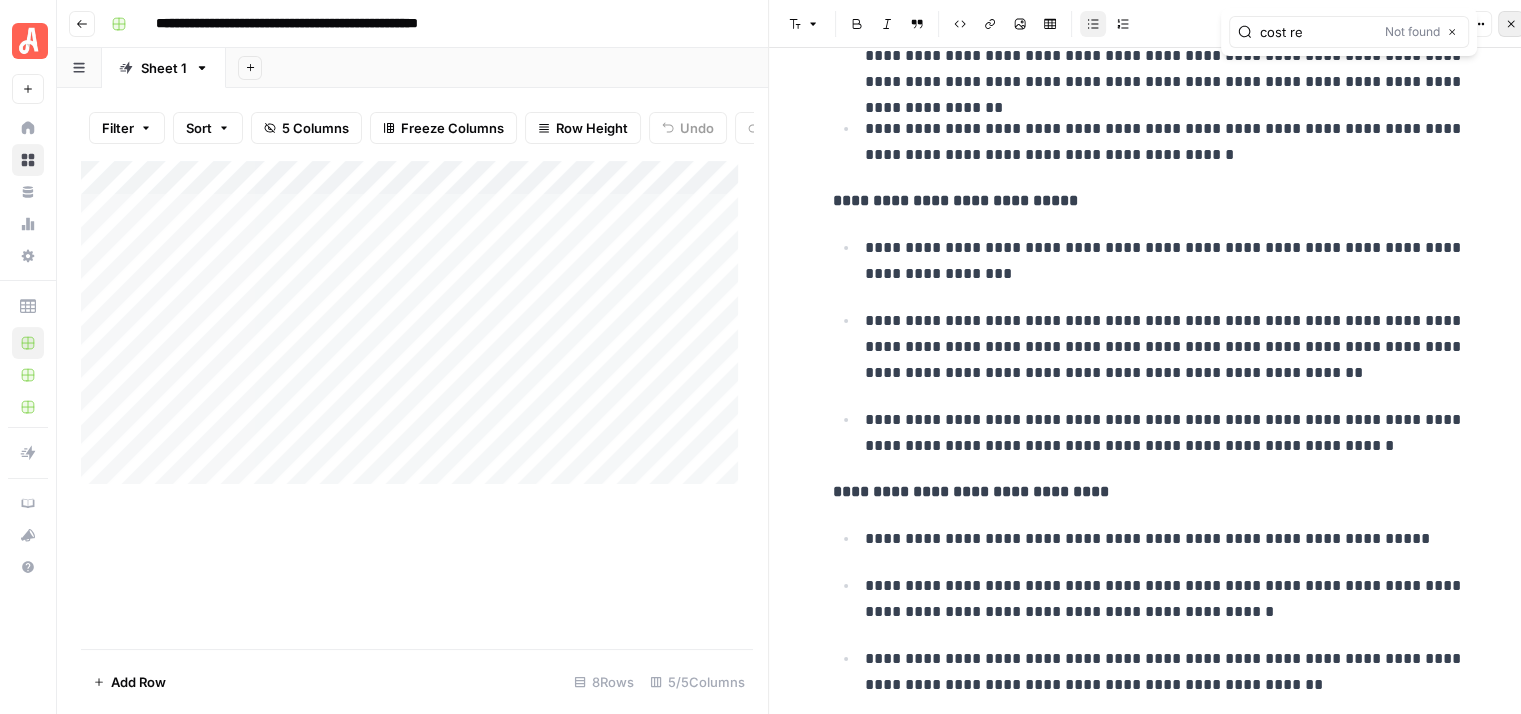 click 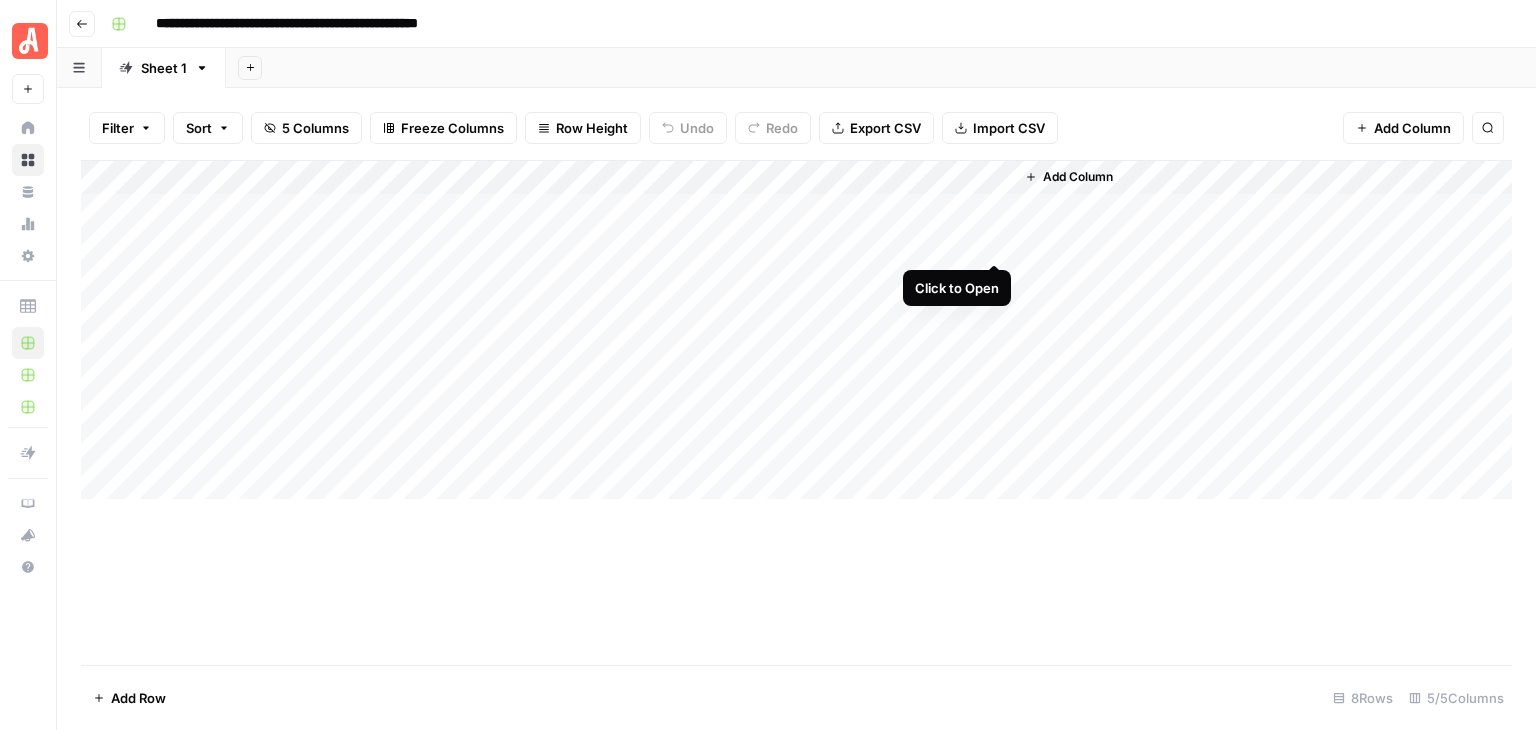 click on "Add Column" at bounding box center (796, 330) 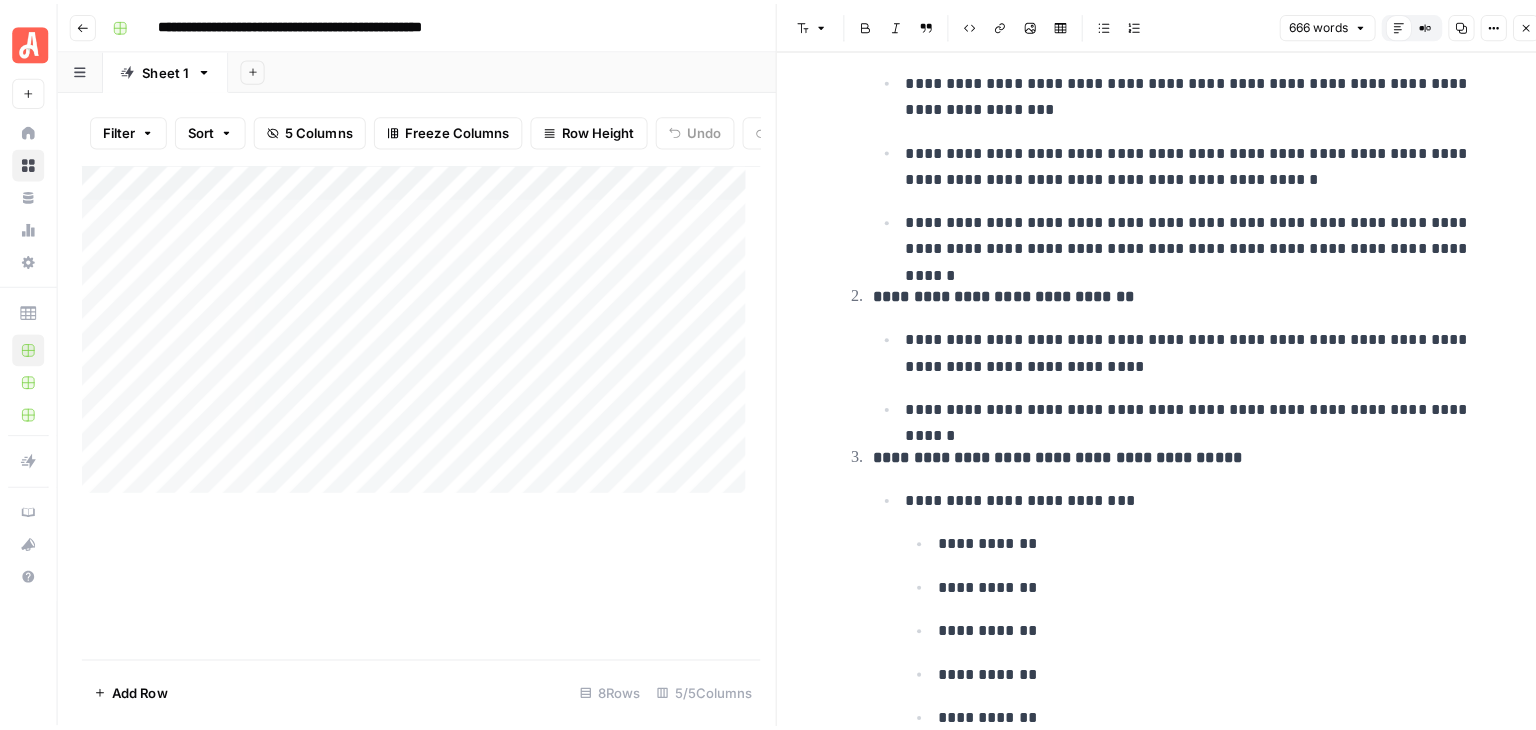 scroll, scrollTop: 0, scrollLeft: 0, axis: both 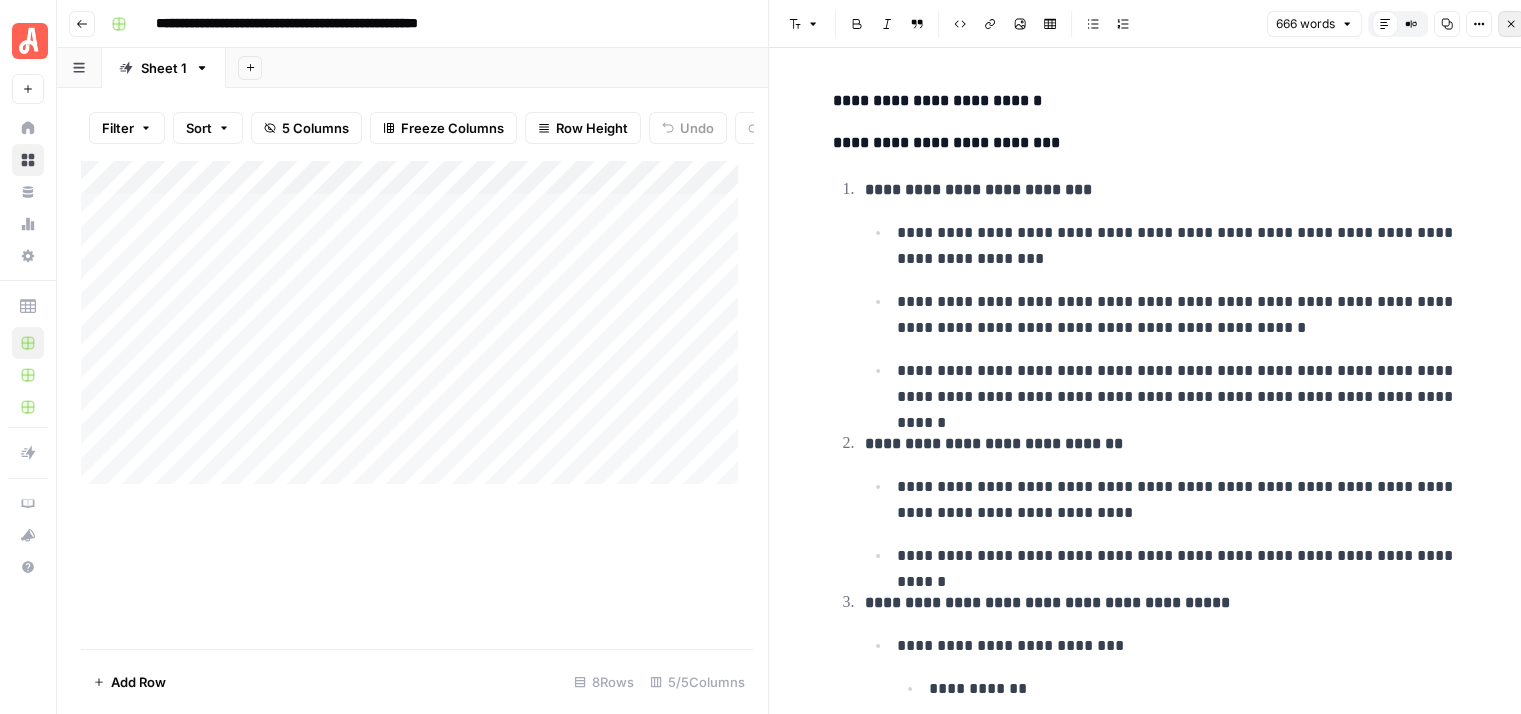 click 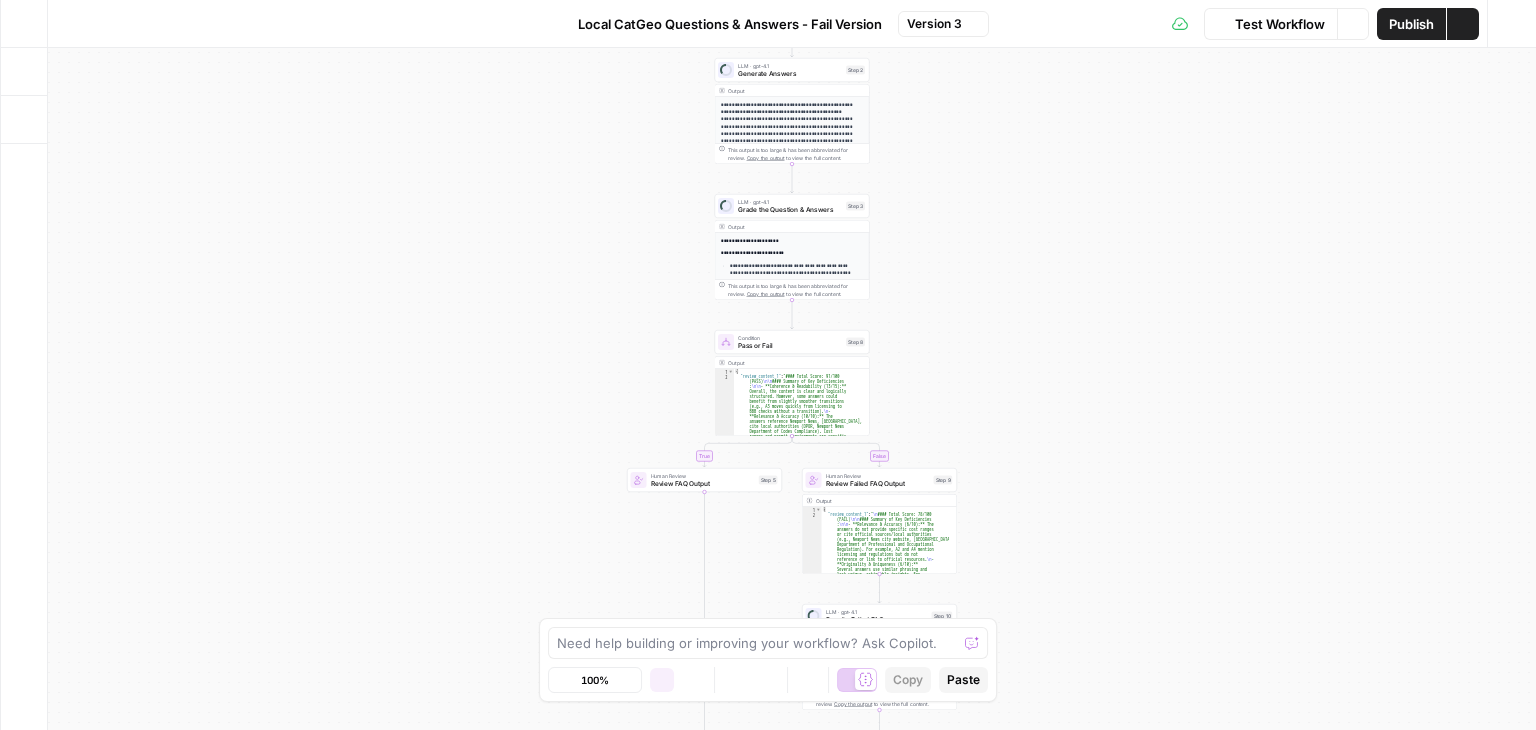 scroll, scrollTop: 0, scrollLeft: 0, axis: both 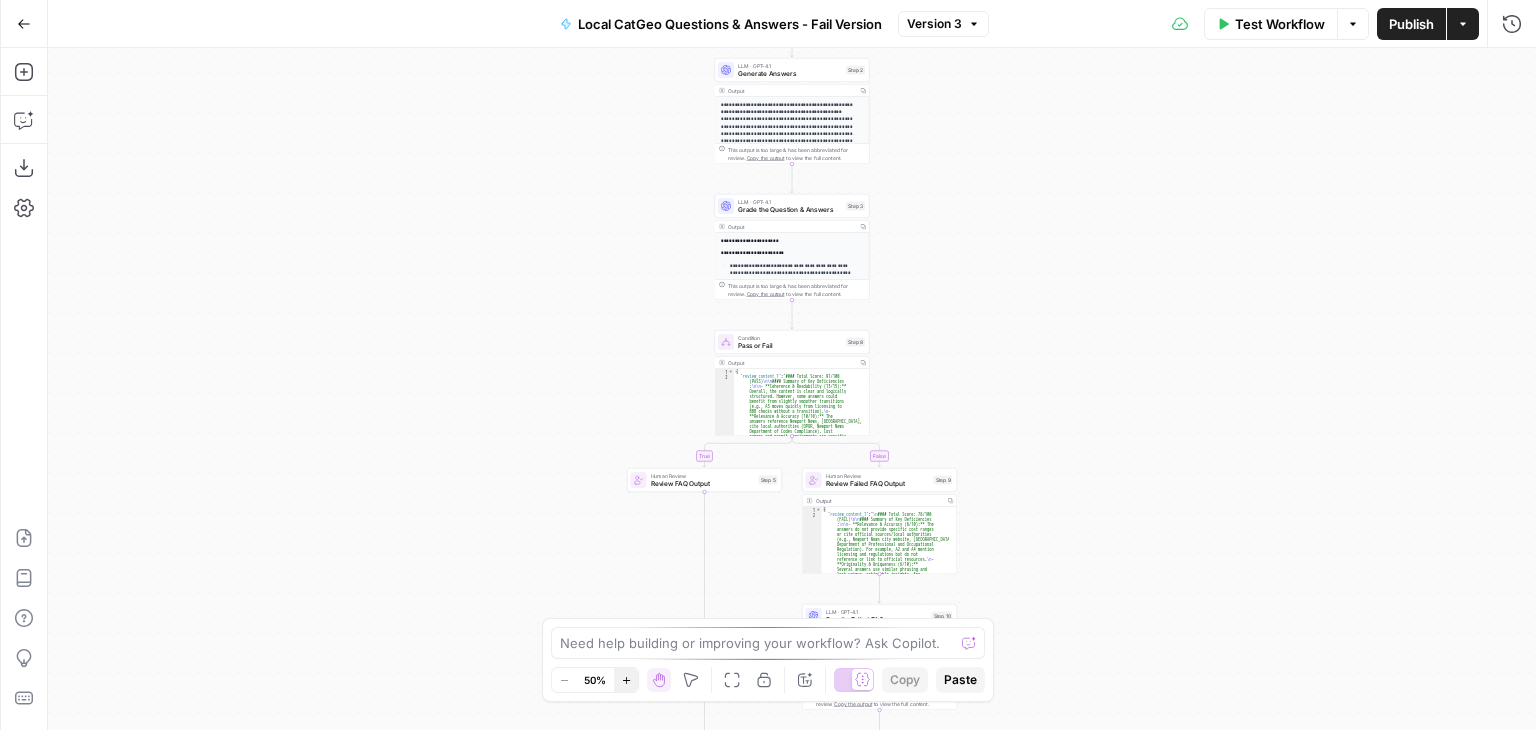 click 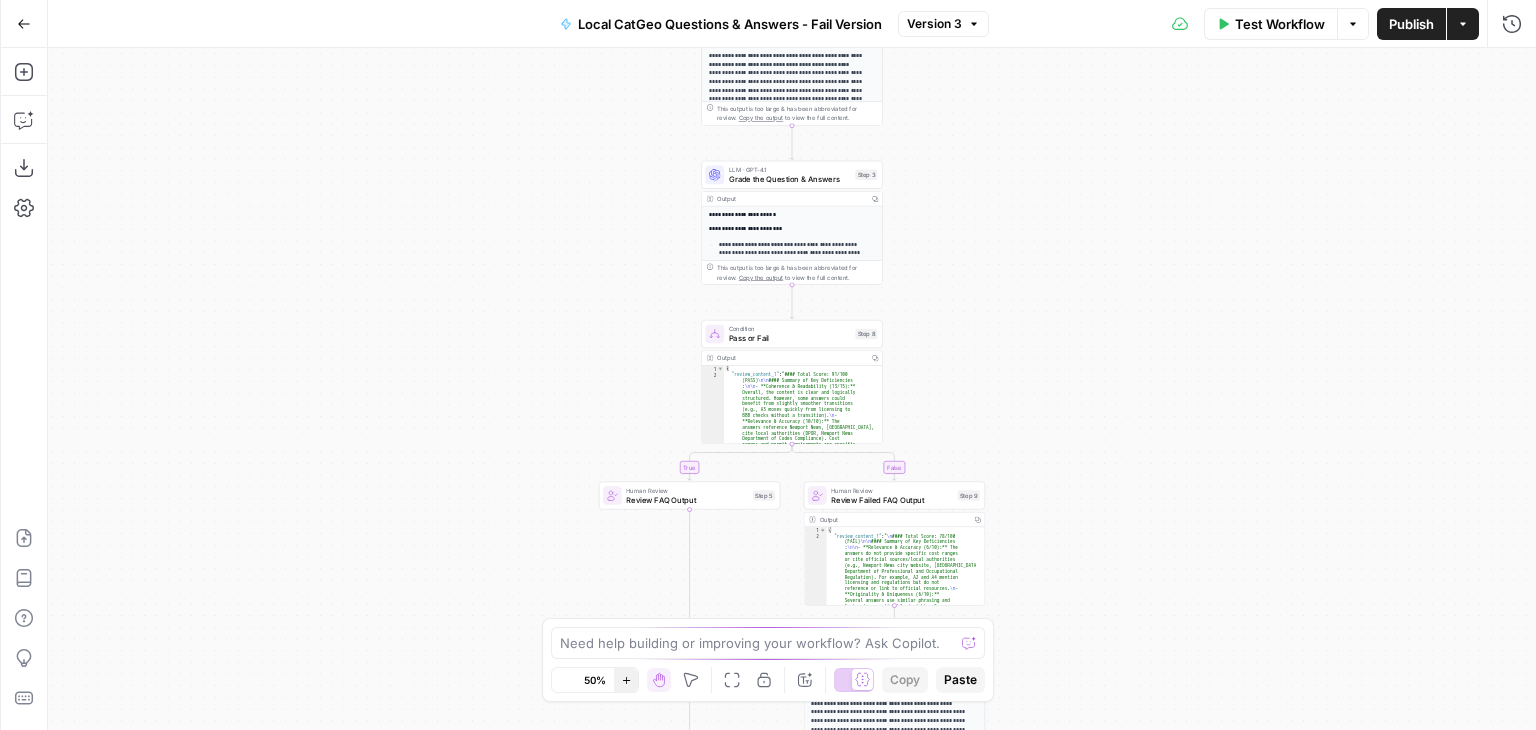 click 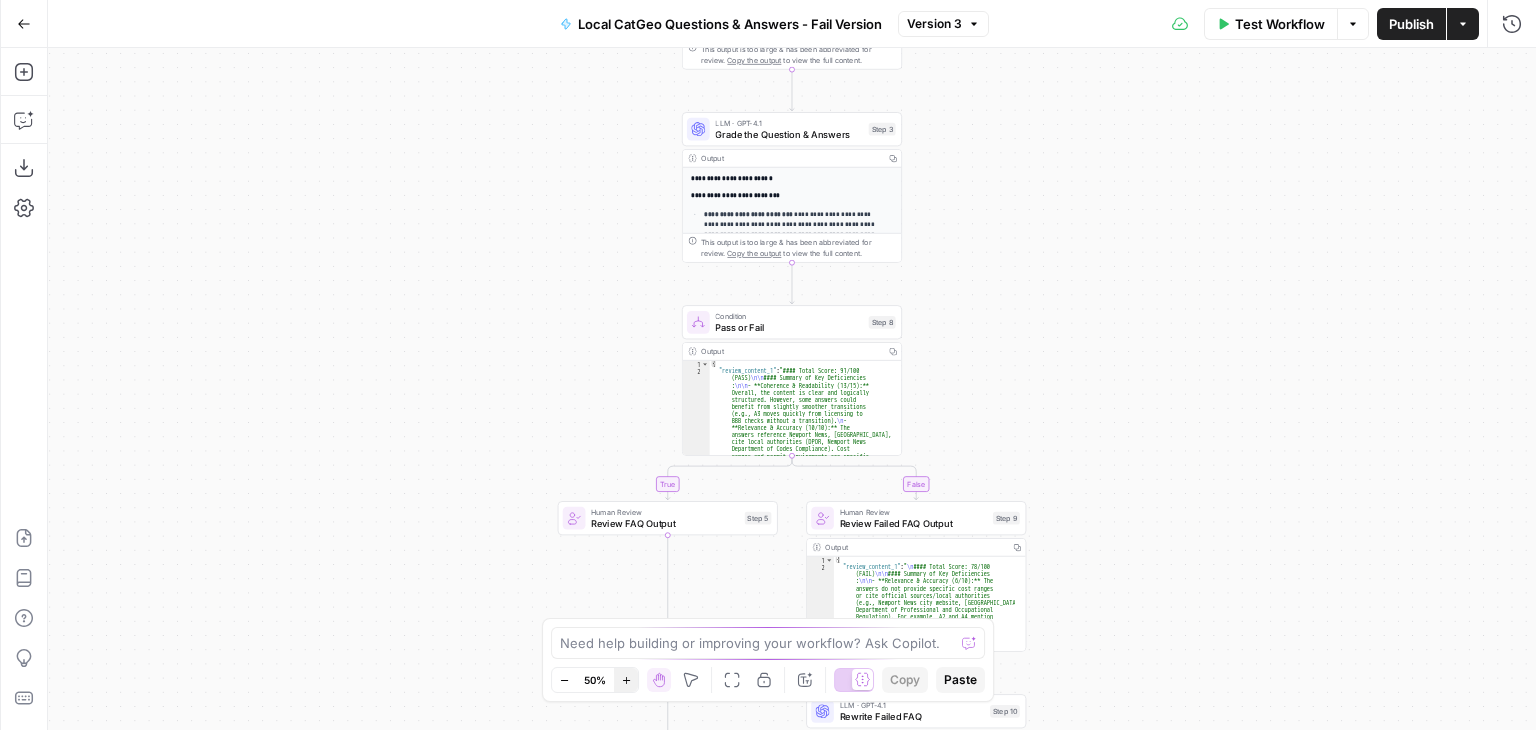 click 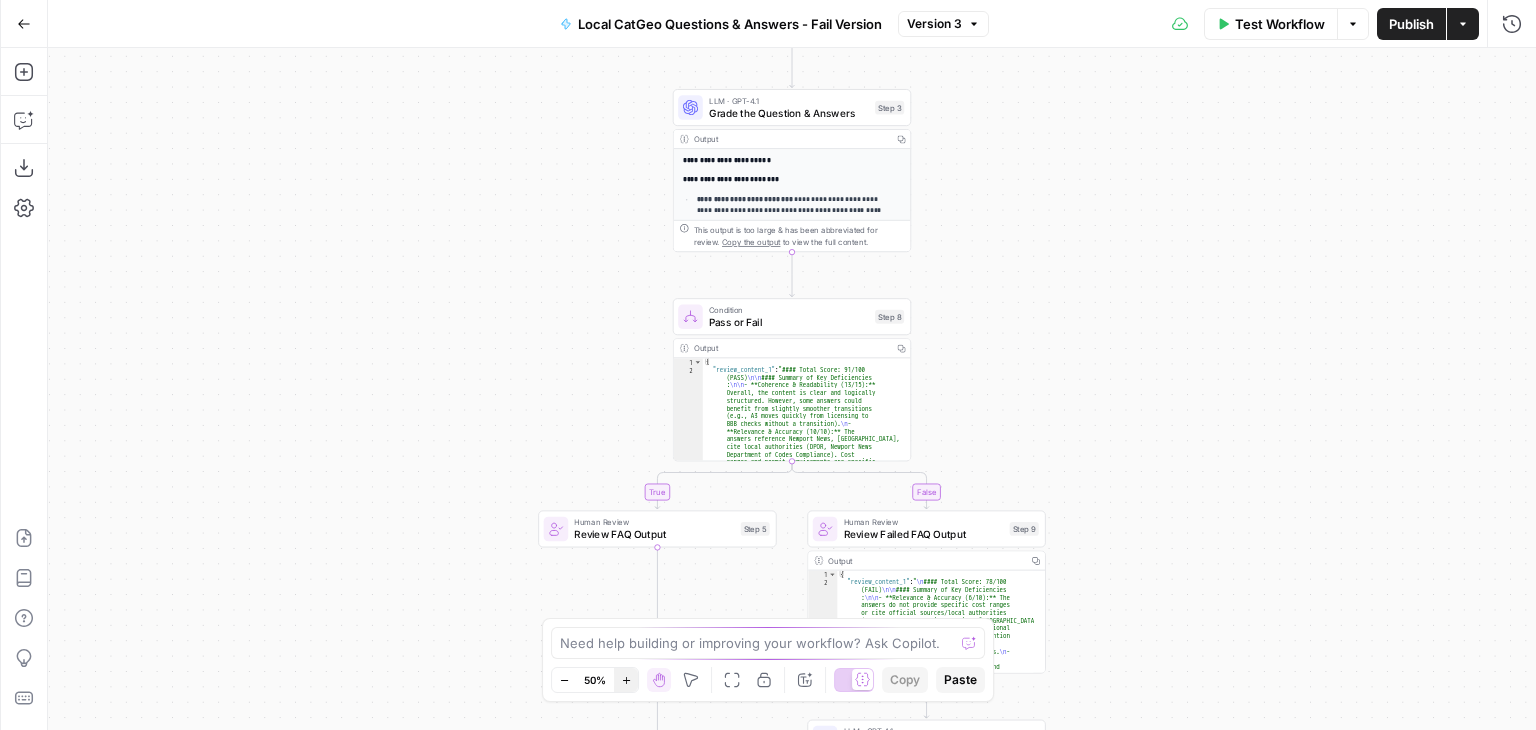 click 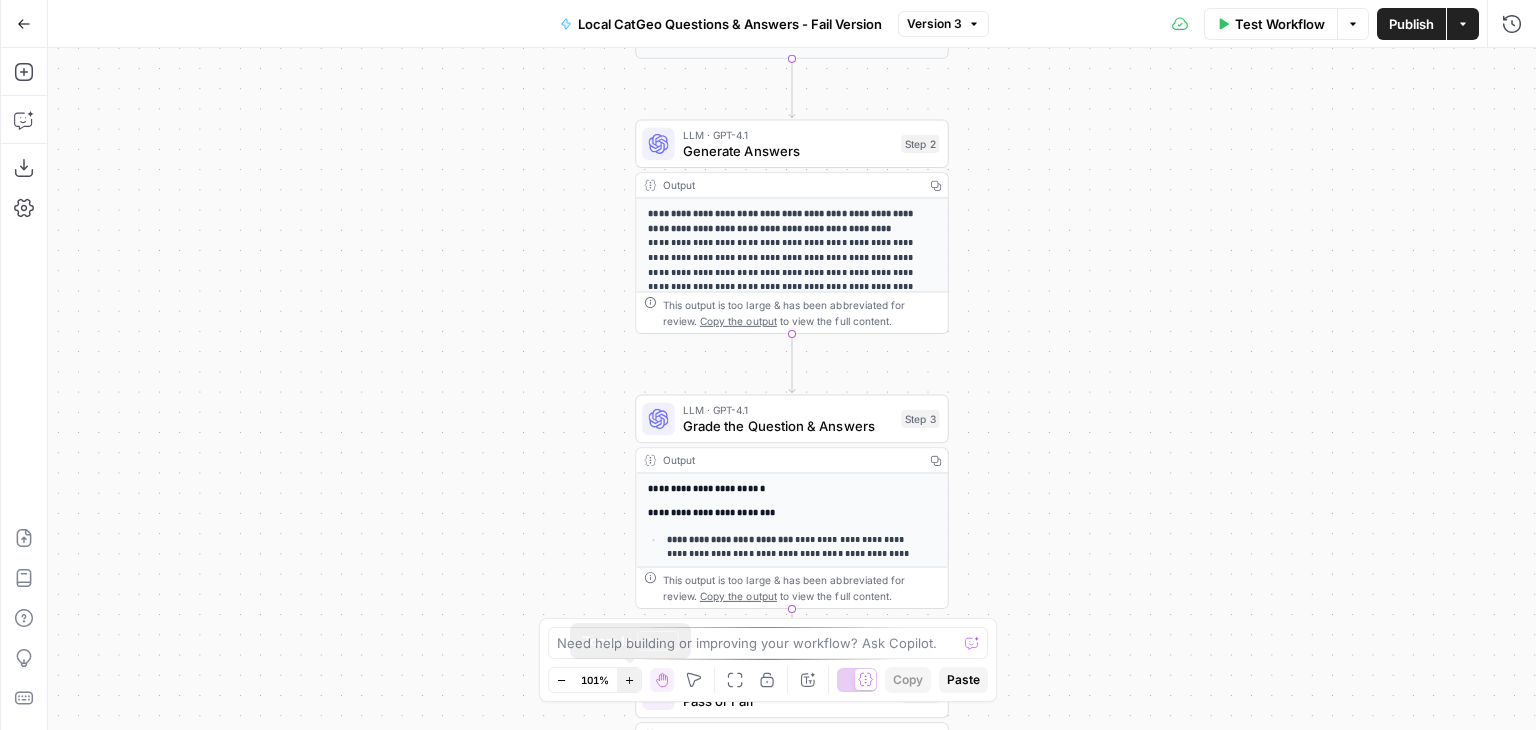 click on "Zoom In" at bounding box center (623, 680) 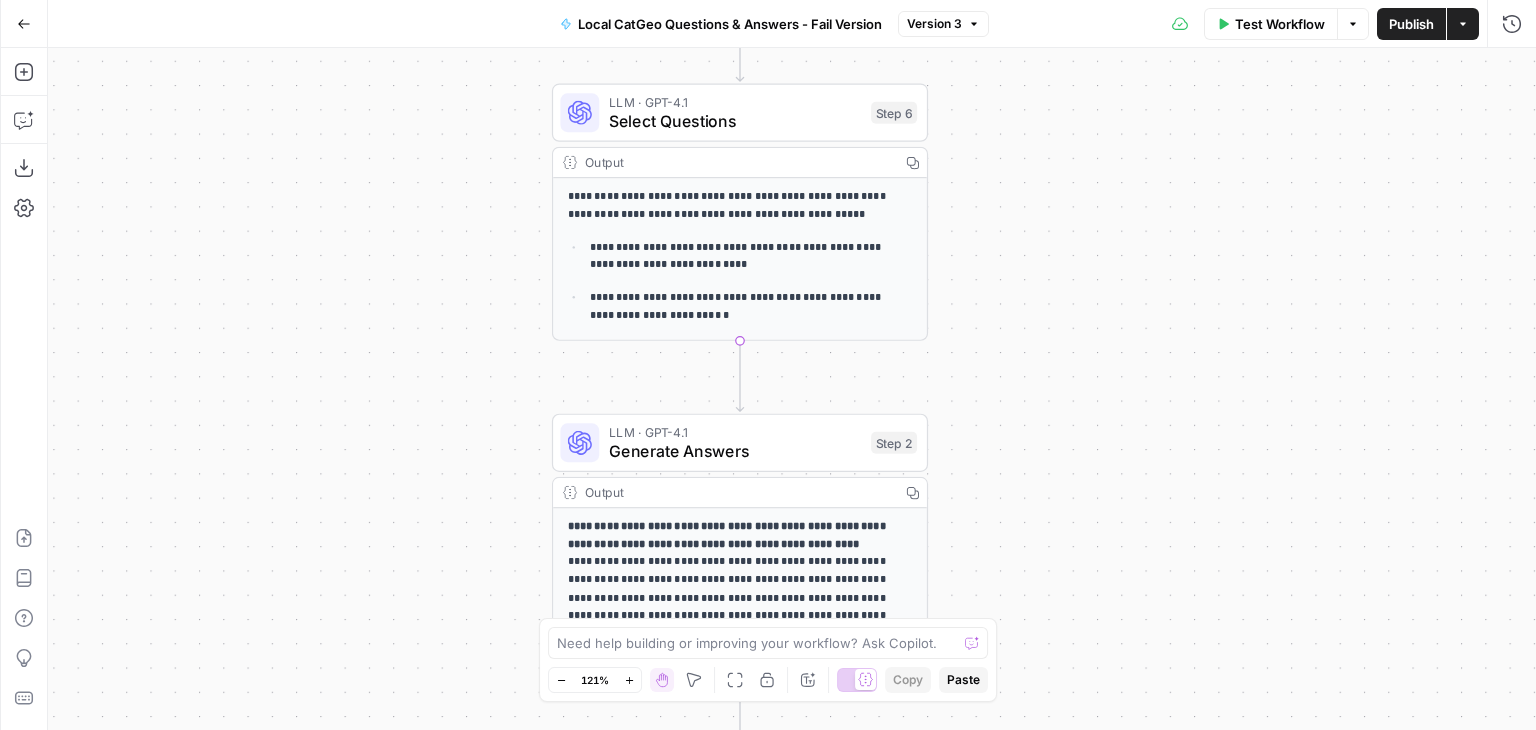 drag, startPoint x: 1272, startPoint y: 450, endPoint x: 1233, endPoint y: 352, distance: 105.47511 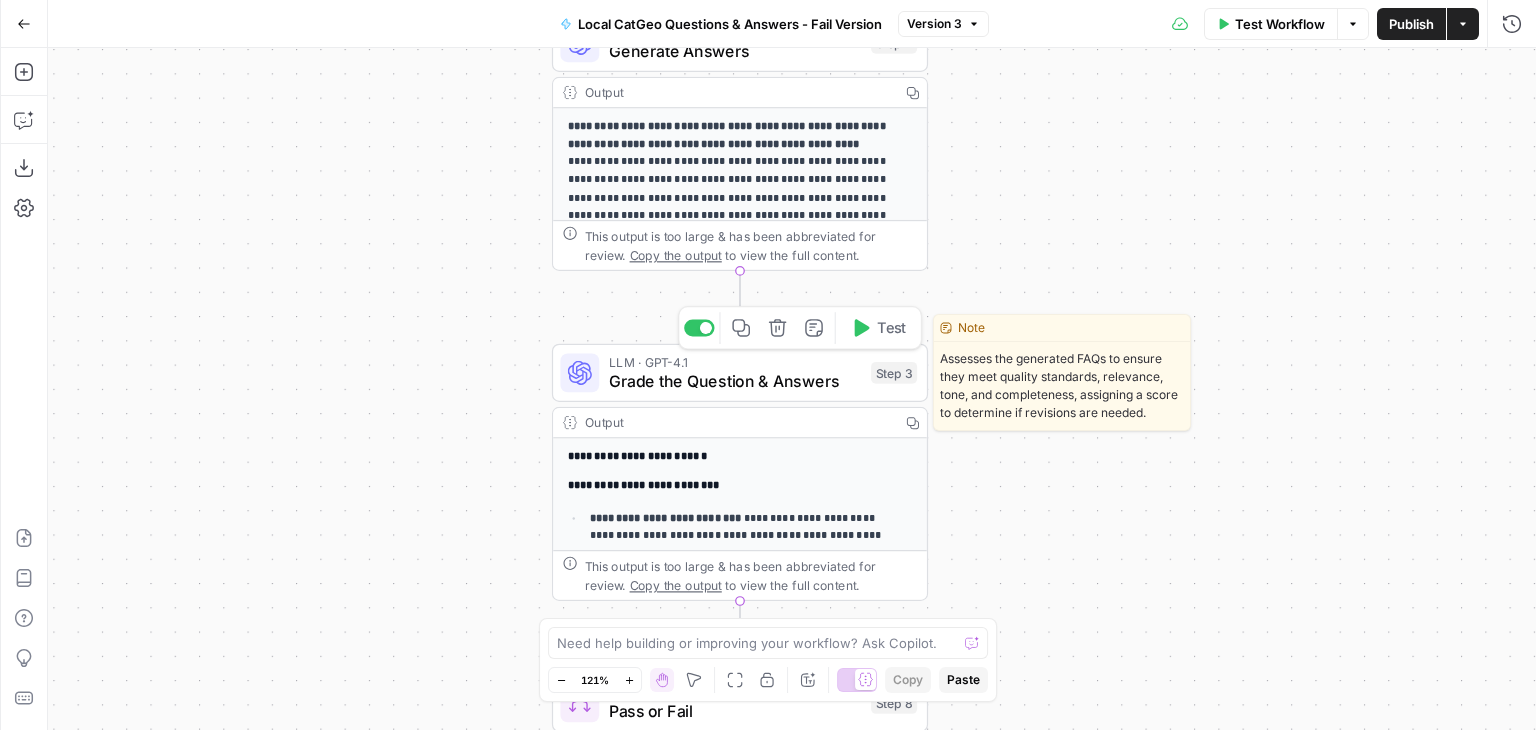 click on "Grade the Question & Answers" at bounding box center (735, 381) 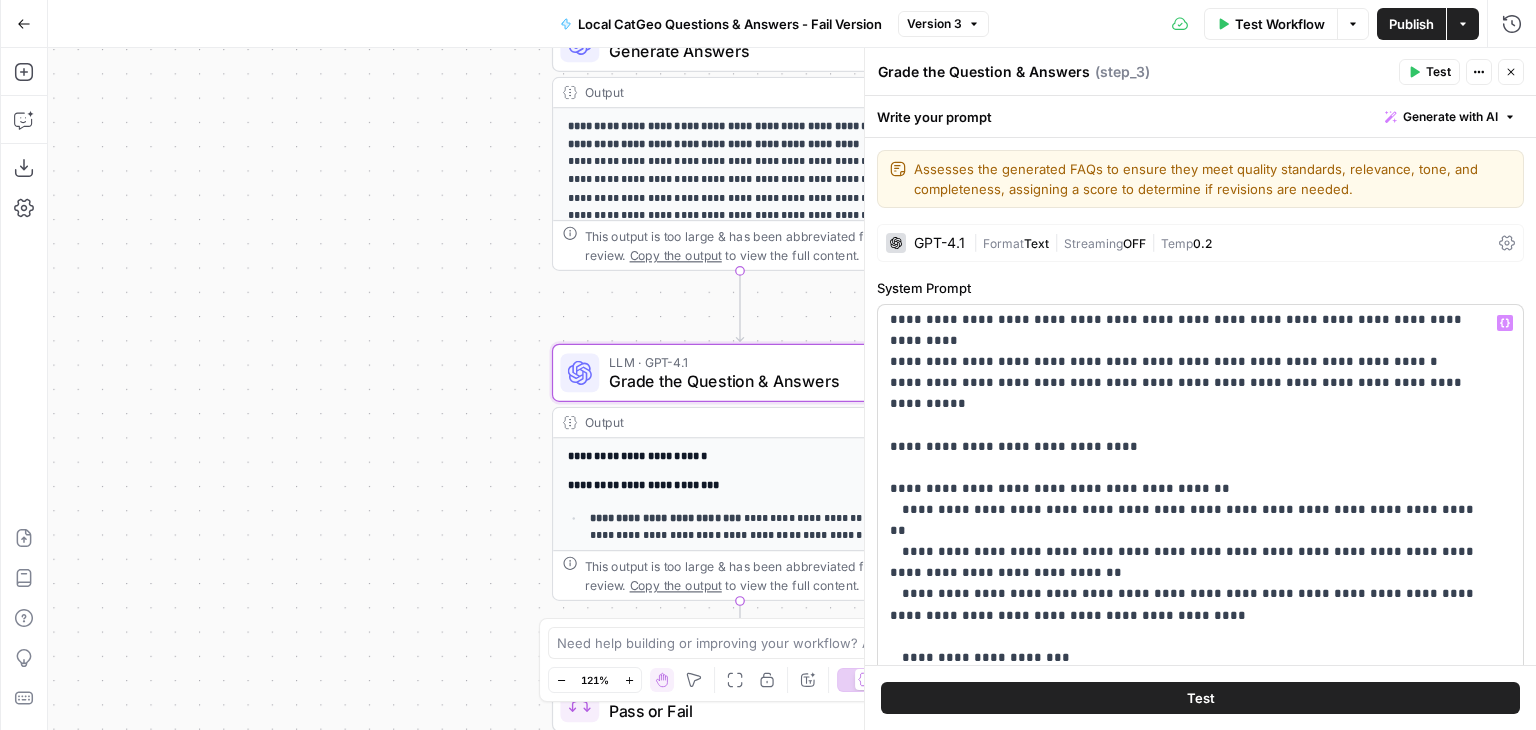 scroll, scrollTop: 400, scrollLeft: 0, axis: vertical 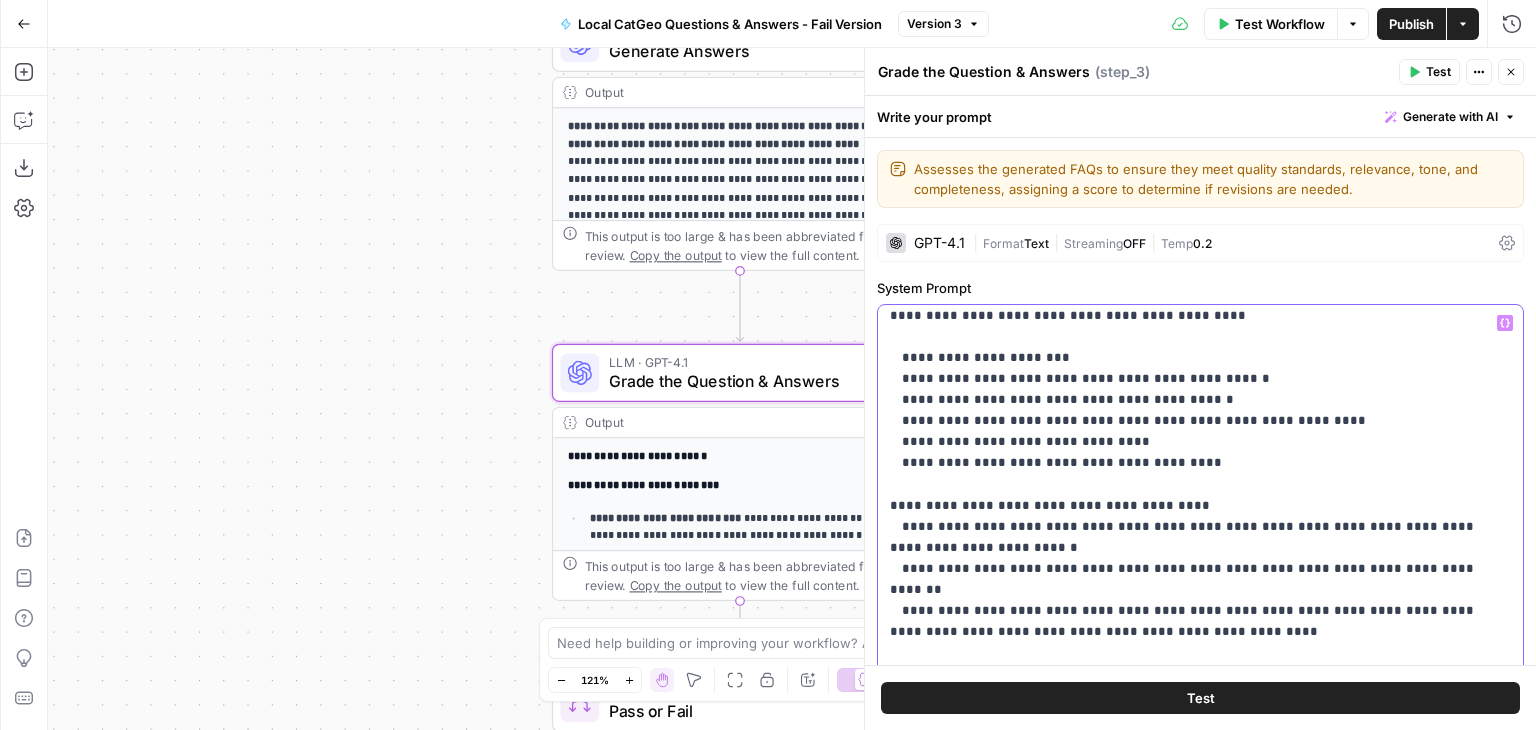 click on "**********" at bounding box center [1185, 1065] 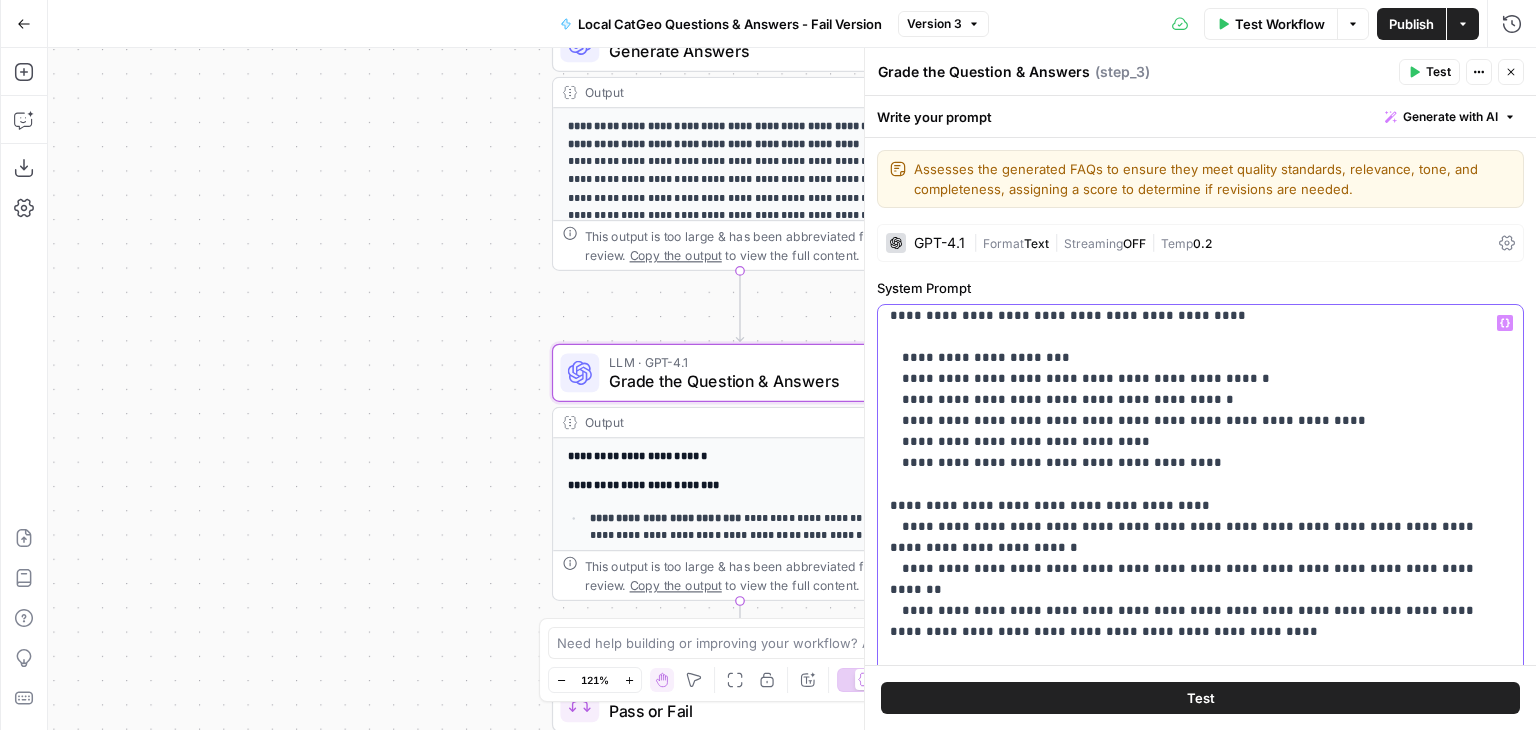 scroll, scrollTop: 600, scrollLeft: 0, axis: vertical 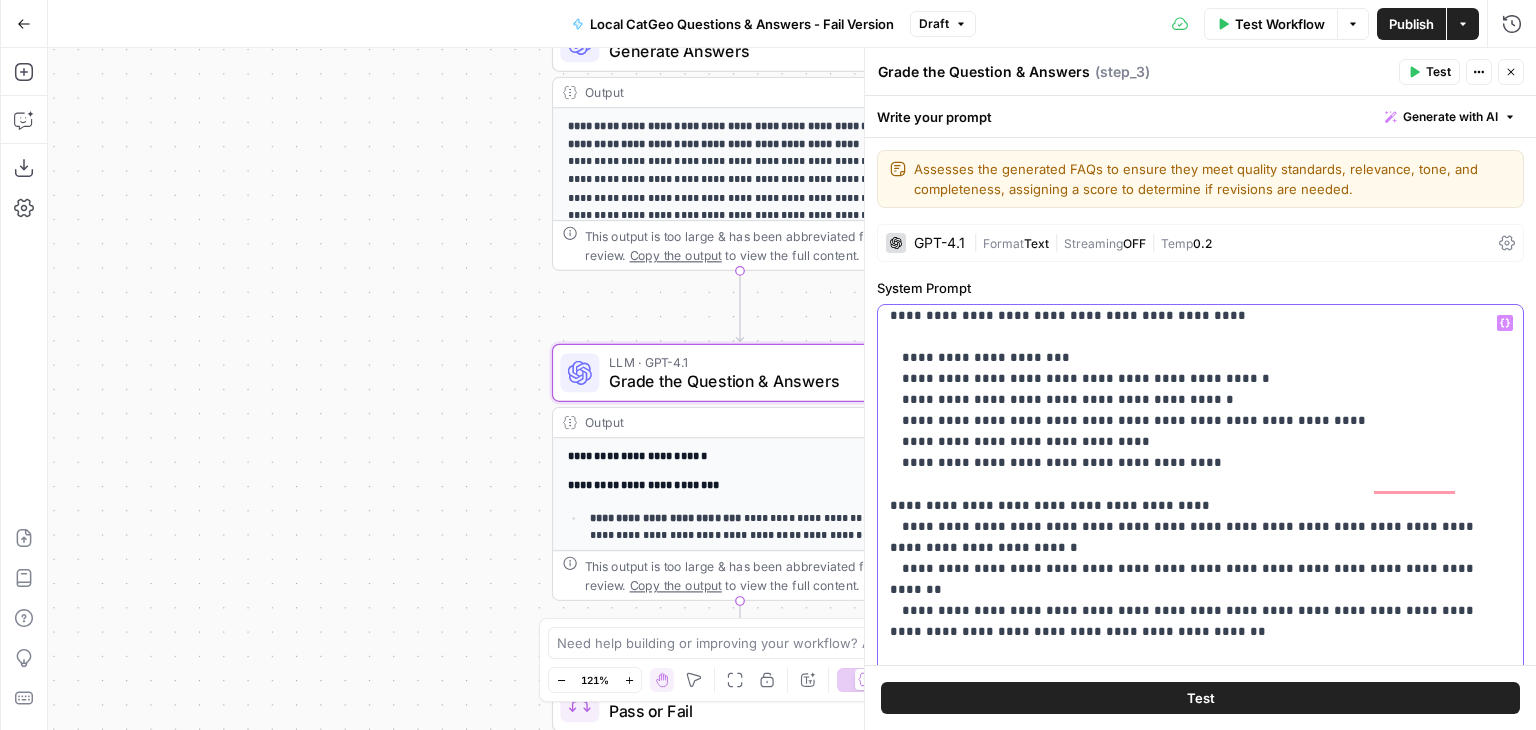 click on "**********" at bounding box center (1185, 1065) 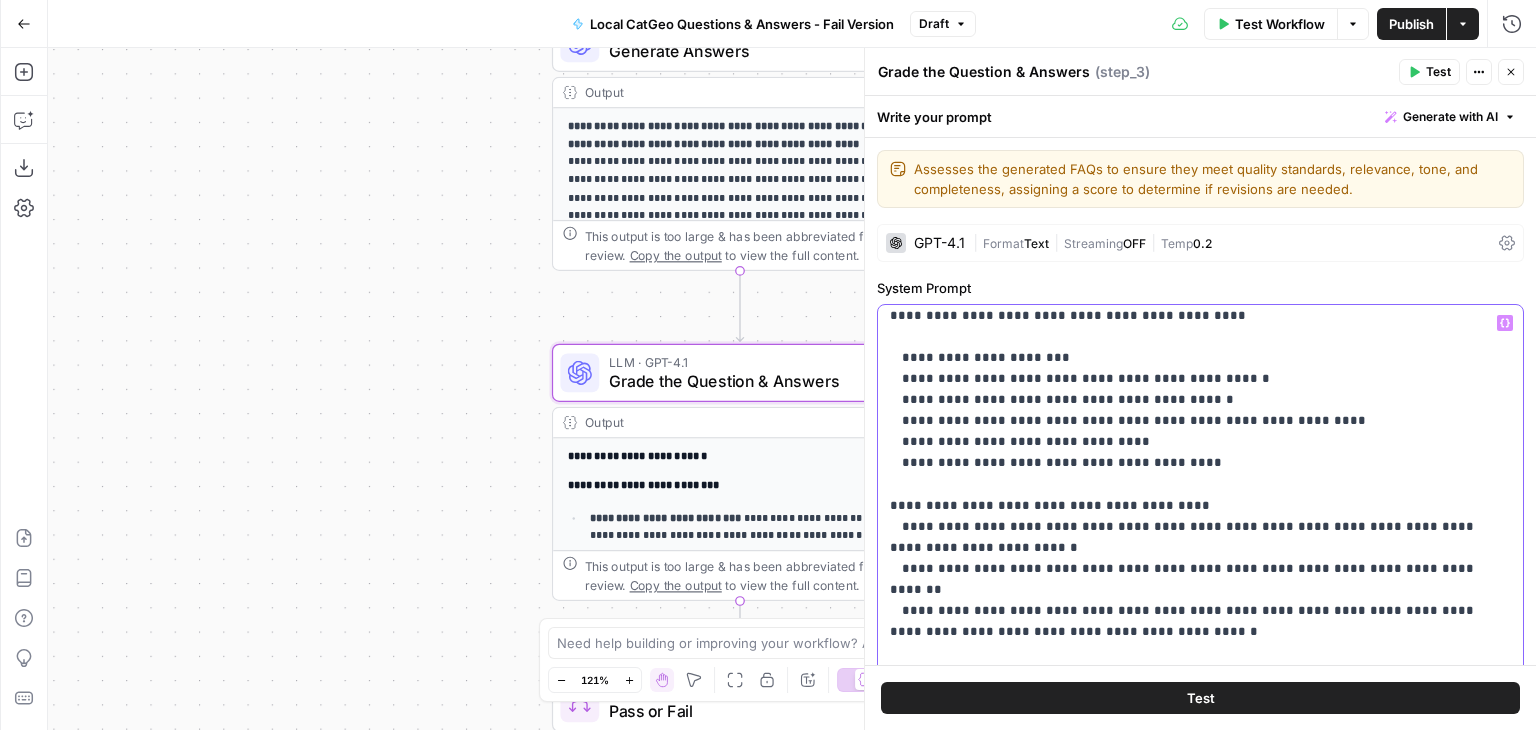 click on "**********" at bounding box center (1185, 1065) 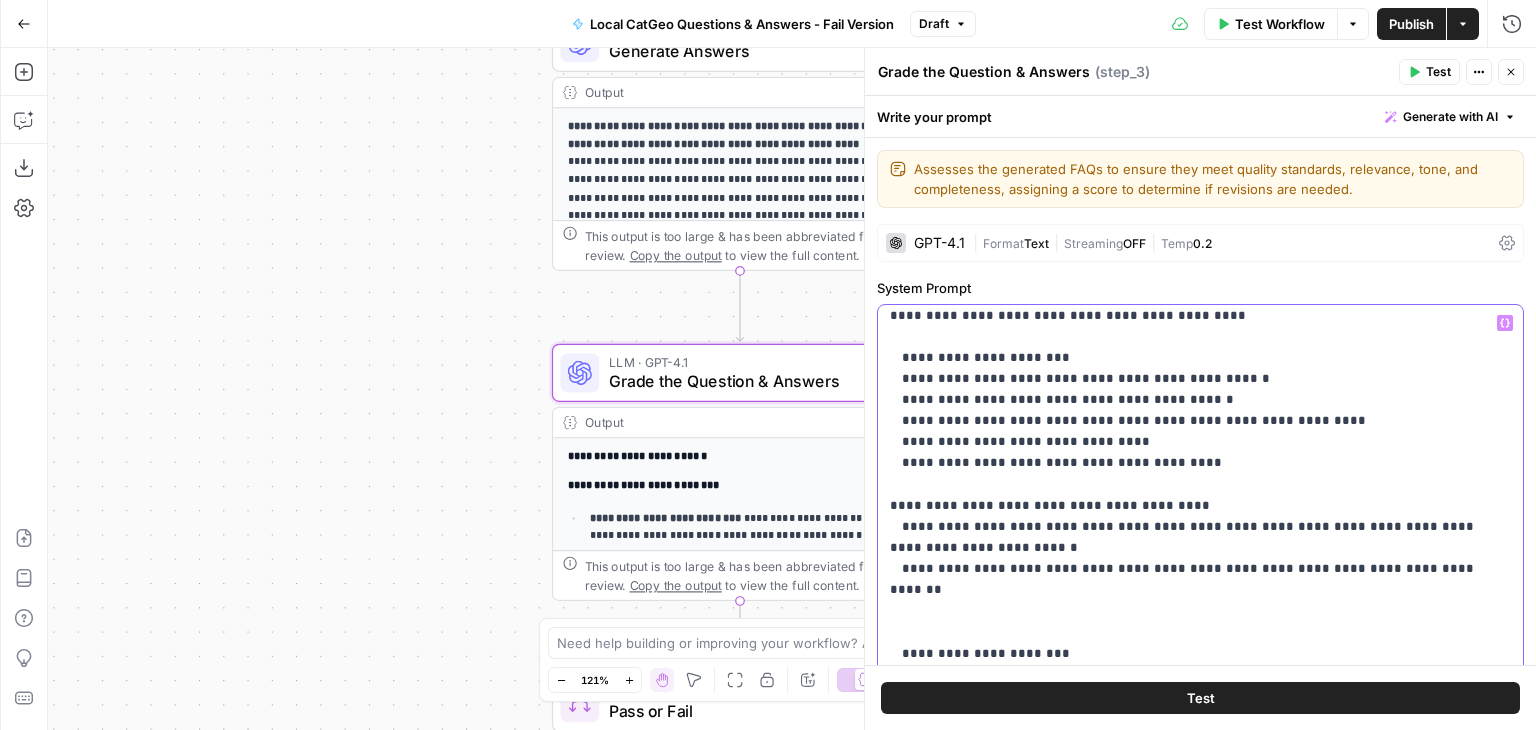 scroll, scrollTop: 700, scrollLeft: 0, axis: vertical 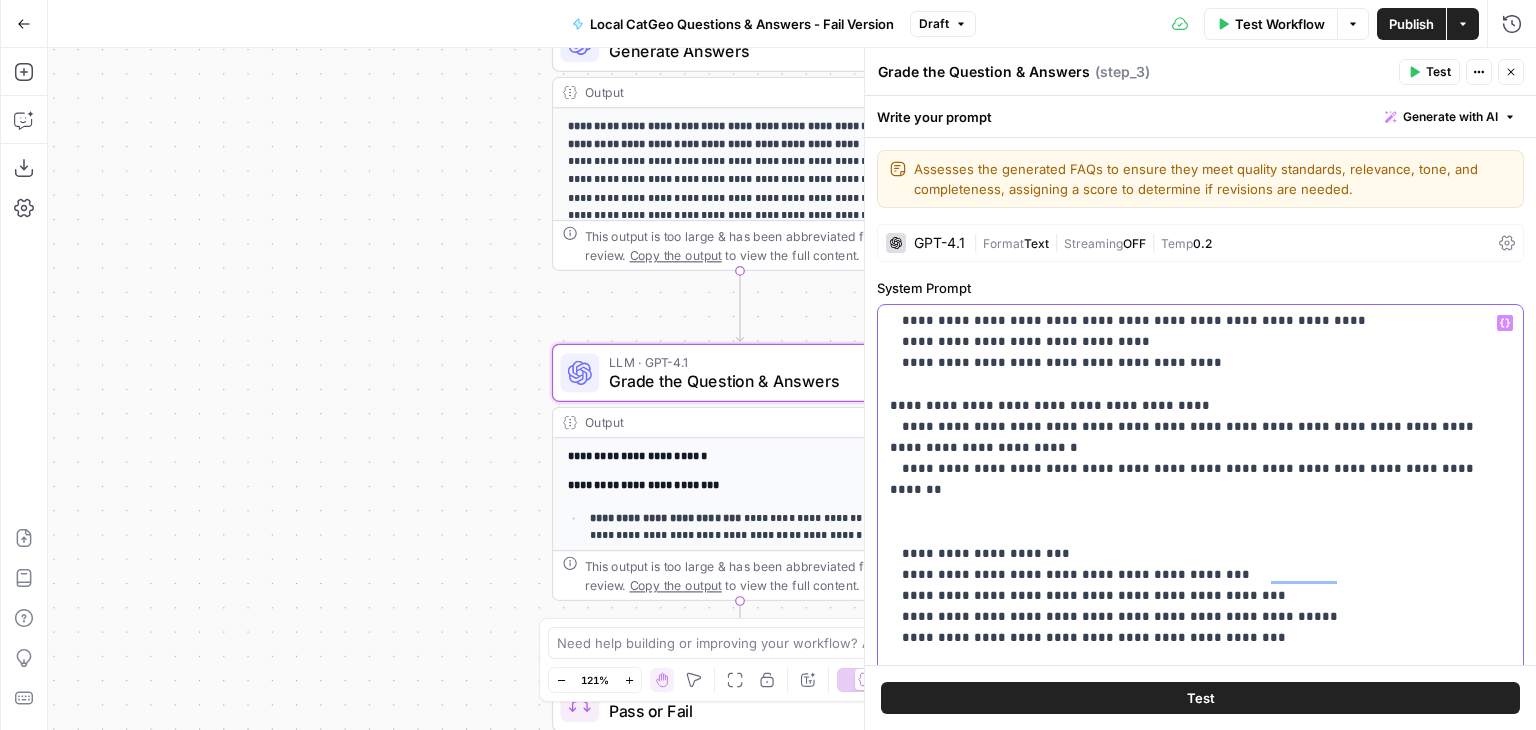 drag, startPoint x: 1217, startPoint y: 465, endPoint x: 885, endPoint y: 475, distance: 332.15057 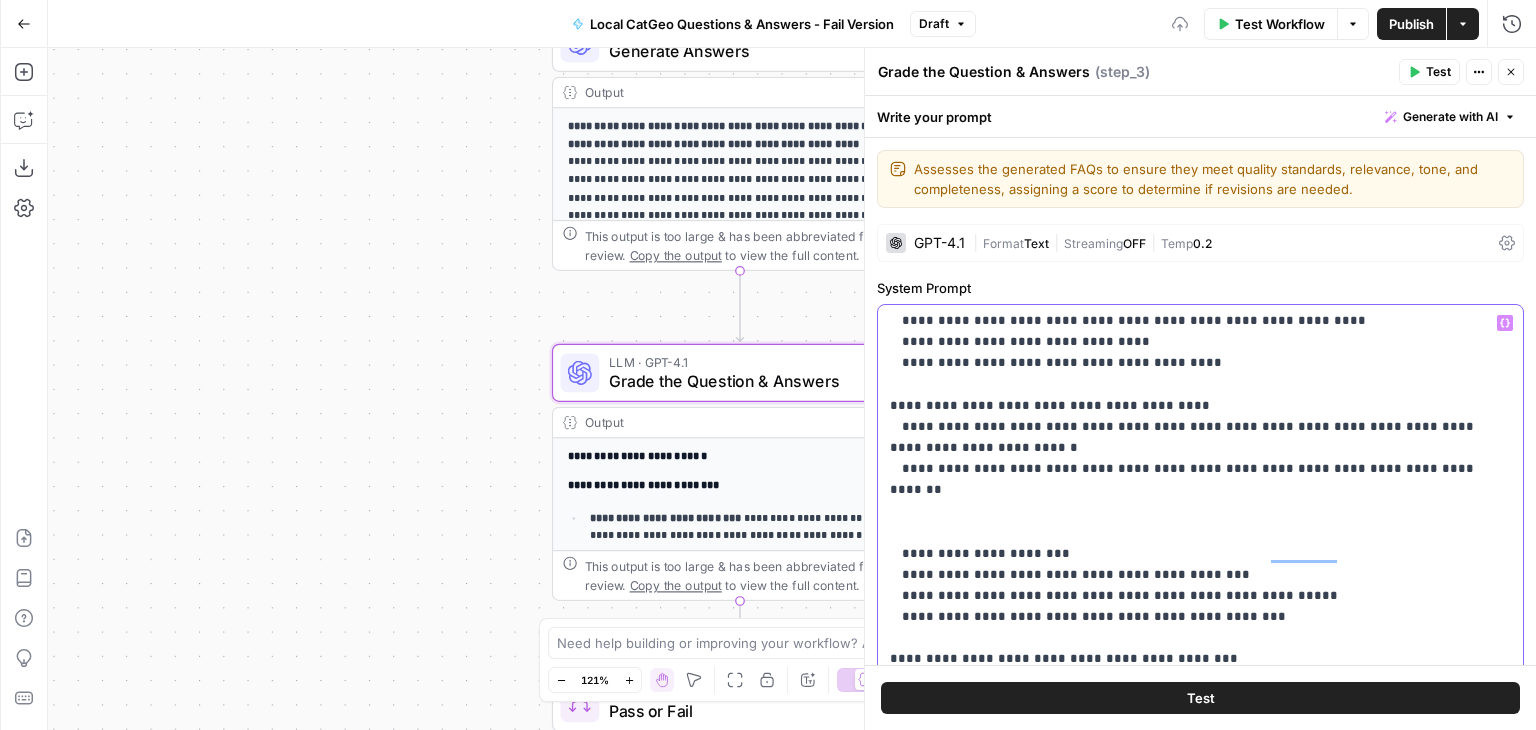 click on "**********" at bounding box center [1185, 944] 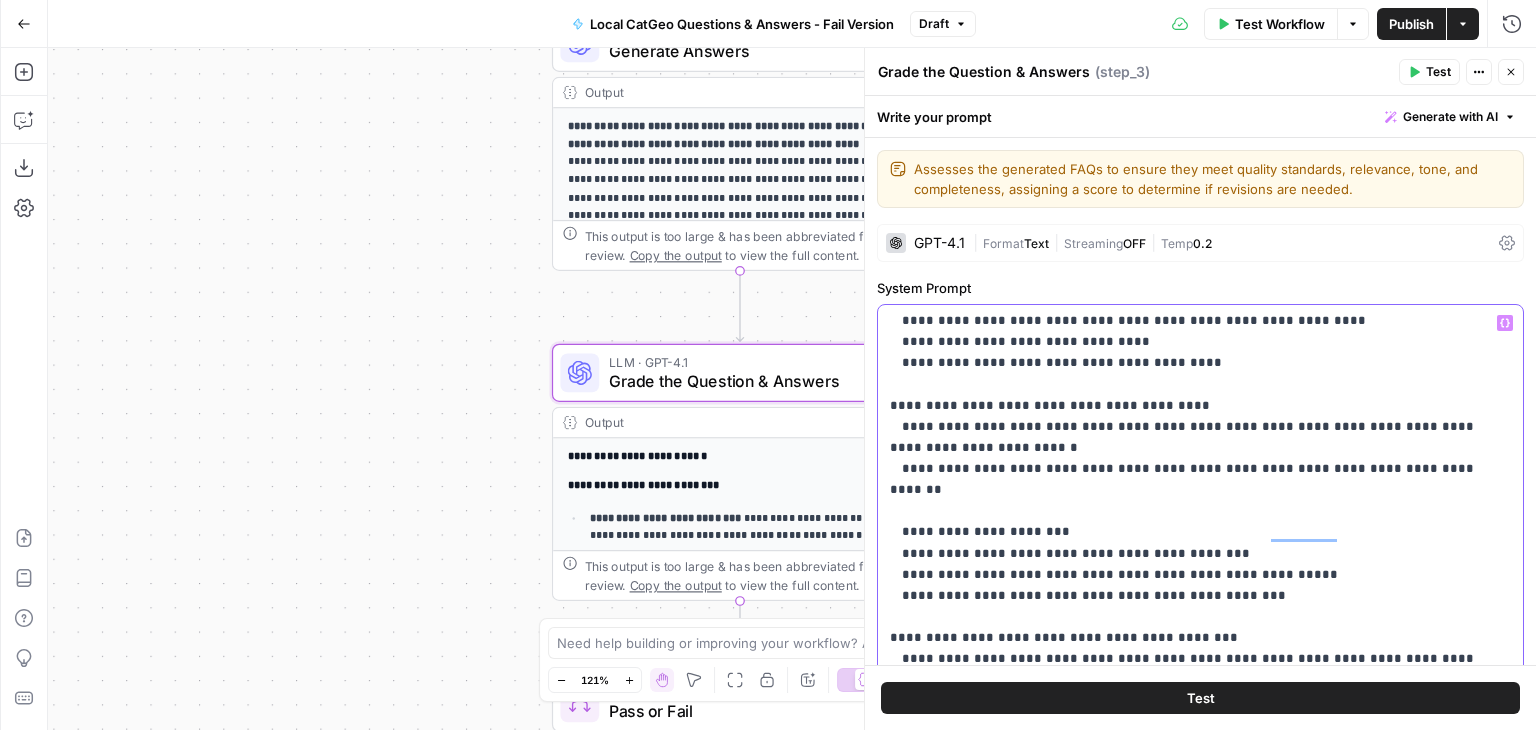 click on "**********" at bounding box center [1185, 933] 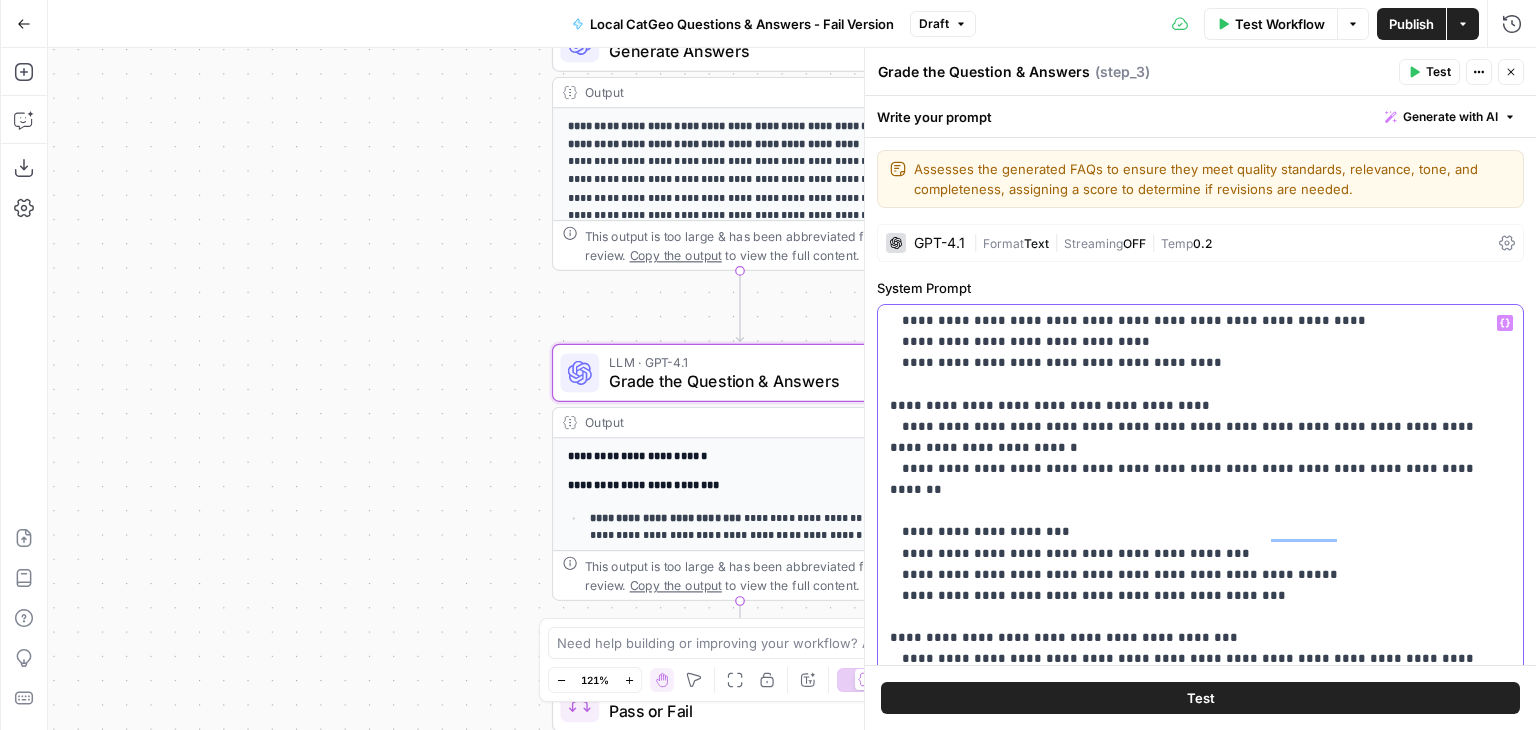 scroll, scrollTop: 800, scrollLeft: 0, axis: vertical 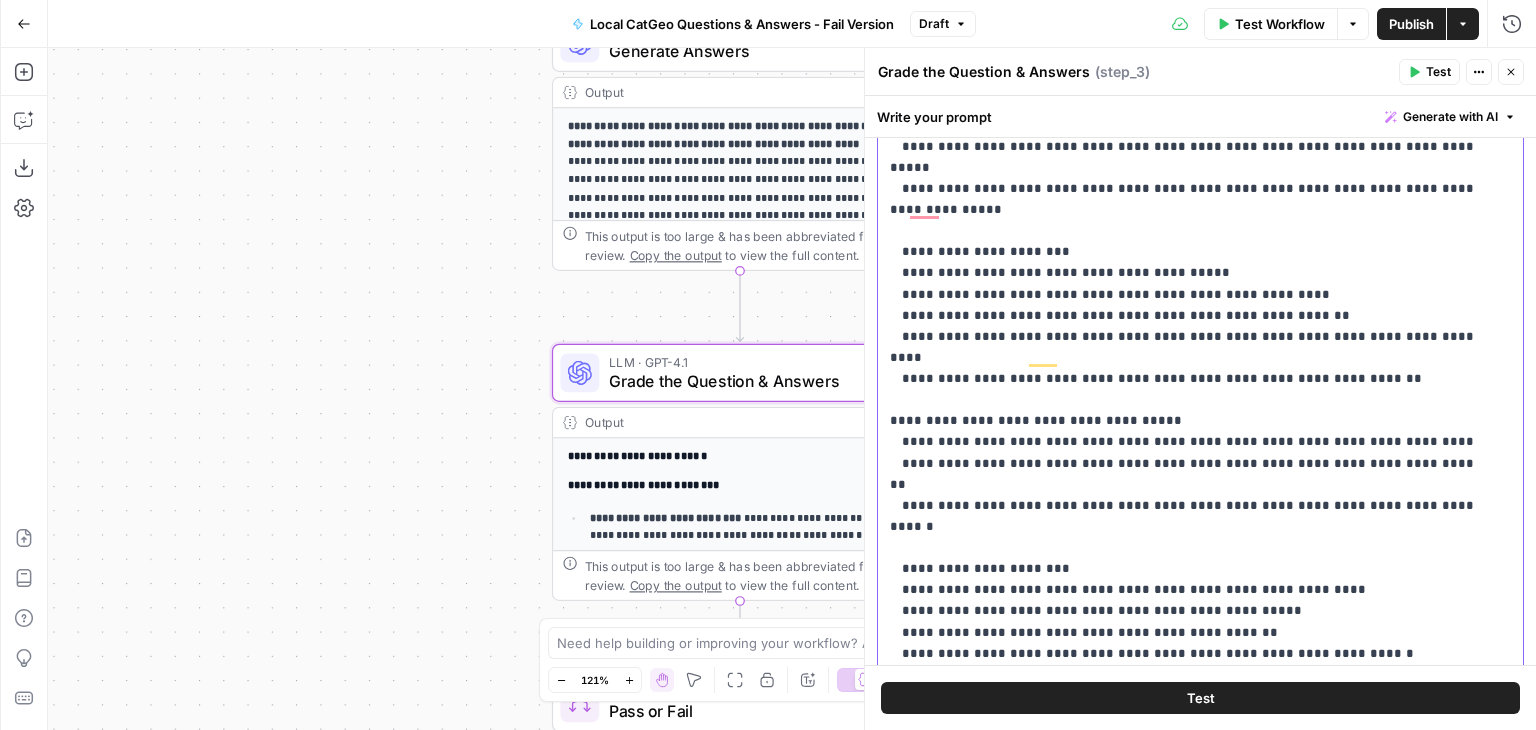 click on "**********" at bounding box center [1185, -509] 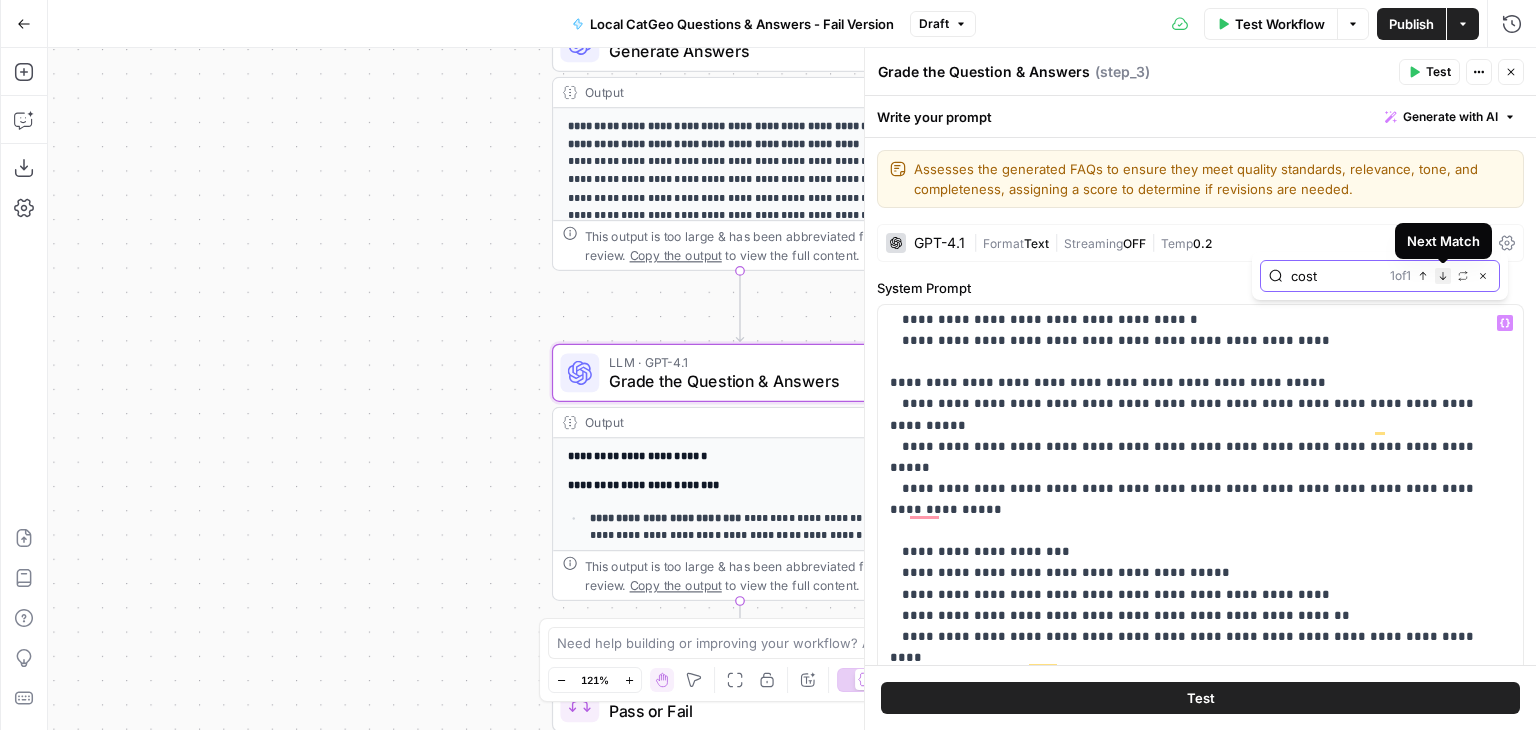 click 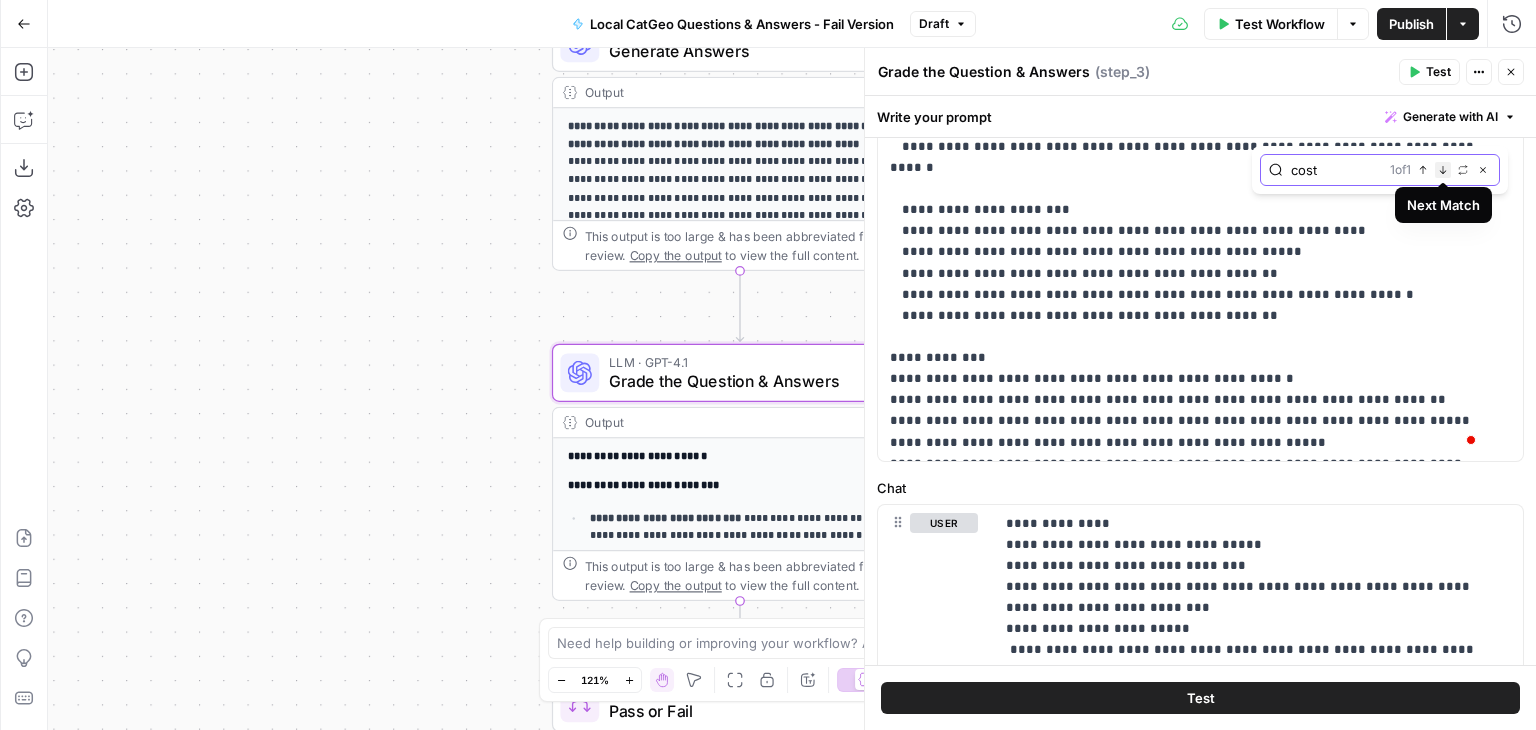 click 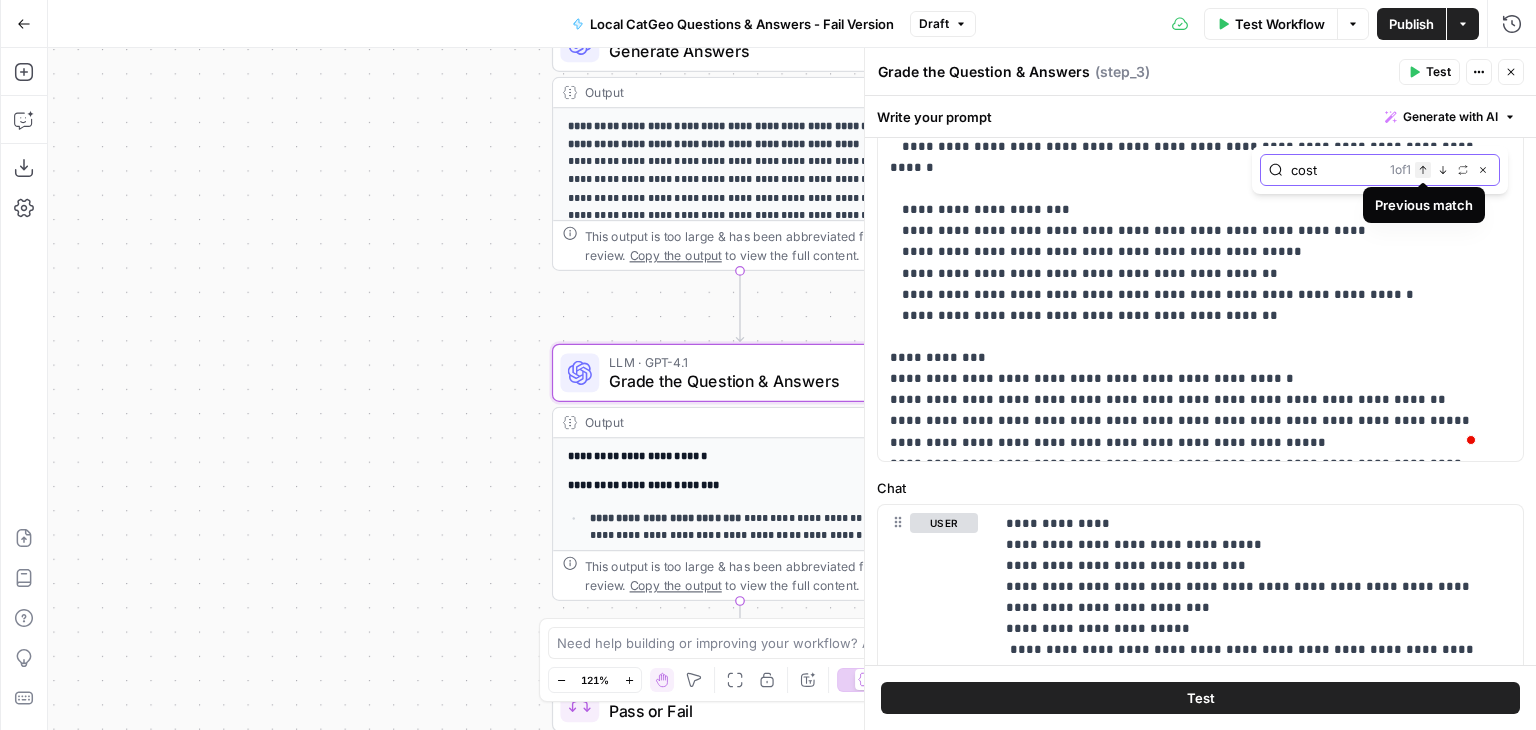 click 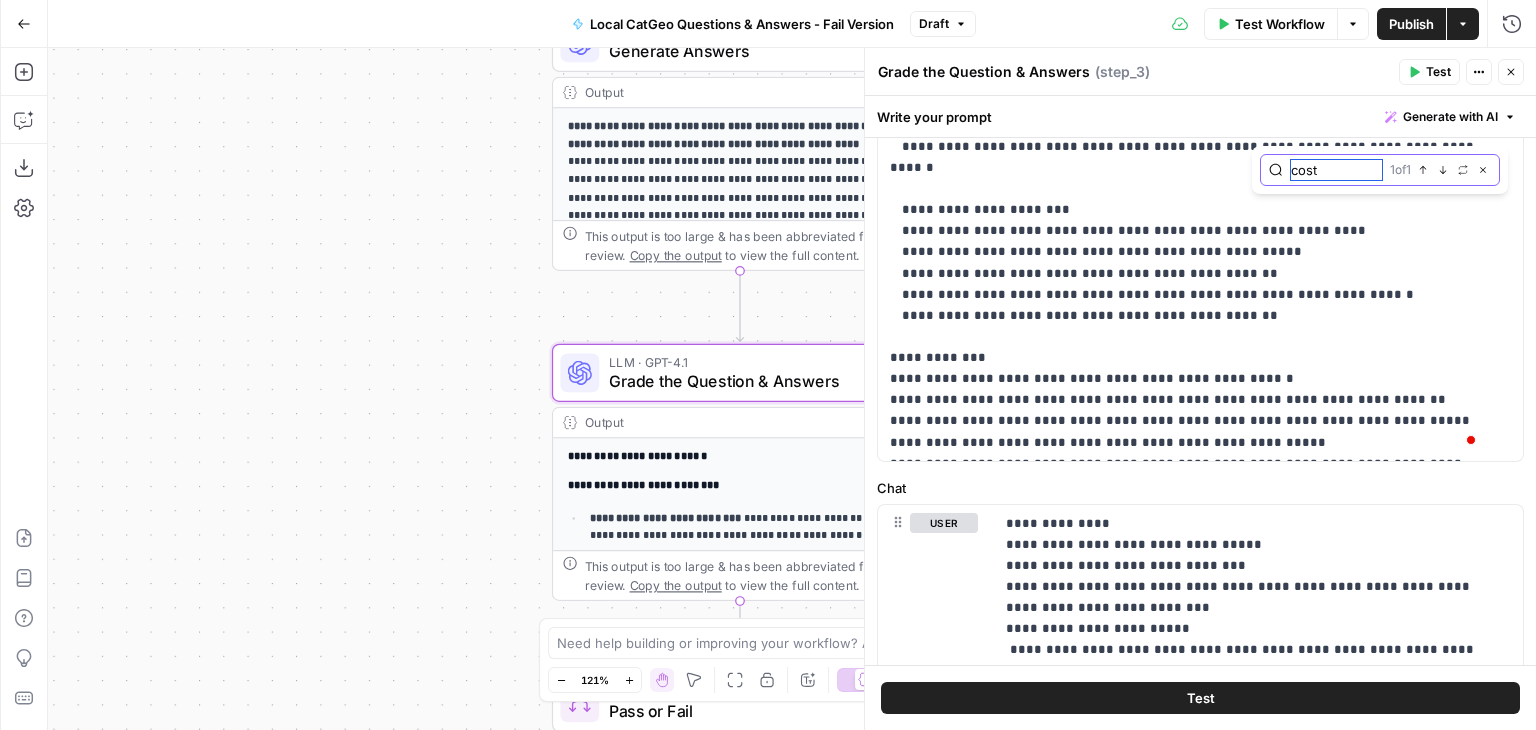 click on "cost" at bounding box center (1336, 170) 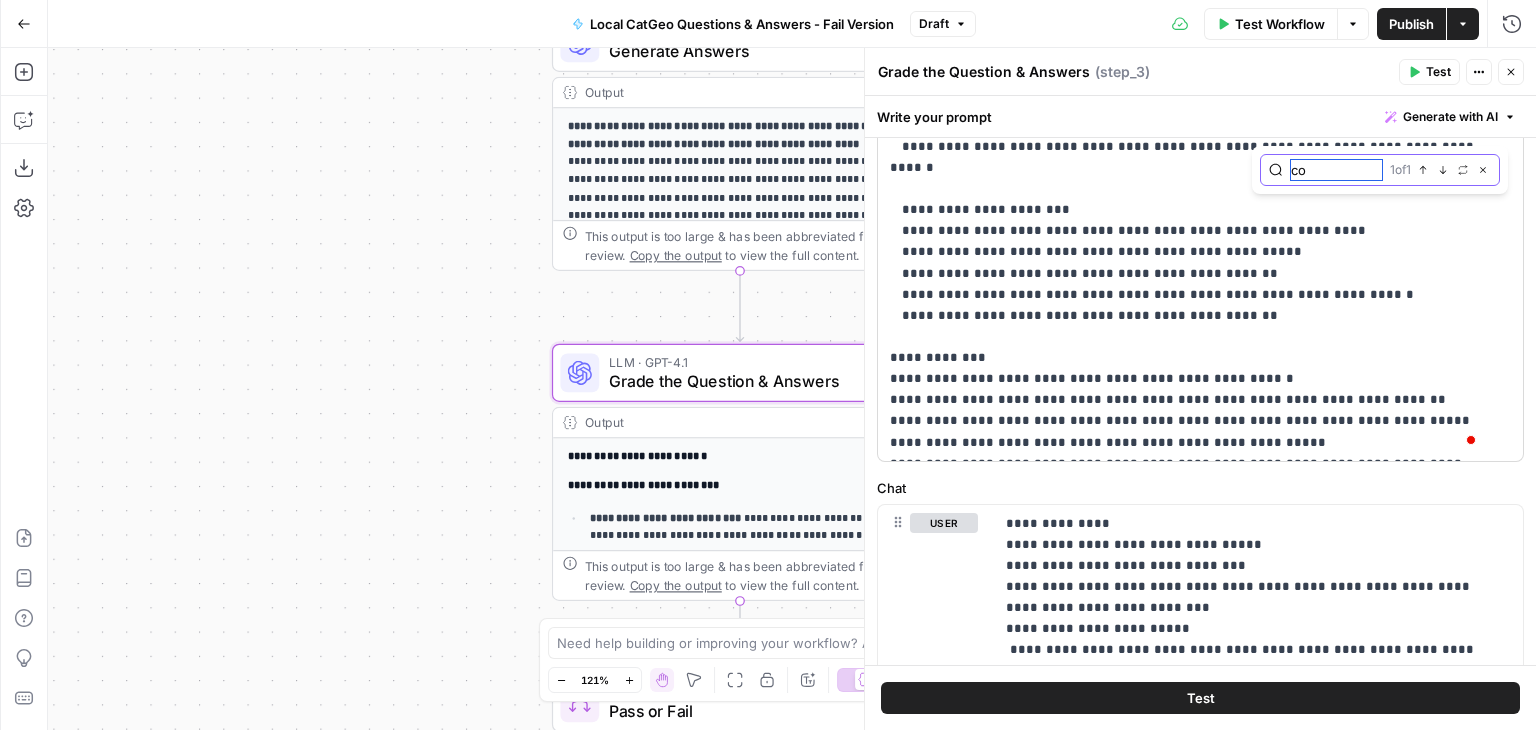 type on "c" 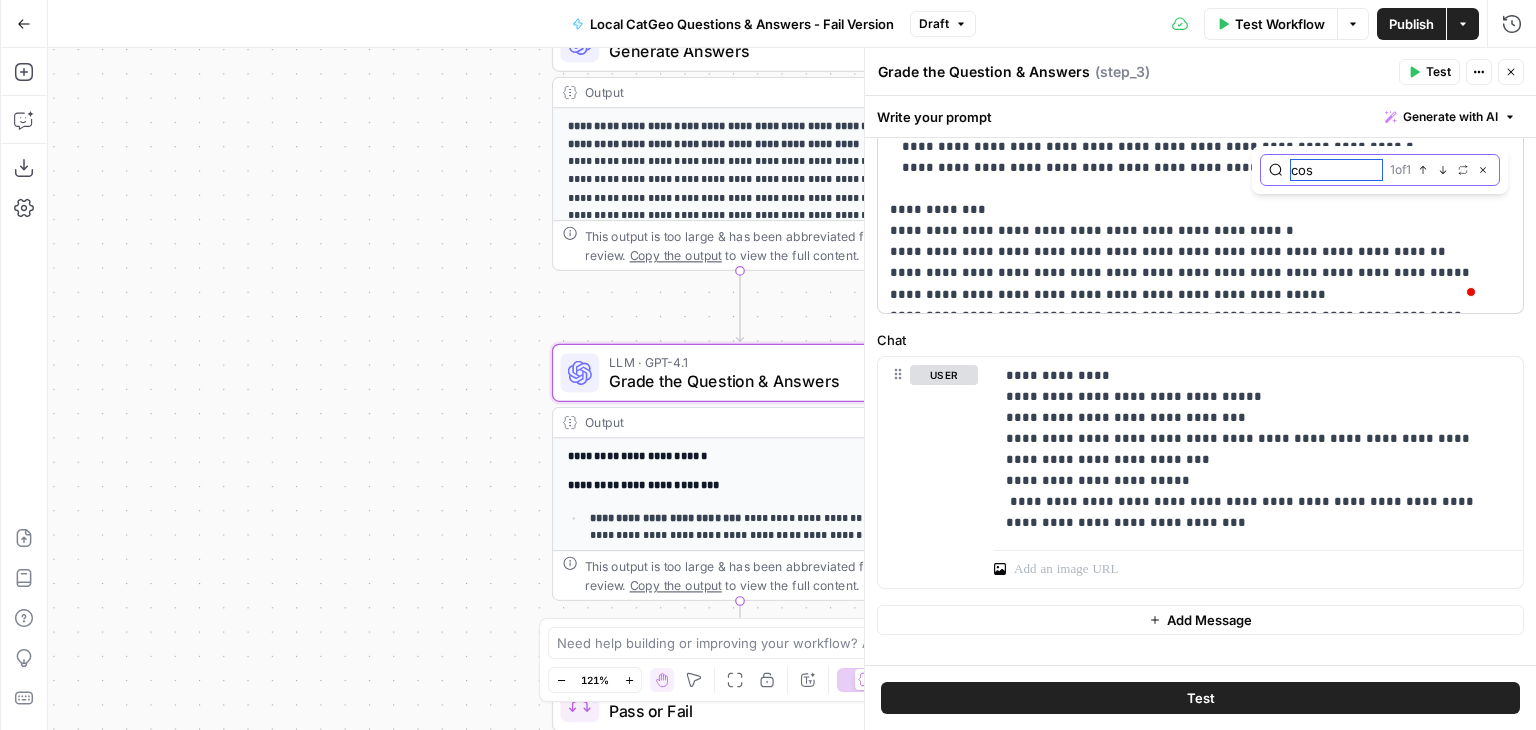 type on "cost" 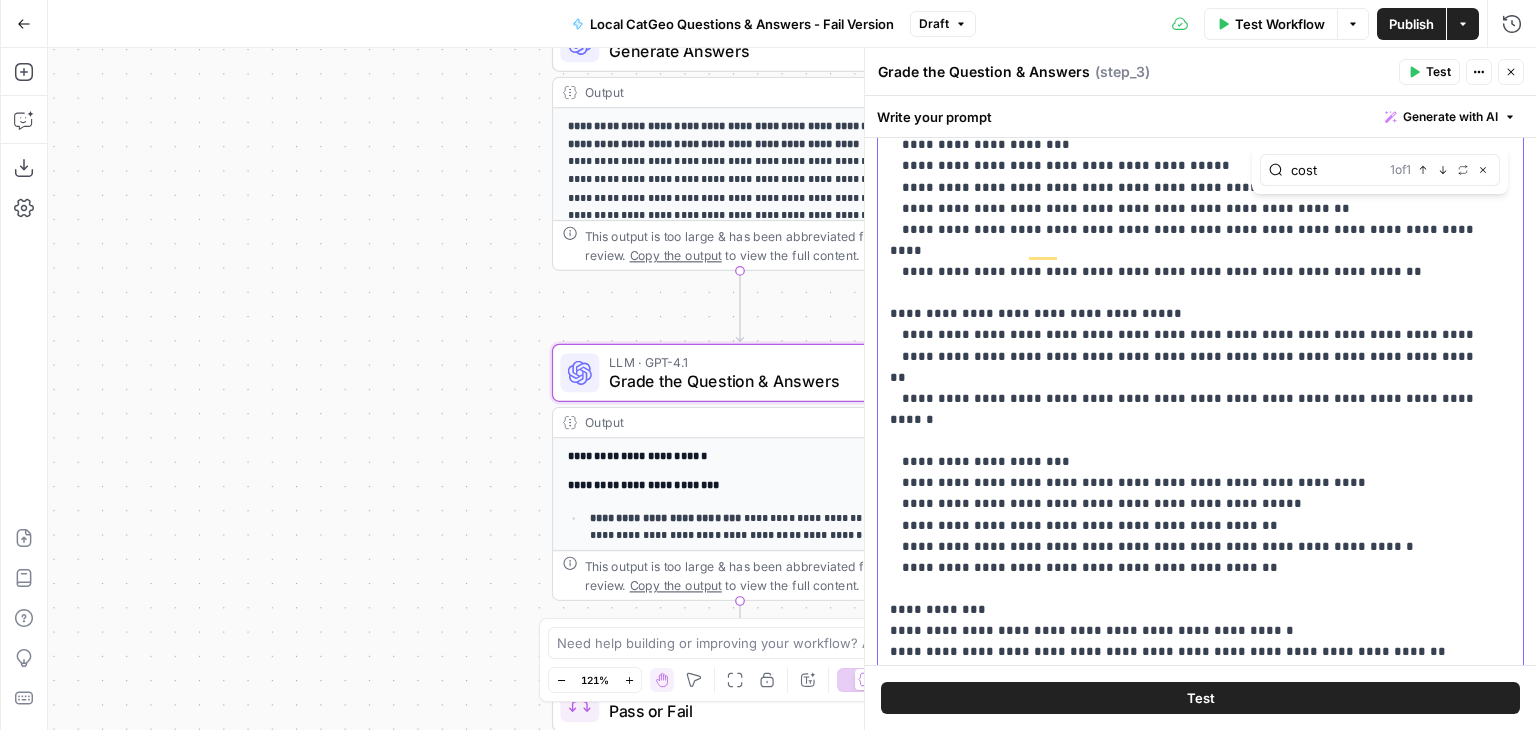 click on "**********" at bounding box center (1185, -616) 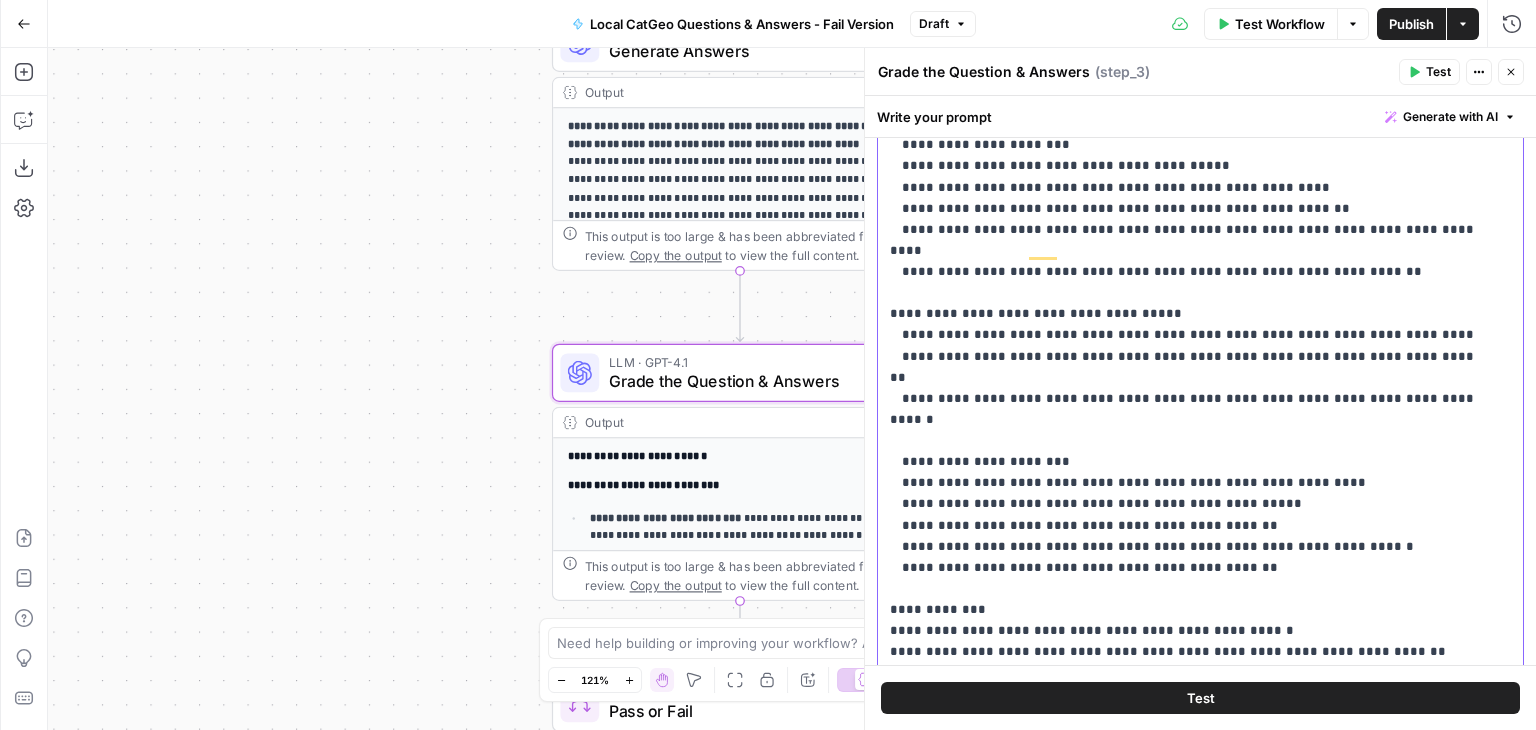 scroll, scrollTop: 1820, scrollLeft: 0, axis: vertical 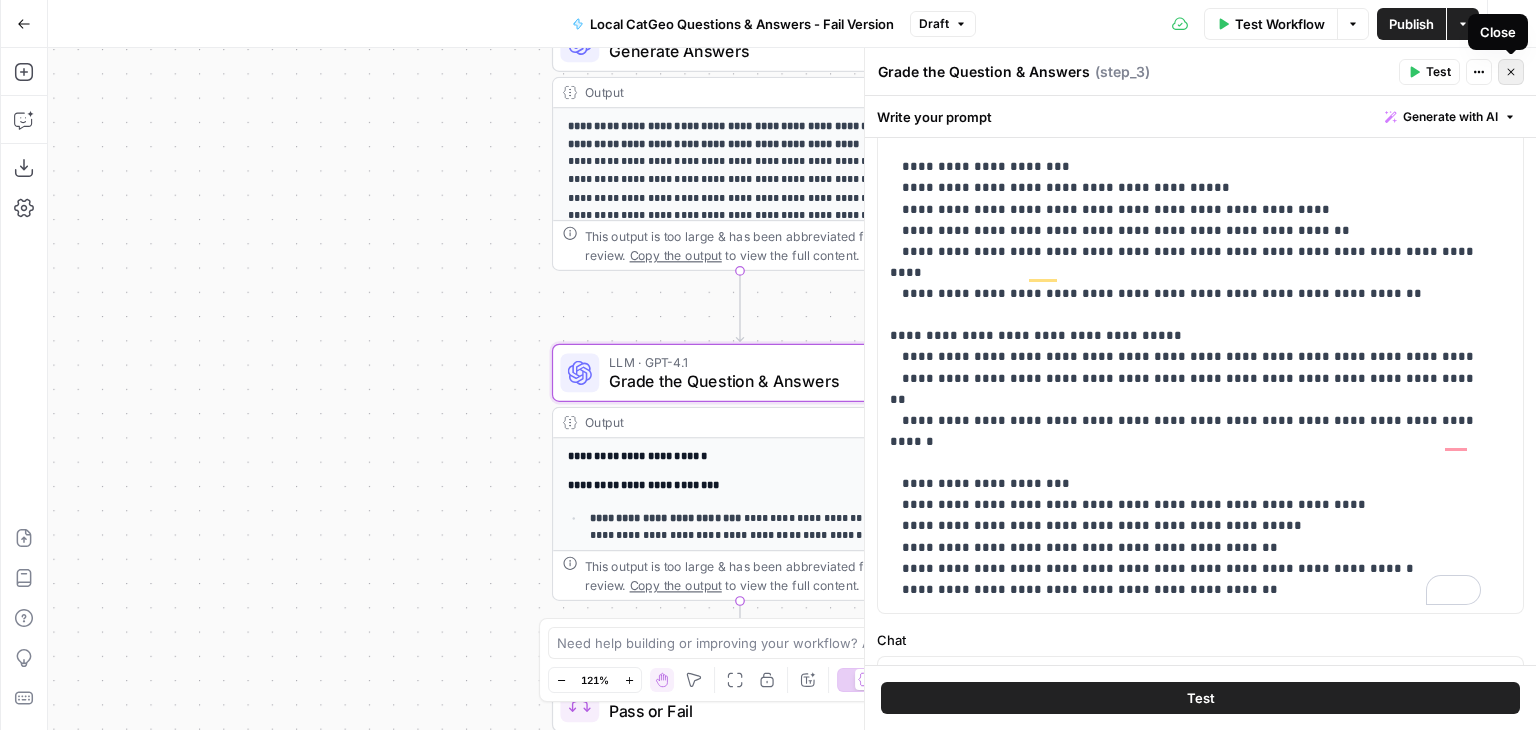 click 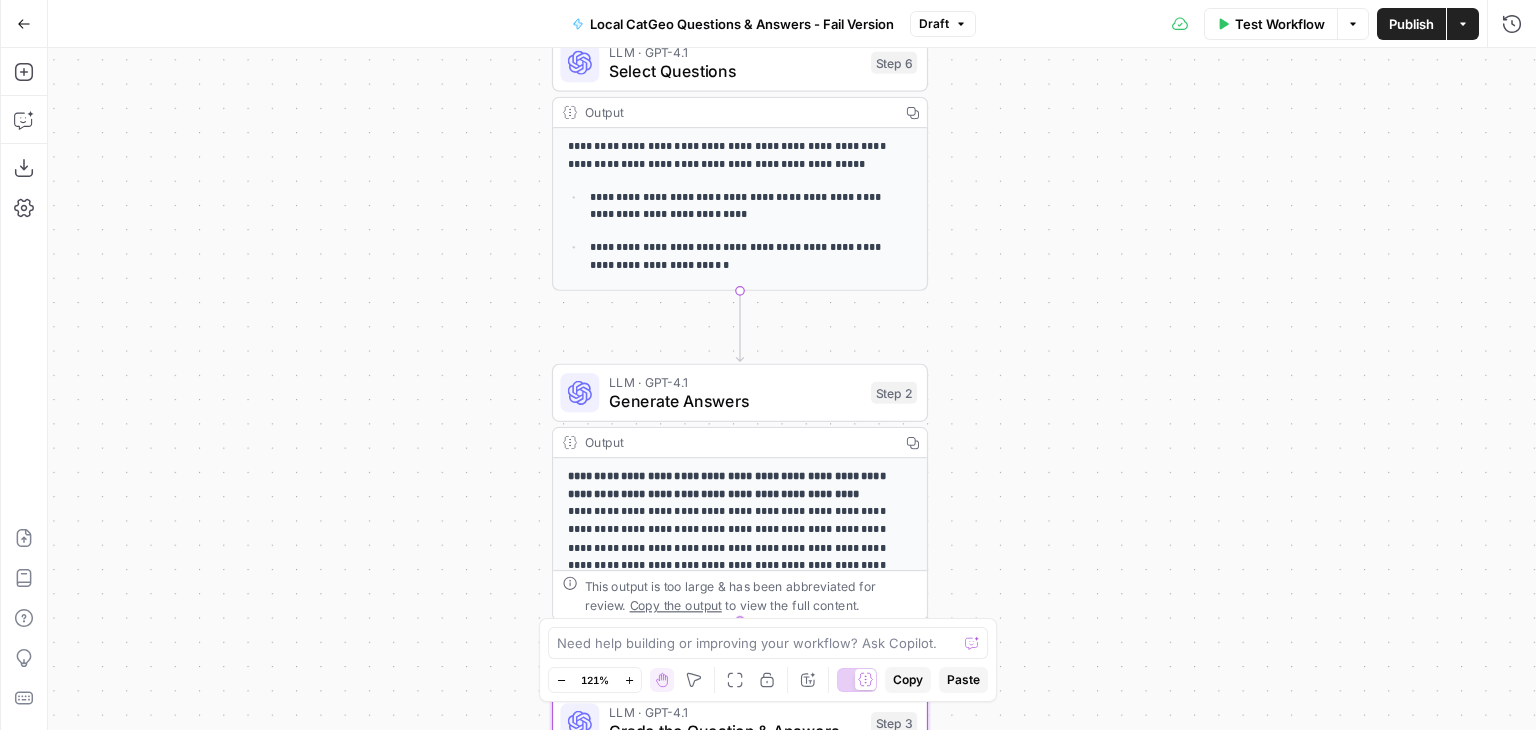 click on "Generate Answers" at bounding box center (735, 401) 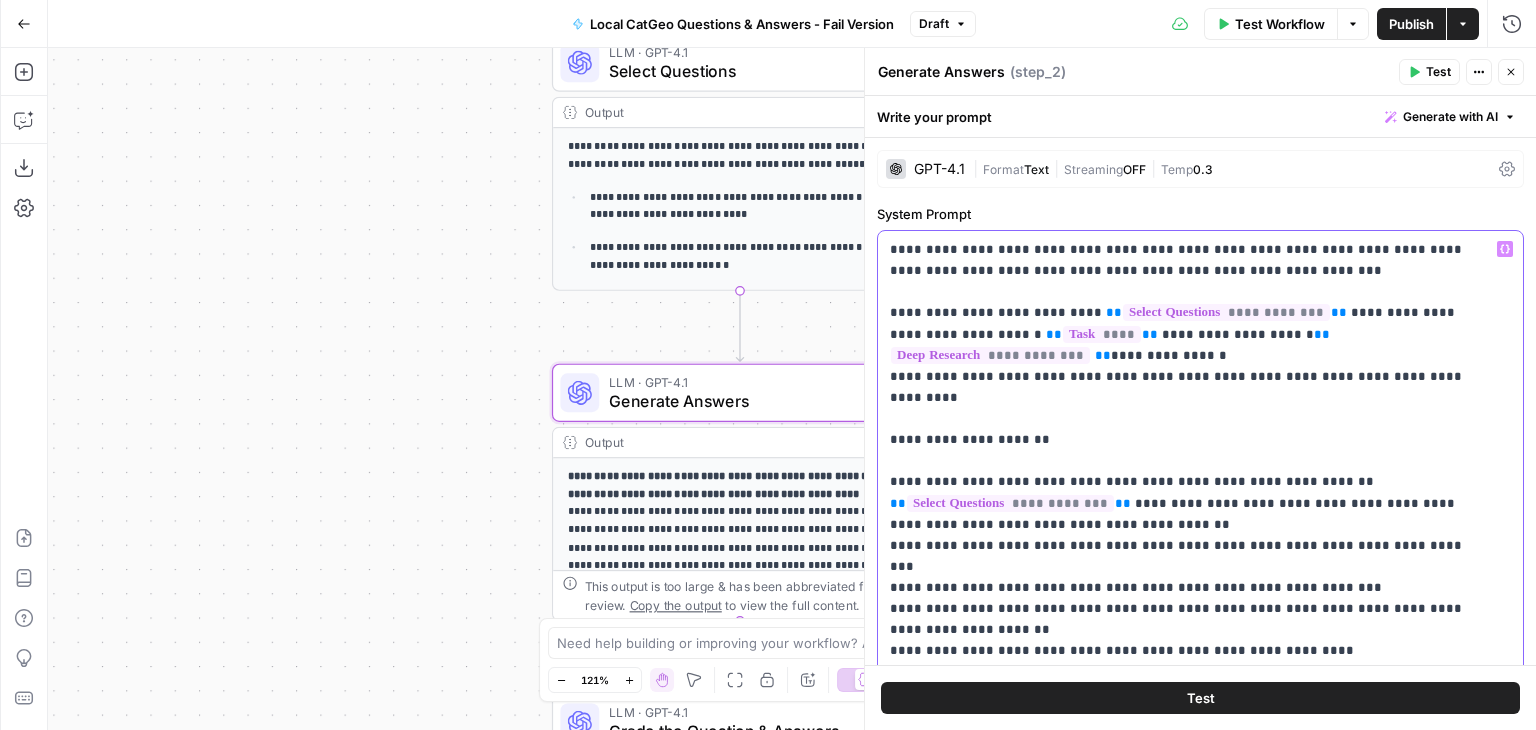 click on "**********" at bounding box center [1185, 1453] 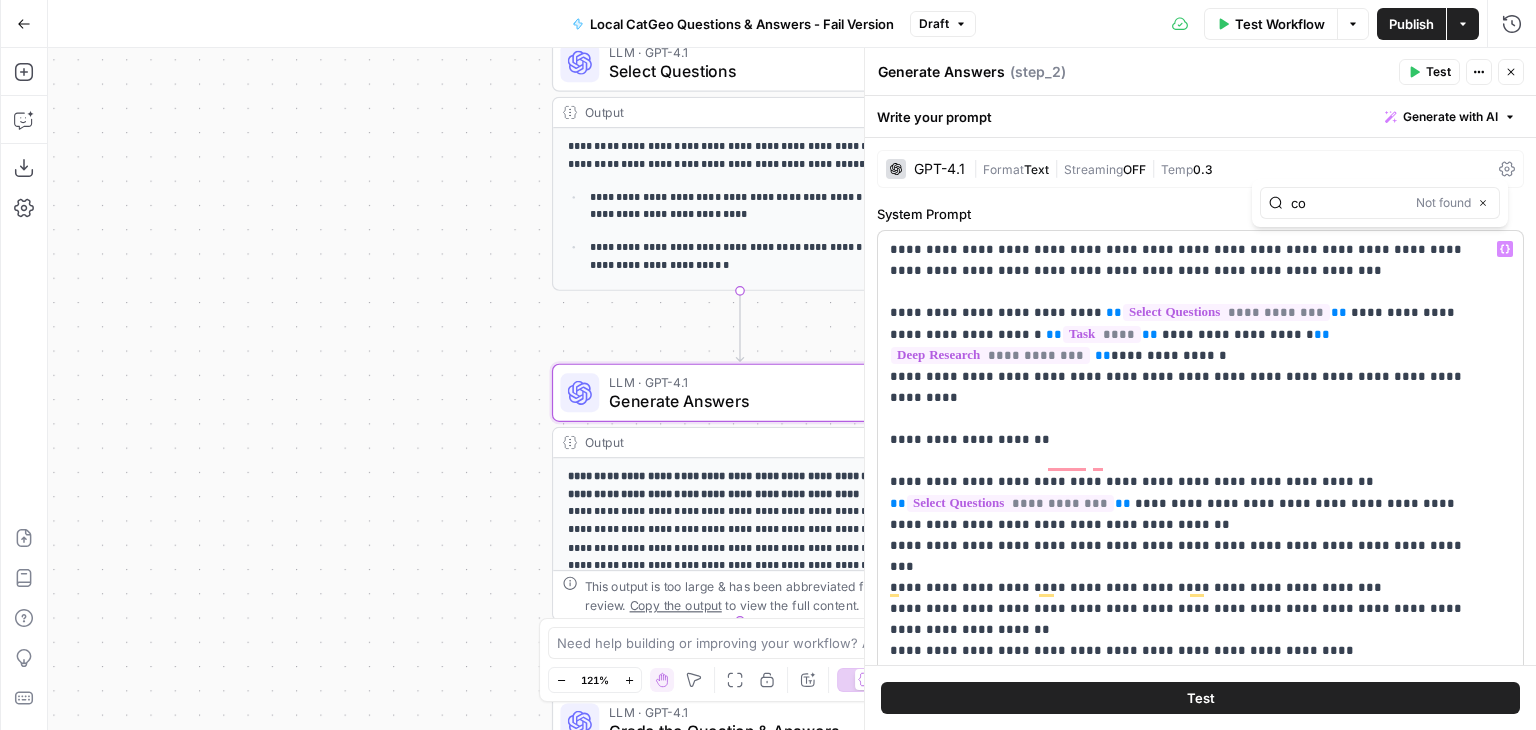 type on "c" 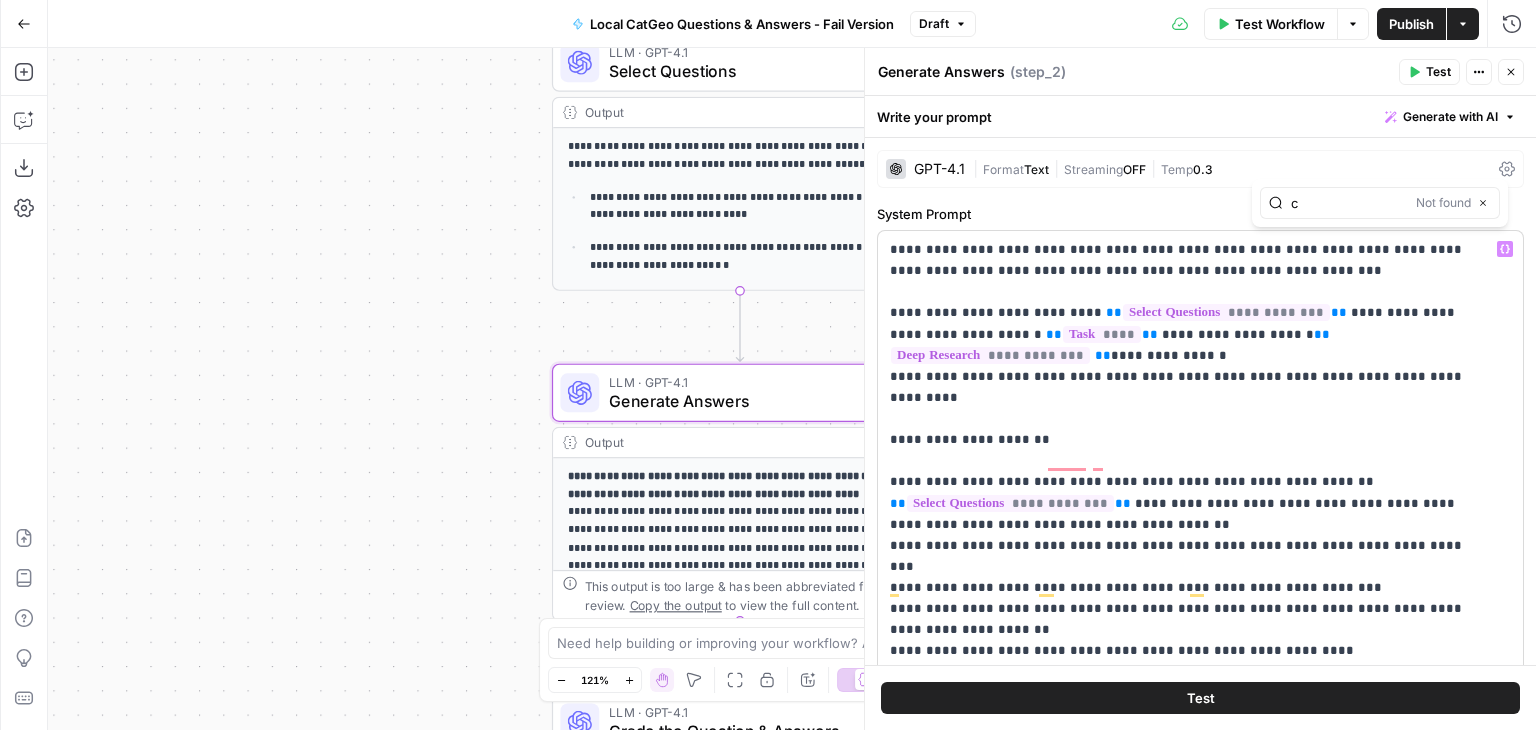 type 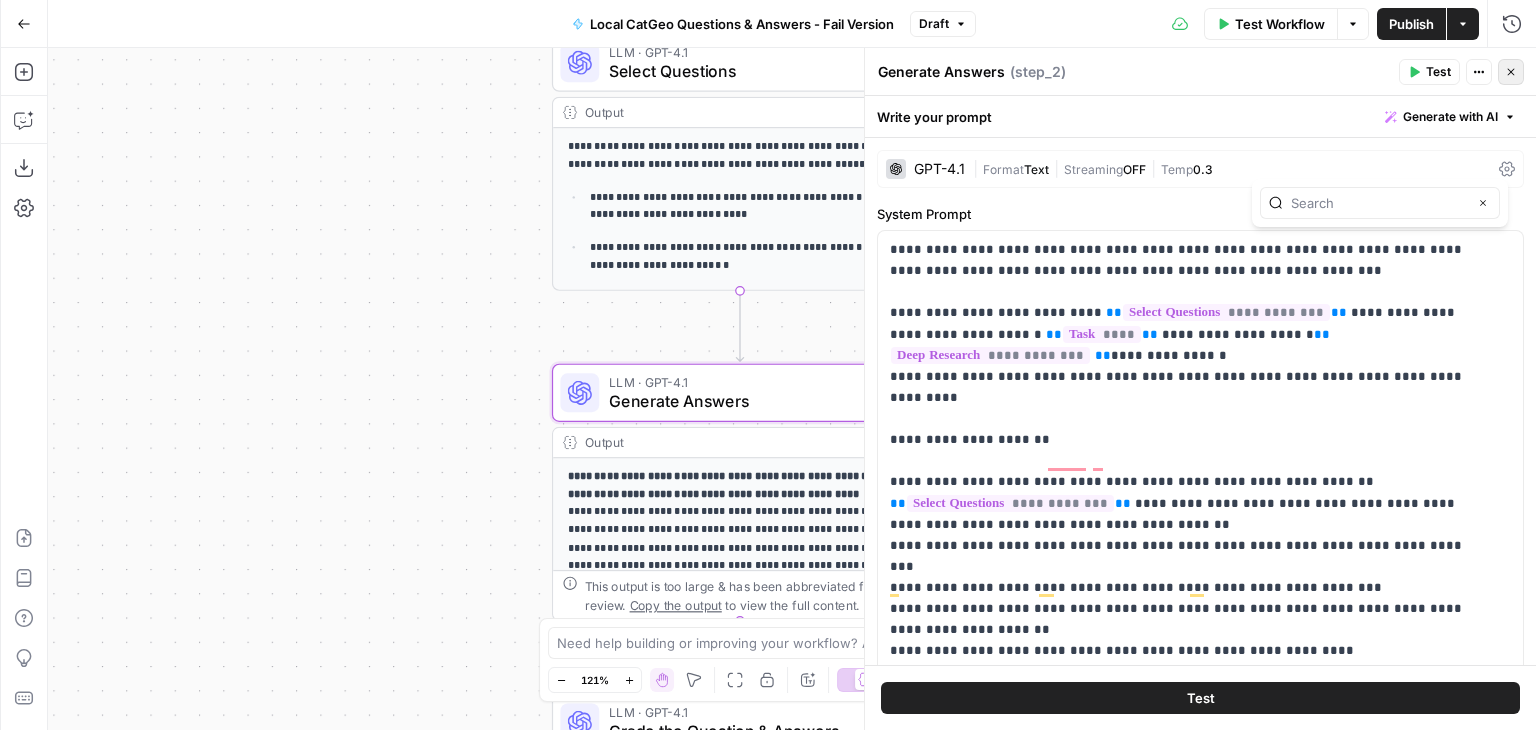 click 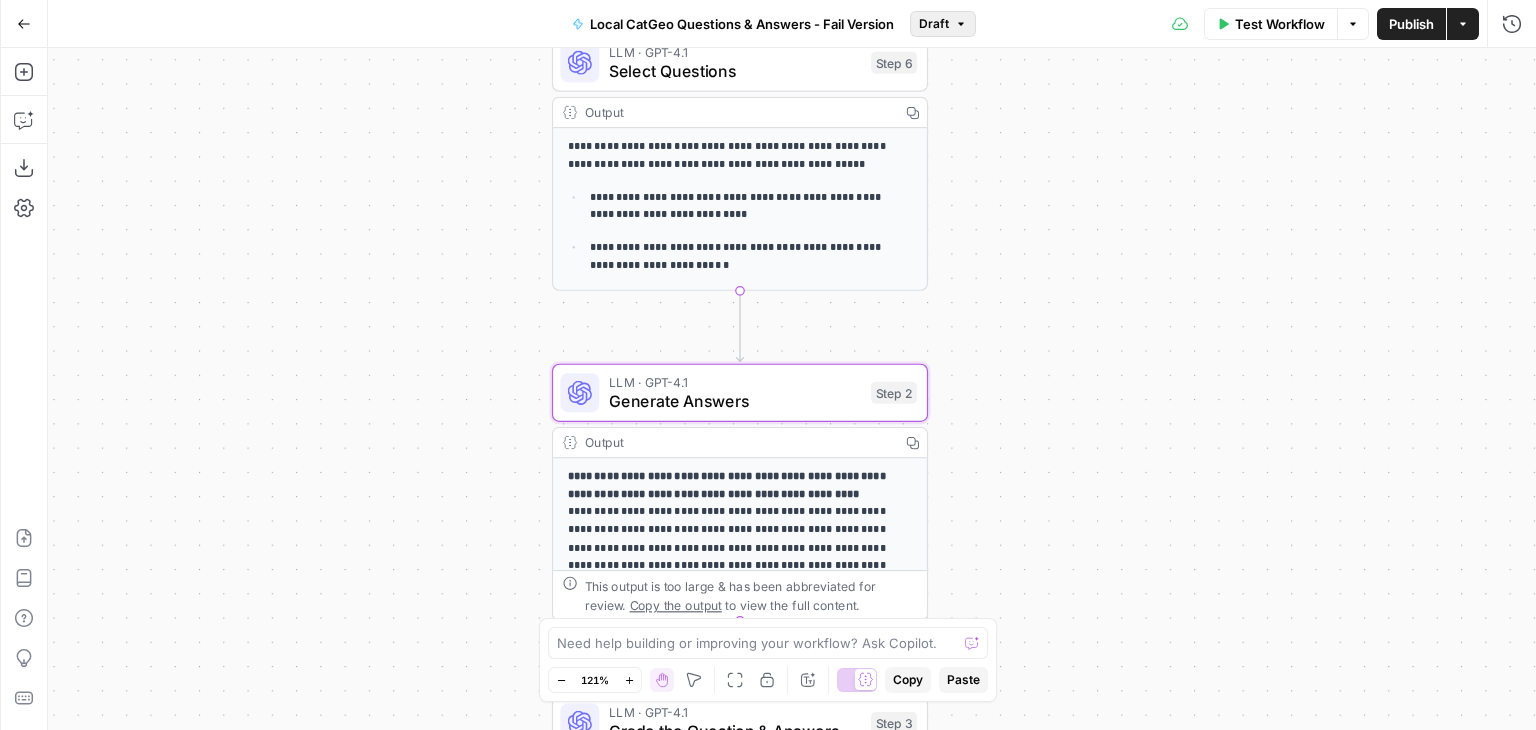 click at bounding box center (961, 24) 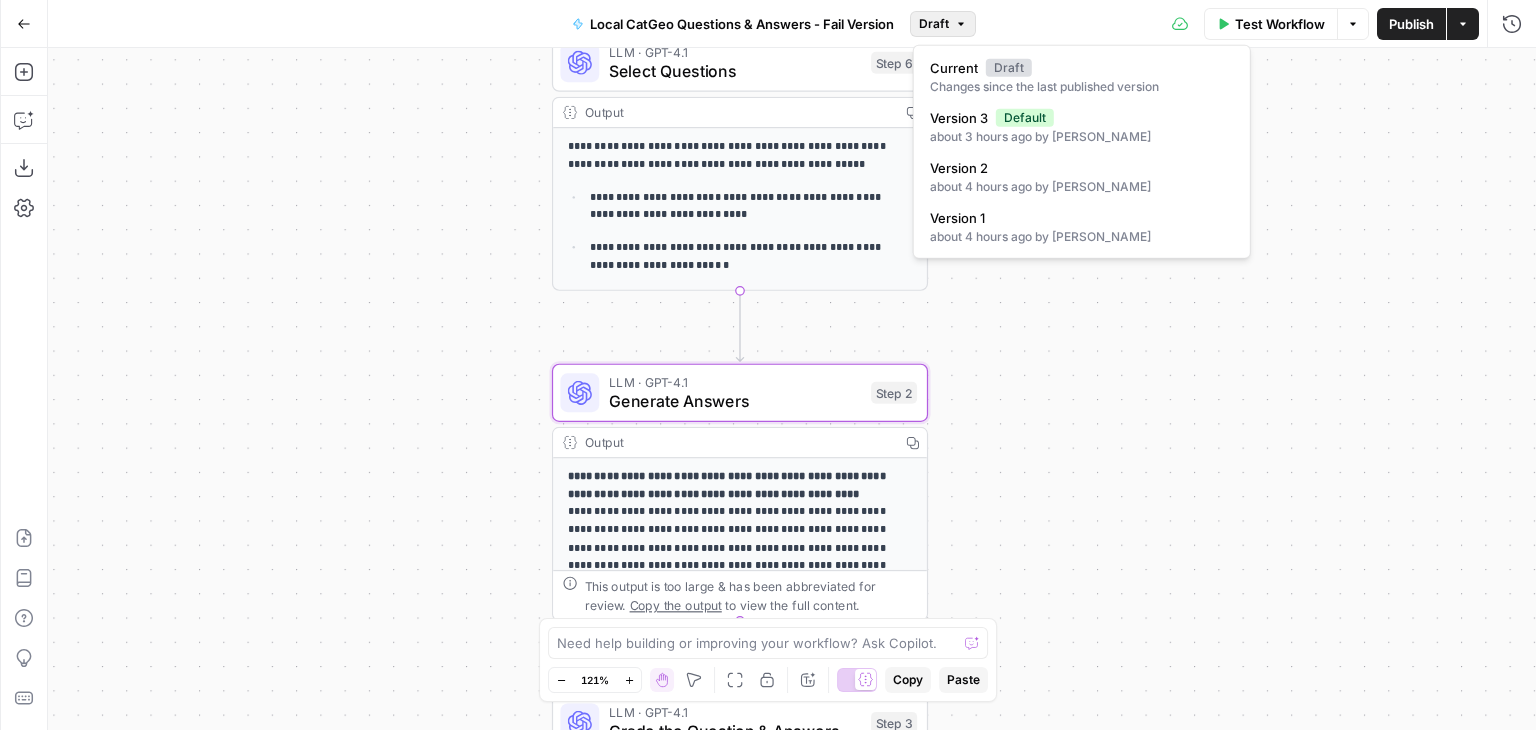 click on "**********" at bounding box center (792, 389) 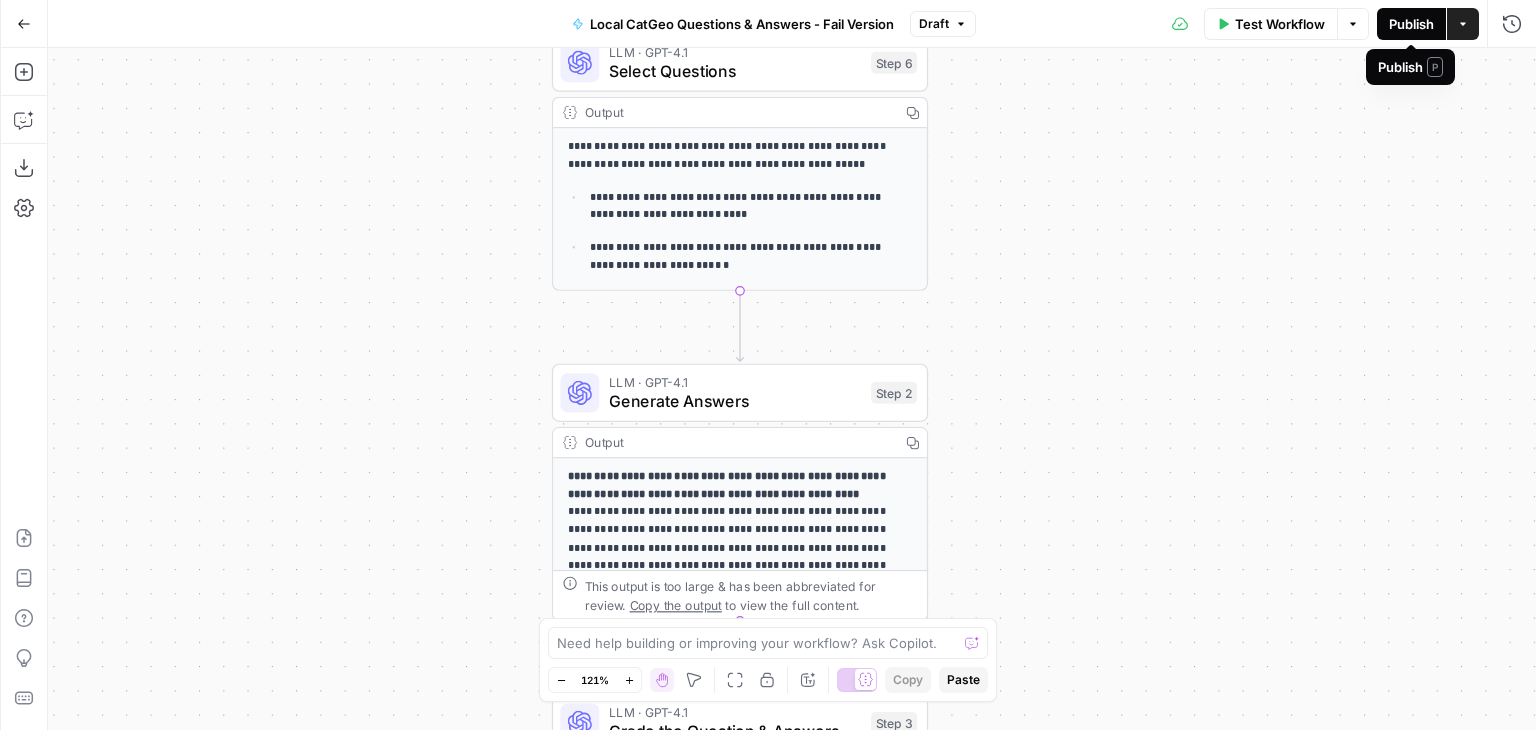 click on "Publish" at bounding box center (1411, 24) 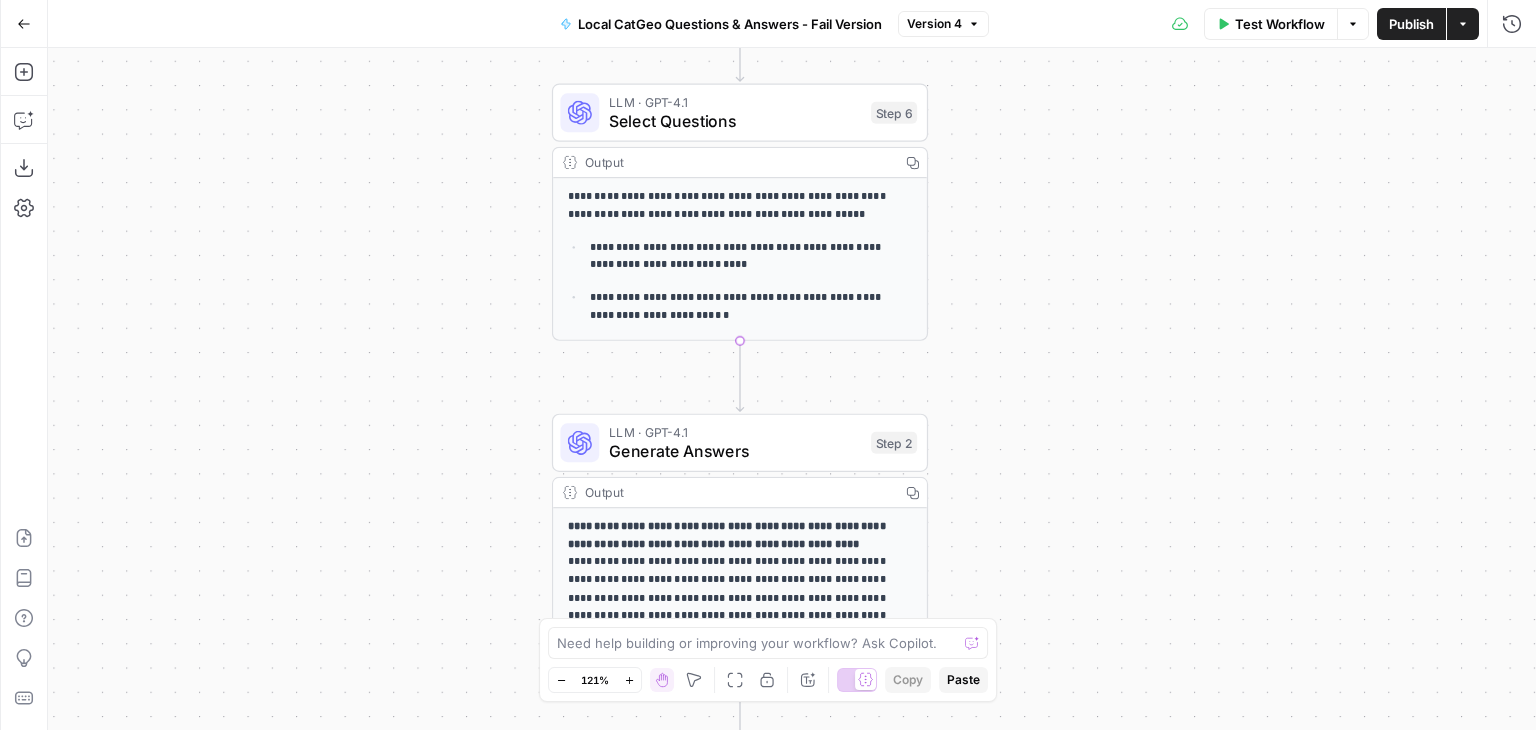click on "Select Questions" at bounding box center [735, 121] 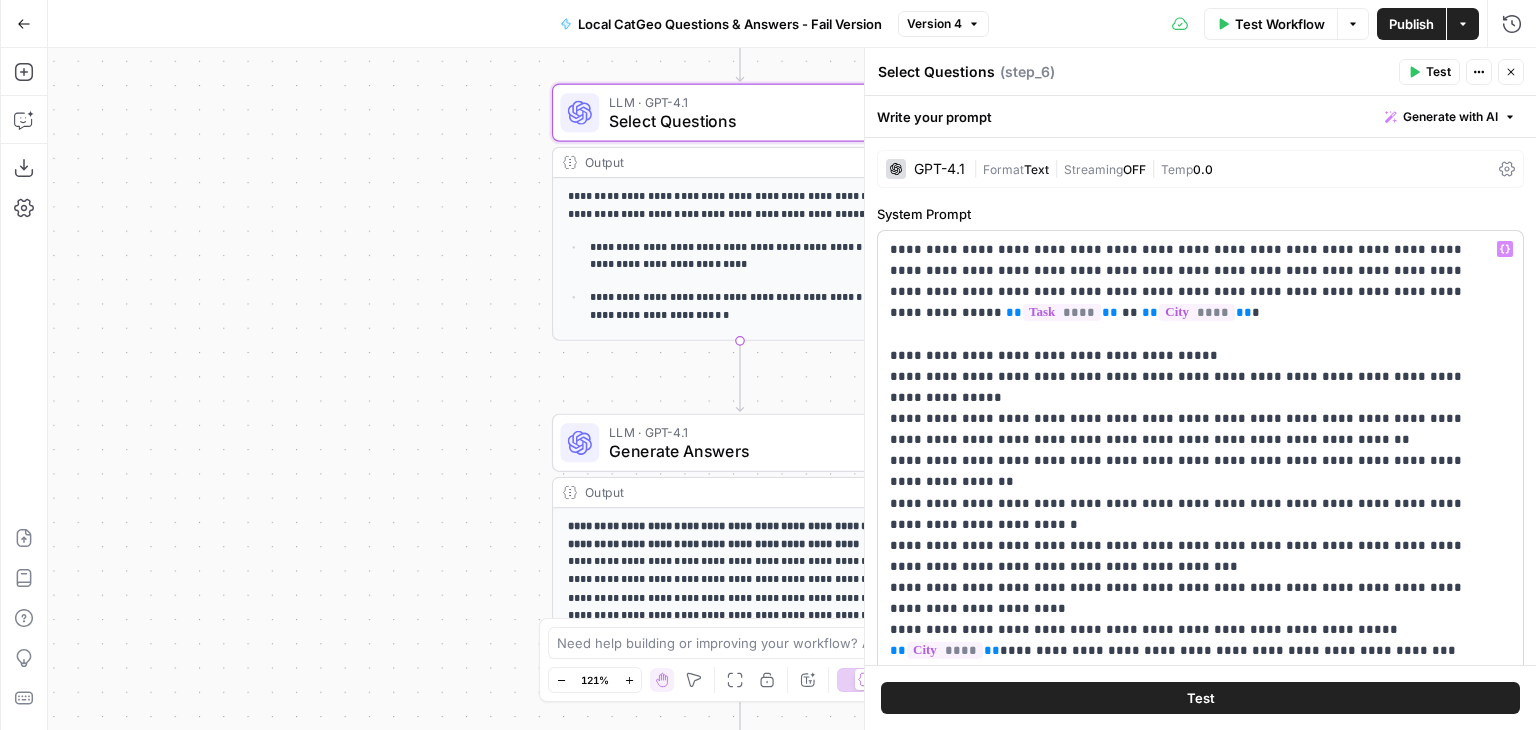 scroll, scrollTop: 300, scrollLeft: 0, axis: vertical 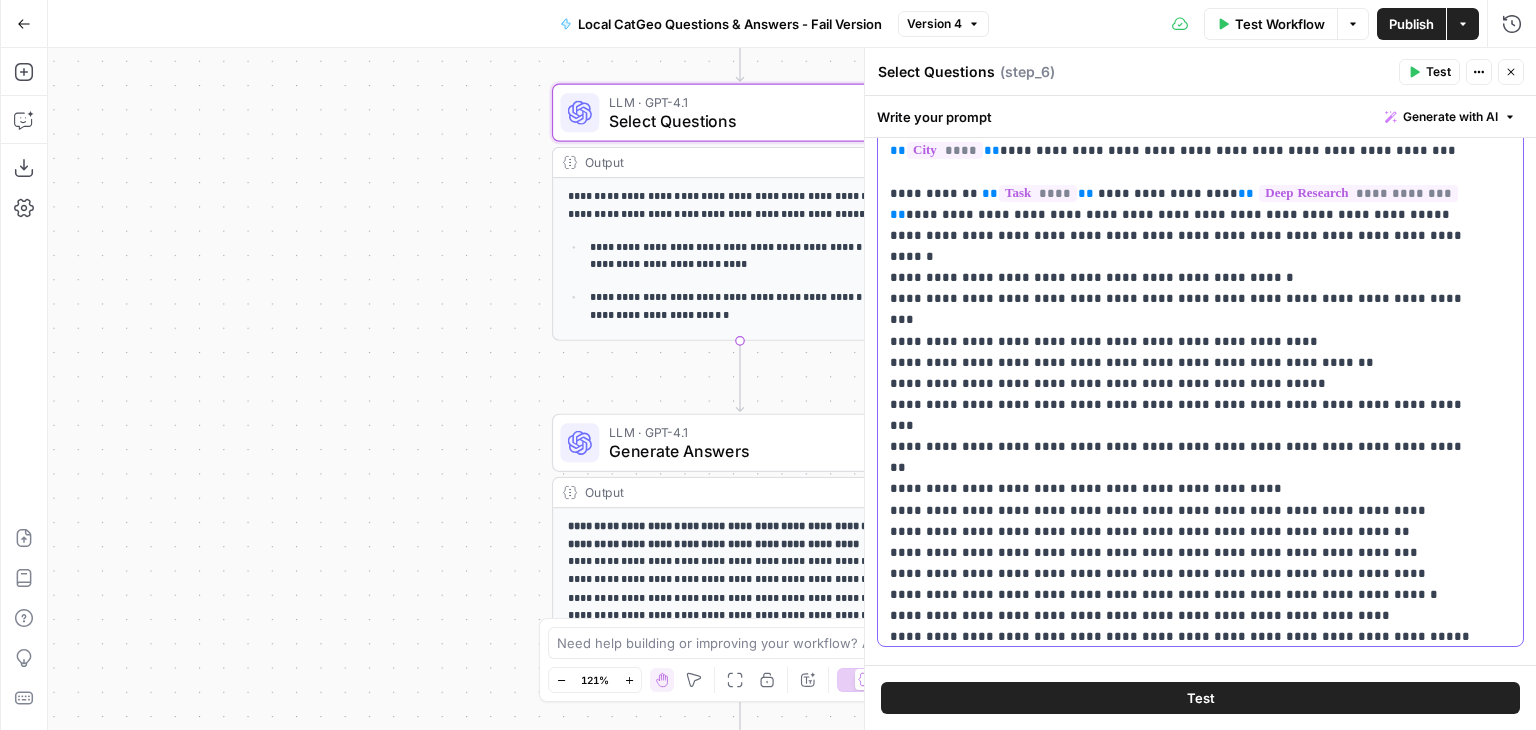 click on "**********" at bounding box center [1185, 288] 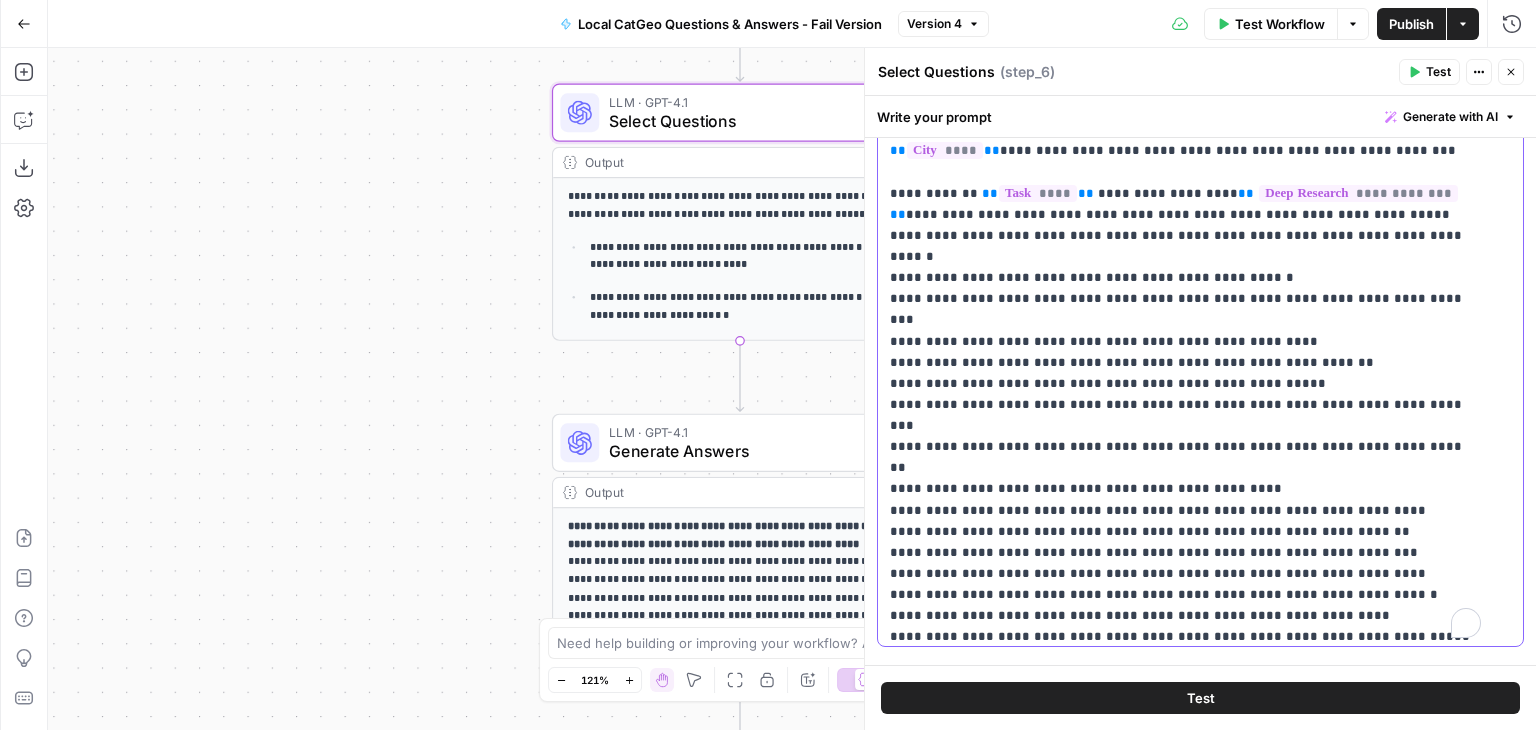 scroll, scrollTop: 100, scrollLeft: 0, axis: vertical 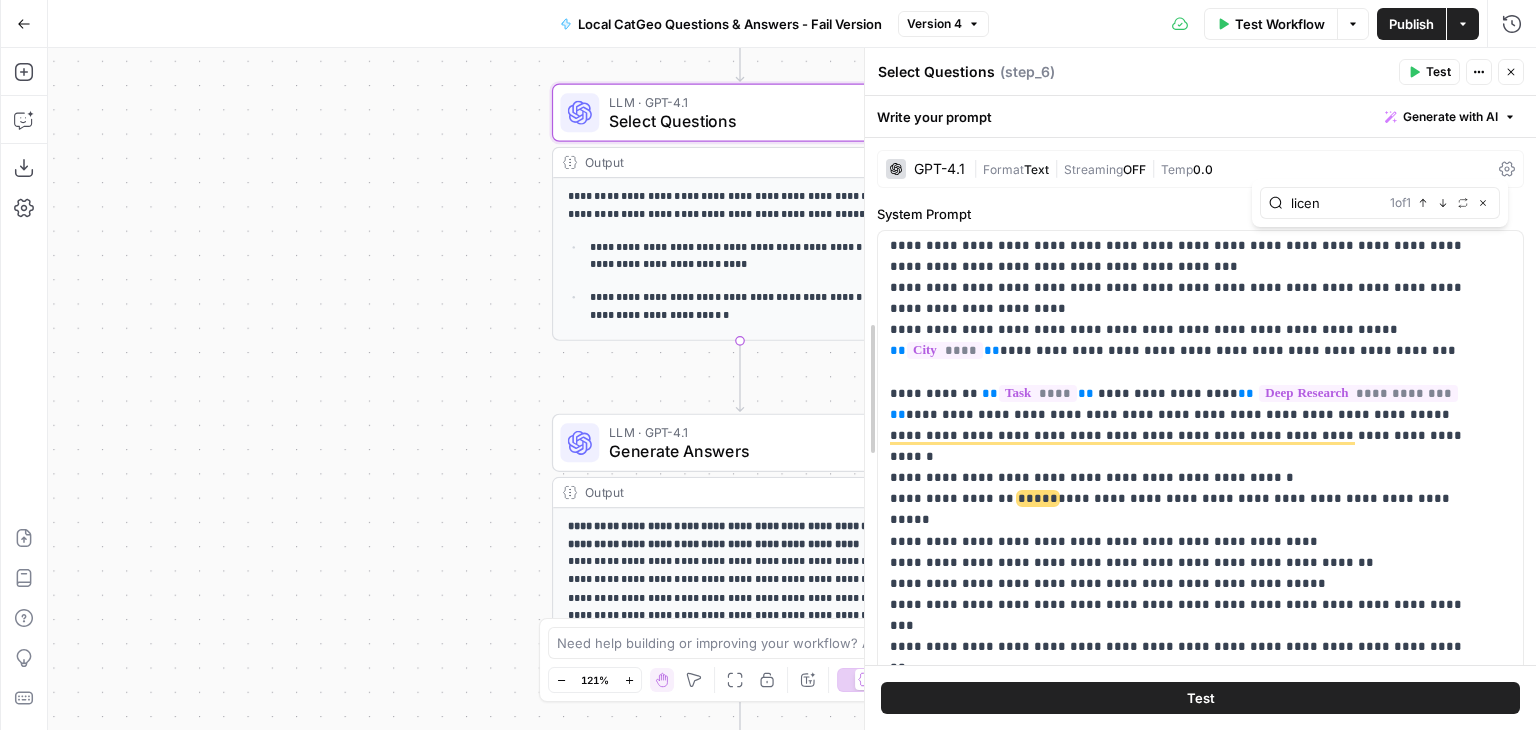type on "licen" 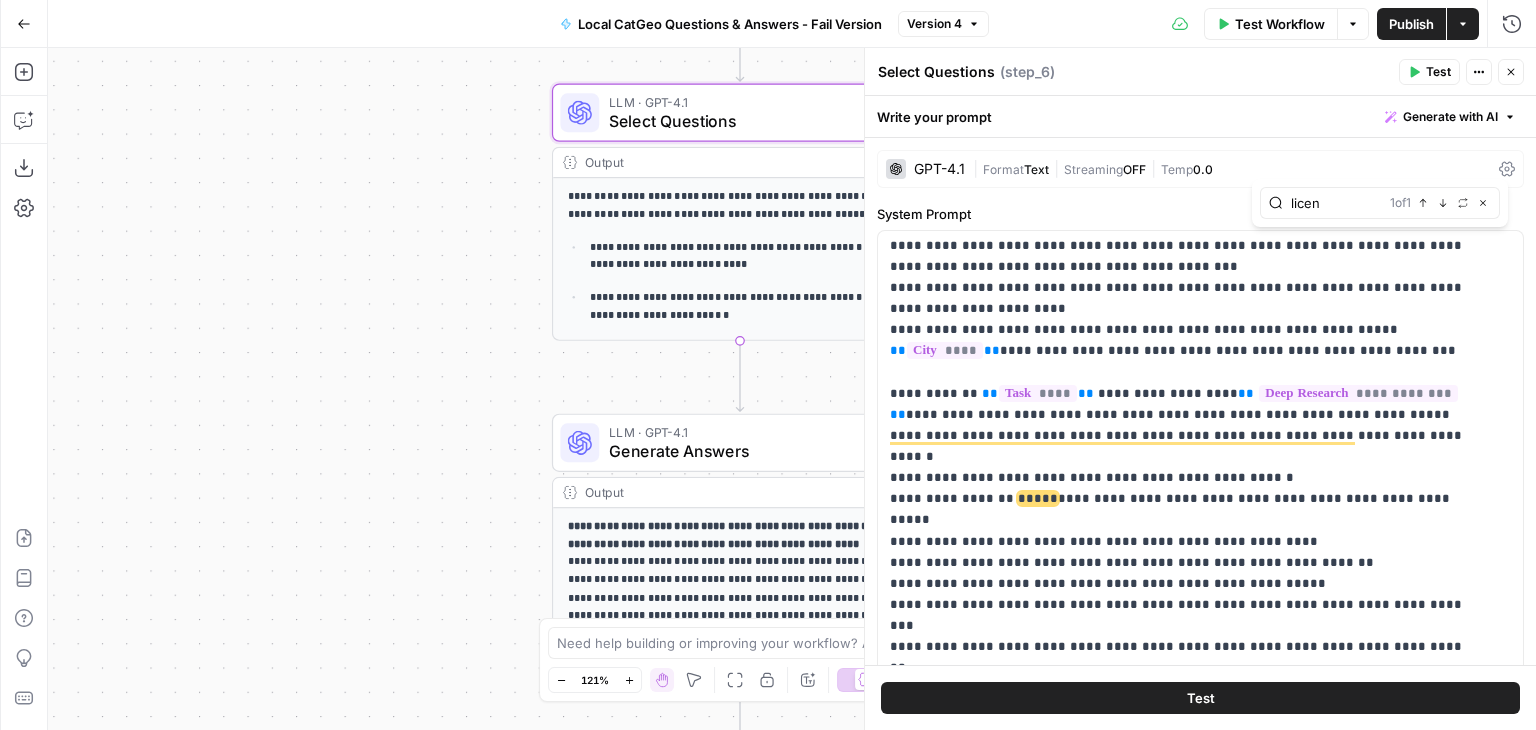 click on "**********" at bounding box center (792, 389) 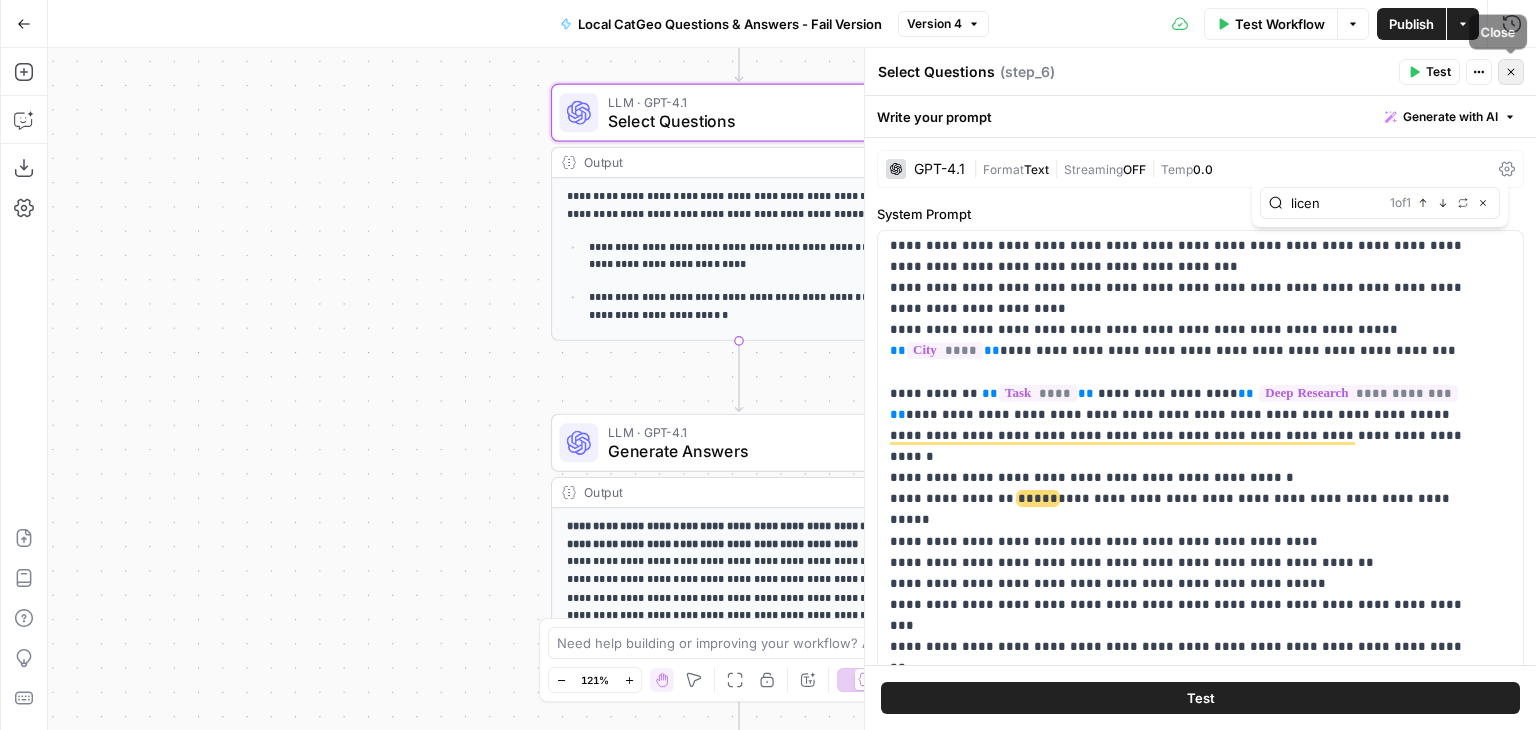 click 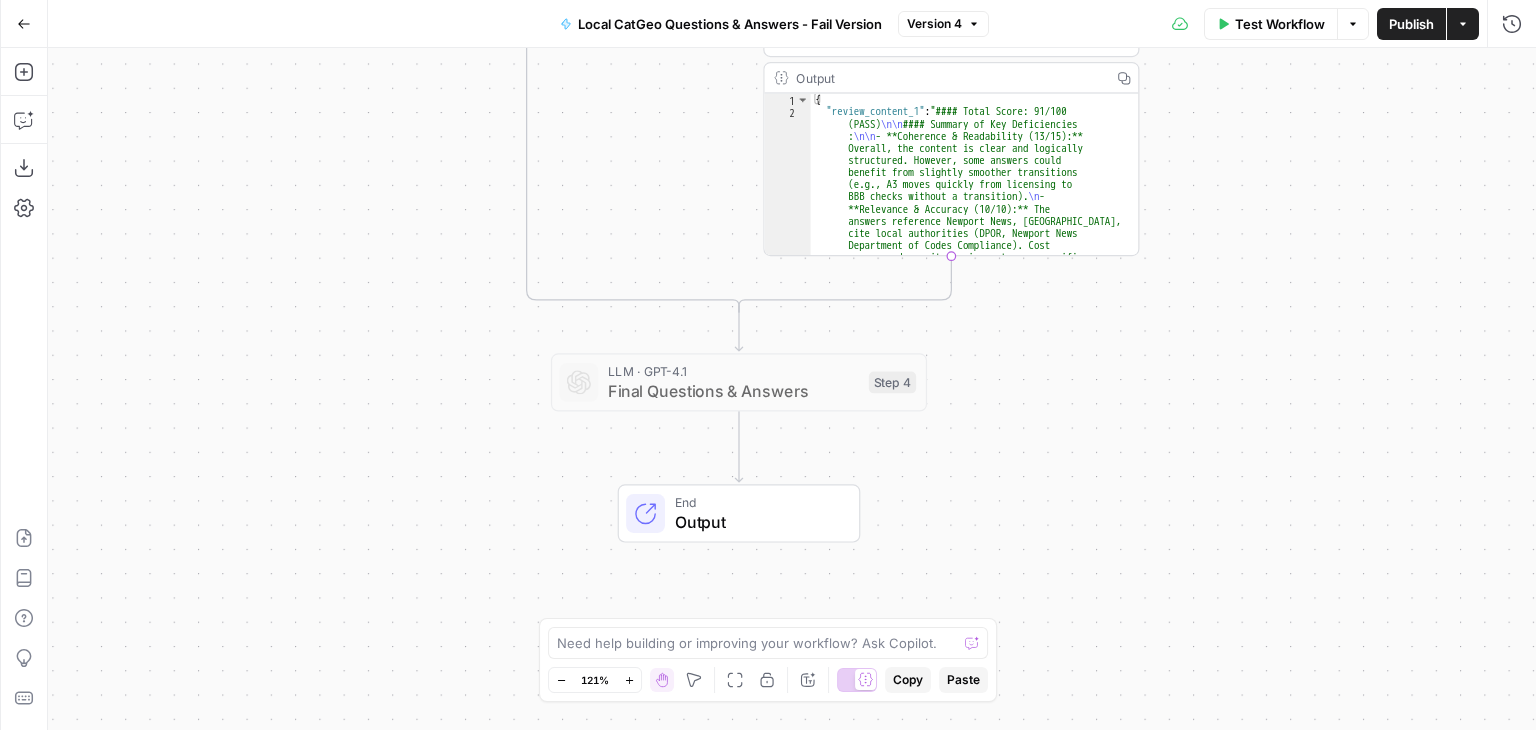 click on "**********" at bounding box center [792, 389] 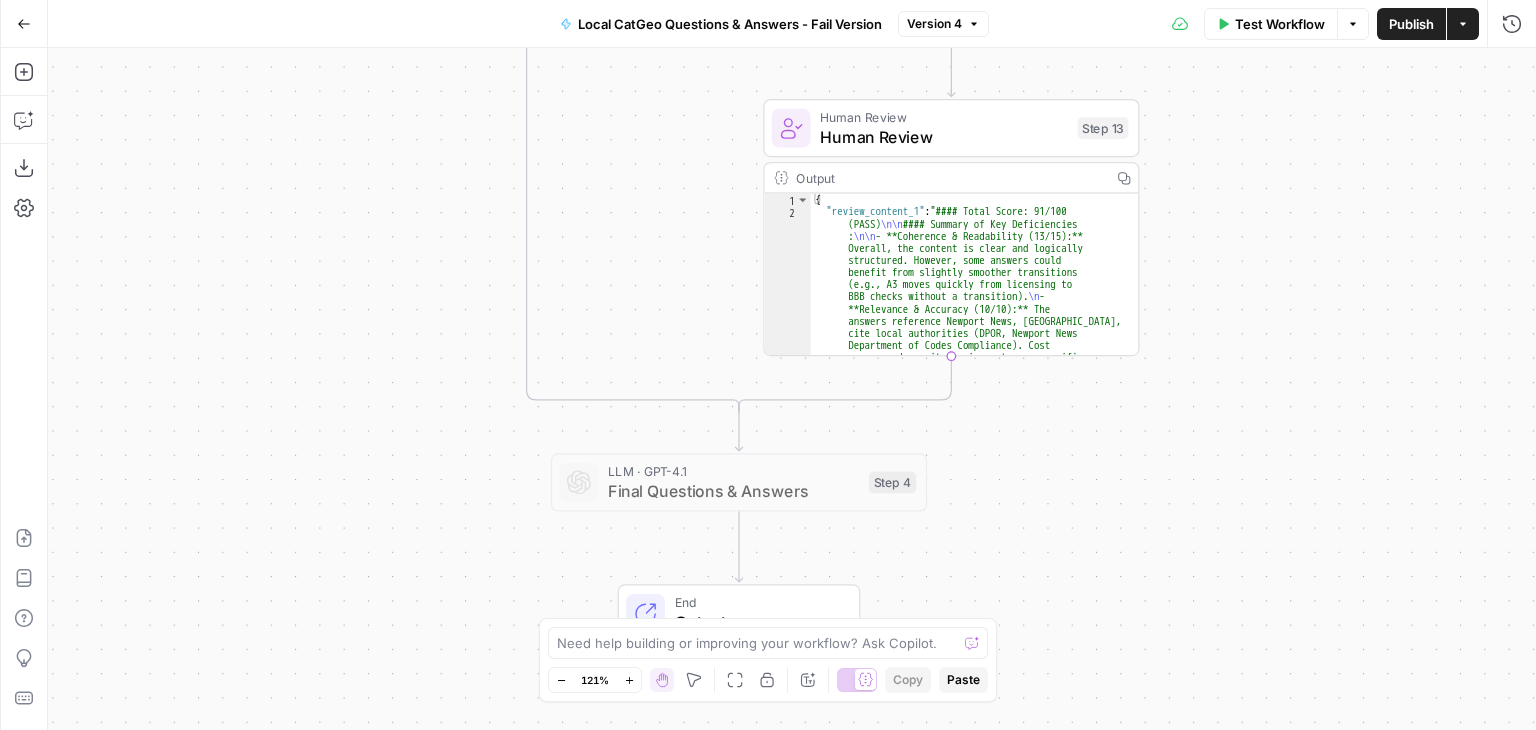 click on "**********" at bounding box center (792, 389) 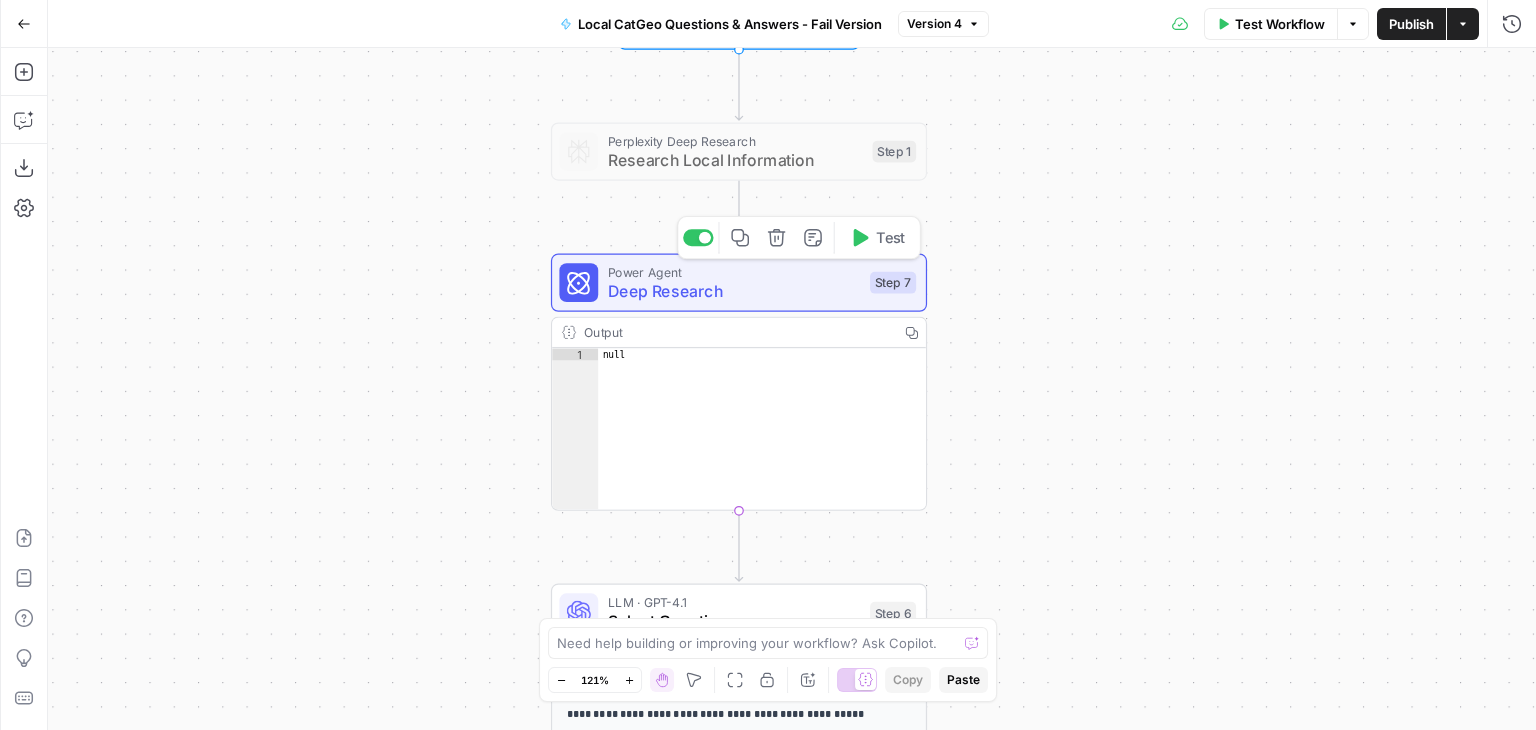 click on "Deep Research" at bounding box center [734, 291] 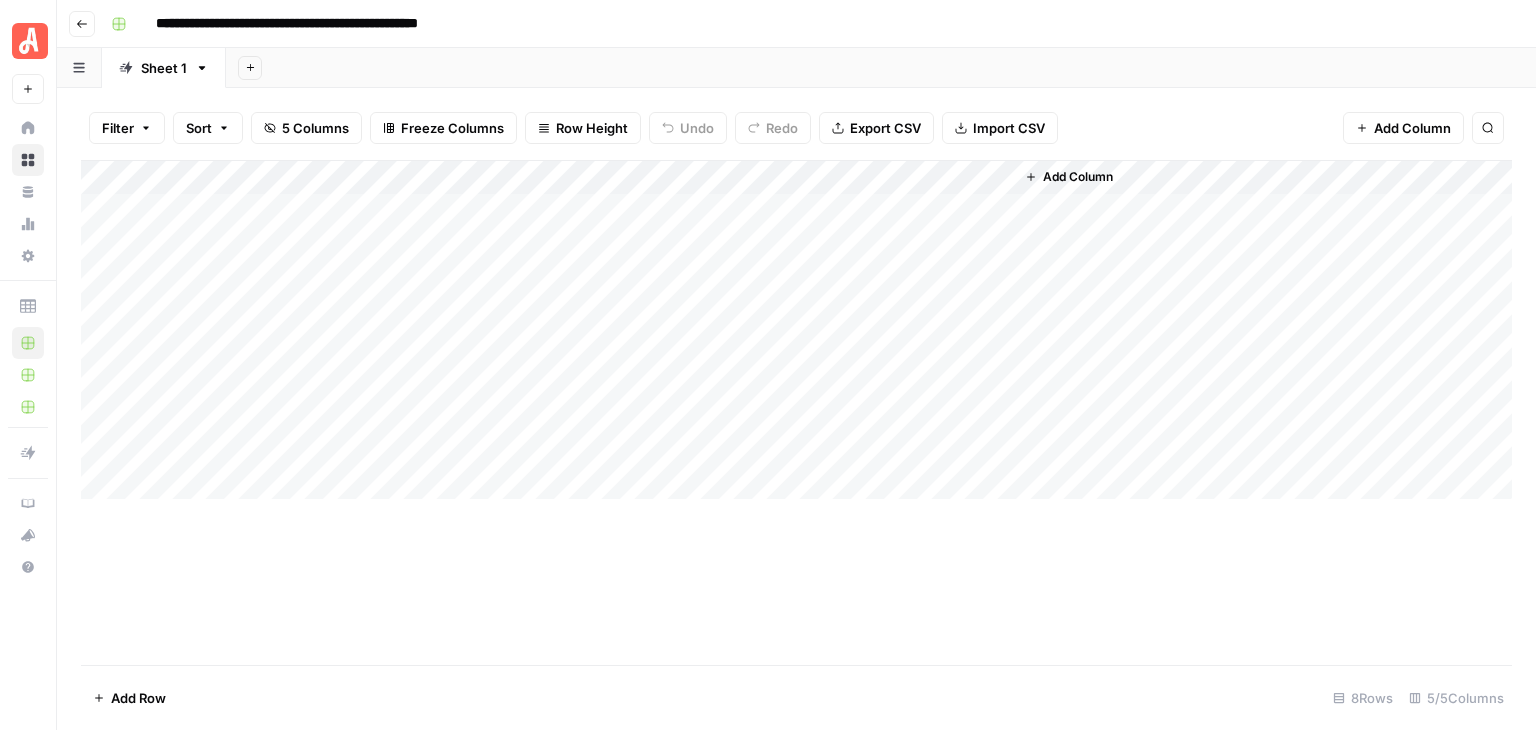 scroll, scrollTop: 0, scrollLeft: 0, axis: both 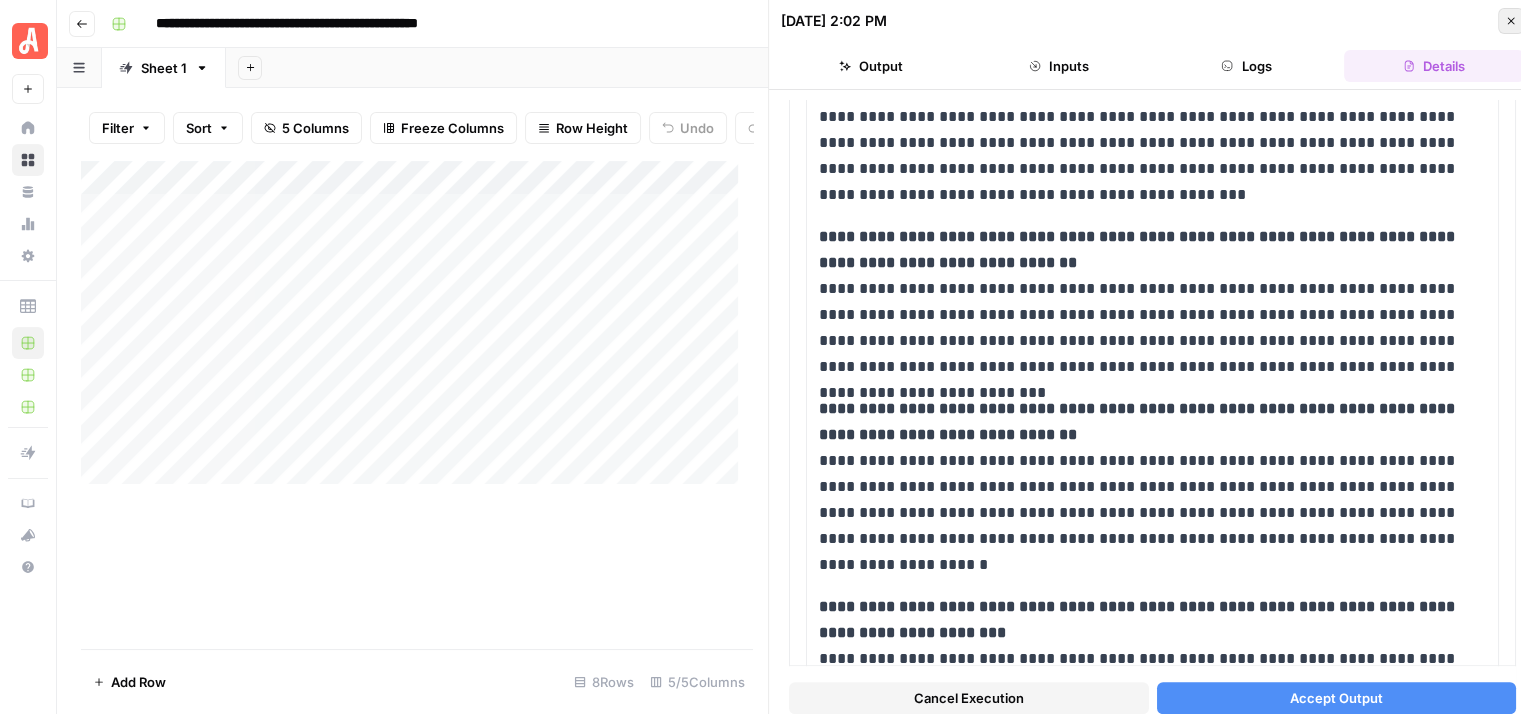 click 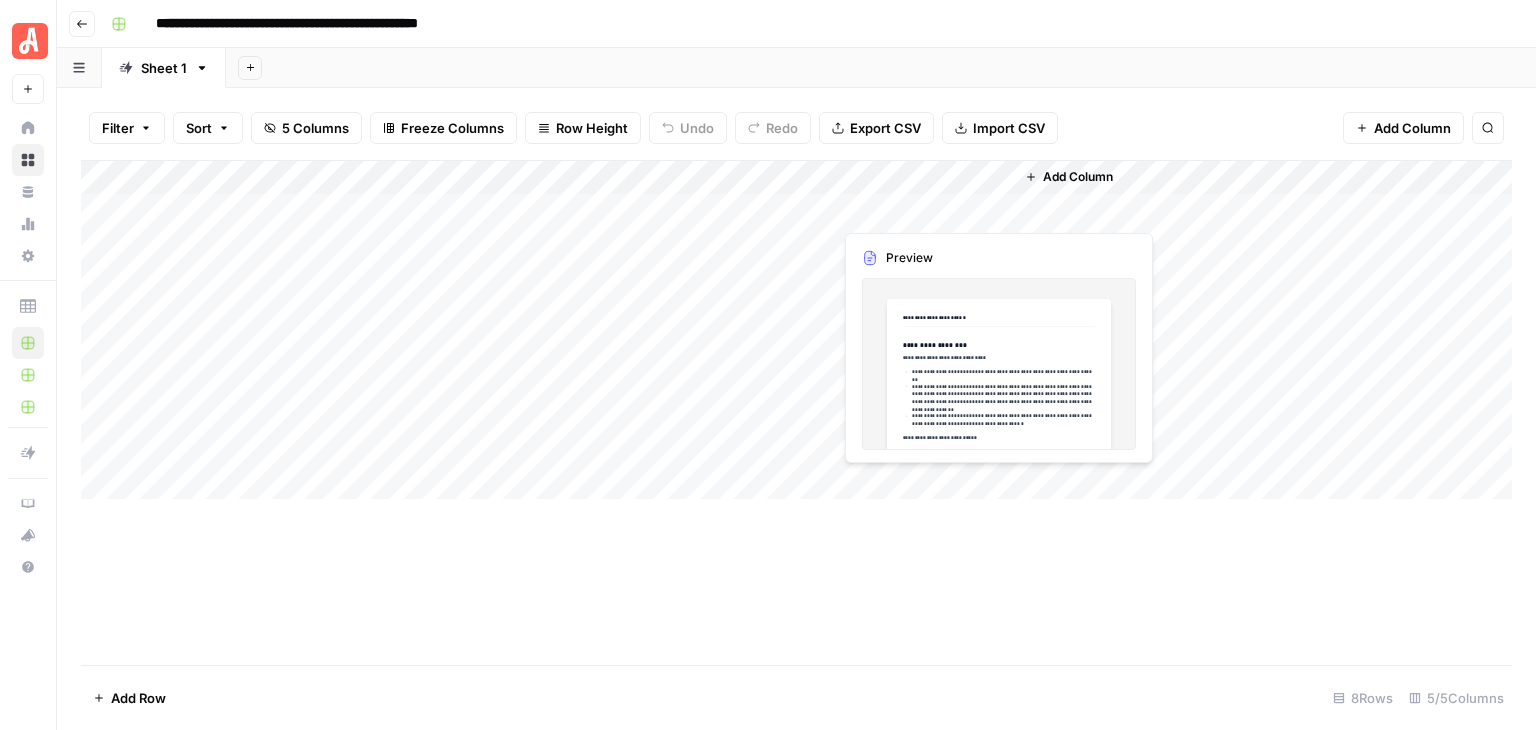 click on "Add Column" at bounding box center (796, 330) 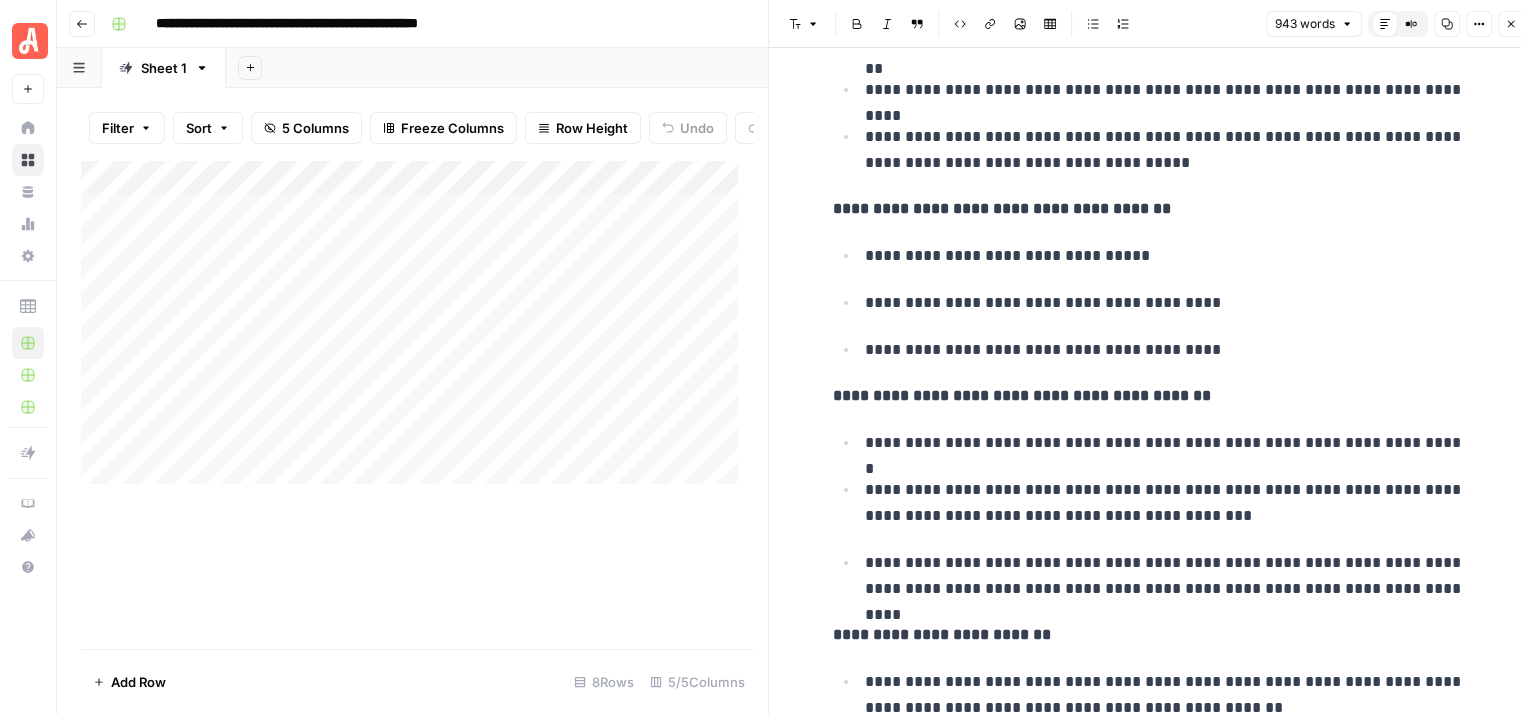 scroll, scrollTop: 1300, scrollLeft: 0, axis: vertical 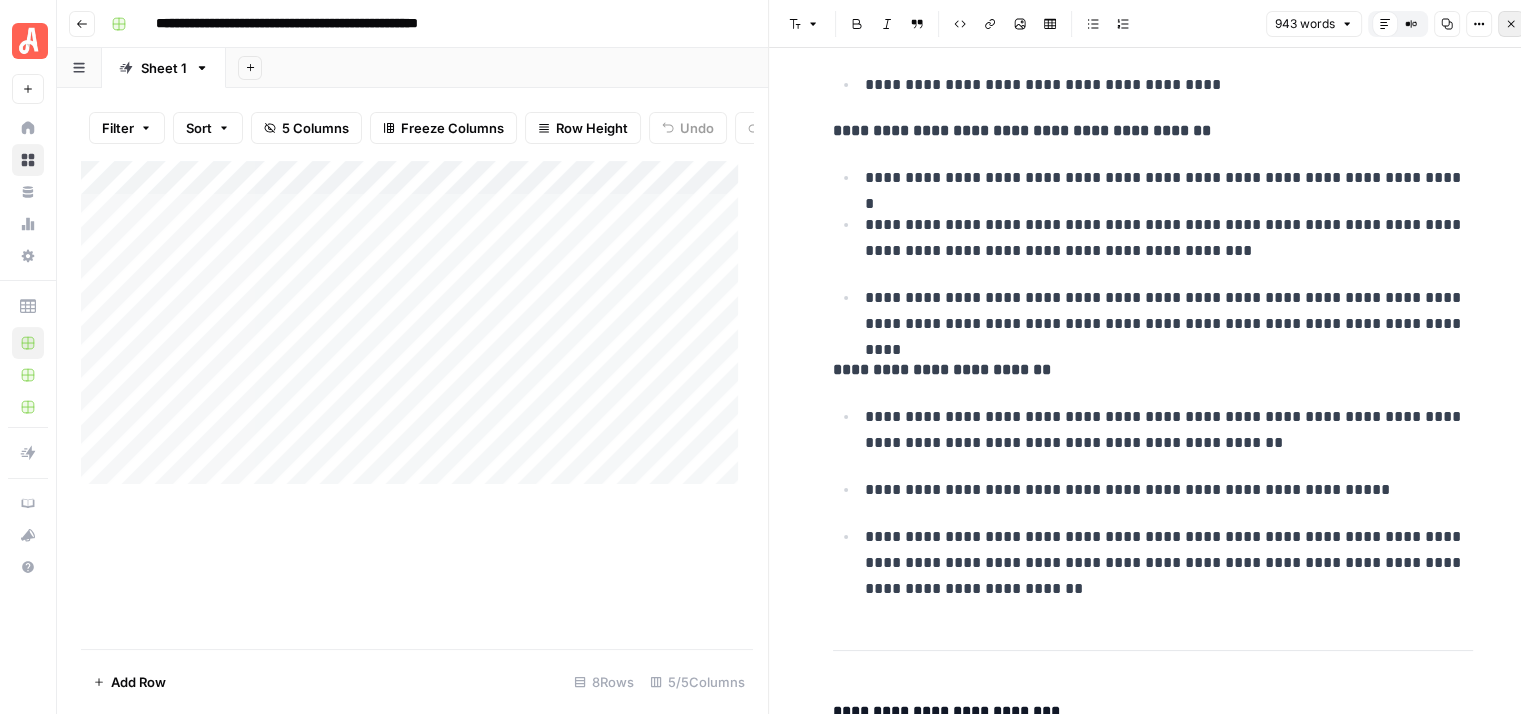 click 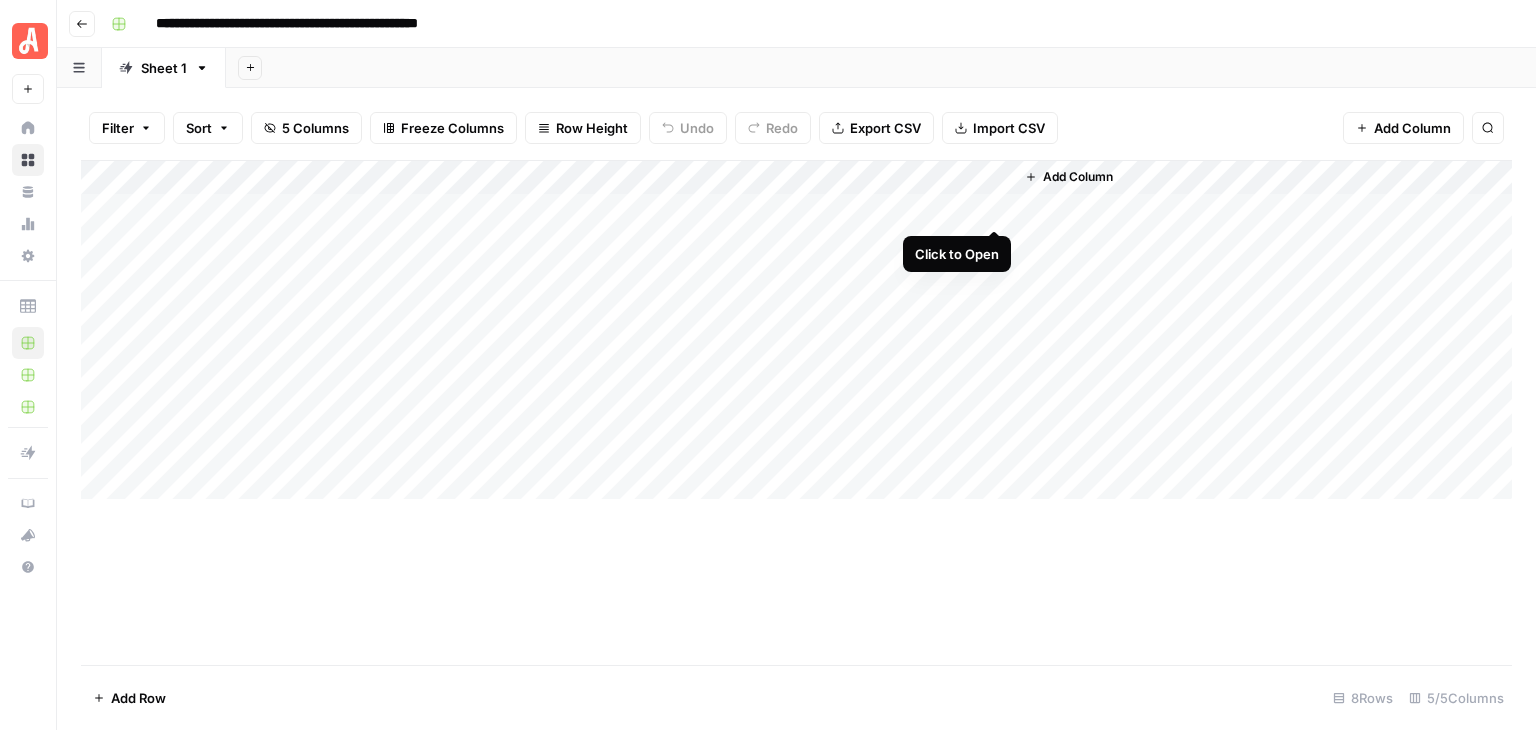 click on "Add Column" at bounding box center (796, 330) 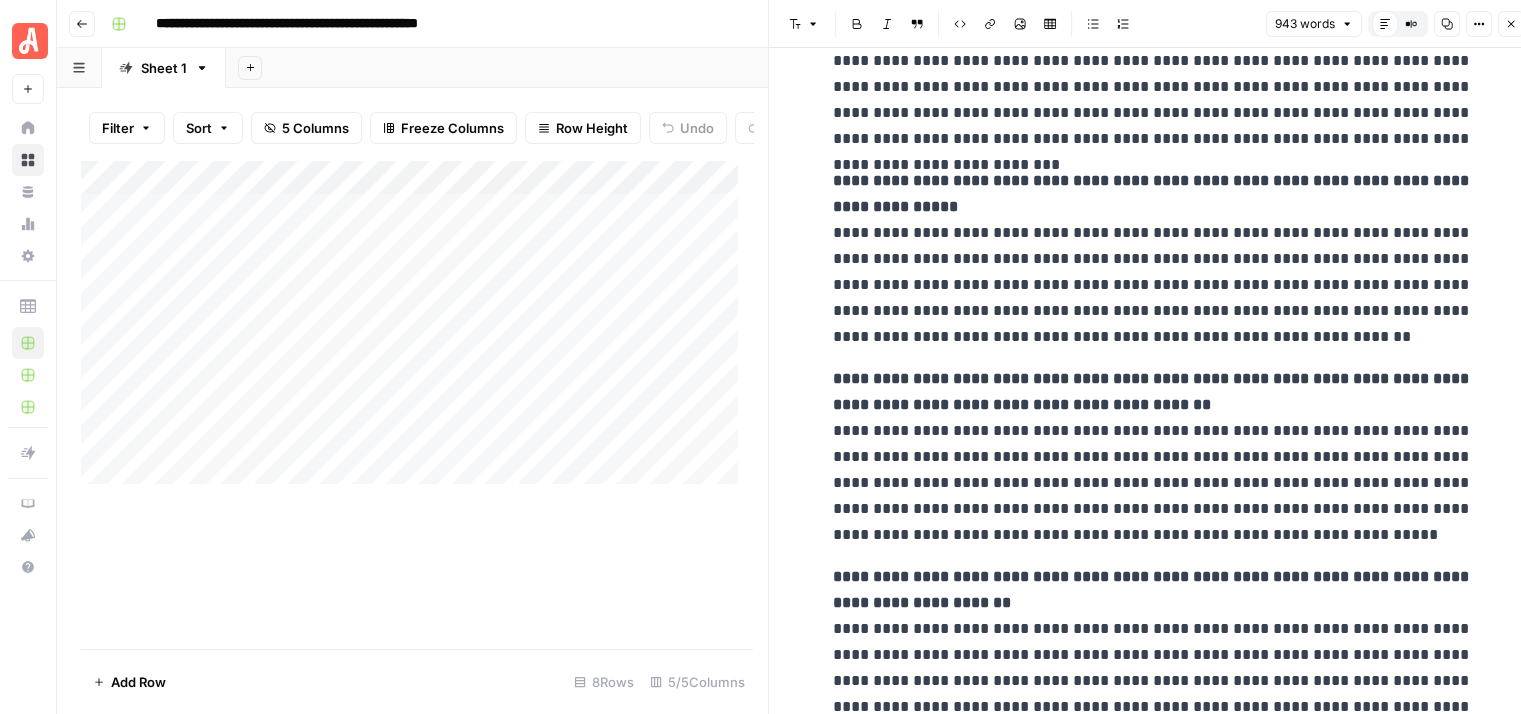 scroll, scrollTop: 3148, scrollLeft: 0, axis: vertical 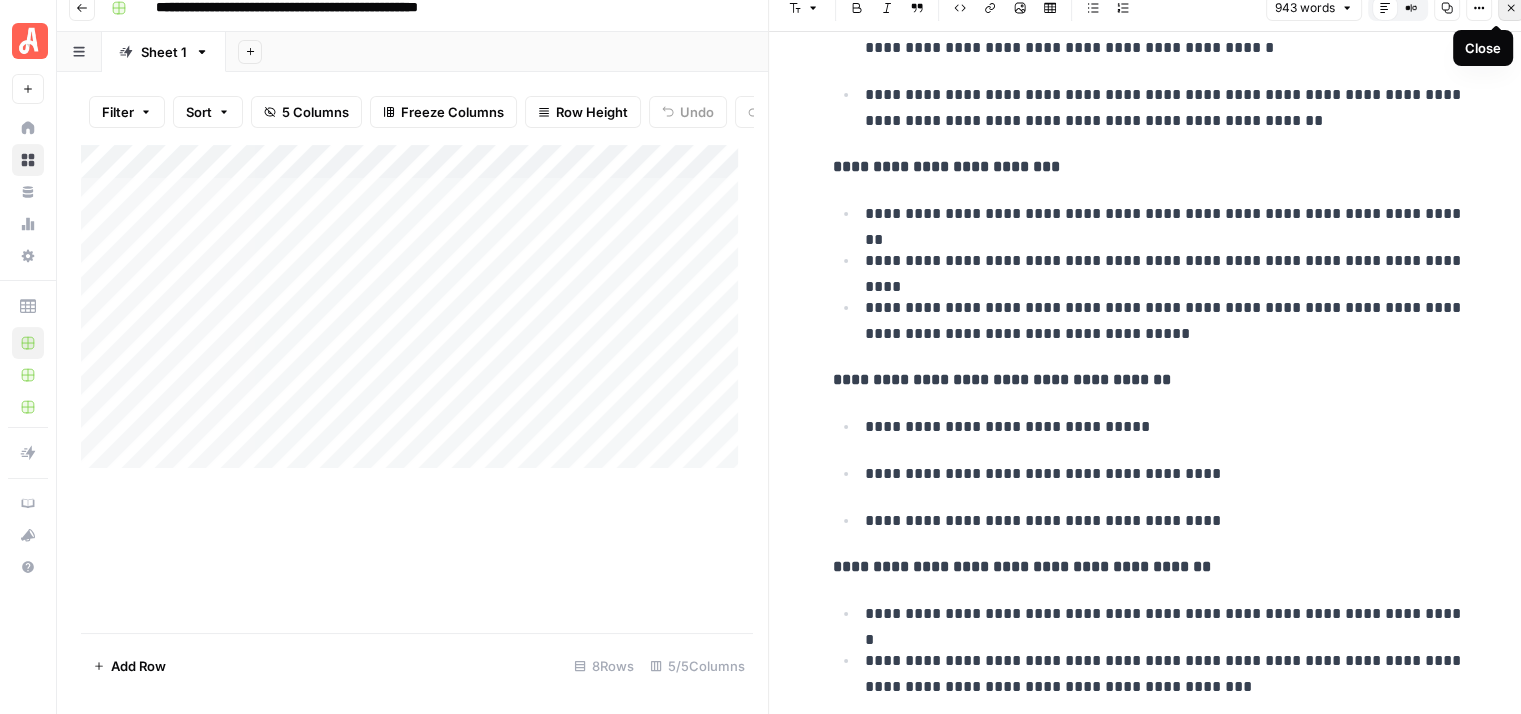 click 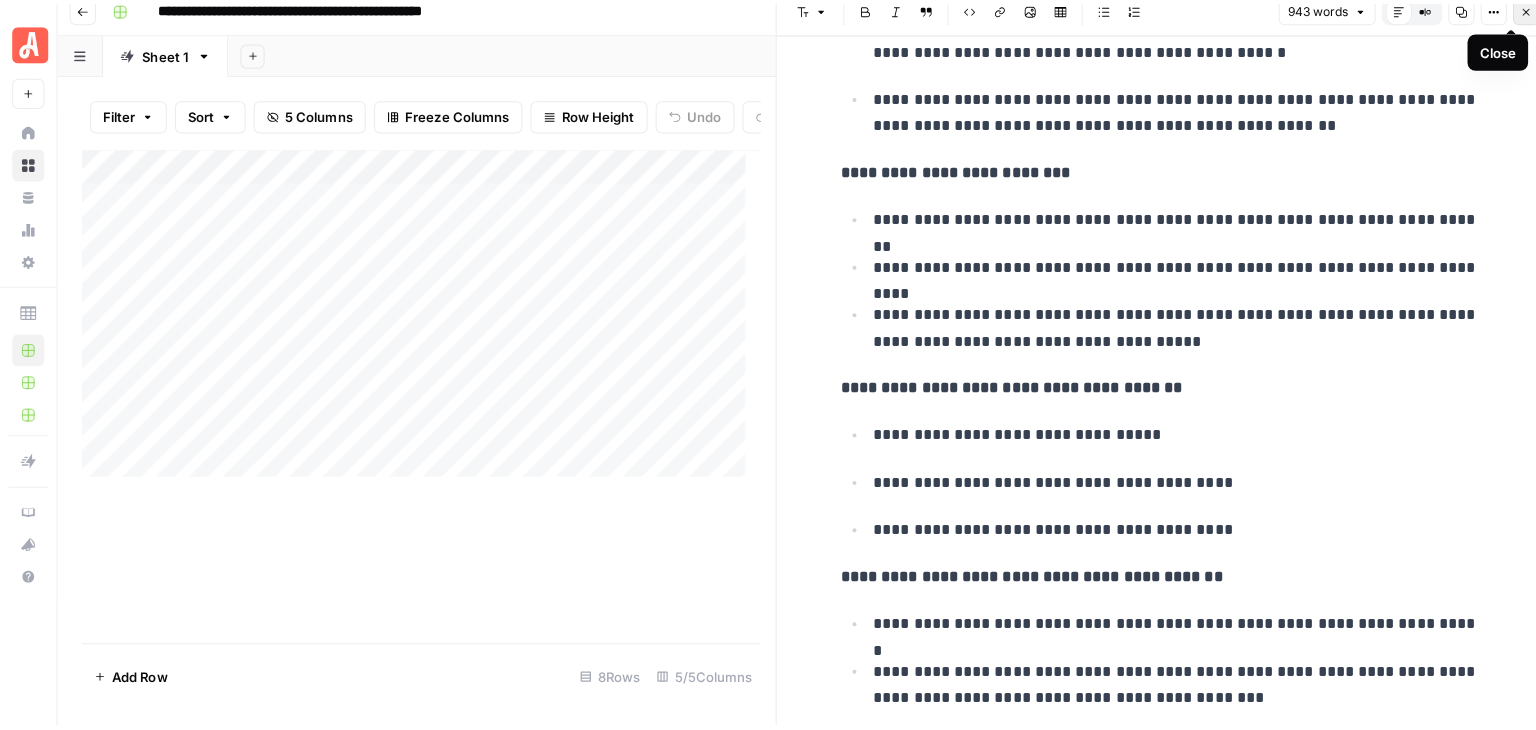scroll, scrollTop: 0, scrollLeft: 0, axis: both 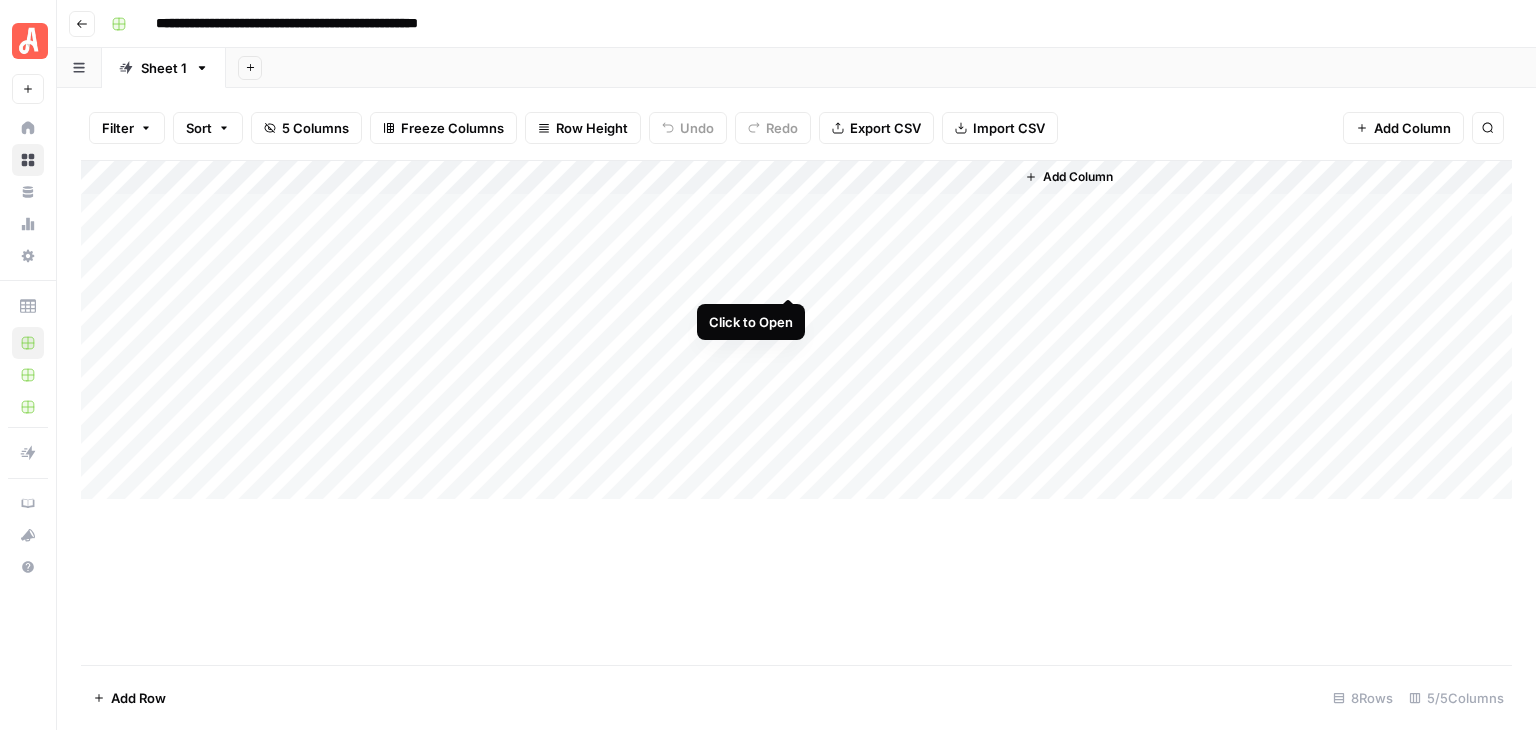 click on "Add Column" at bounding box center [796, 330] 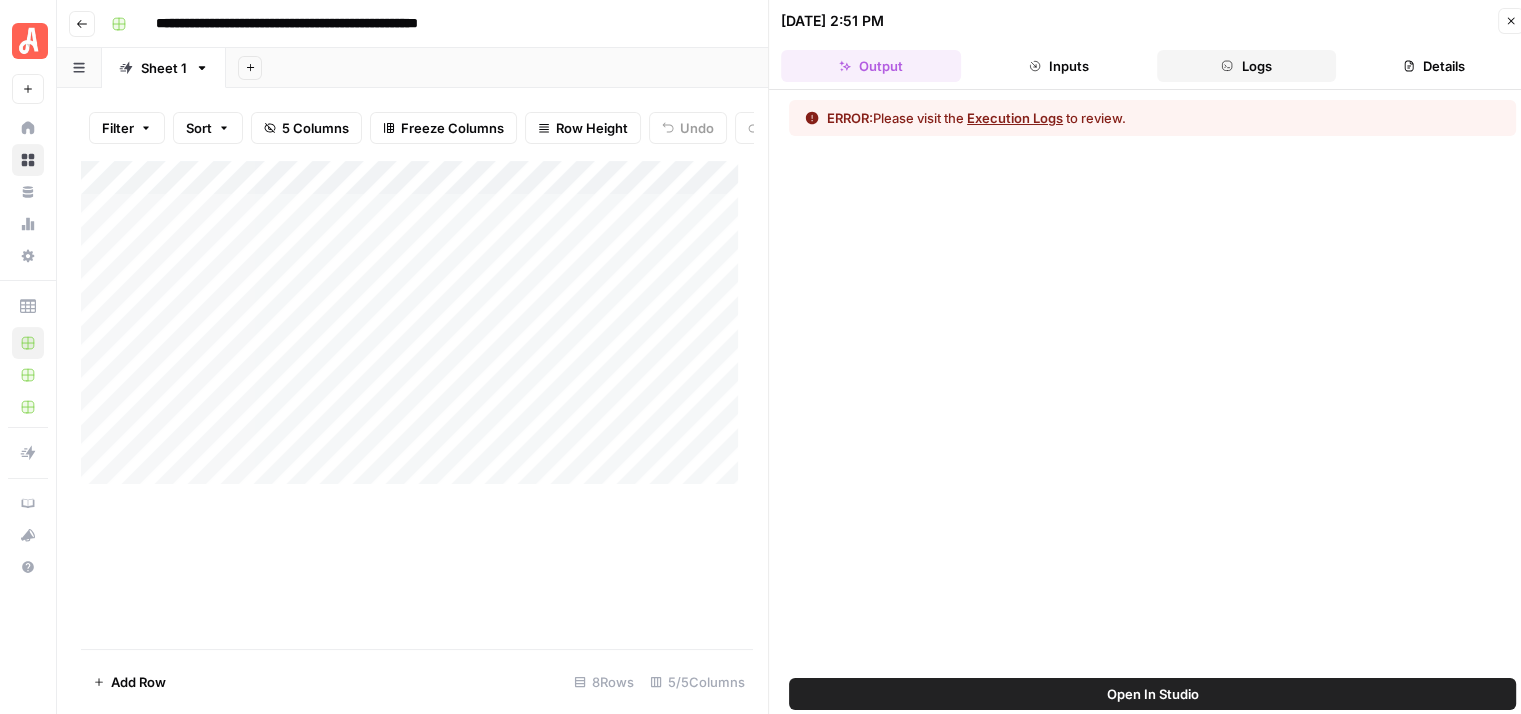 click on "Logs" at bounding box center (1247, 66) 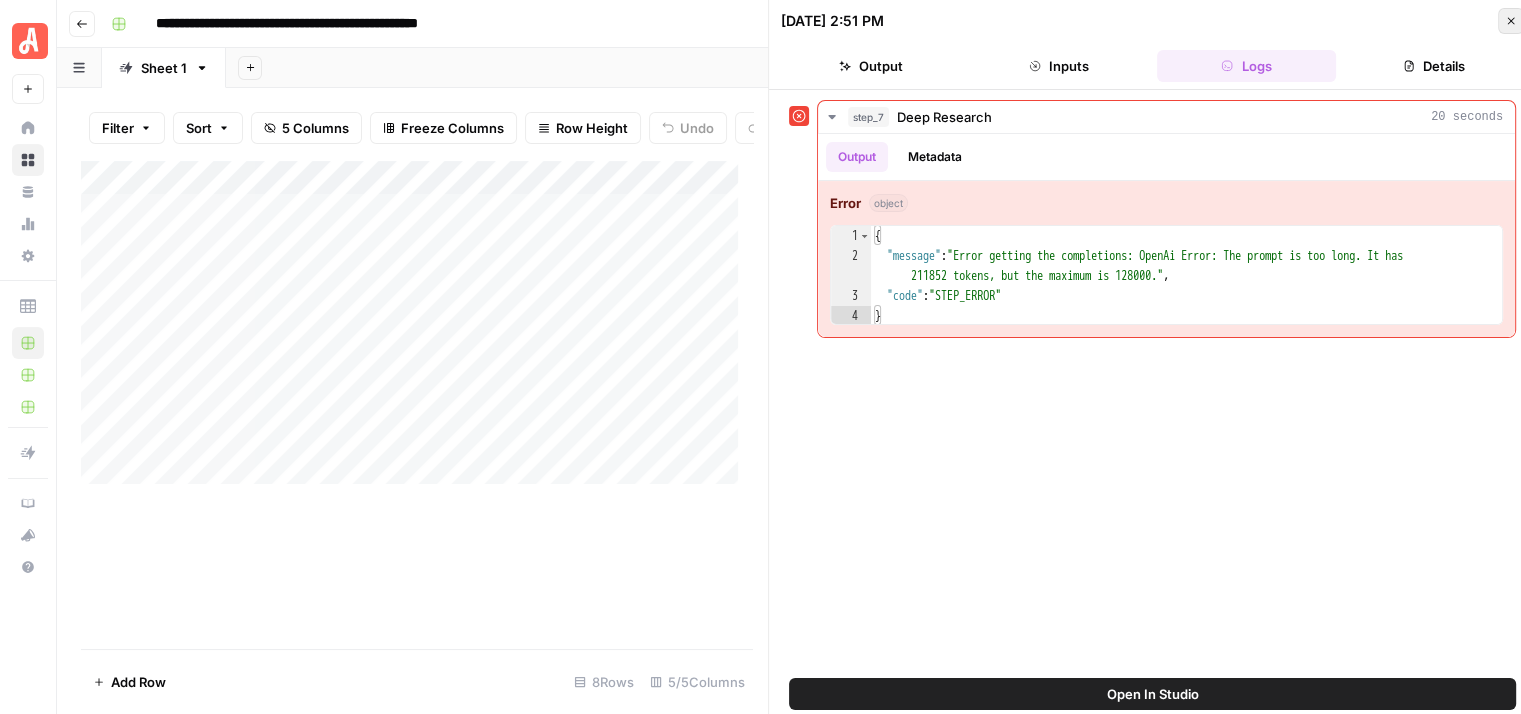 click 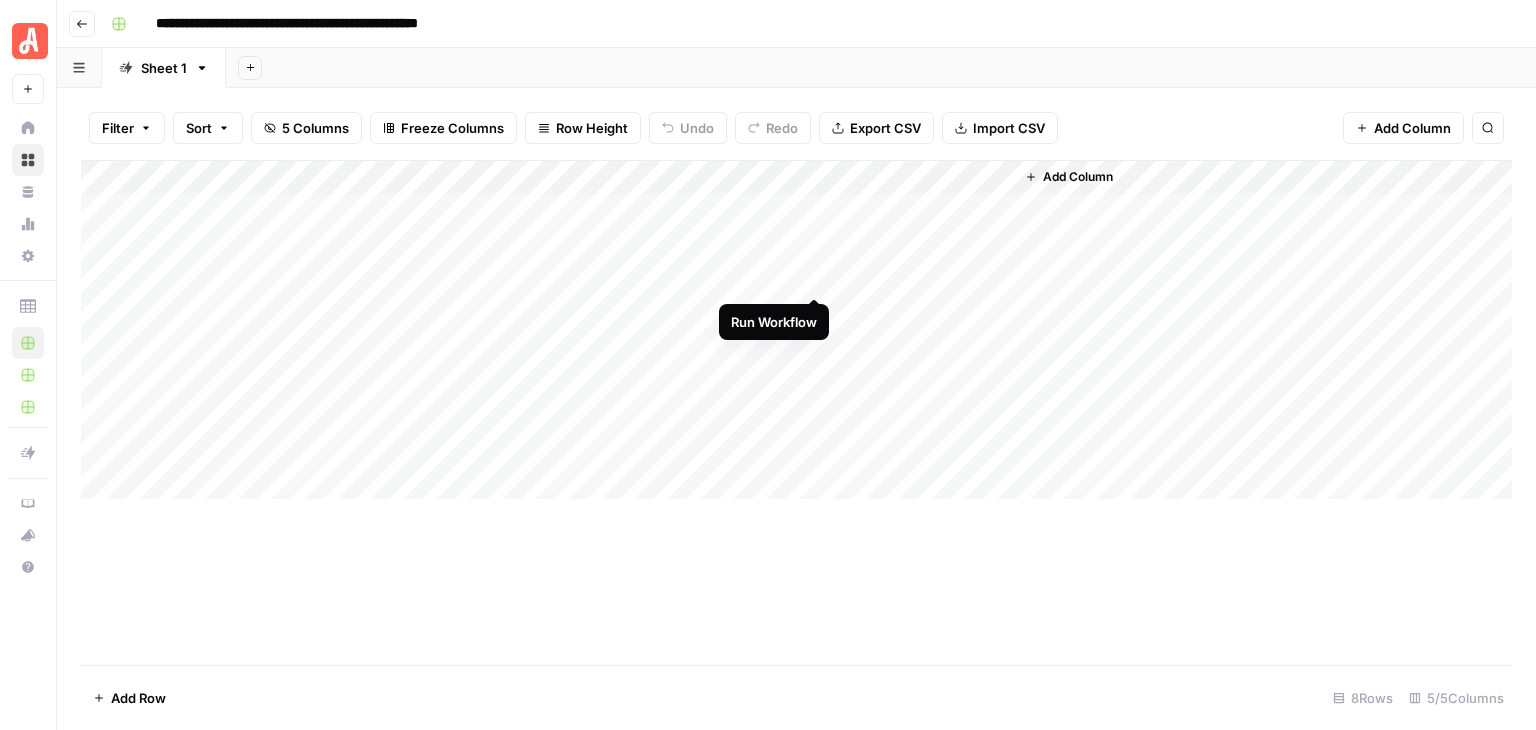click on "Add Column" at bounding box center (796, 330) 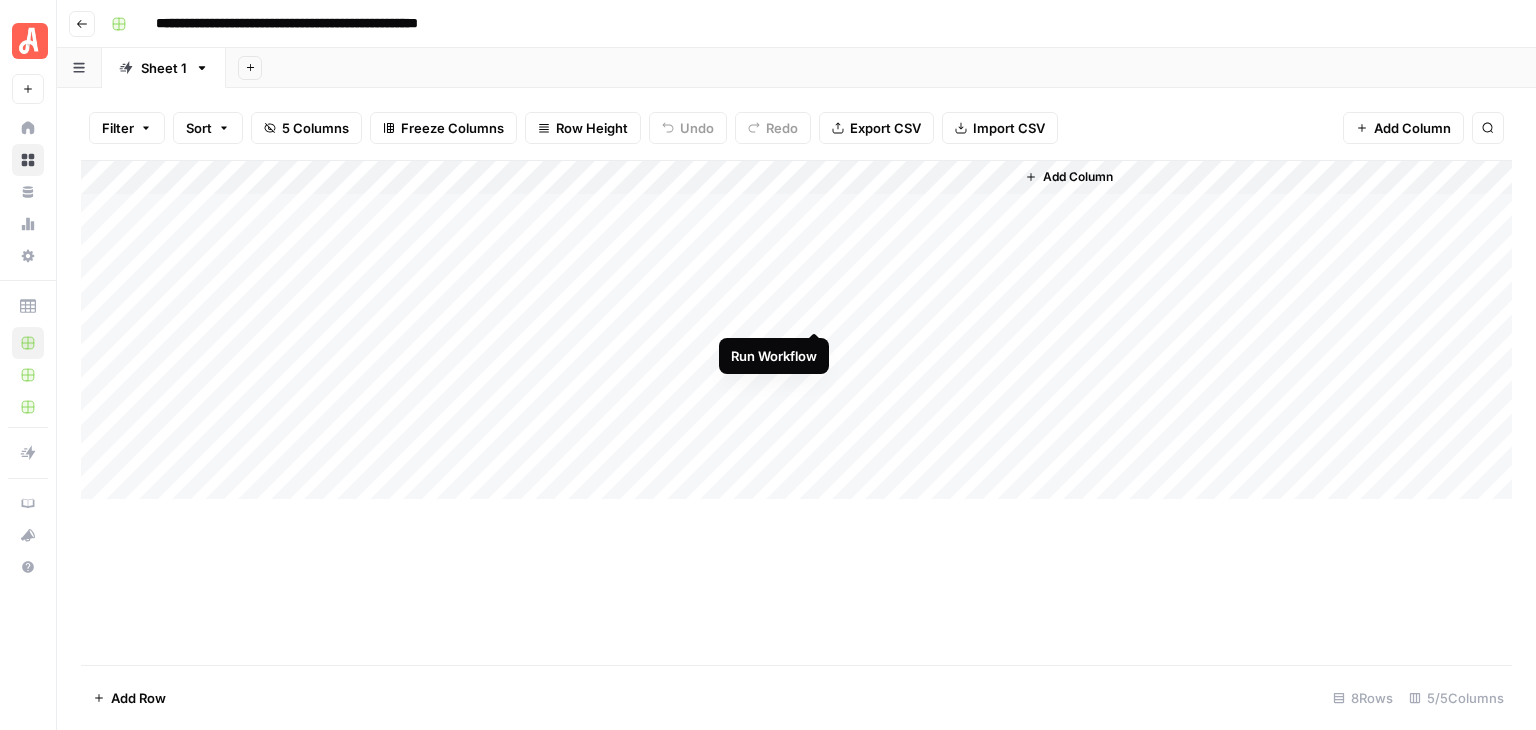 click on "Add Column" at bounding box center (796, 330) 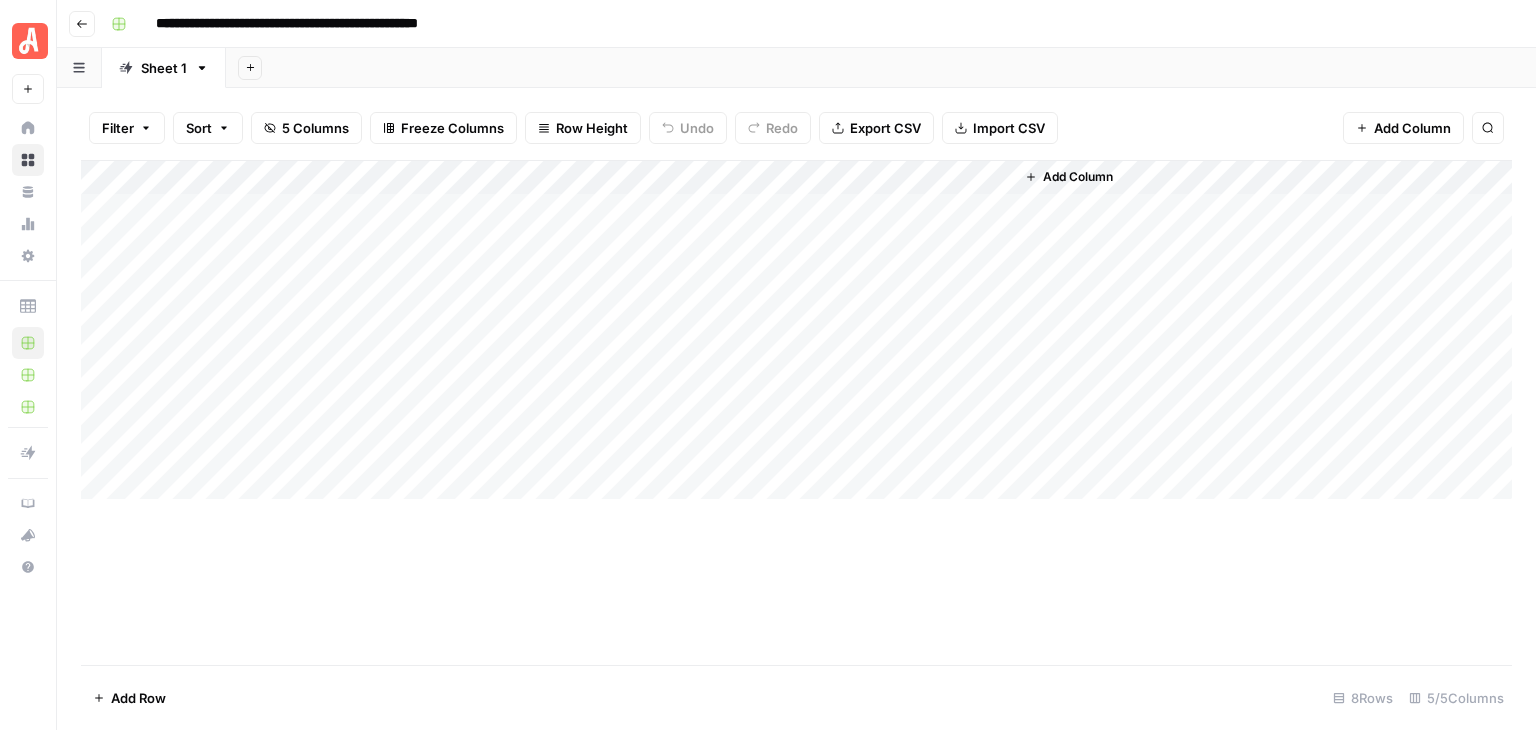 click on "**********" at bounding box center (809, 24) 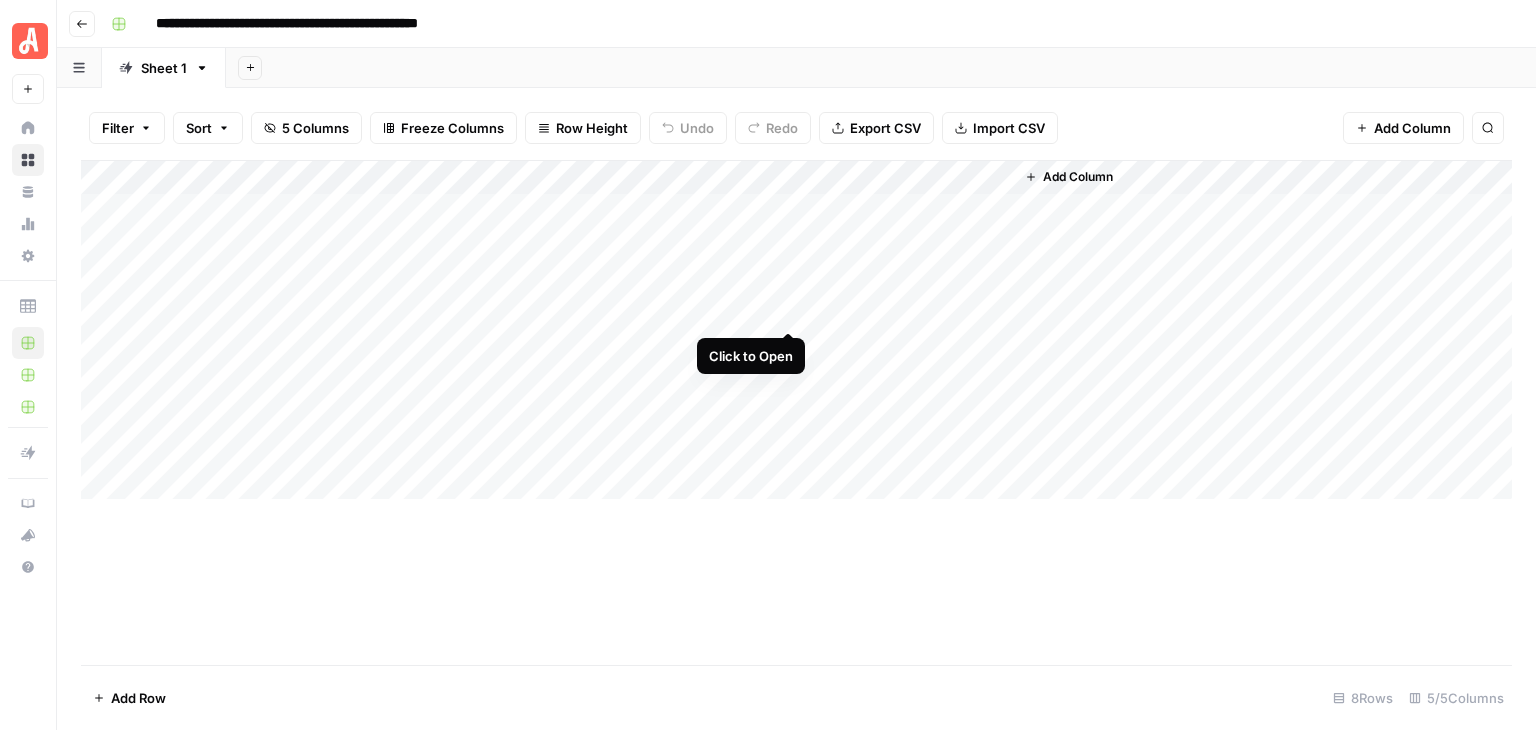 click on "Add Column" at bounding box center [796, 330] 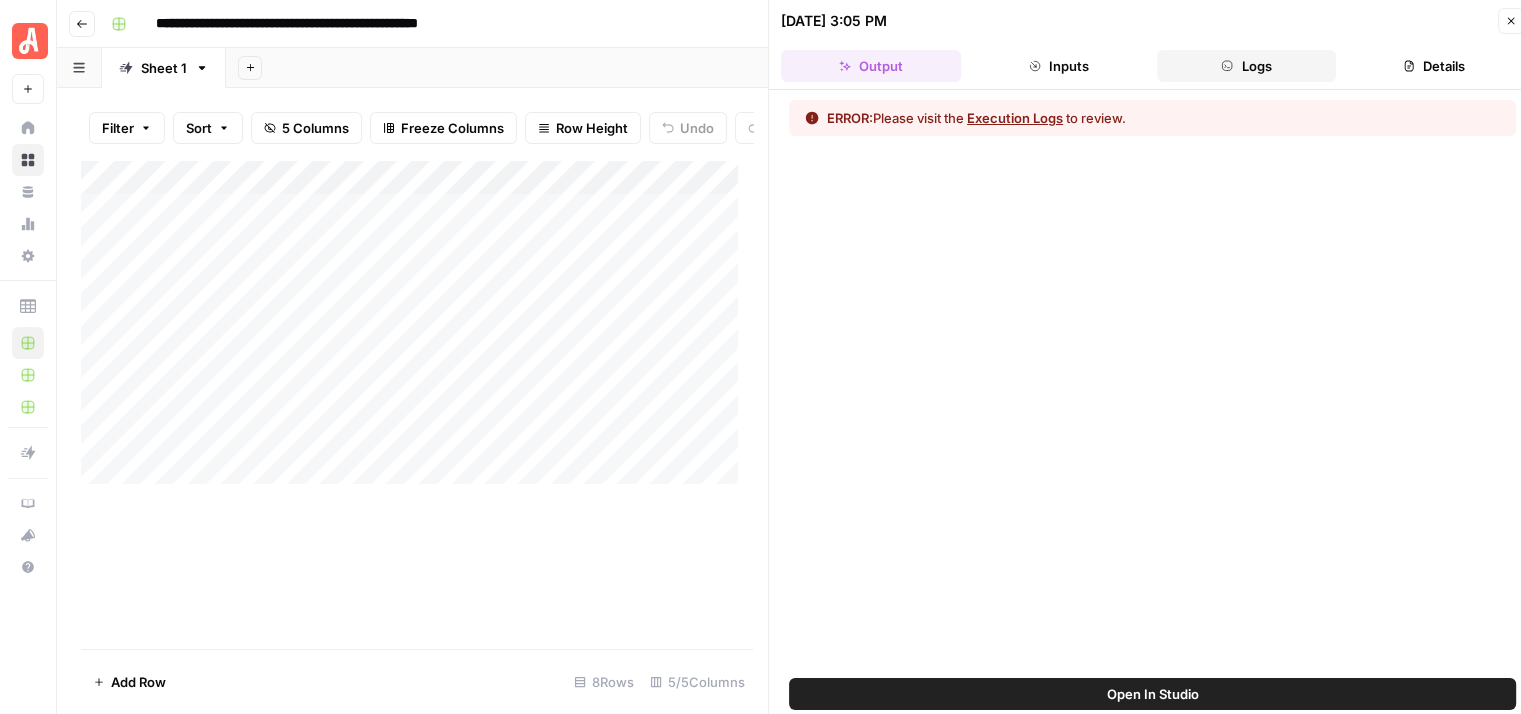 click on "Logs" at bounding box center [1247, 66] 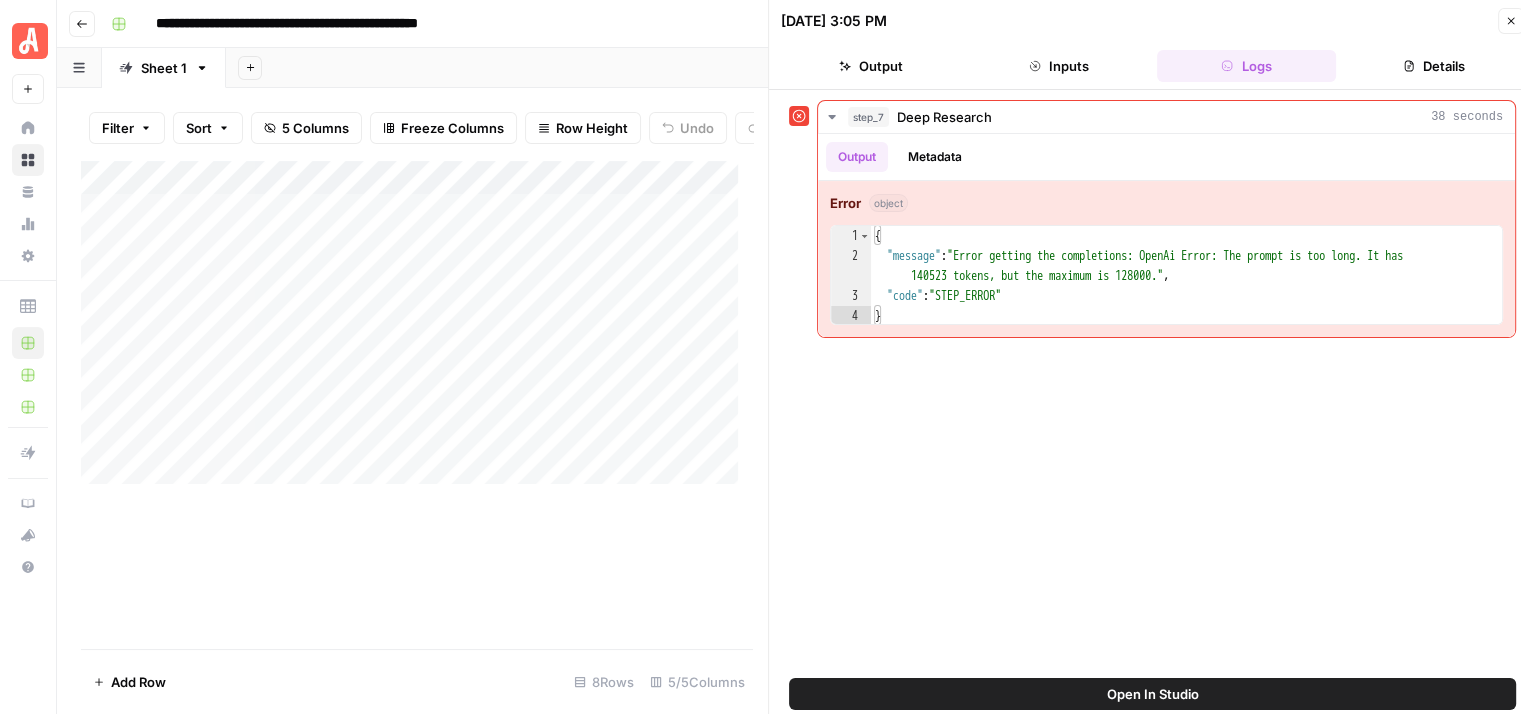 drag, startPoint x: 1442, startPoint y: 378, endPoint x: 1369, endPoint y: 392, distance: 74.330345 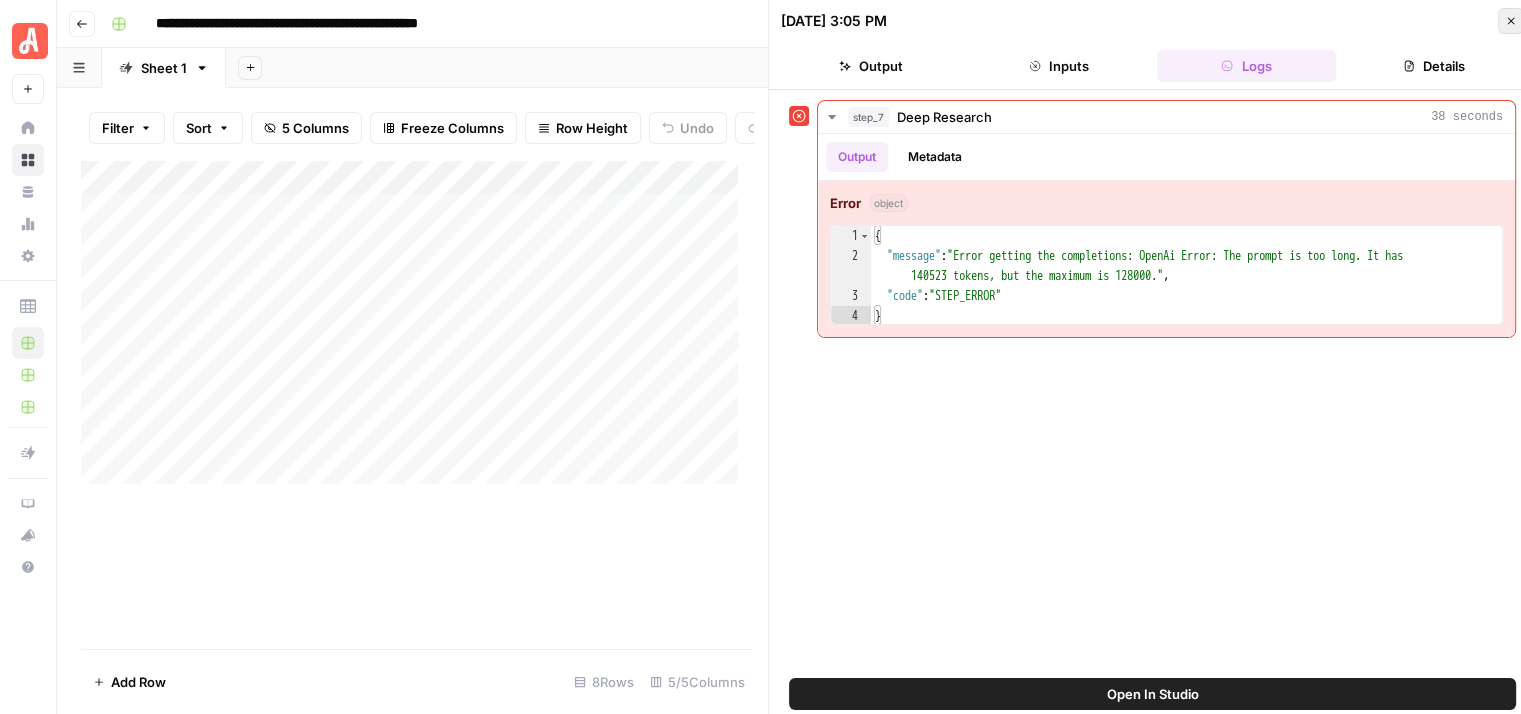 click 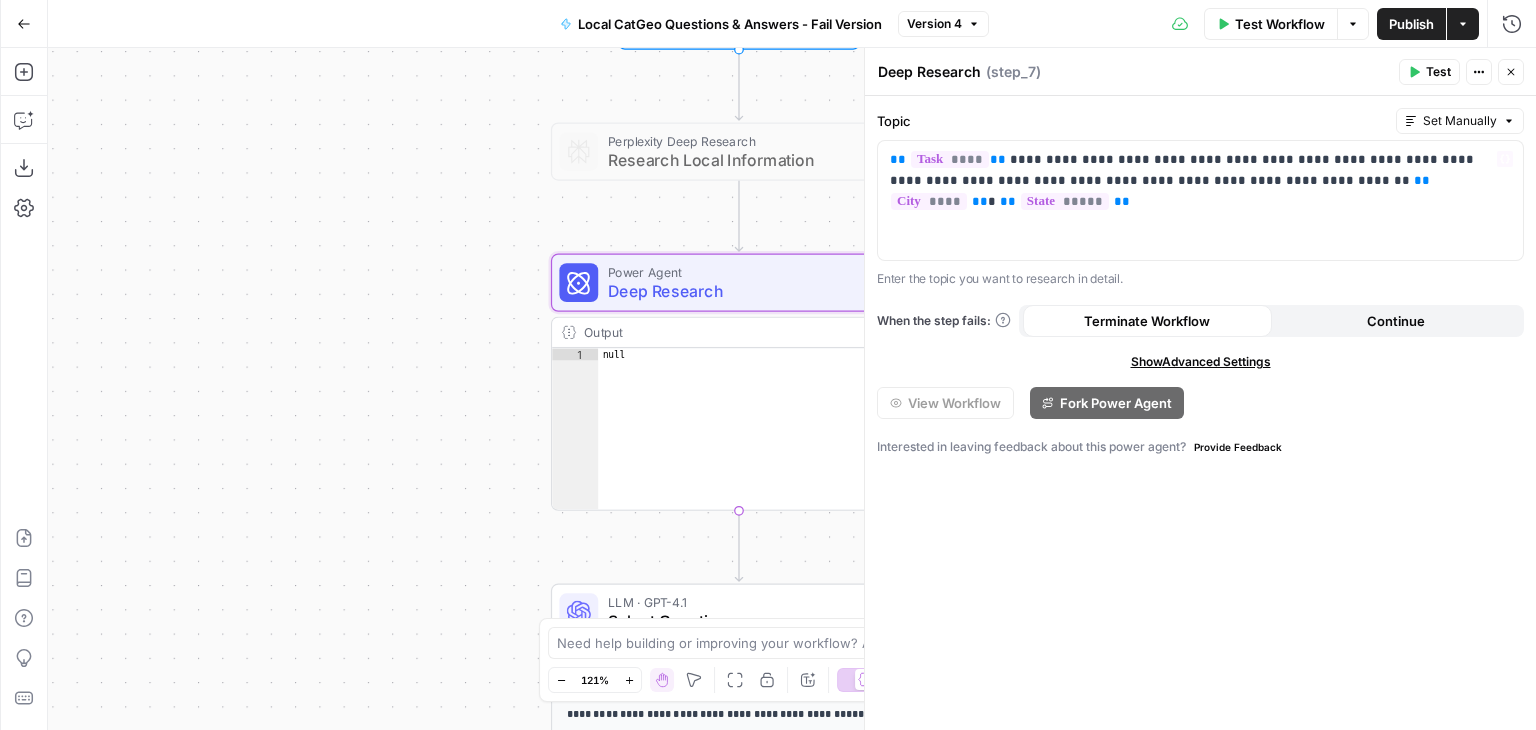 scroll, scrollTop: 0, scrollLeft: 0, axis: both 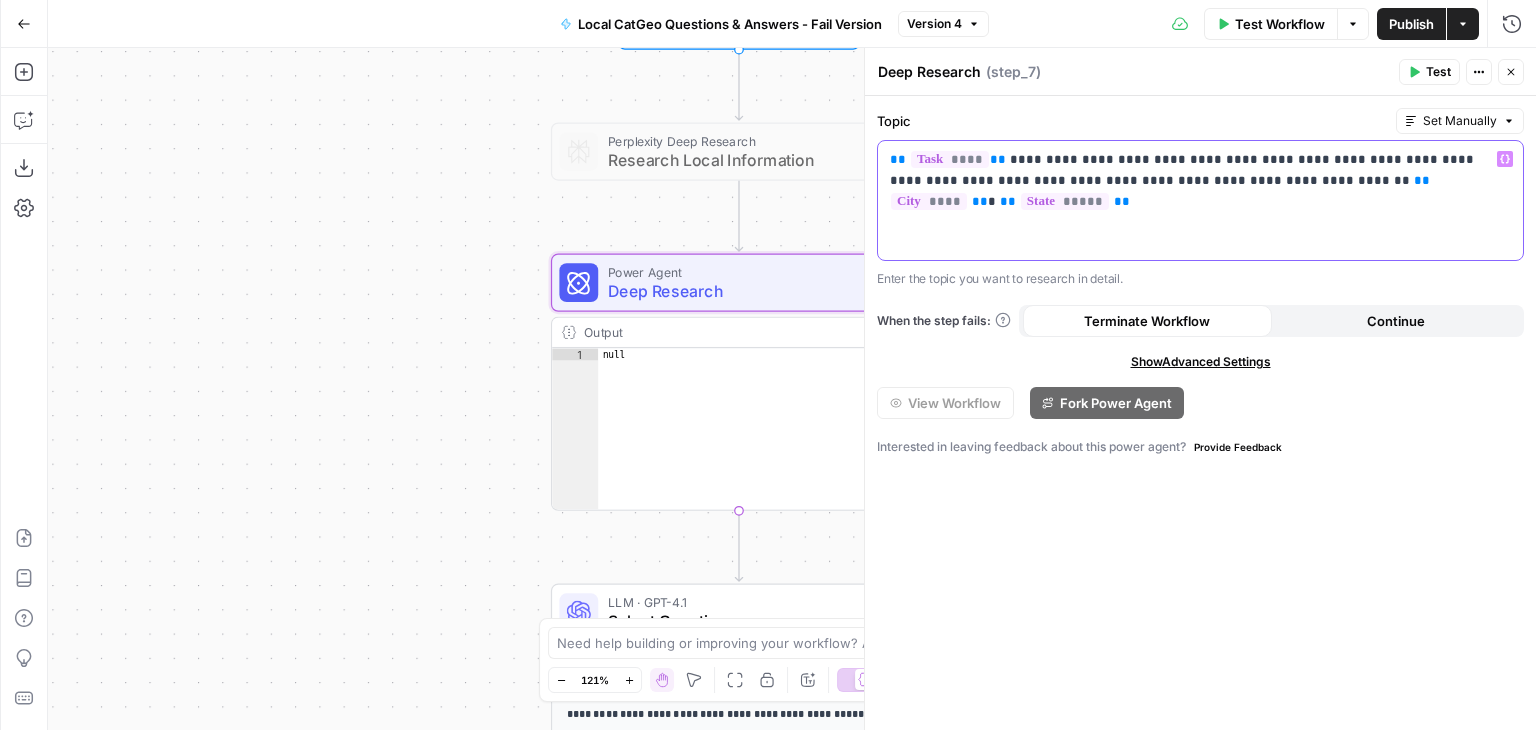 click on "**********" at bounding box center [1201, 170] 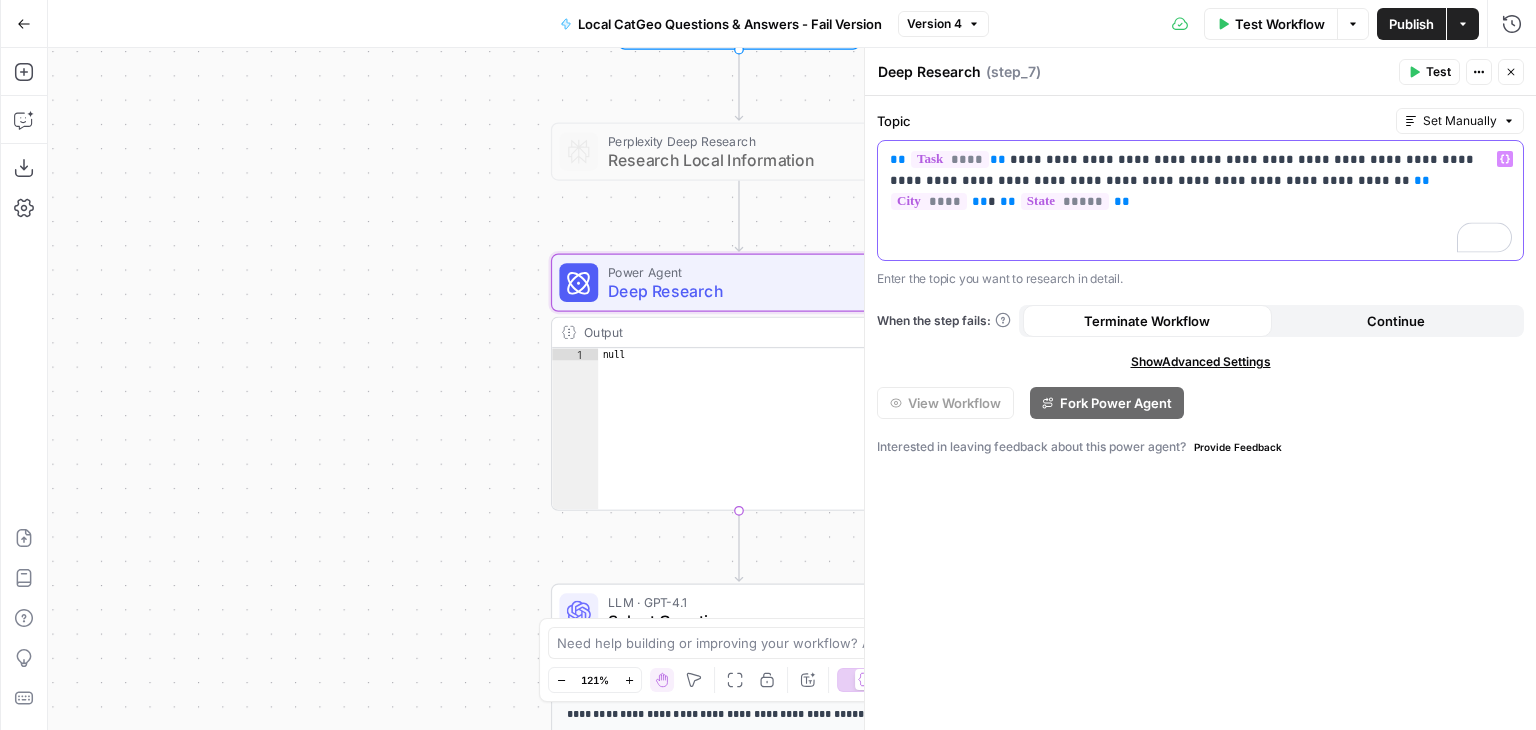 type 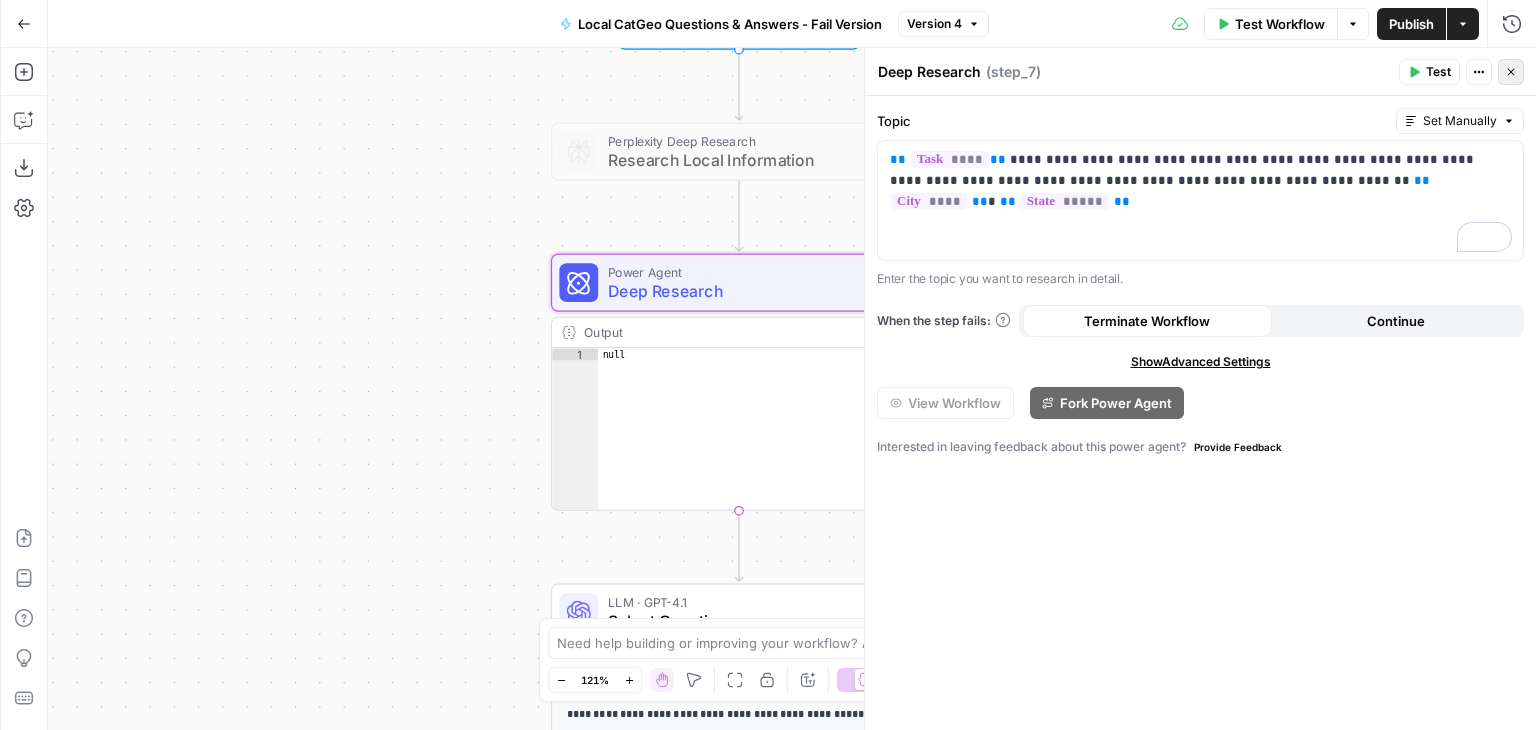 click 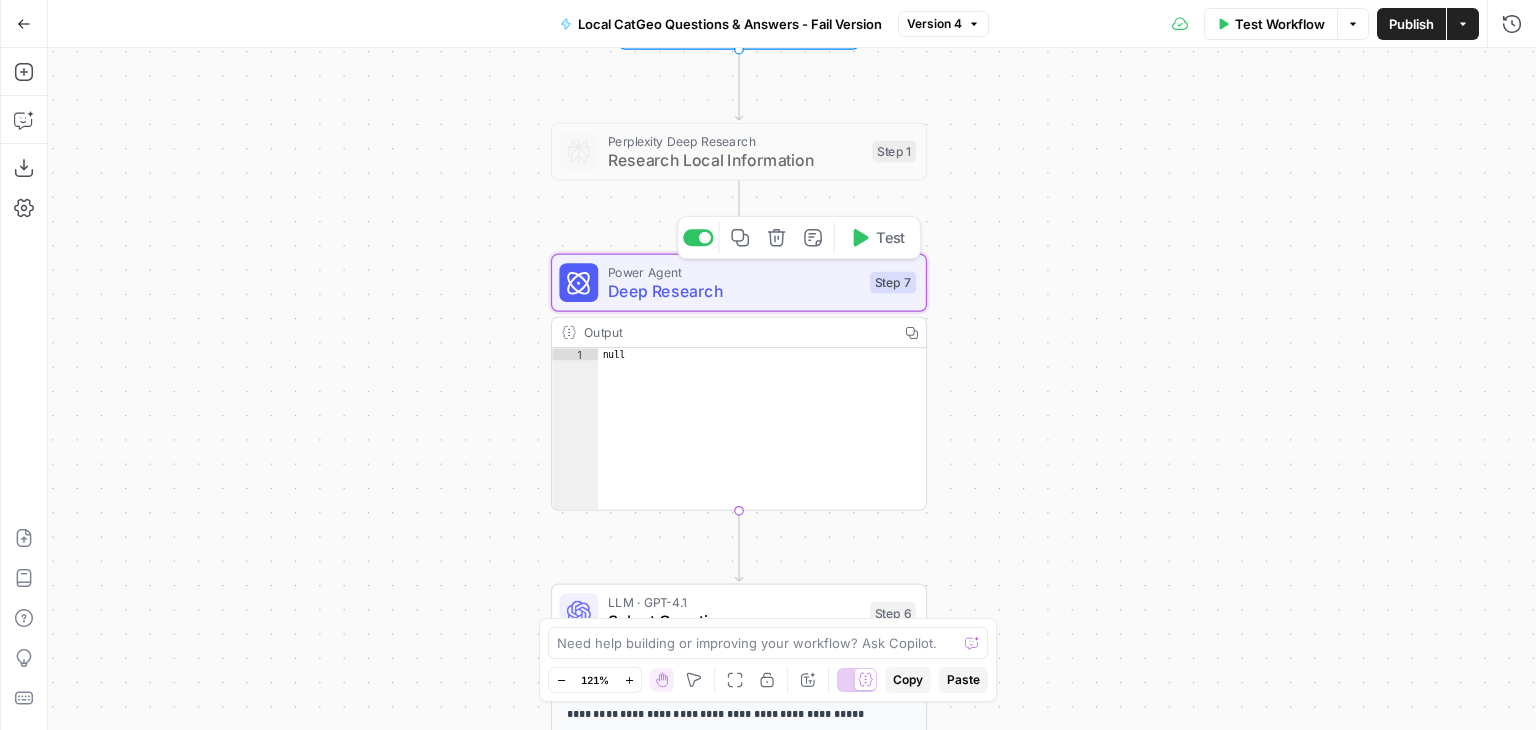 click on "Deep Research" at bounding box center (734, 291) 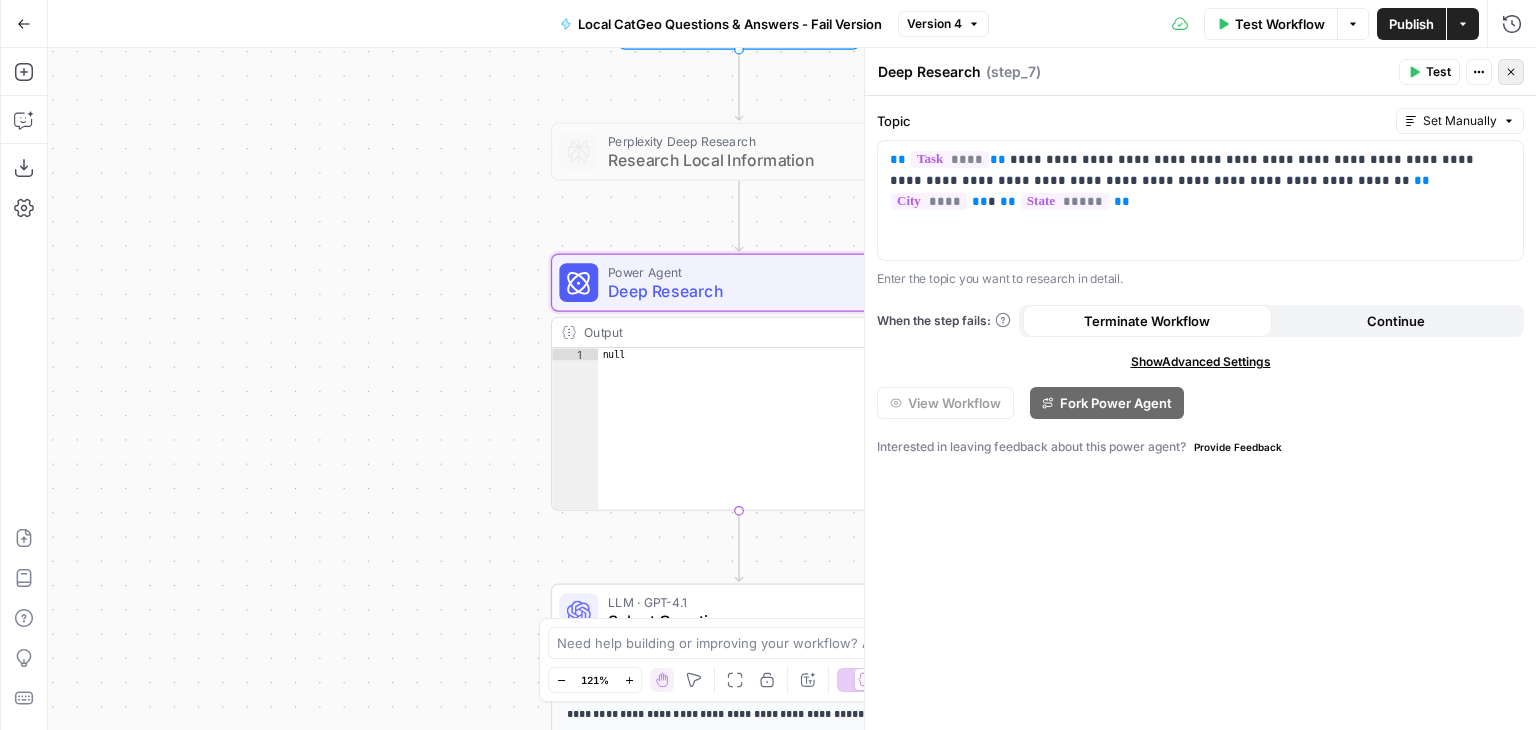 click 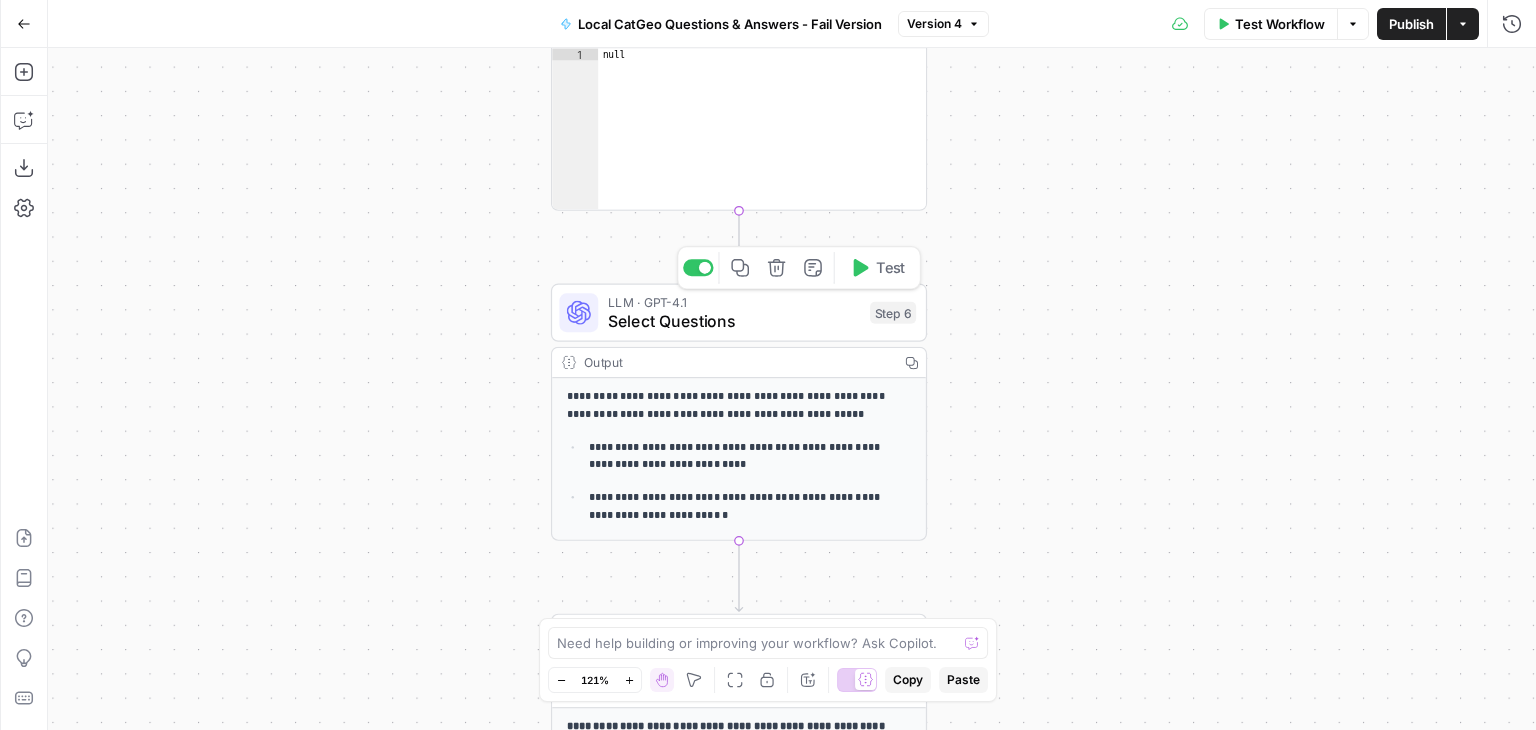 click on "Select Questions" at bounding box center [734, 321] 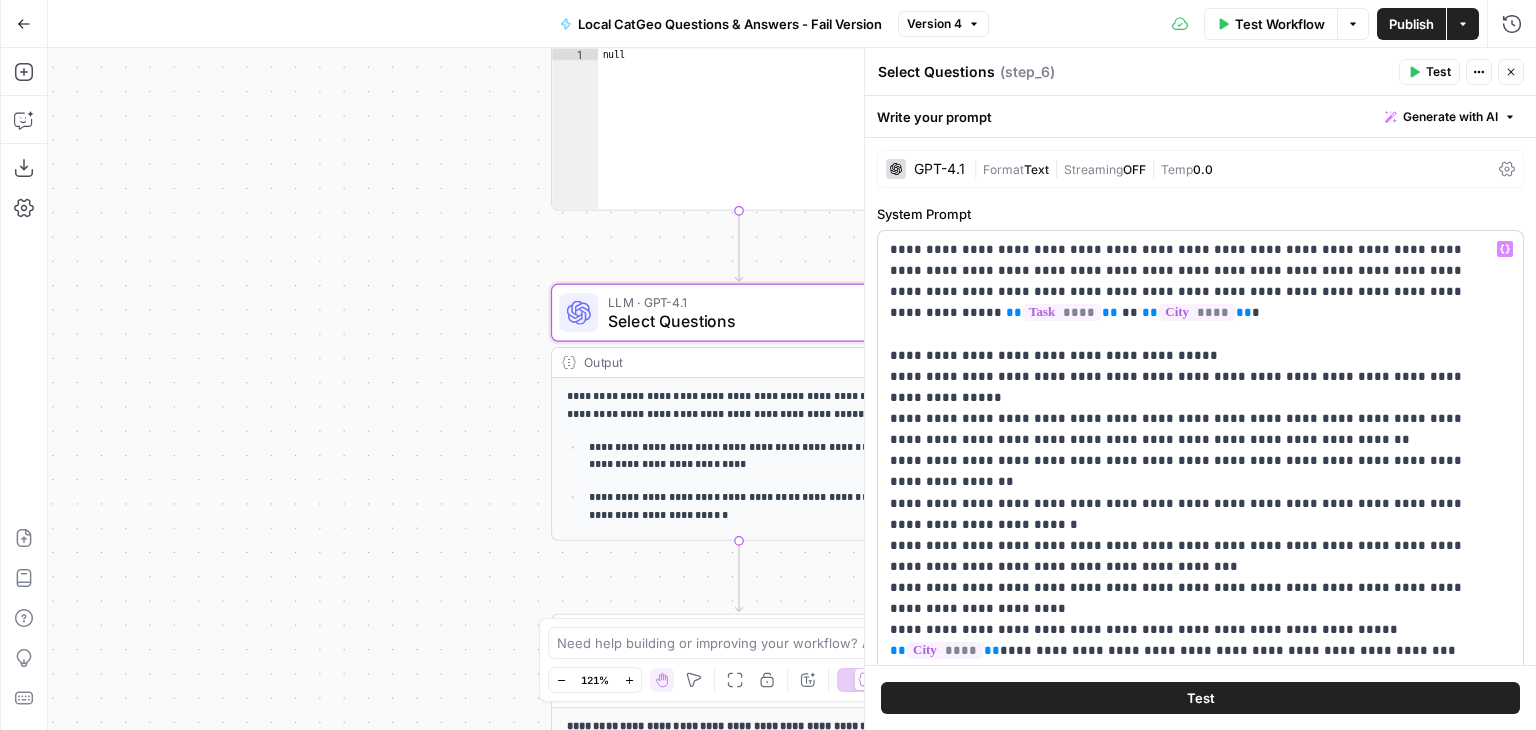 scroll, scrollTop: 300, scrollLeft: 0, axis: vertical 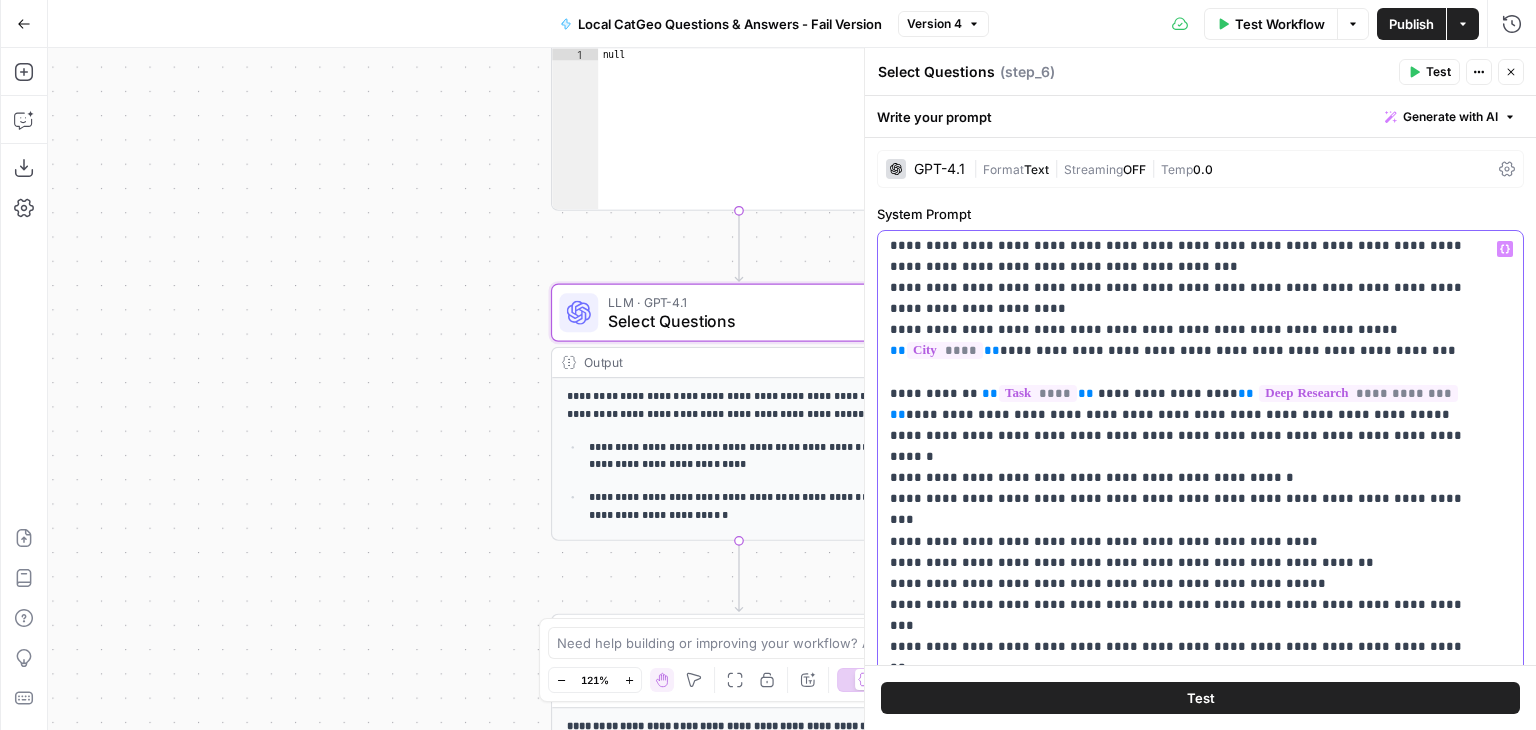 click on "**********" at bounding box center (1185, 488) 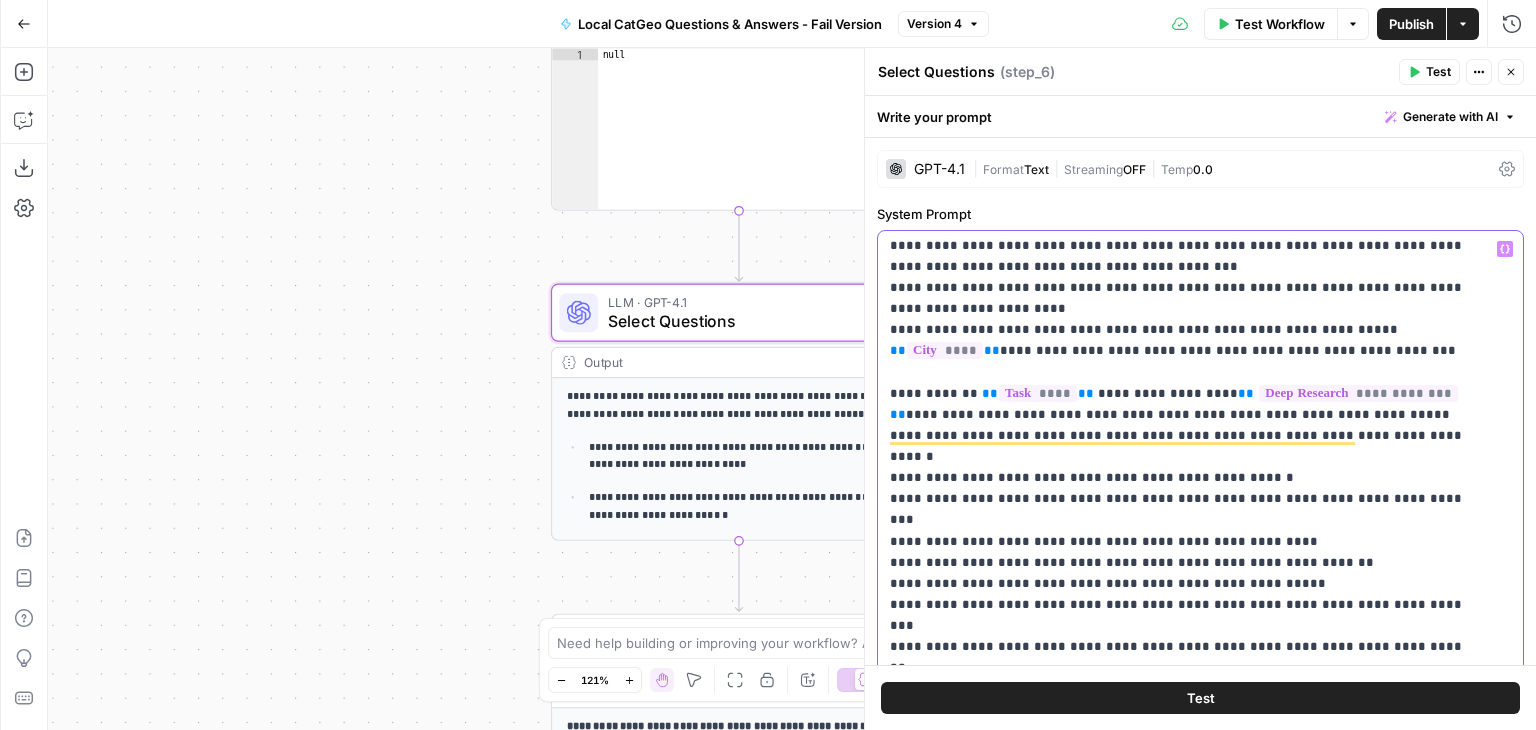 type 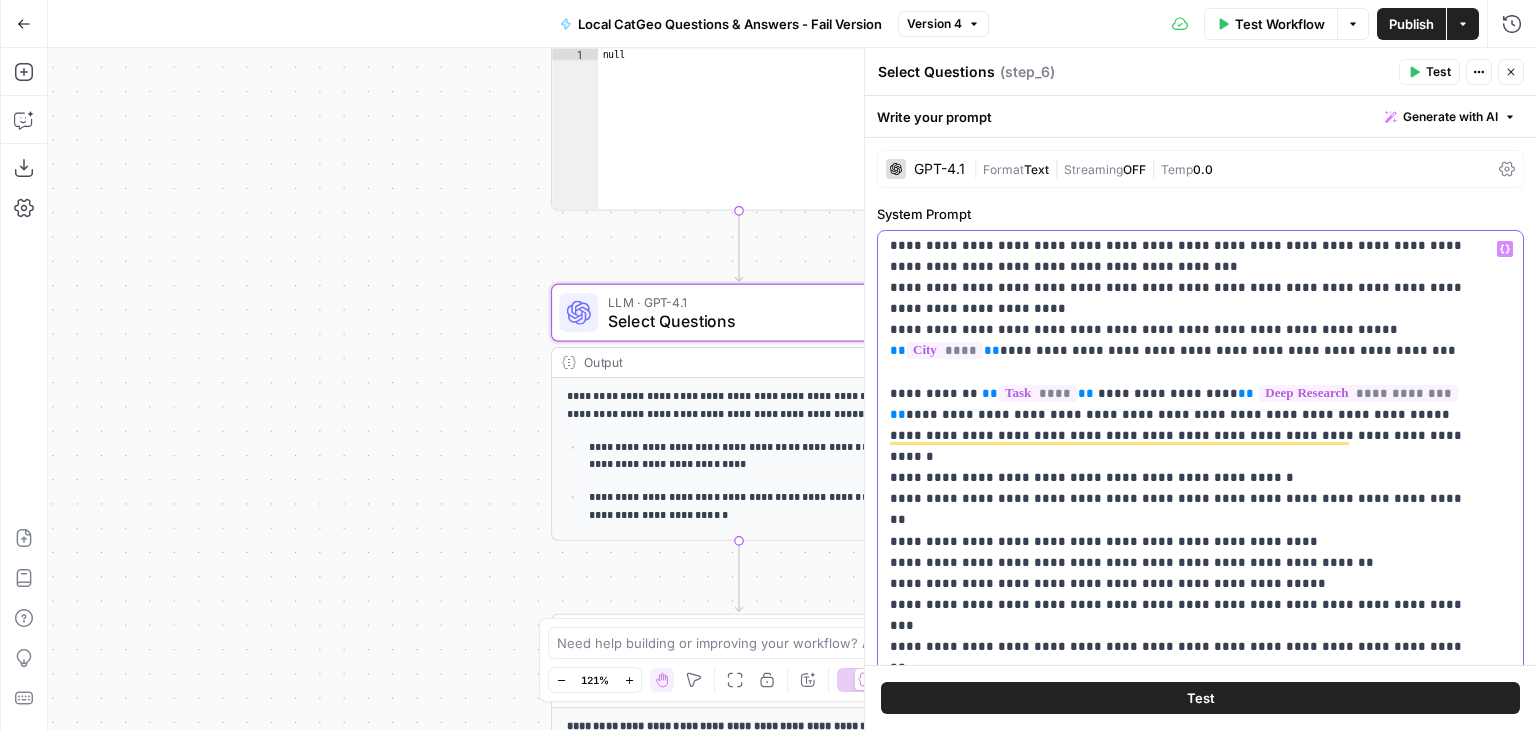 scroll, scrollTop: 300, scrollLeft: 0, axis: vertical 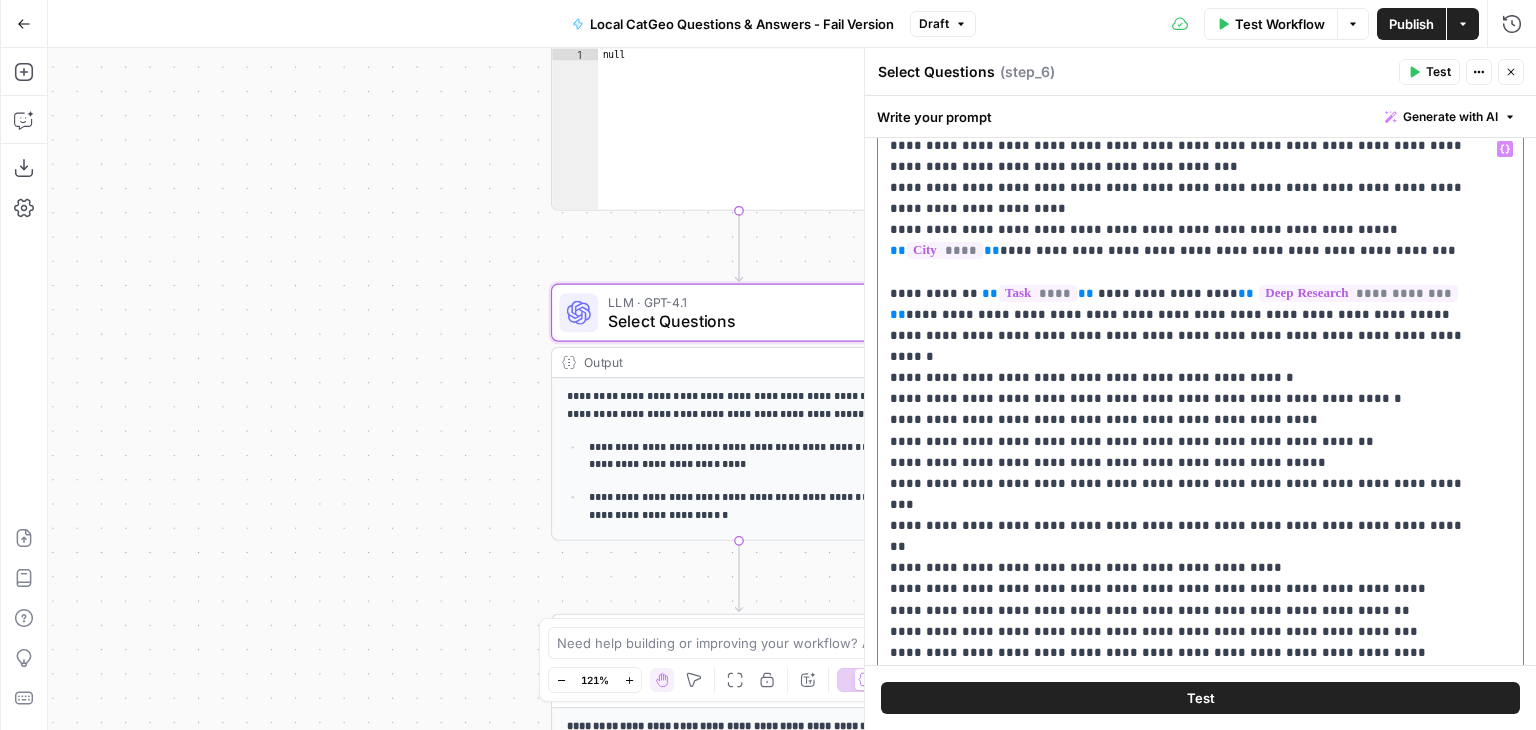 click on "**********" at bounding box center (1185, 388) 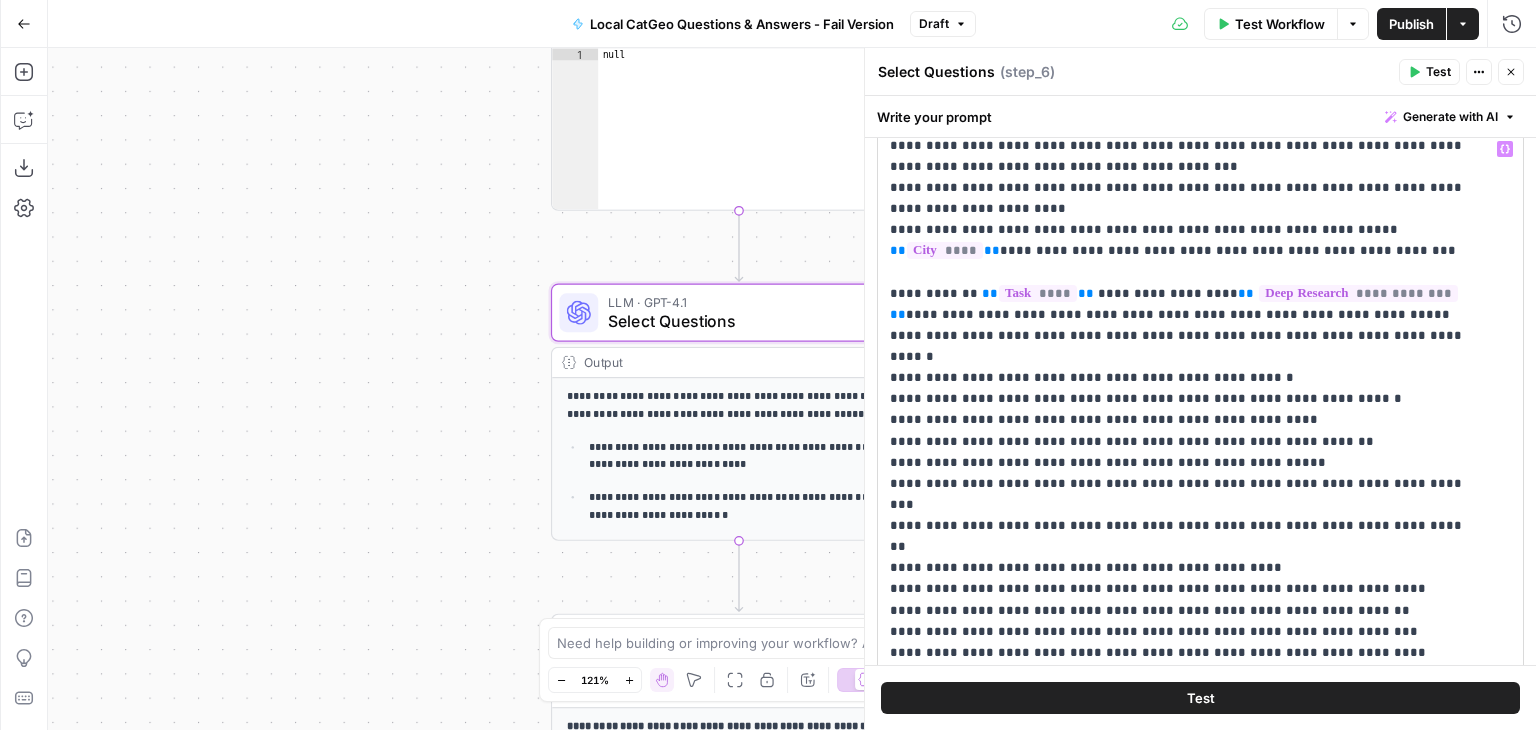 scroll, scrollTop: 0, scrollLeft: 0, axis: both 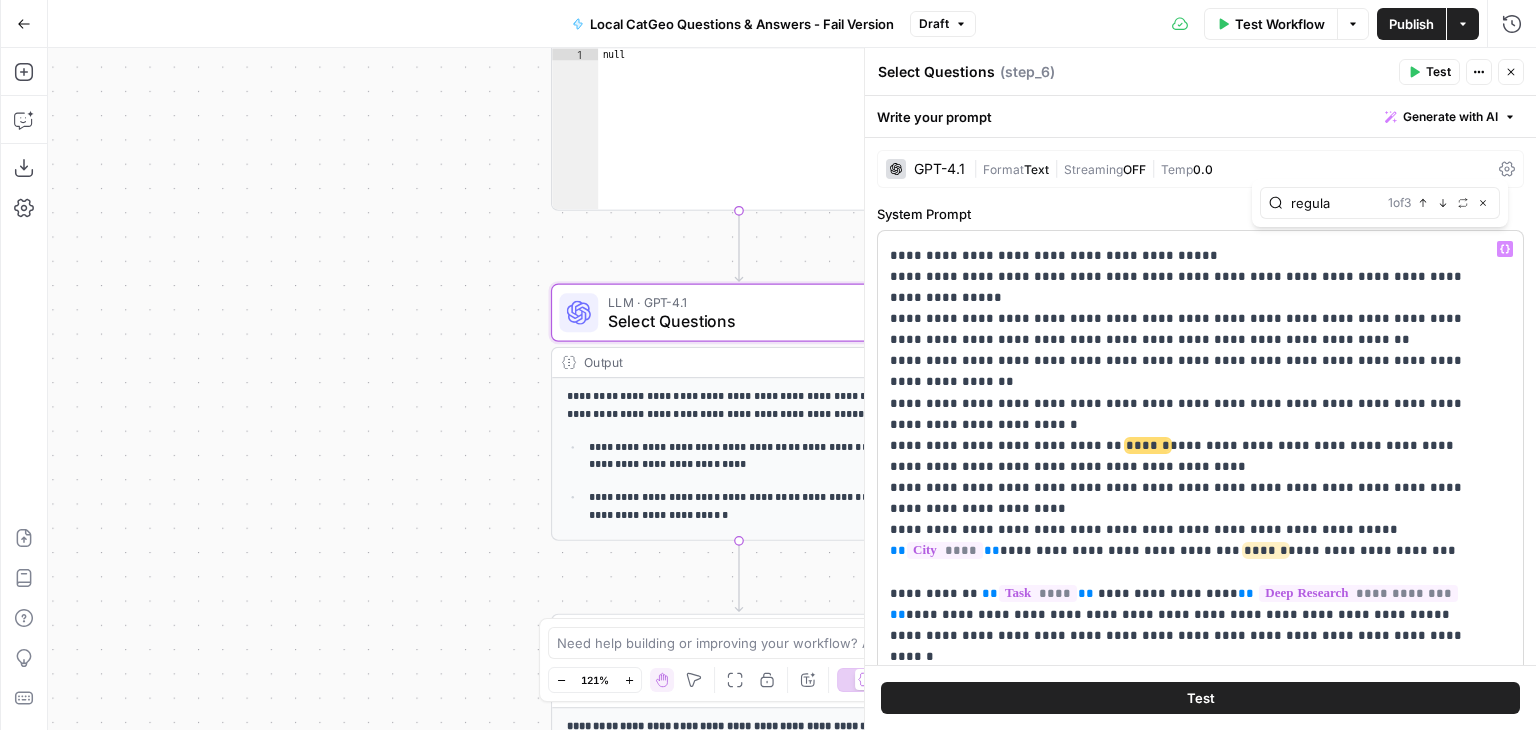 type on "regula" 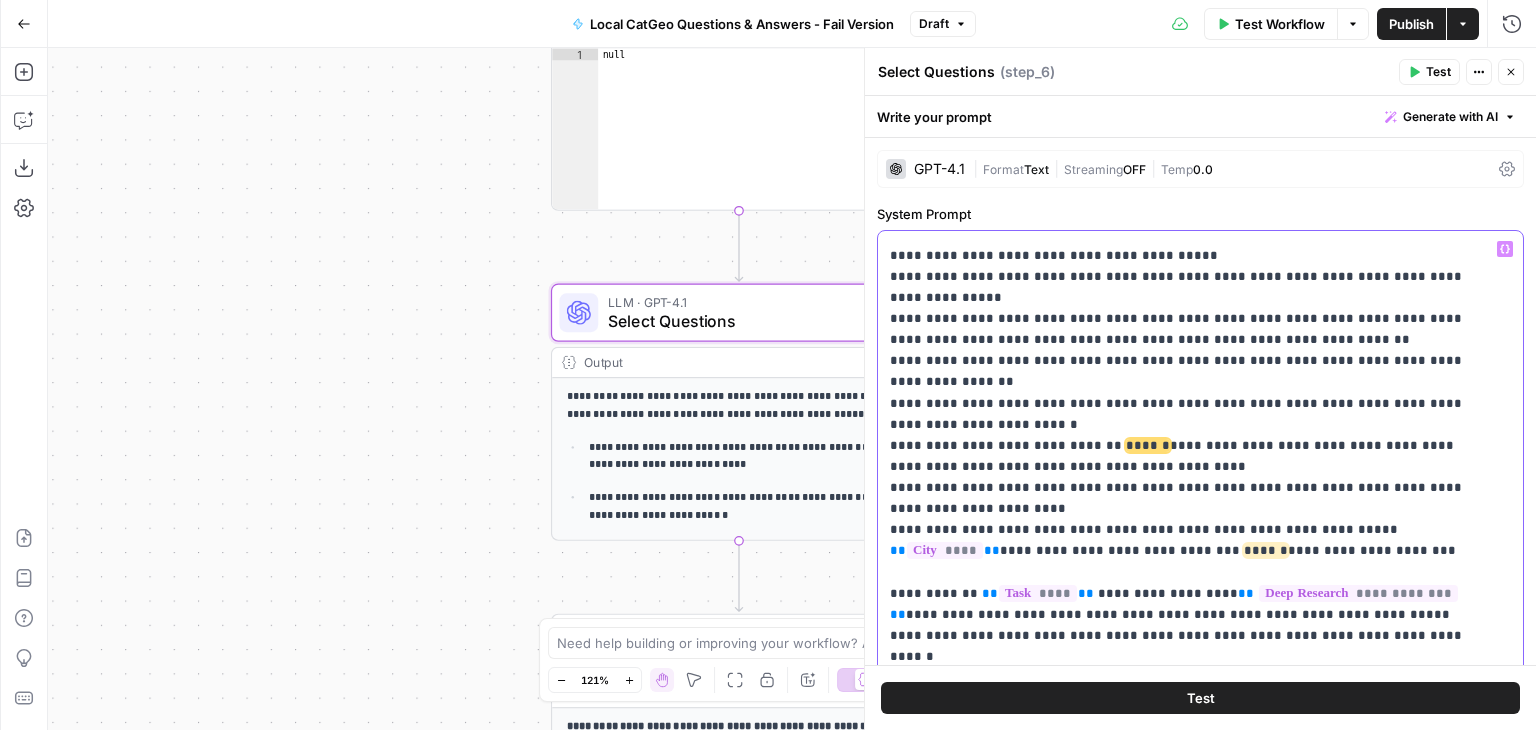 click on "**********" at bounding box center (1185, 688) 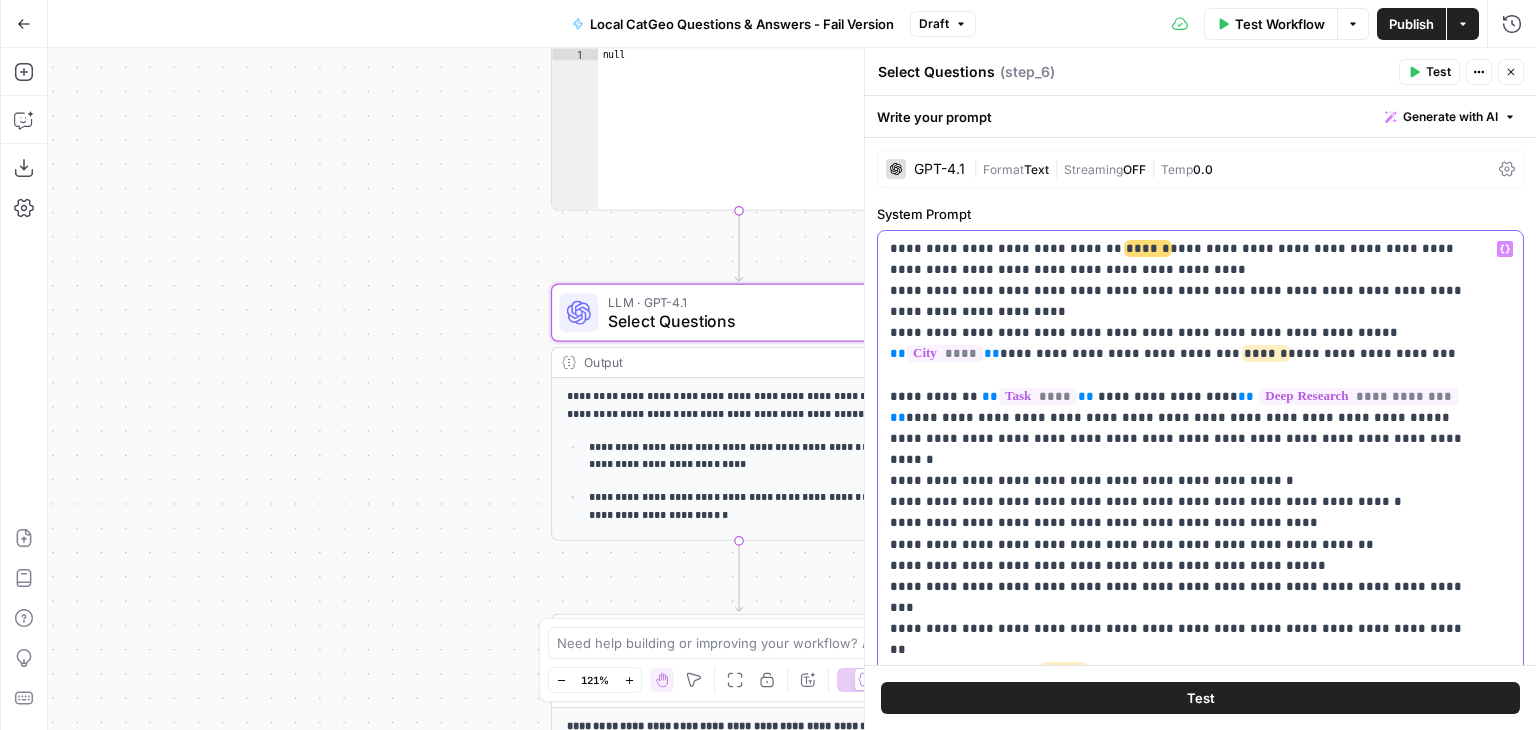 scroll, scrollTop: 300, scrollLeft: 0, axis: vertical 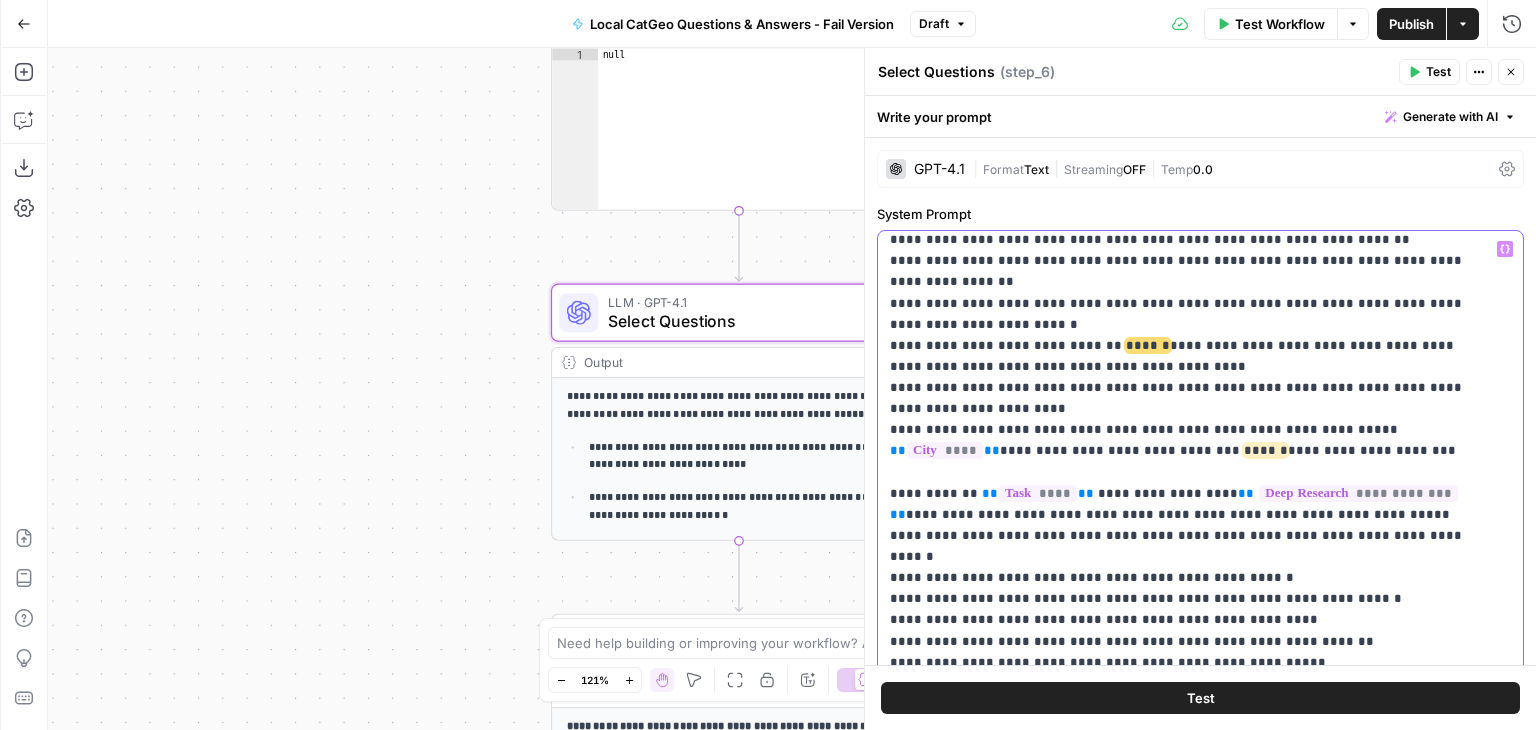 click on "**********" at bounding box center (1185, 588) 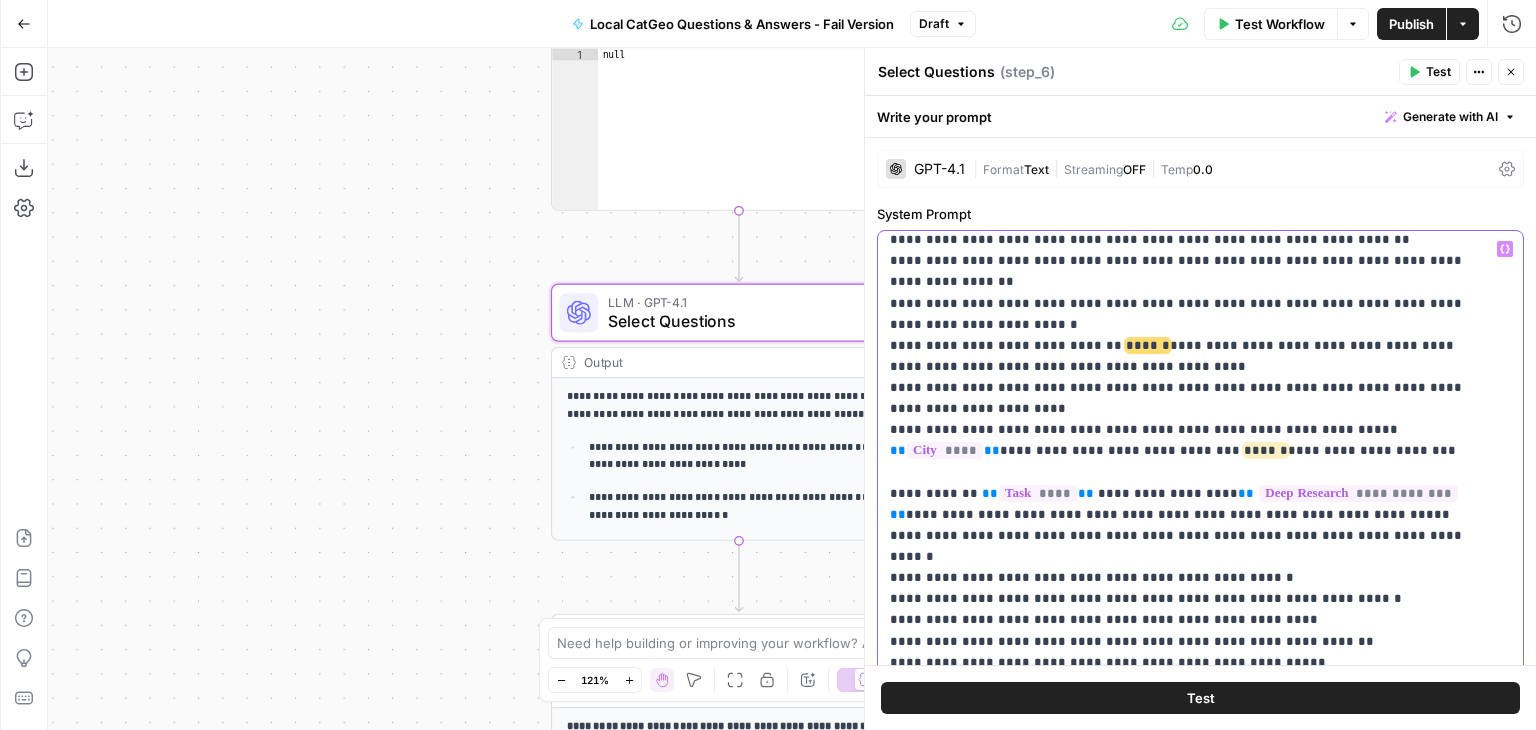 scroll, scrollTop: 271, scrollLeft: 0, axis: vertical 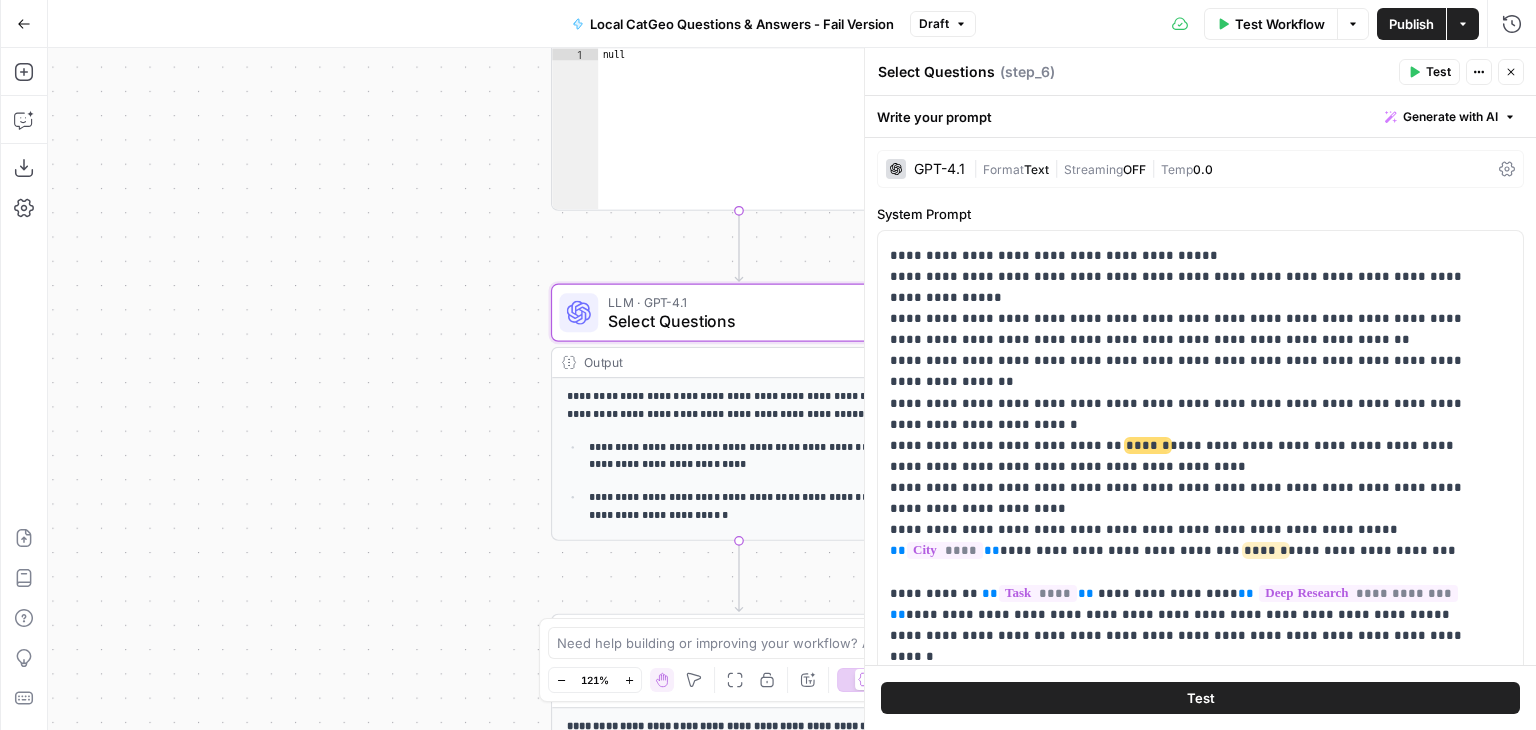 click on "**********" at bounding box center [792, 389] 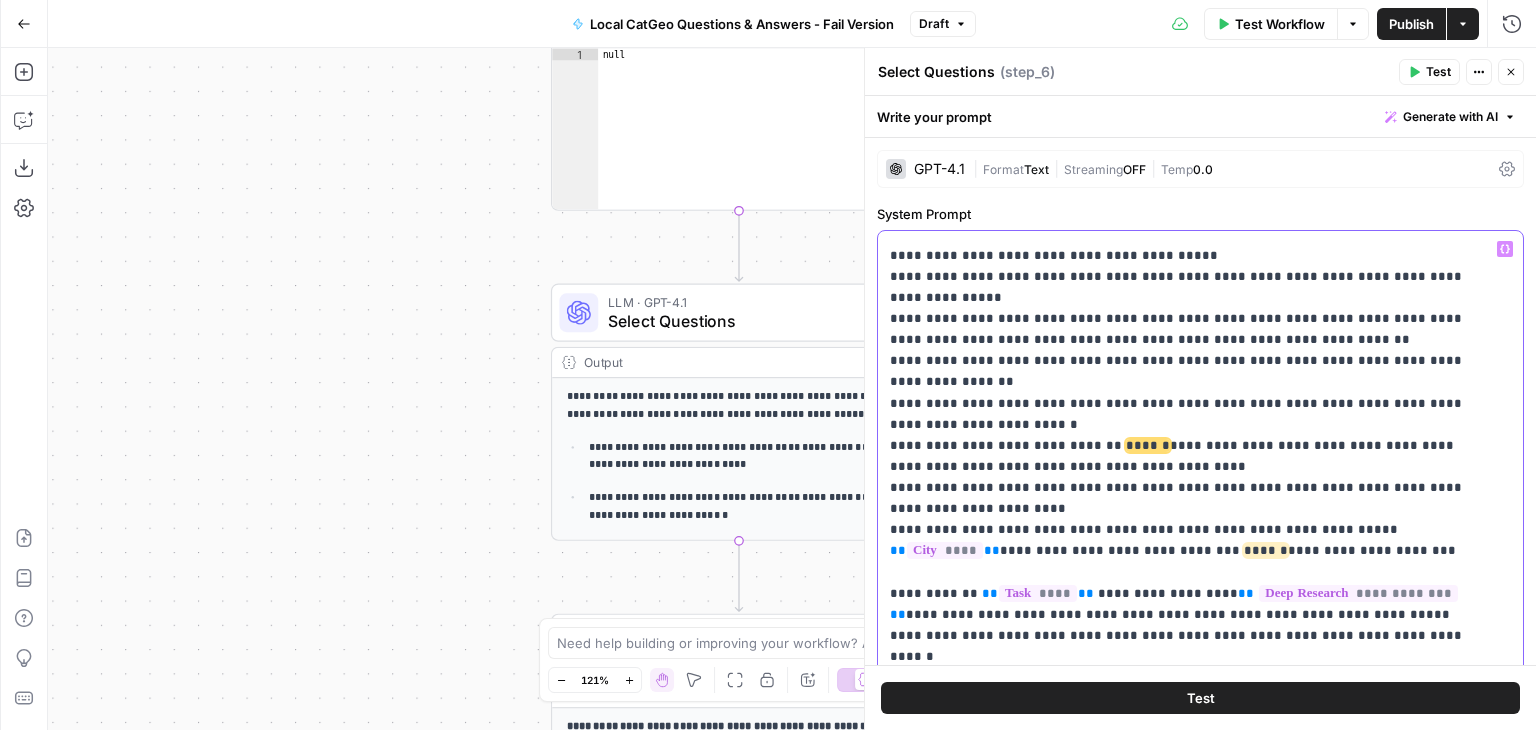click on "**********" at bounding box center (1185, 688) 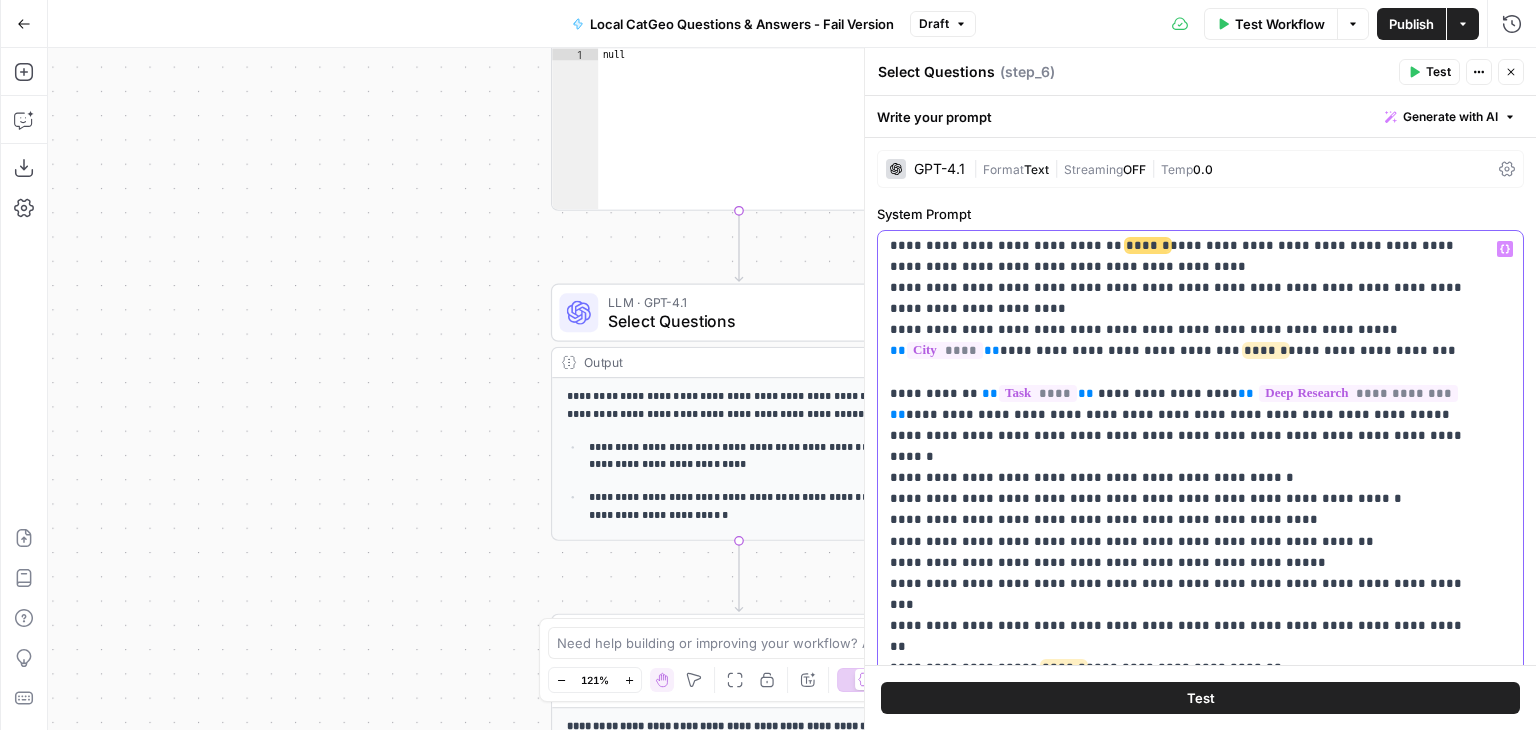 click on "**********" at bounding box center (1185, 488) 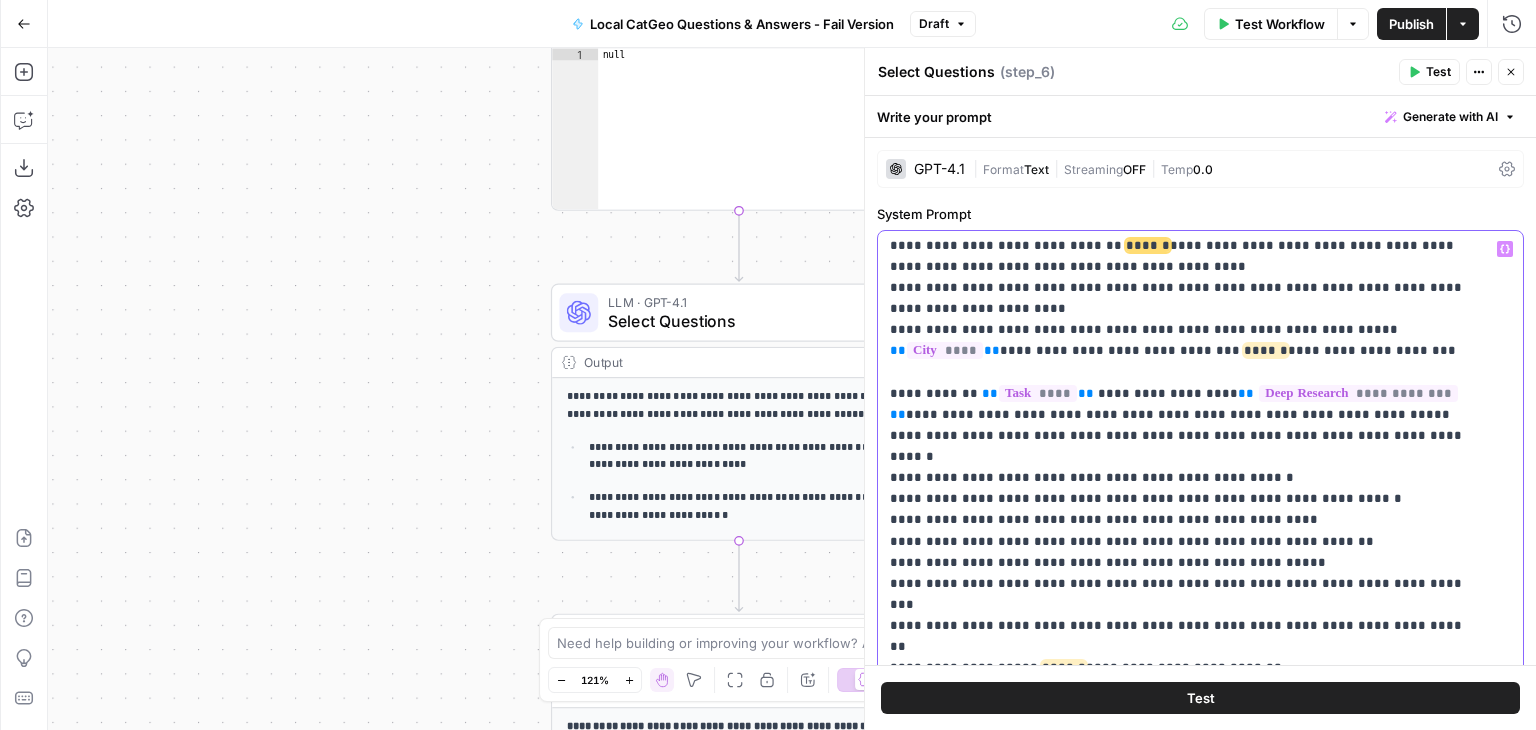scroll, scrollTop: 99, scrollLeft: 0, axis: vertical 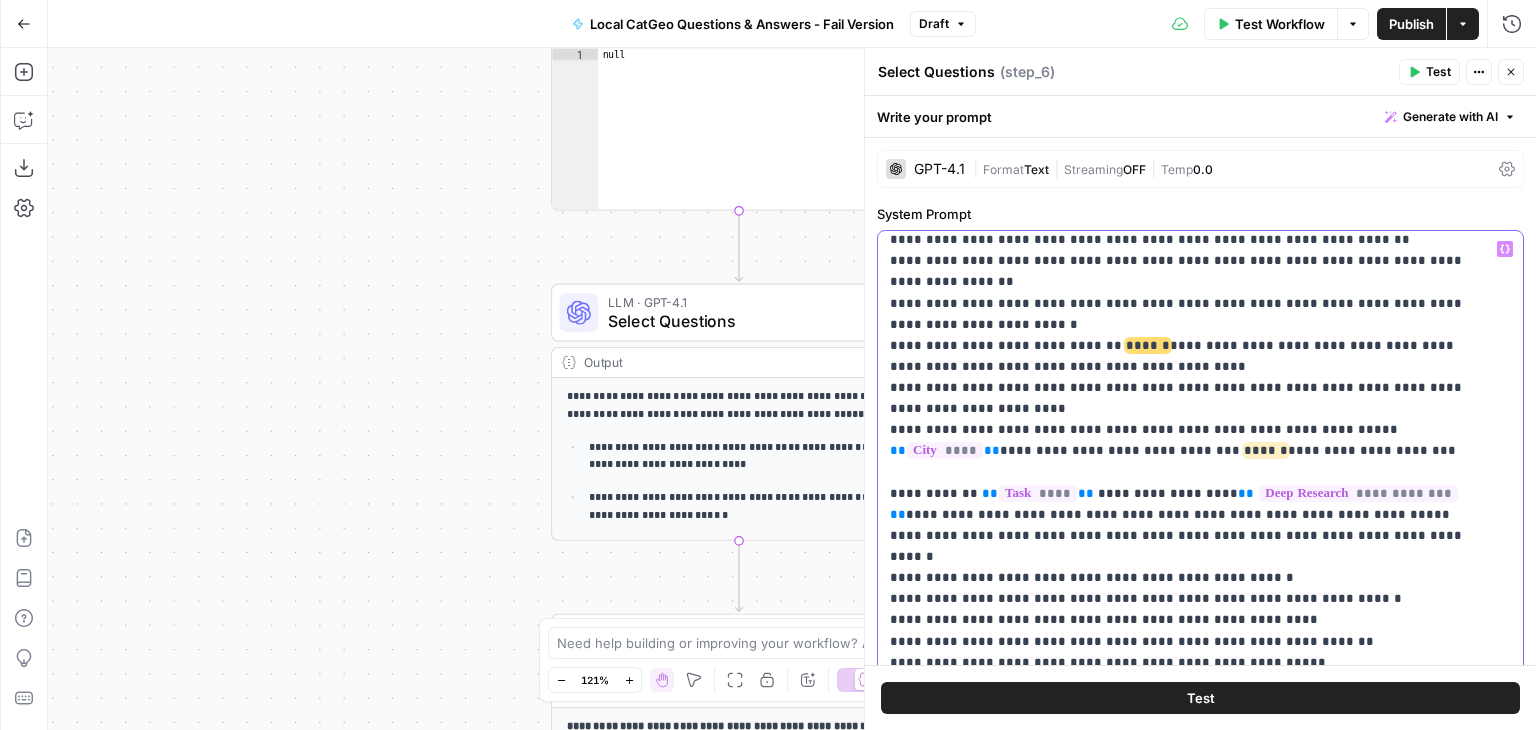 click on "**********" at bounding box center (1185, 588) 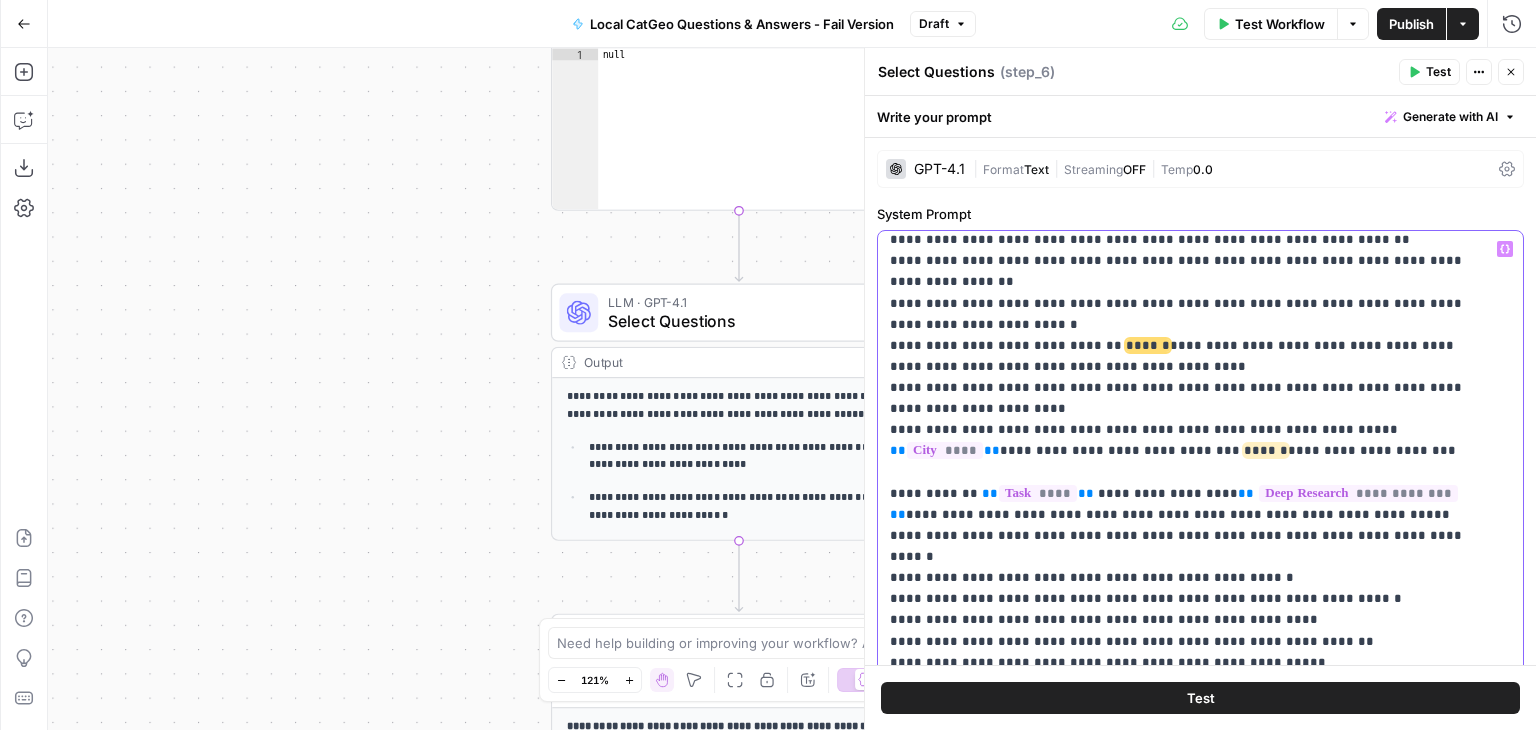 scroll, scrollTop: 57, scrollLeft: 0, axis: vertical 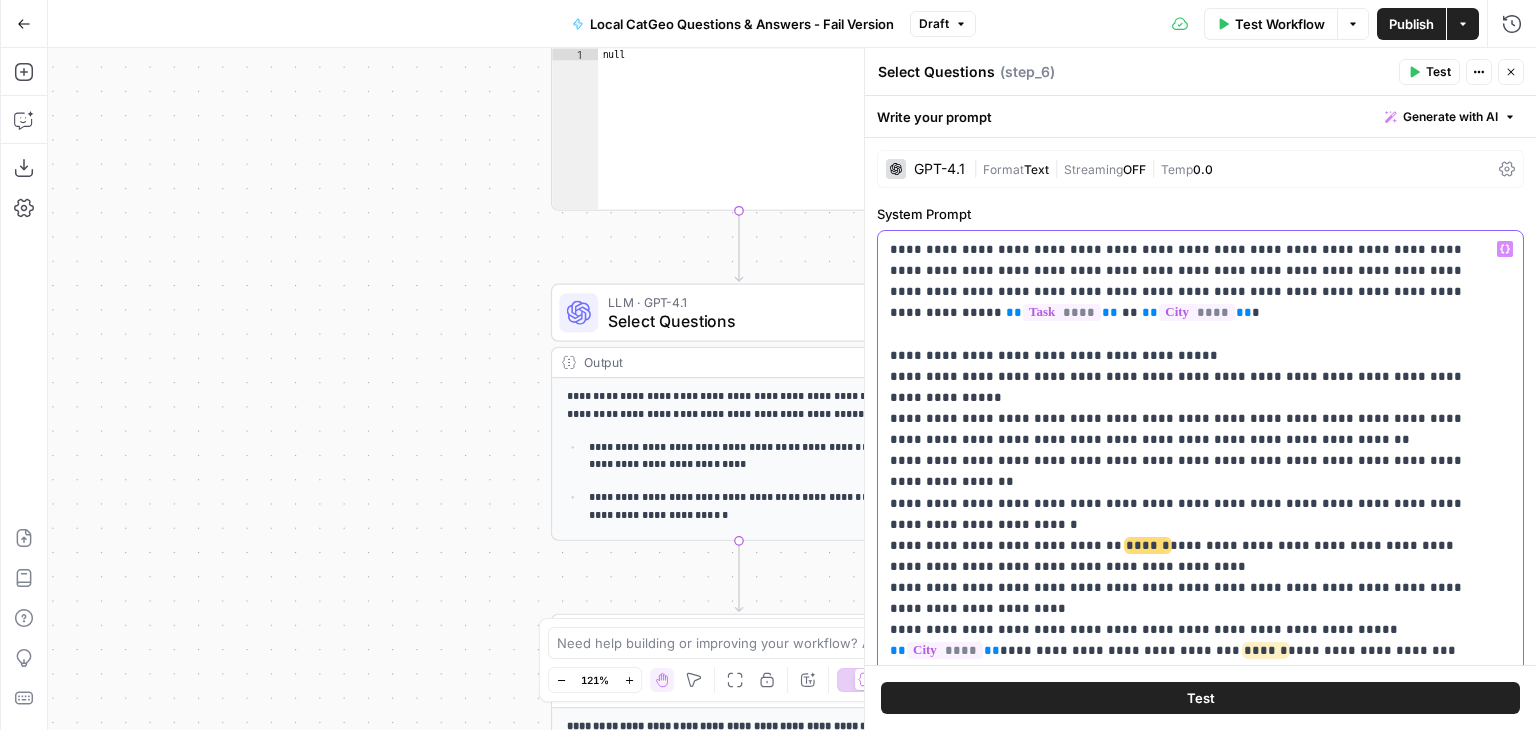 click on "**********" at bounding box center [1185, 788] 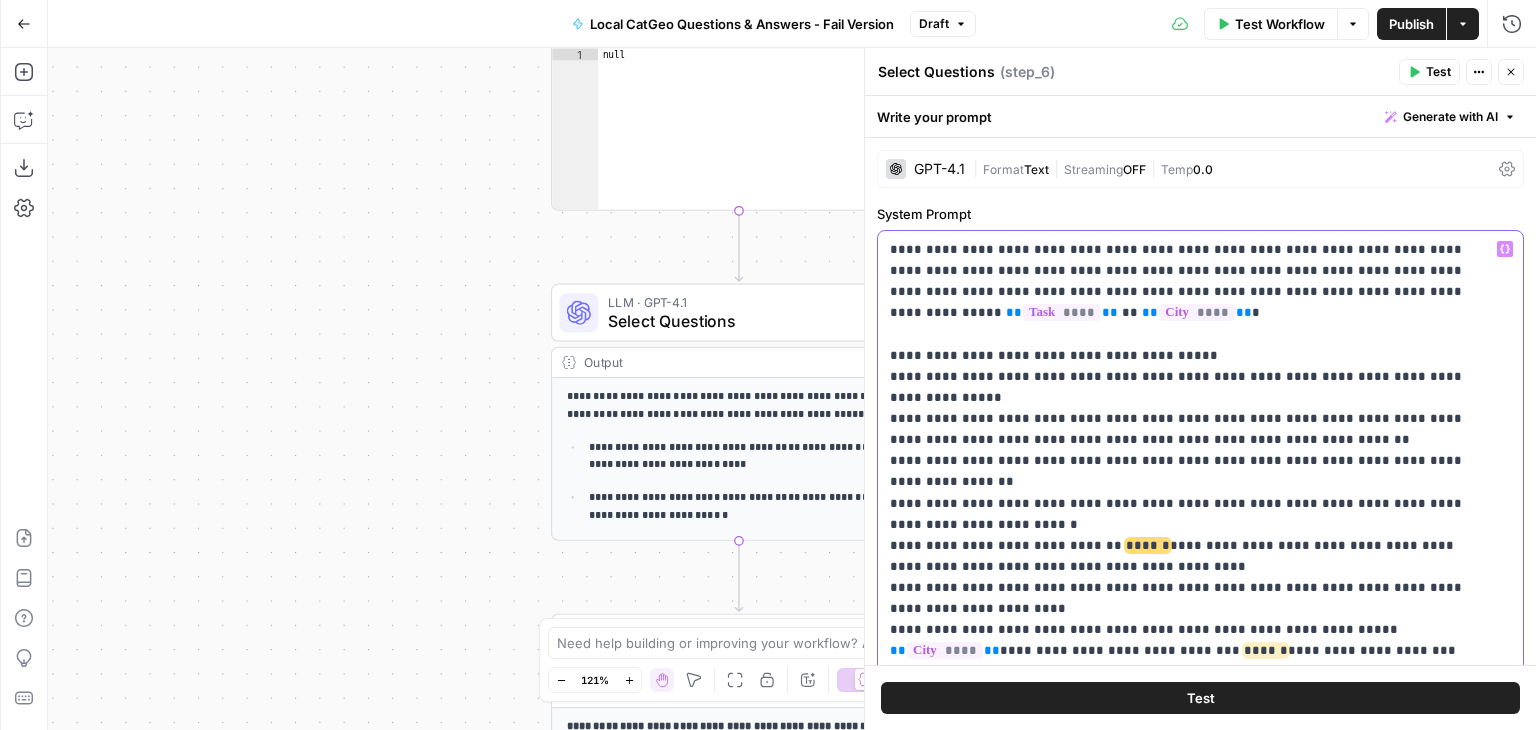 click on "**********" at bounding box center (1185, 788) 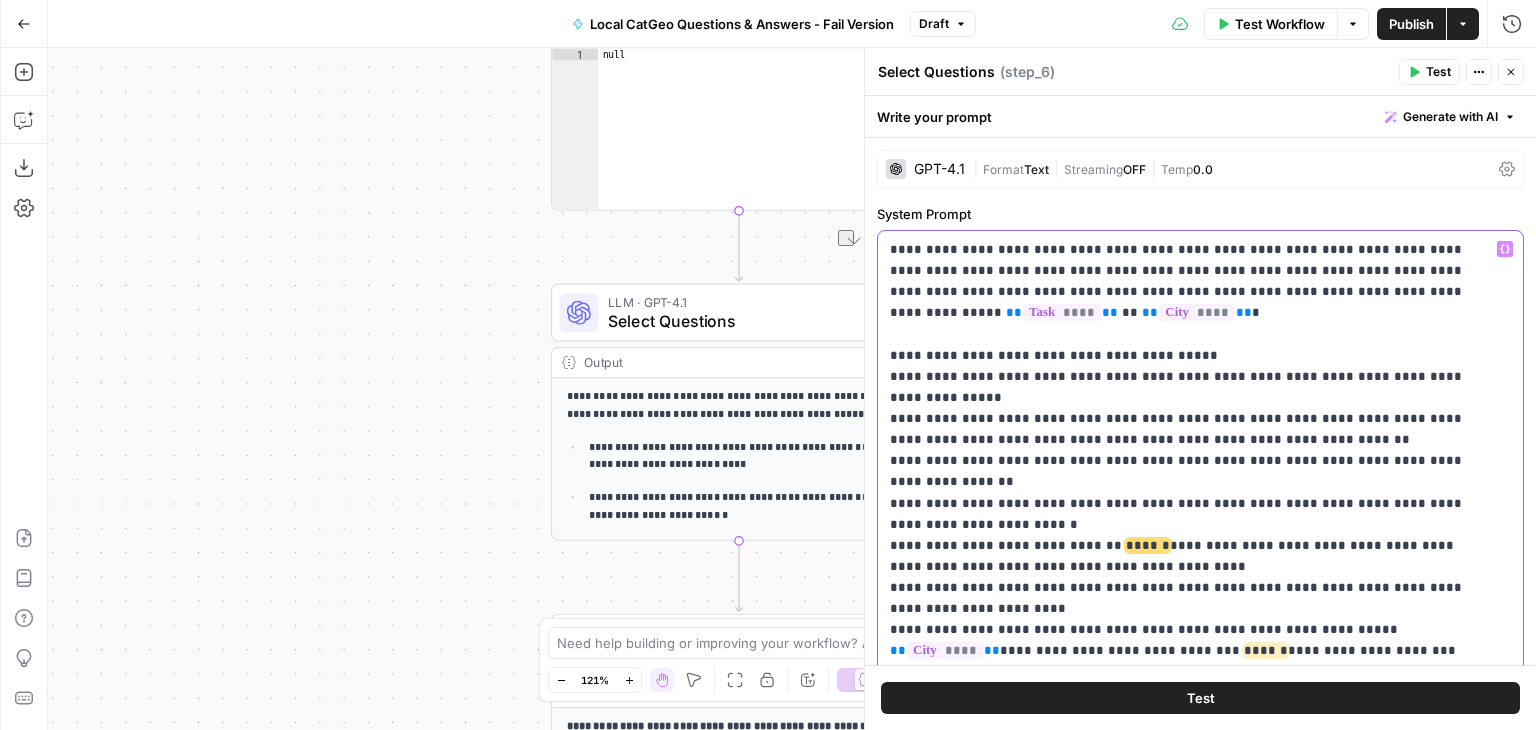 drag, startPoint x: 1253, startPoint y: 505, endPoint x: 1072, endPoint y: 511, distance: 181.09943 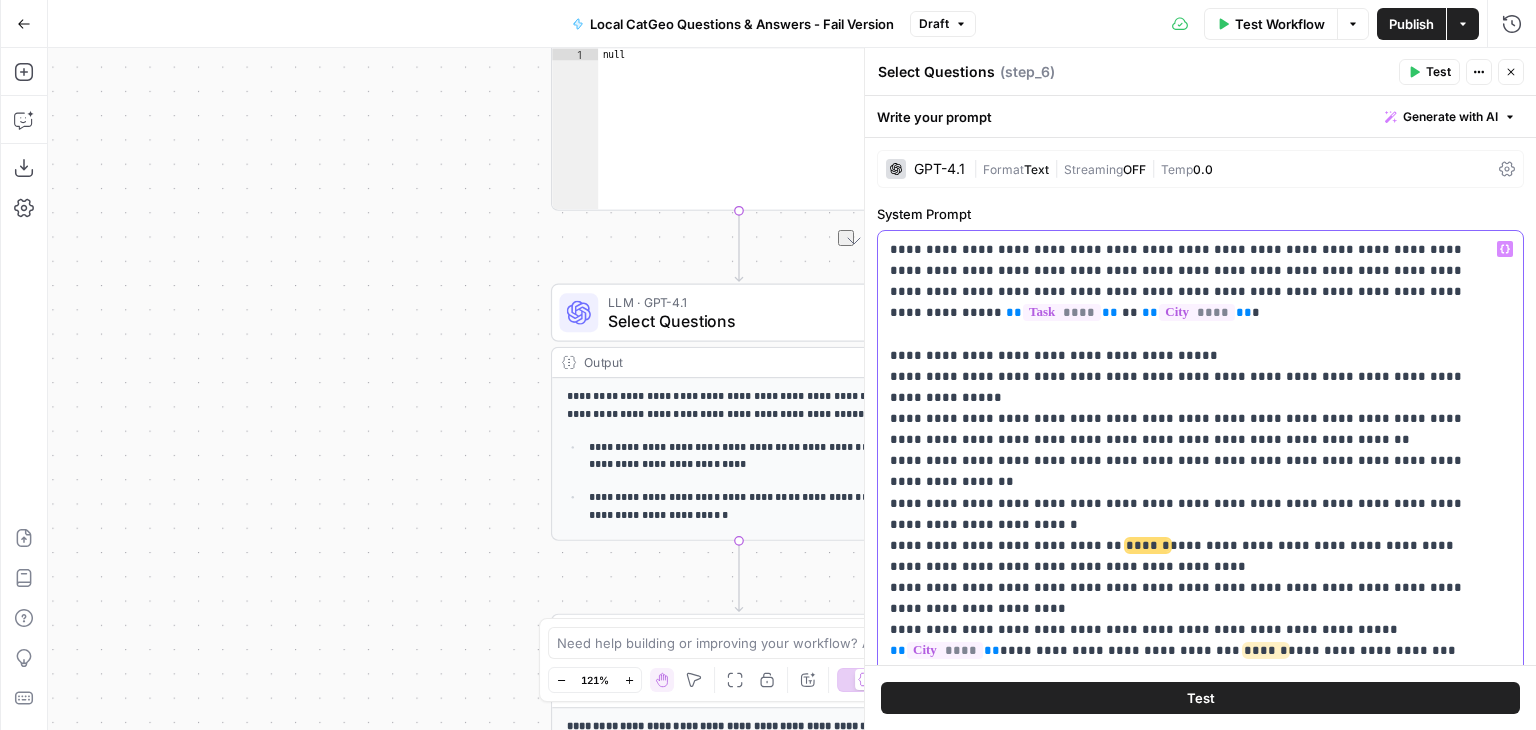 click on "**********" at bounding box center [1185, 788] 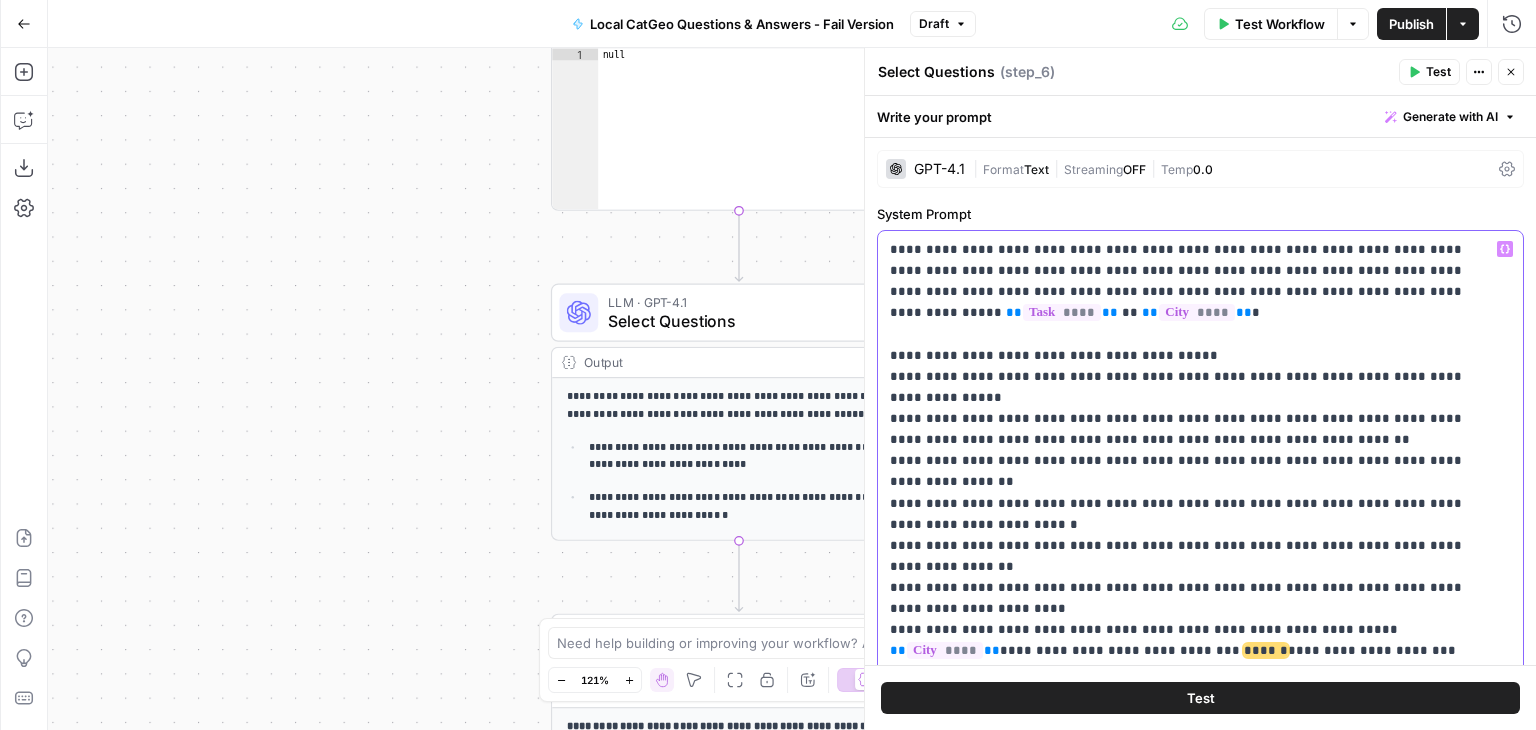 scroll, scrollTop: 69, scrollLeft: 0, axis: vertical 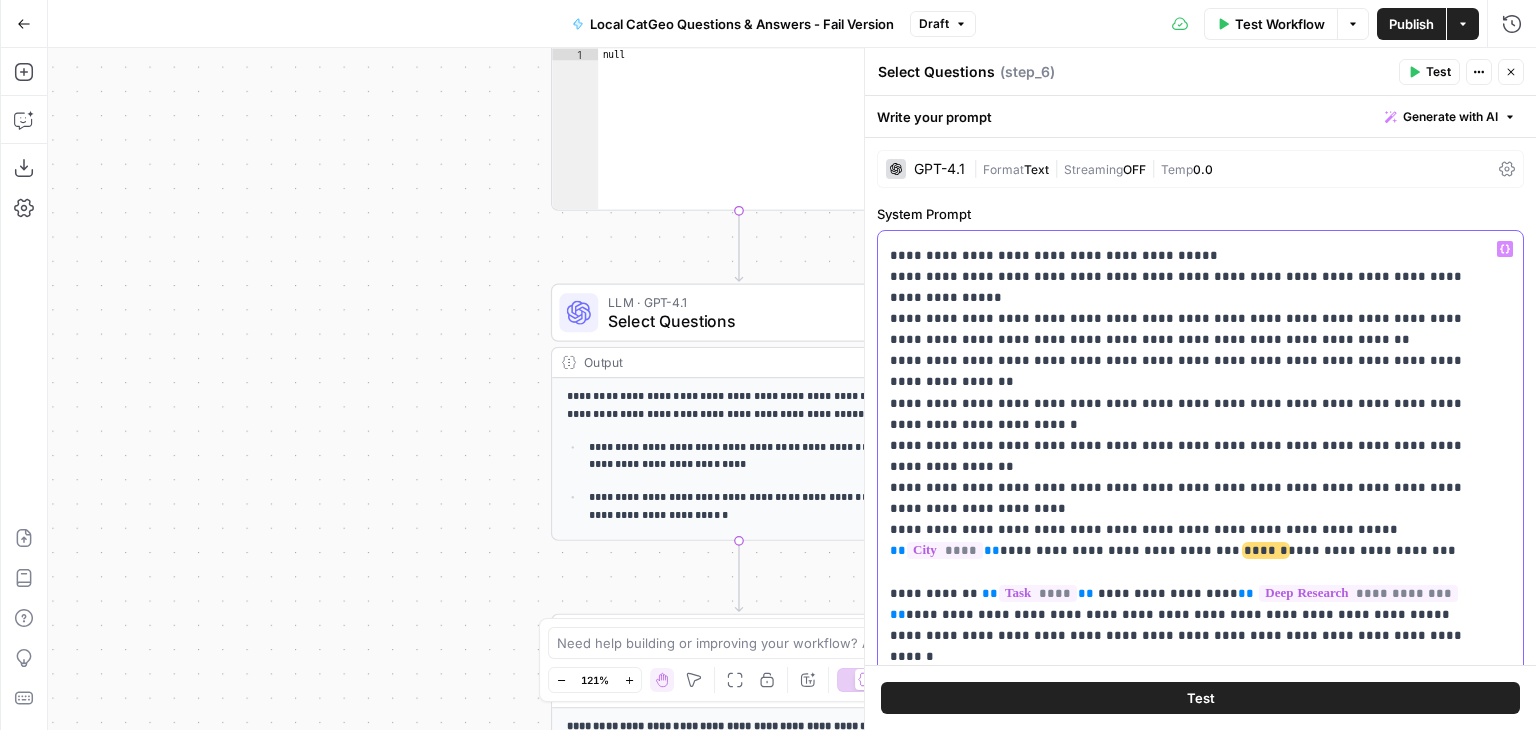 drag, startPoint x: 1100, startPoint y: 485, endPoint x: 1036, endPoint y: 485, distance: 64 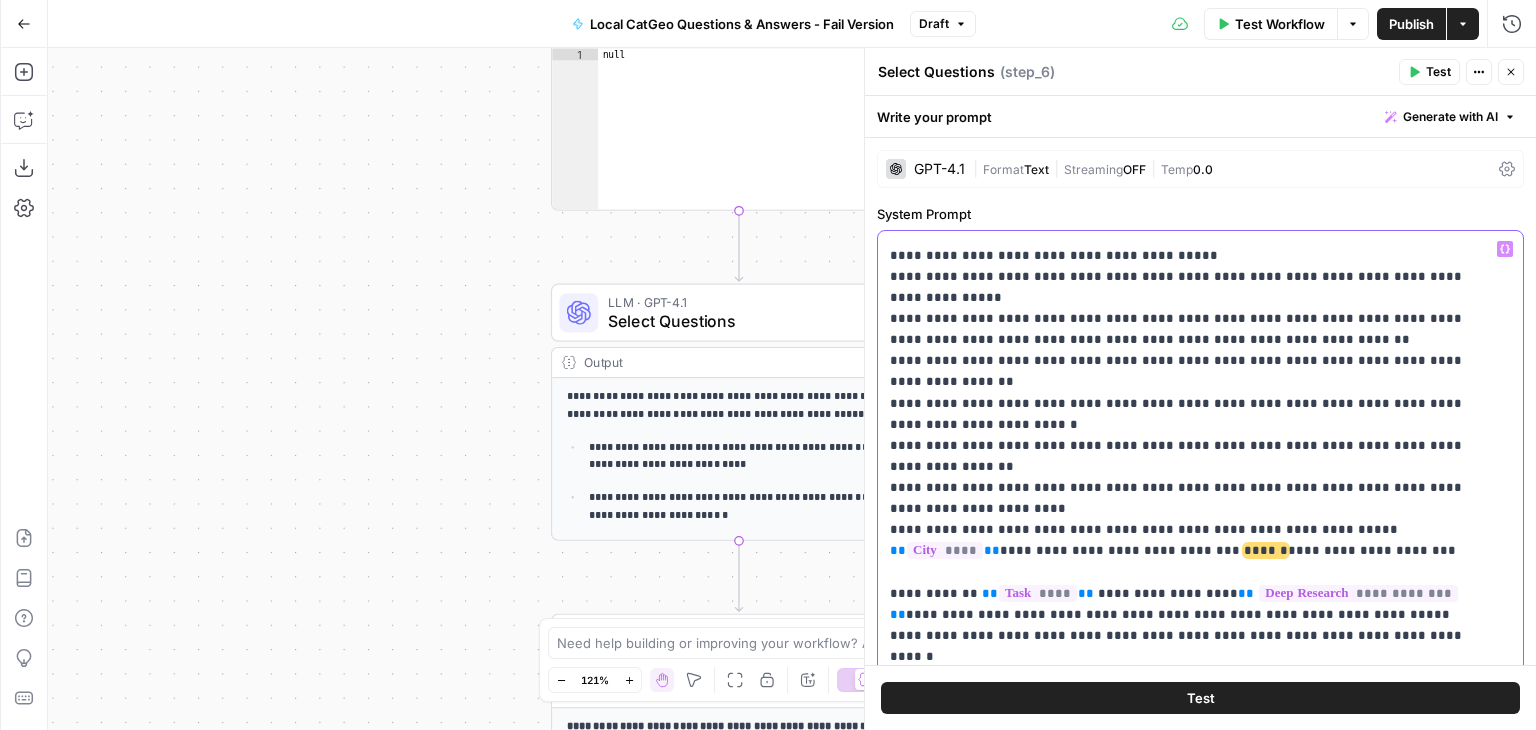 click on "**********" at bounding box center (1185, 677) 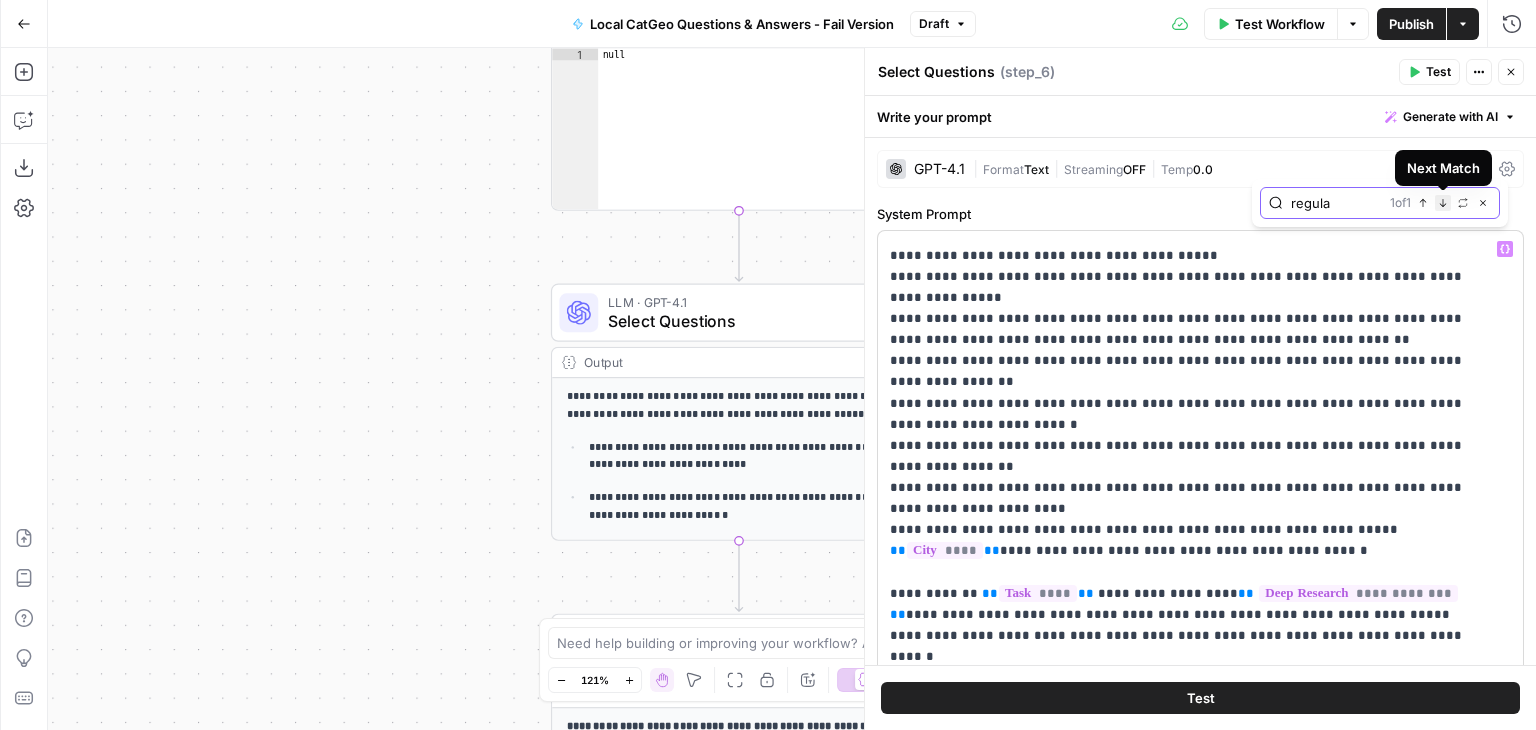 click 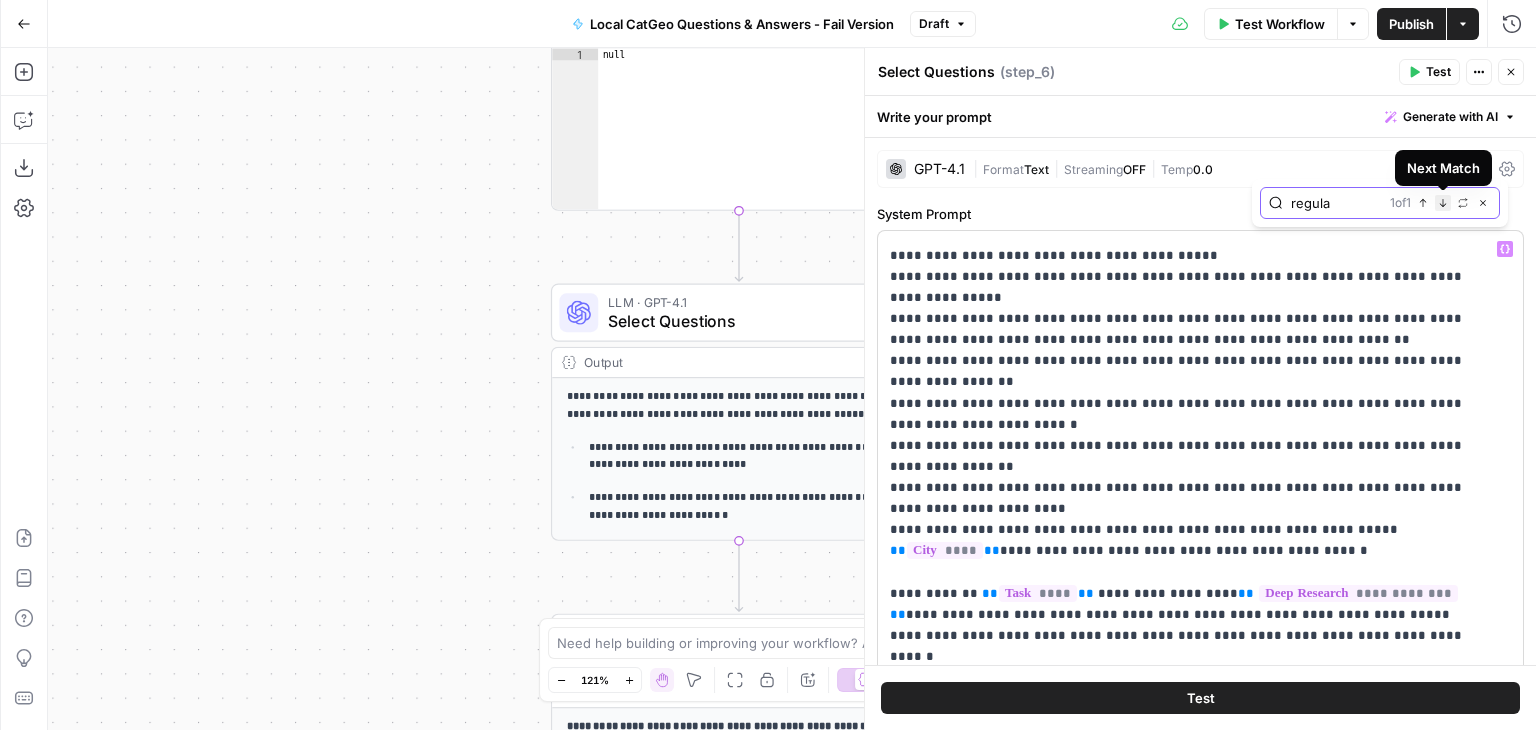 scroll, scrollTop: 179, scrollLeft: 0, axis: vertical 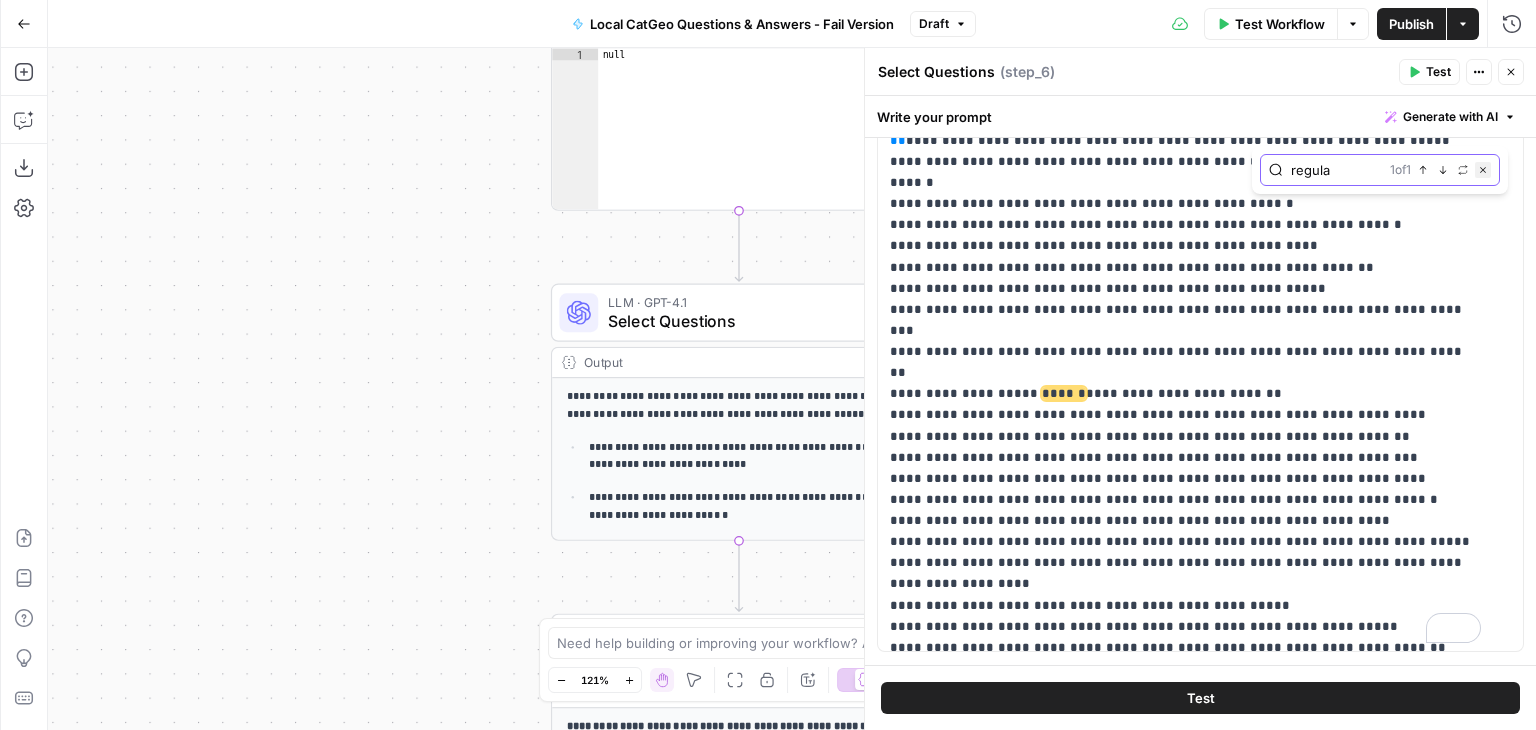 click 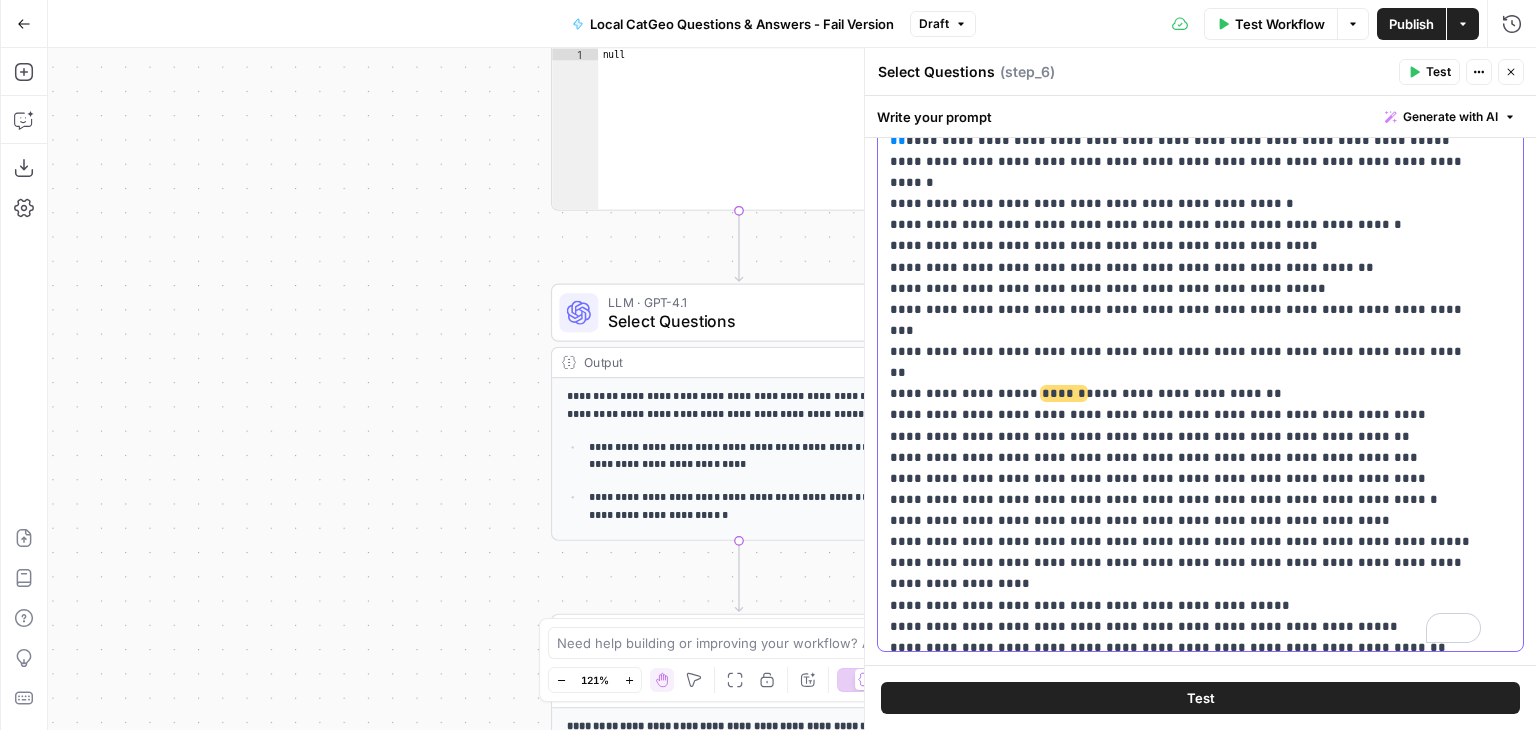 click on "**********" at bounding box center (1185, 203) 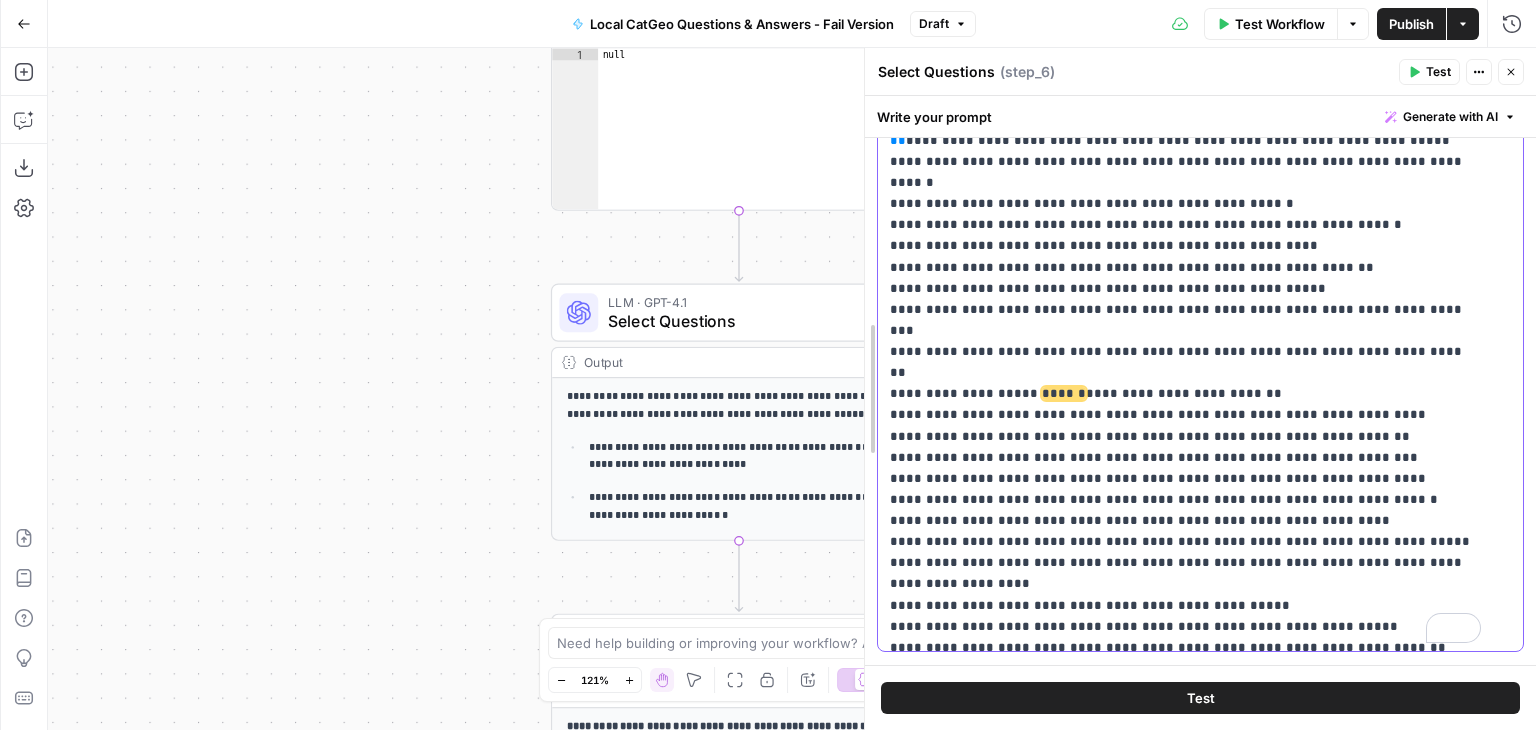 drag, startPoint x: 1188, startPoint y: 264, endPoint x: 874, endPoint y: 267, distance: 314.01434 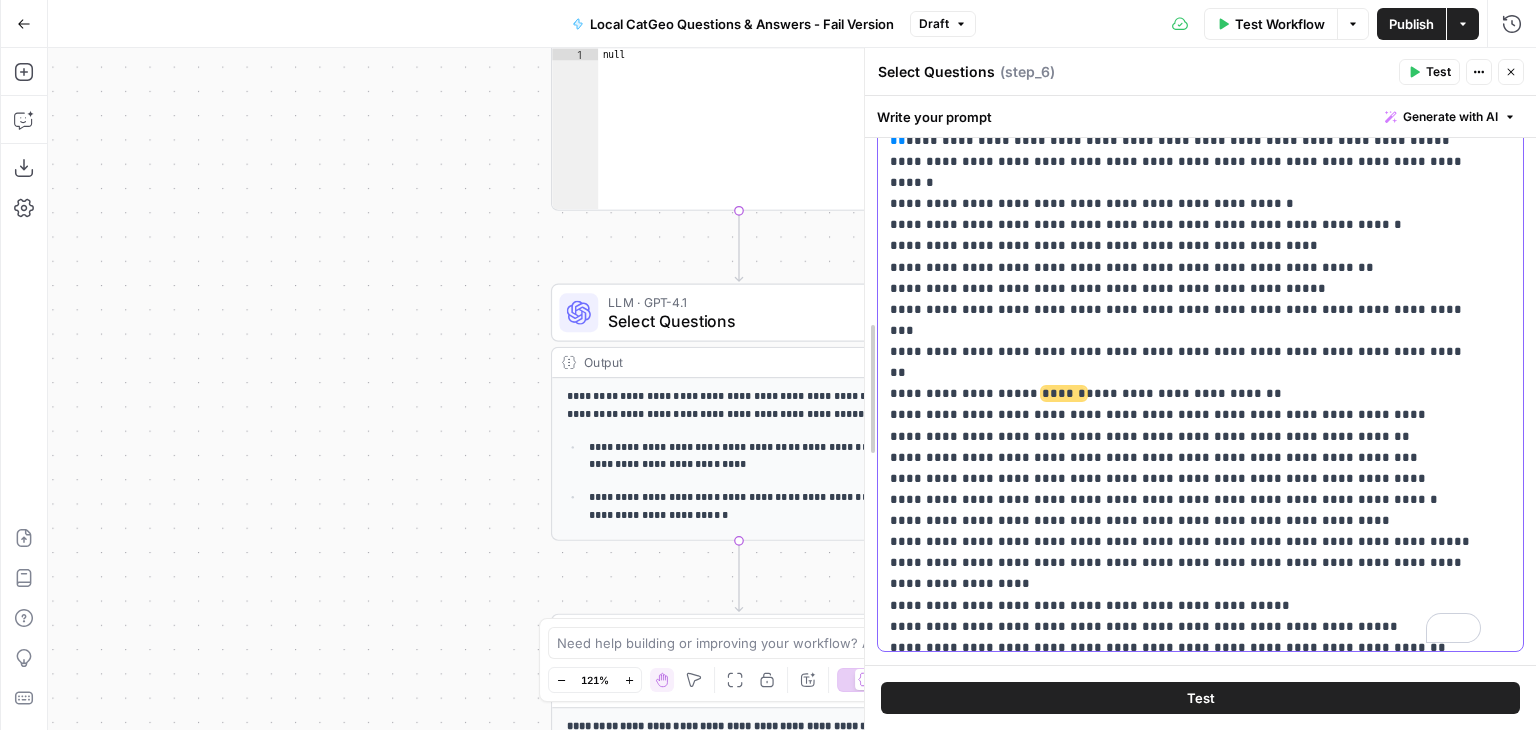click on "**********" at bounding box center (1193, 243) 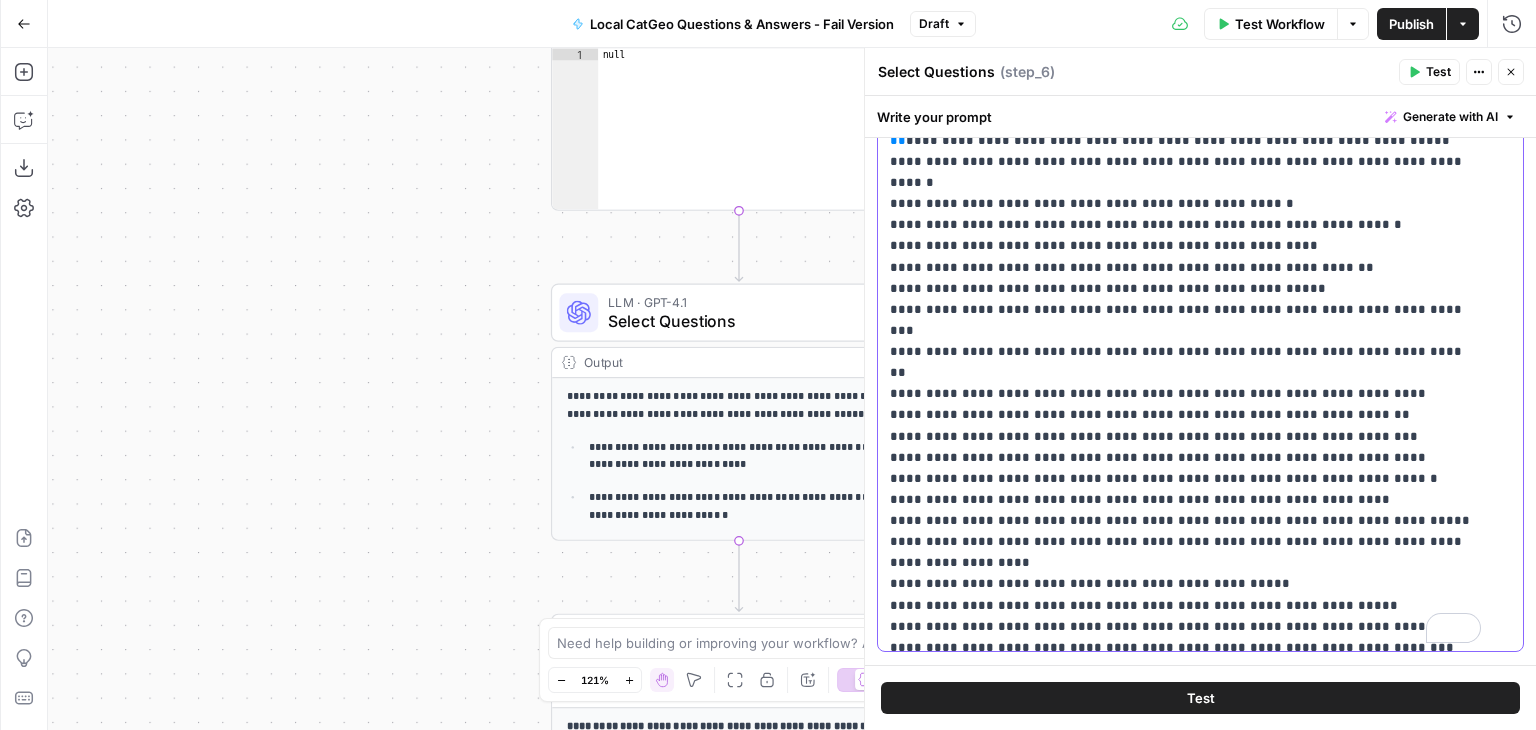 click on "**********" at bounding box center [1185, 193] 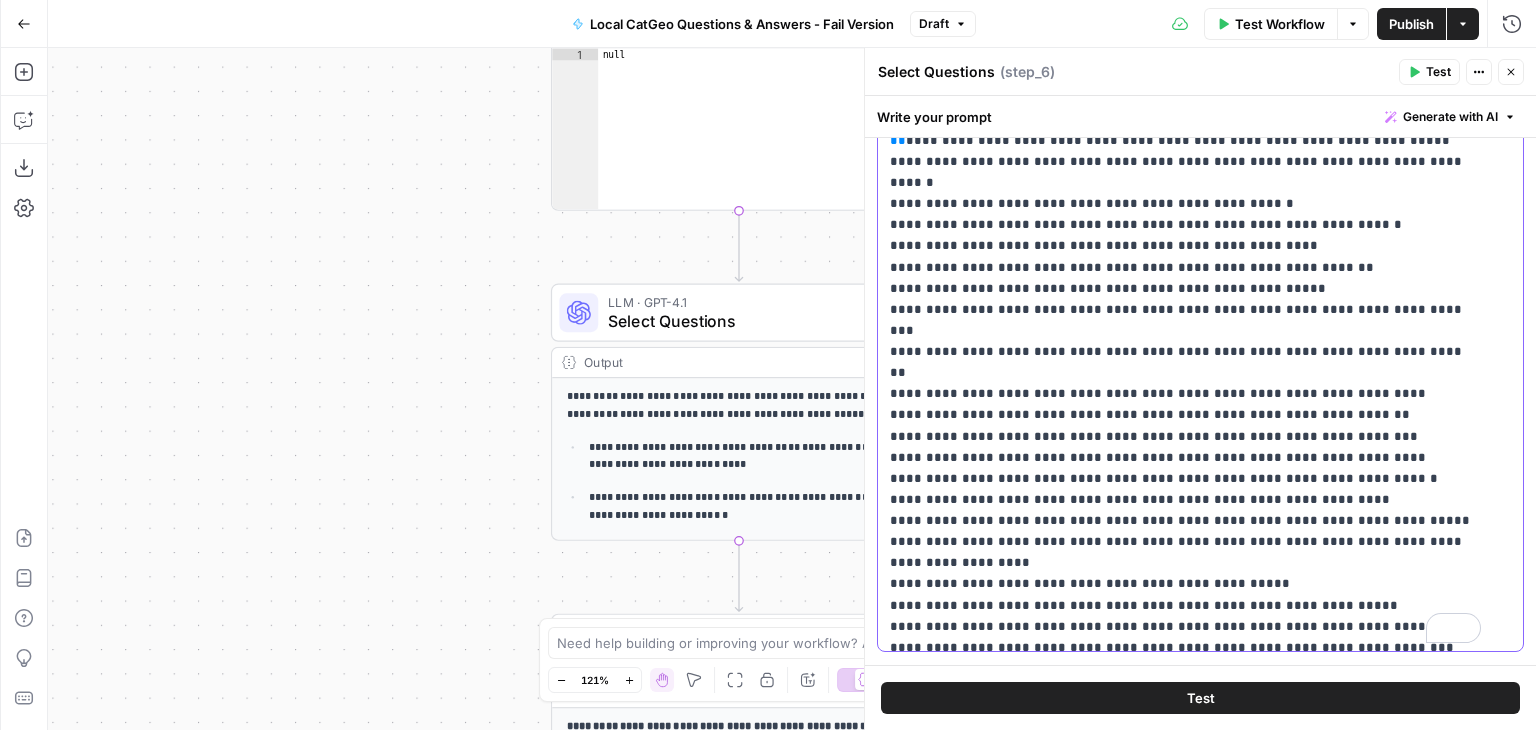 click on "**********" at bounding box center [1185, 193] 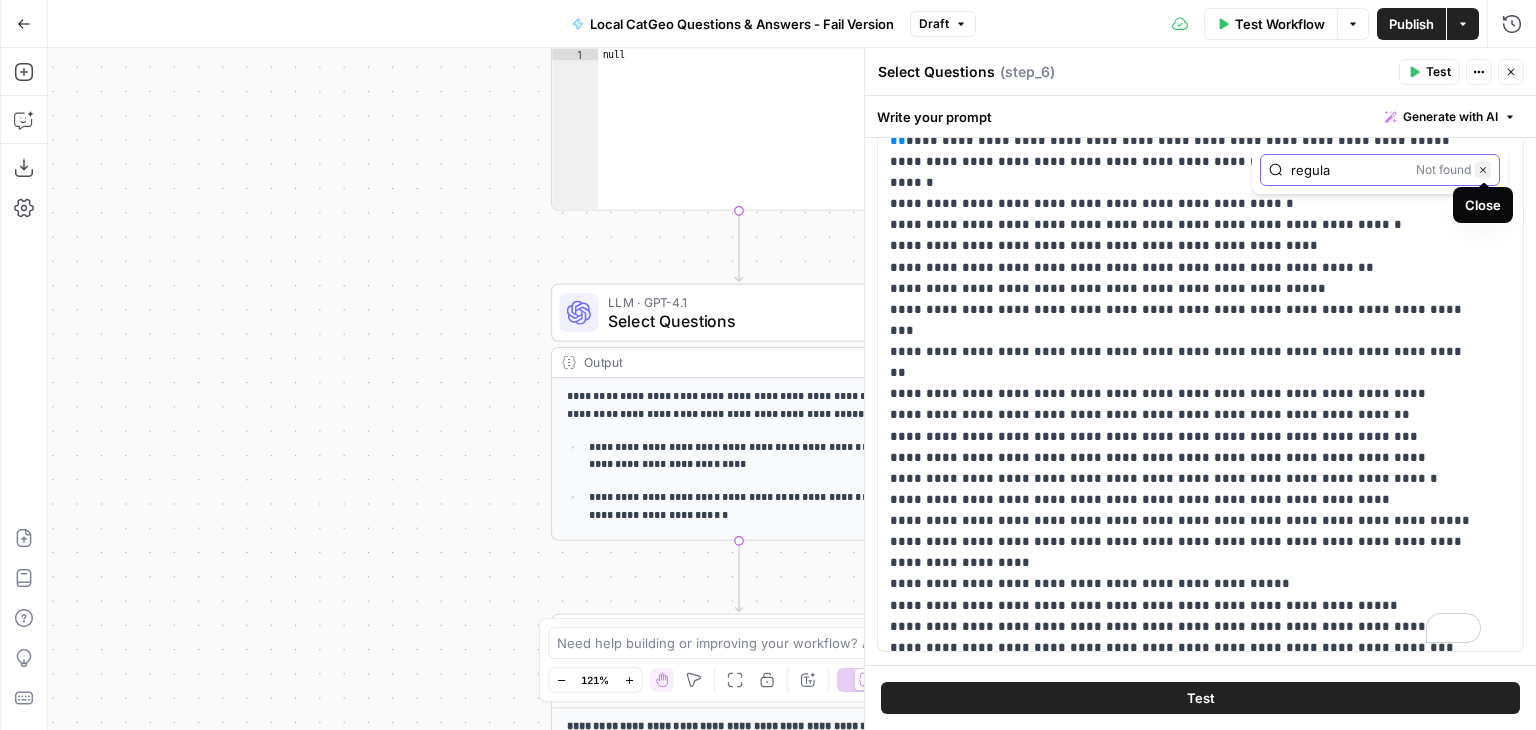 click 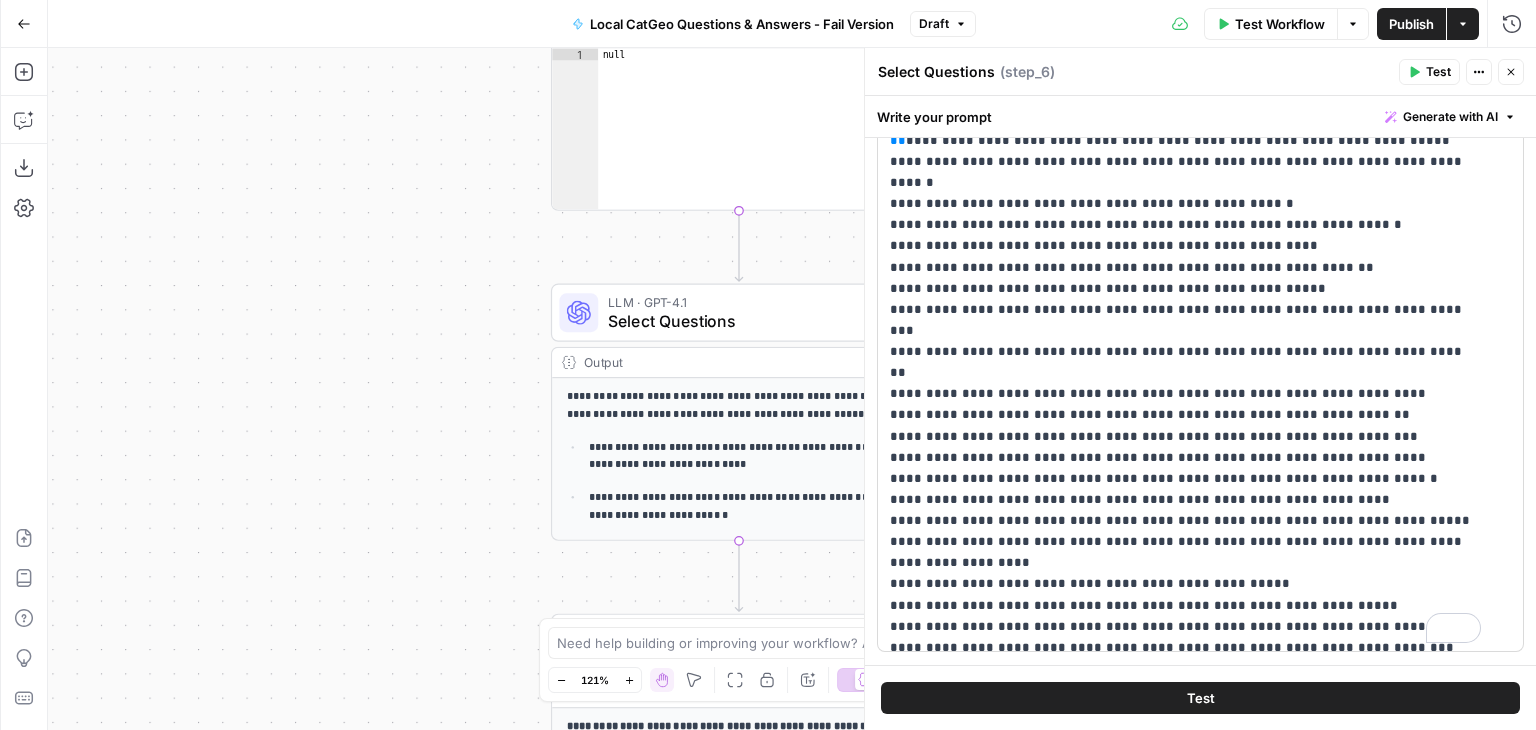 scroll, scrollTop: 108, scrollLeft: 0, axis: vertical 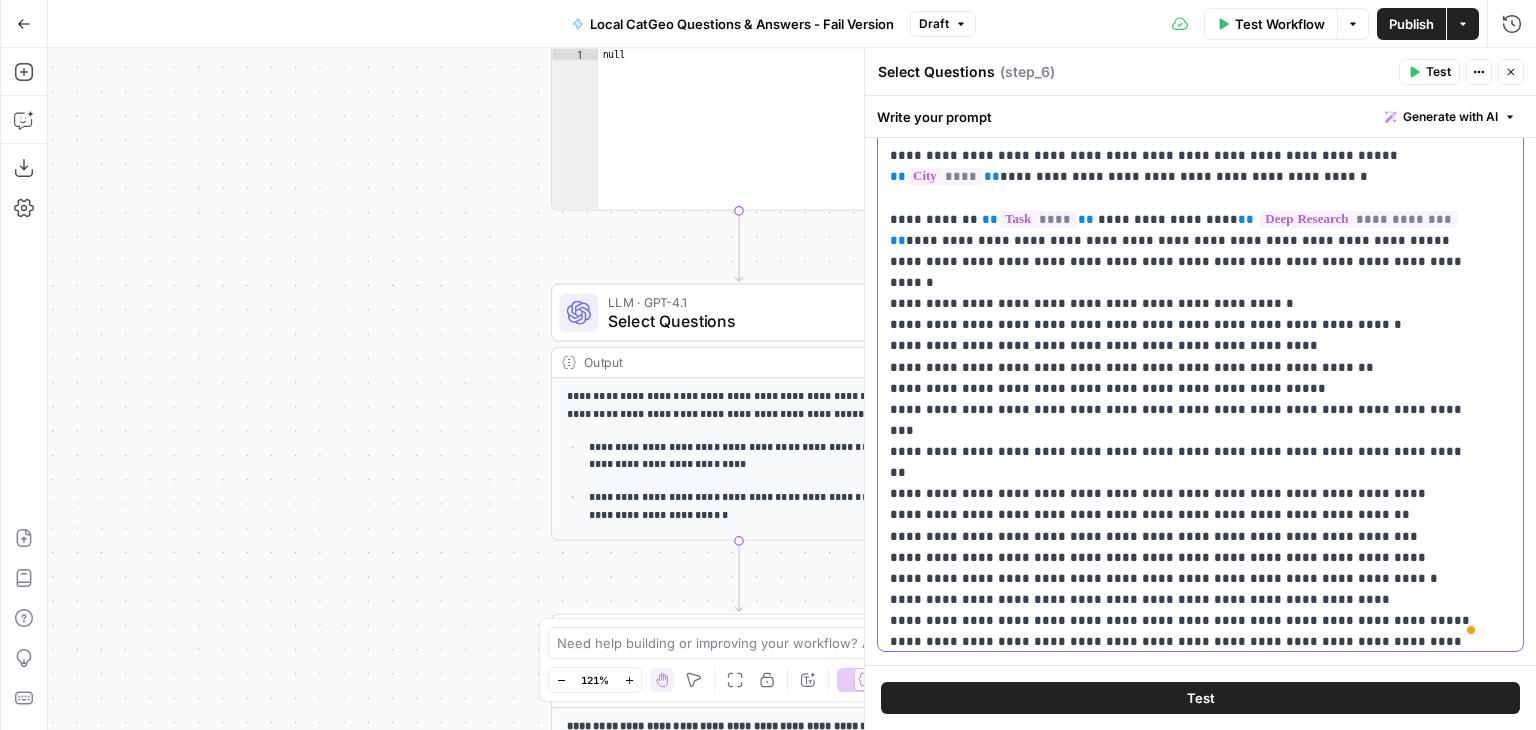 click on "**********" at bounding box center (1185, 293) 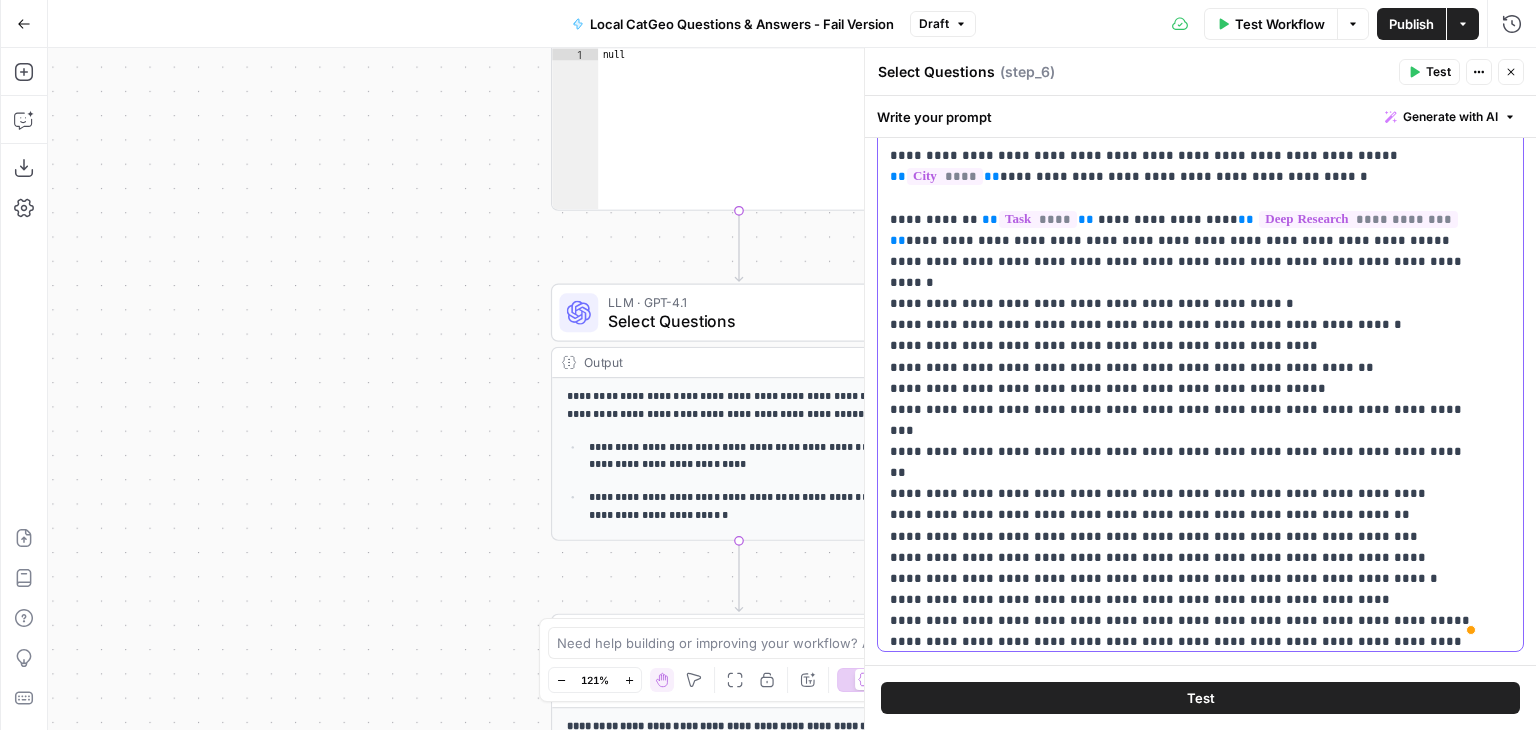 scroll, scrollTop: 179, scrollLeft: 0, axis: vertical 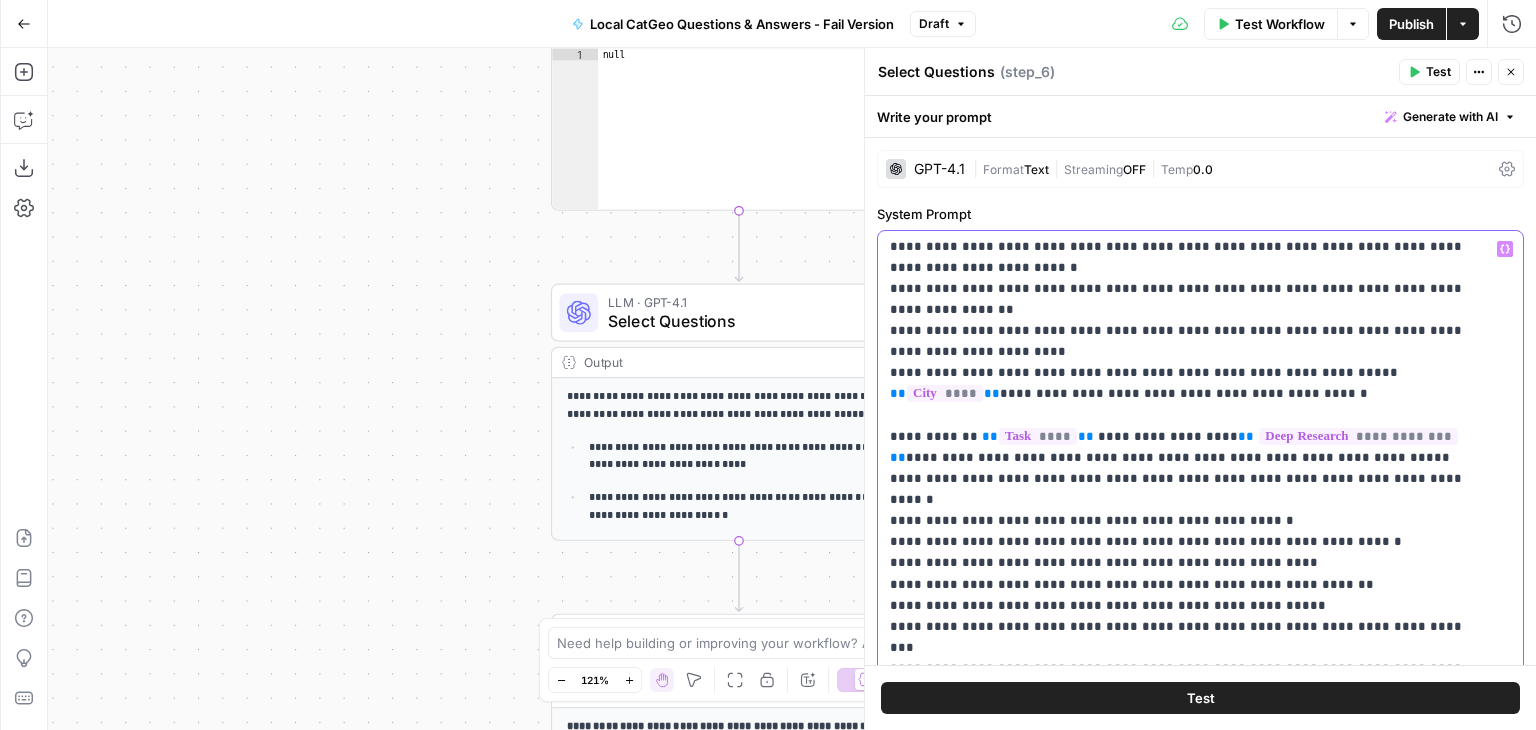 click on "**********" at bounding box center [1185, 510] 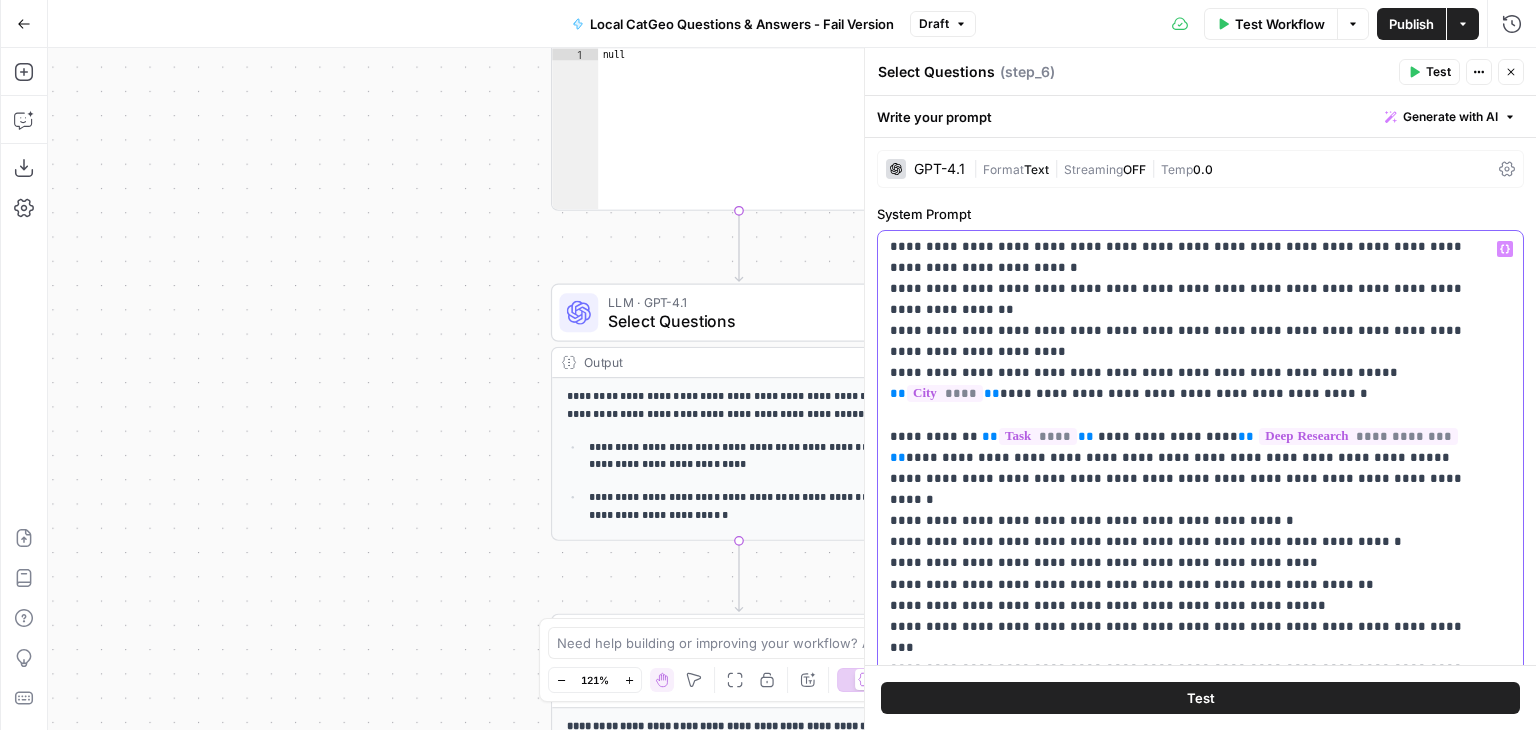 scroll, scrollTop: 72, scrollLeft: 0, axis: vertical 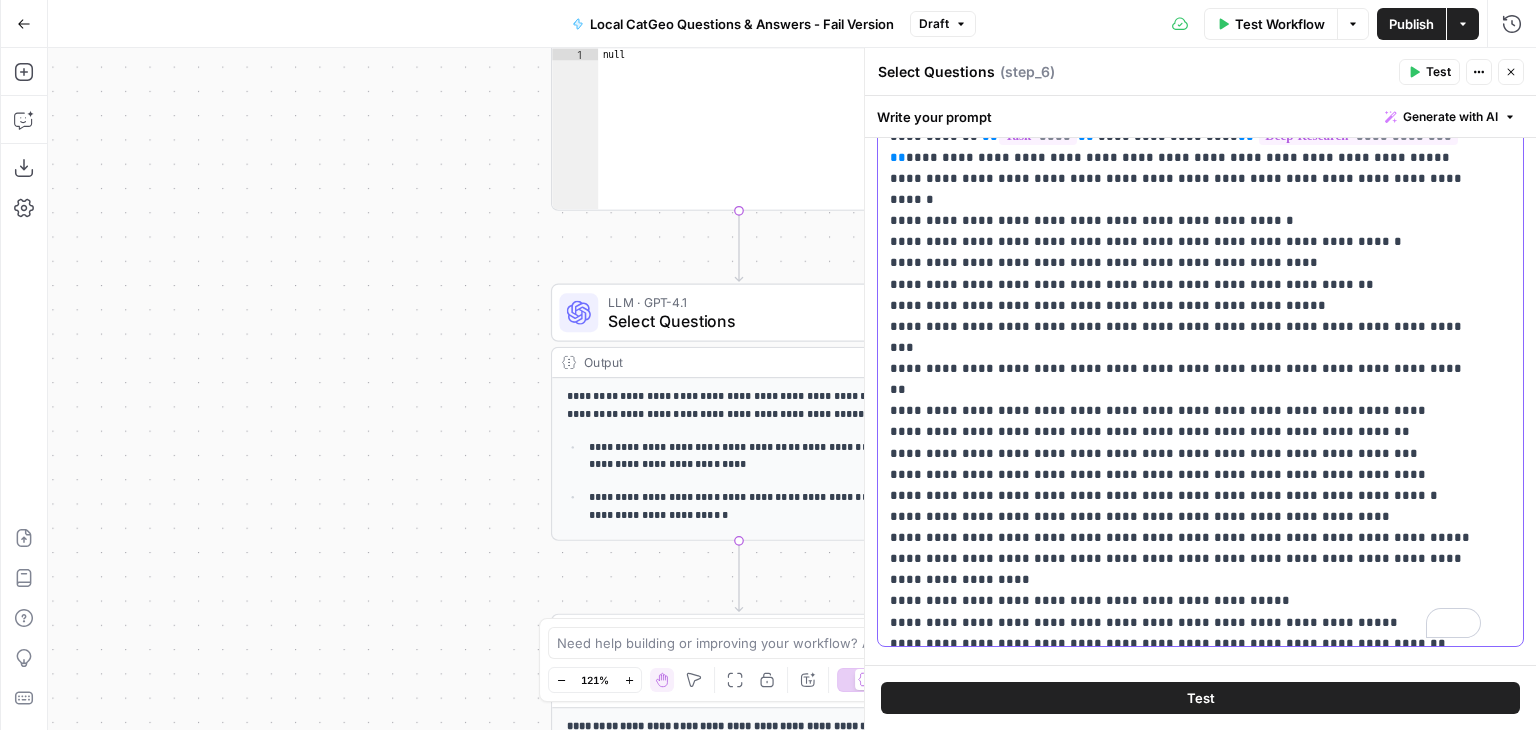 click on "**********" at bounding box center (1185, 210) 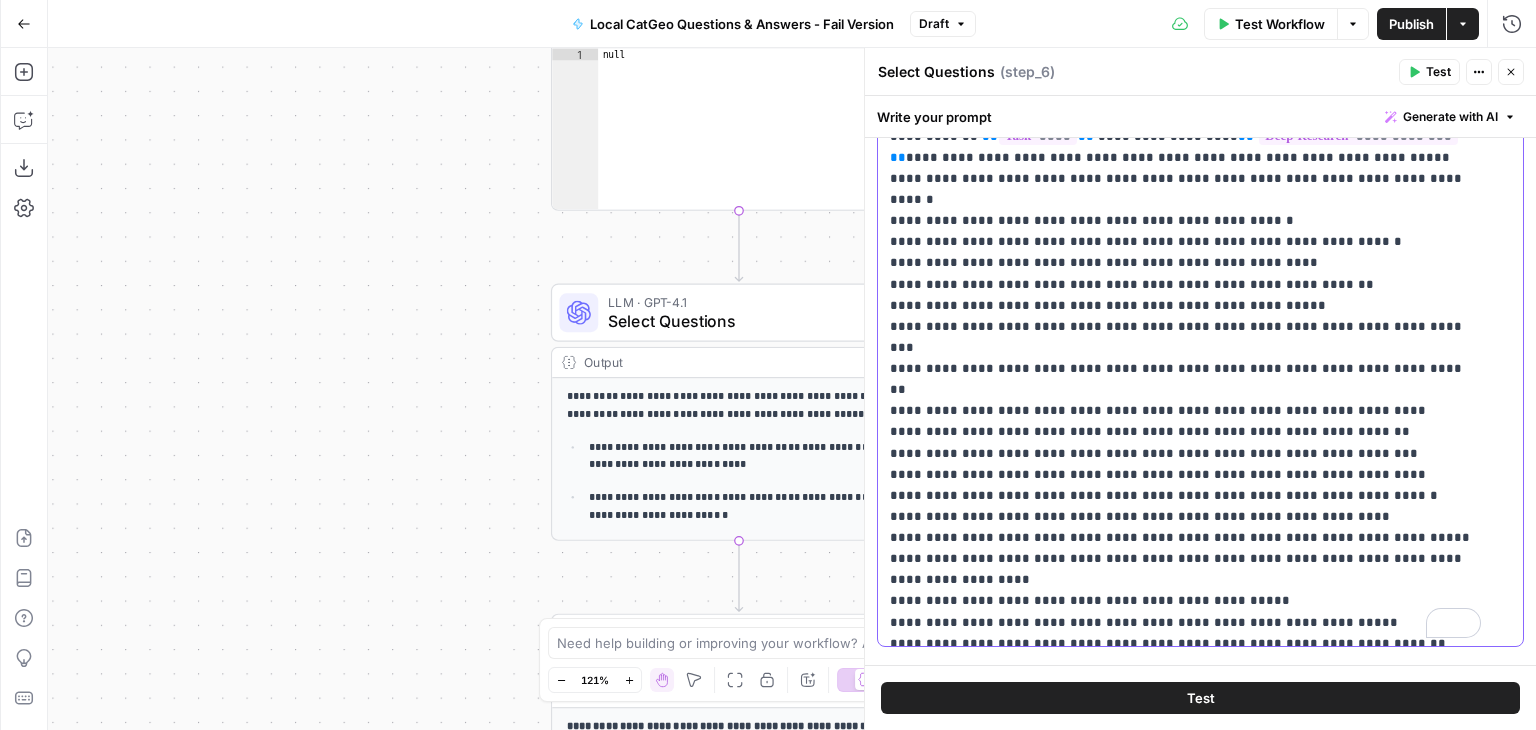 scroll, scrollTop: 257, scrollLeft: 0, axis: vertical 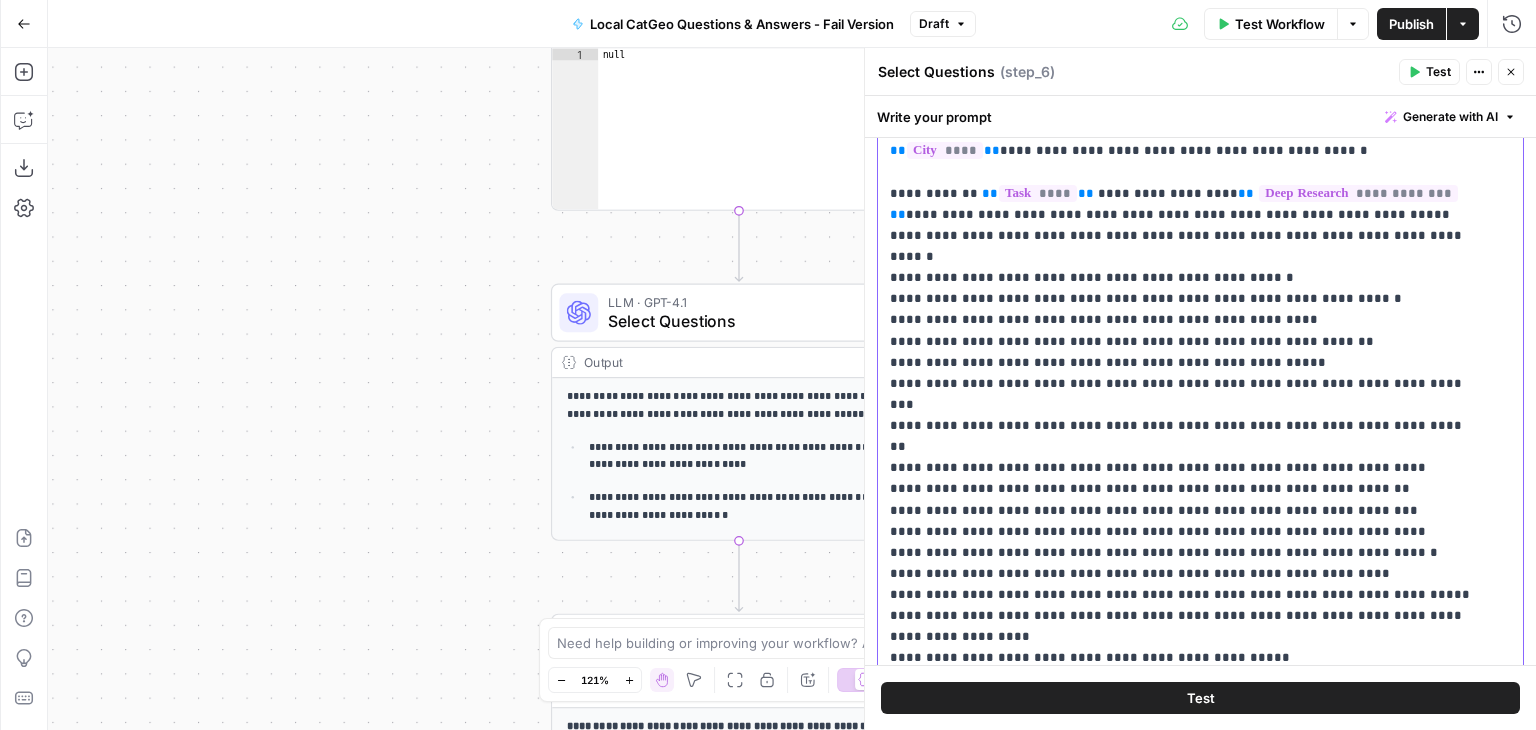 click on "**********" at bounding box center [1185, 267] 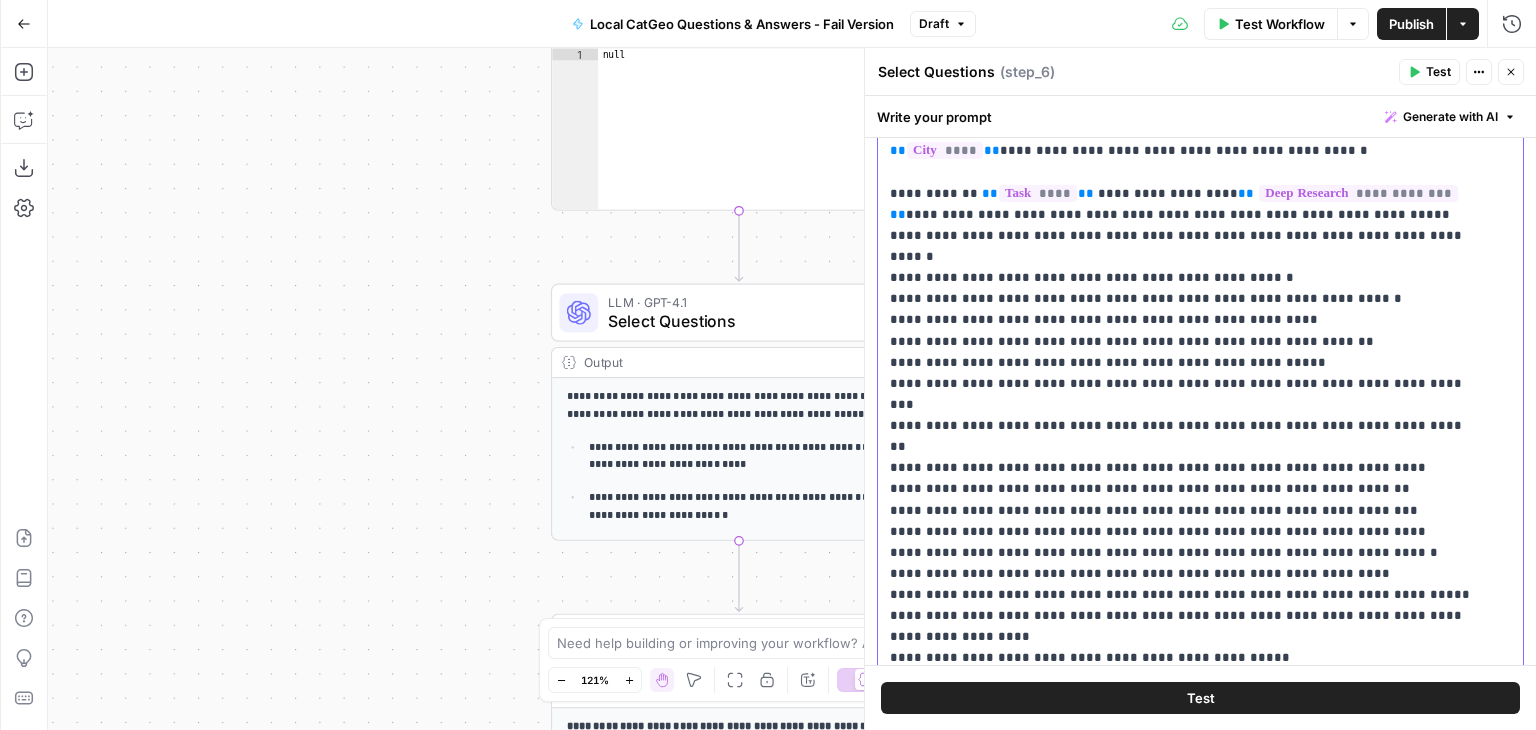 scroll, scrollTop: 0, scrollLeft: 0, axis: both 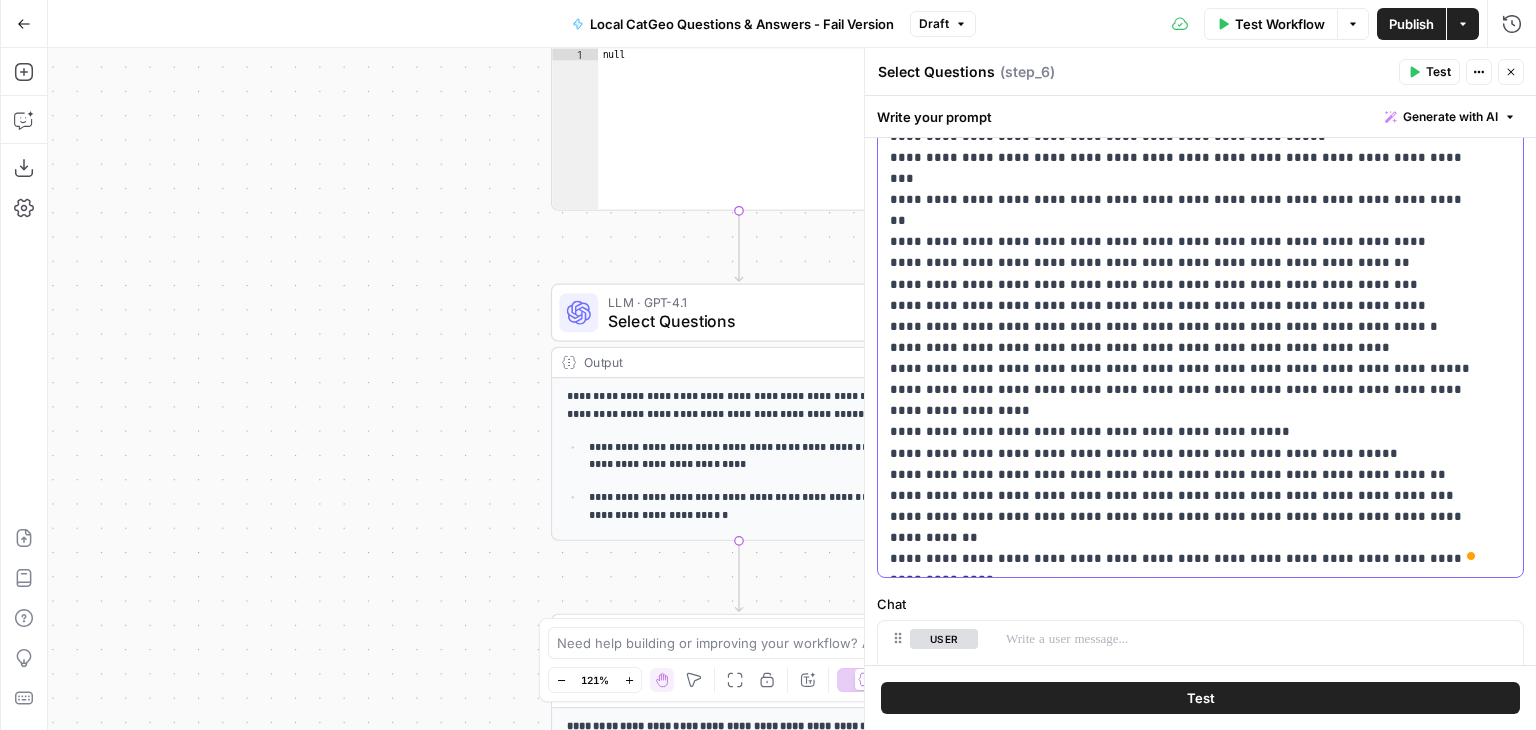 drag, startPoint x: 888, startPoint y: 269, endPoint x: 1376, endPoint y: 417, distance: 509.949 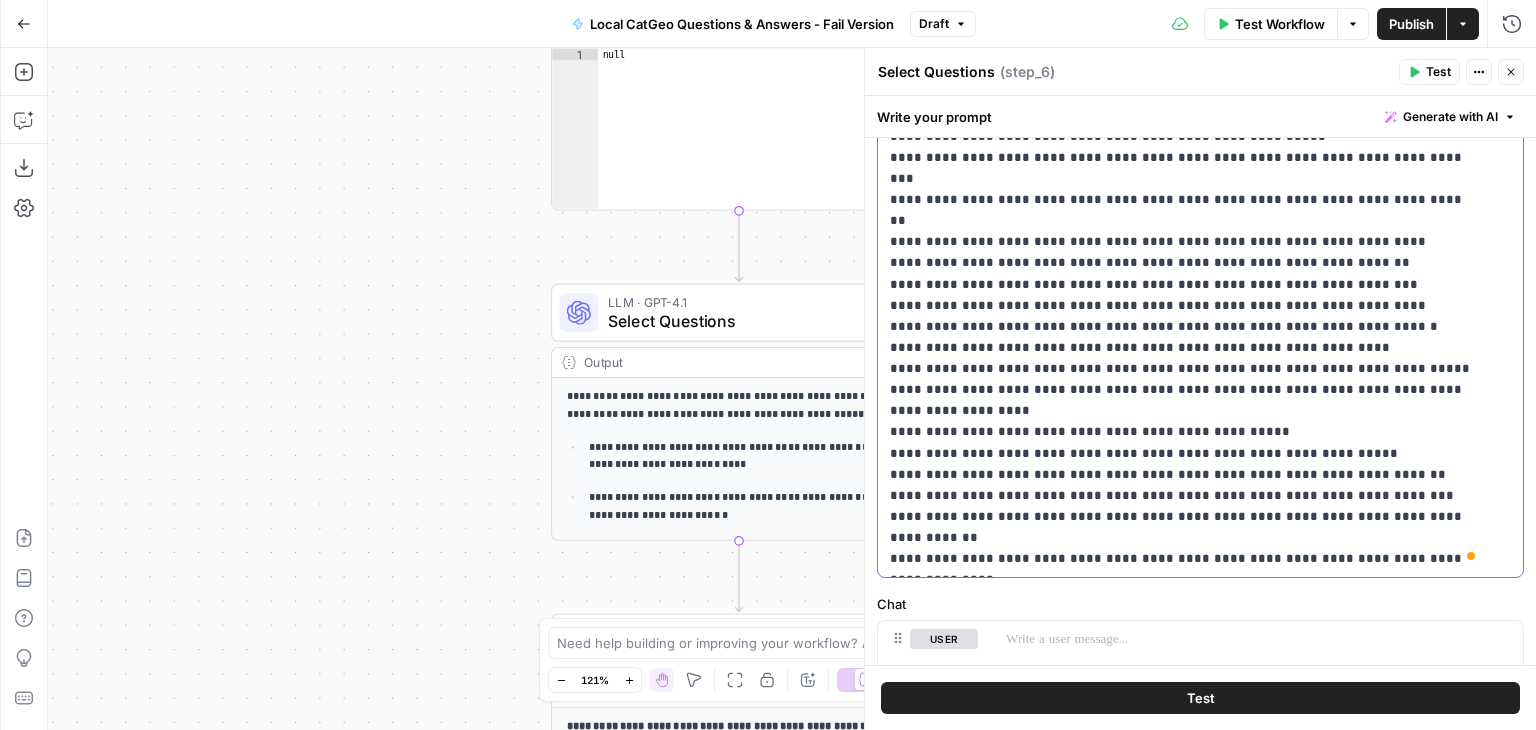 click on "**********" at bounding box center [1185, 41] 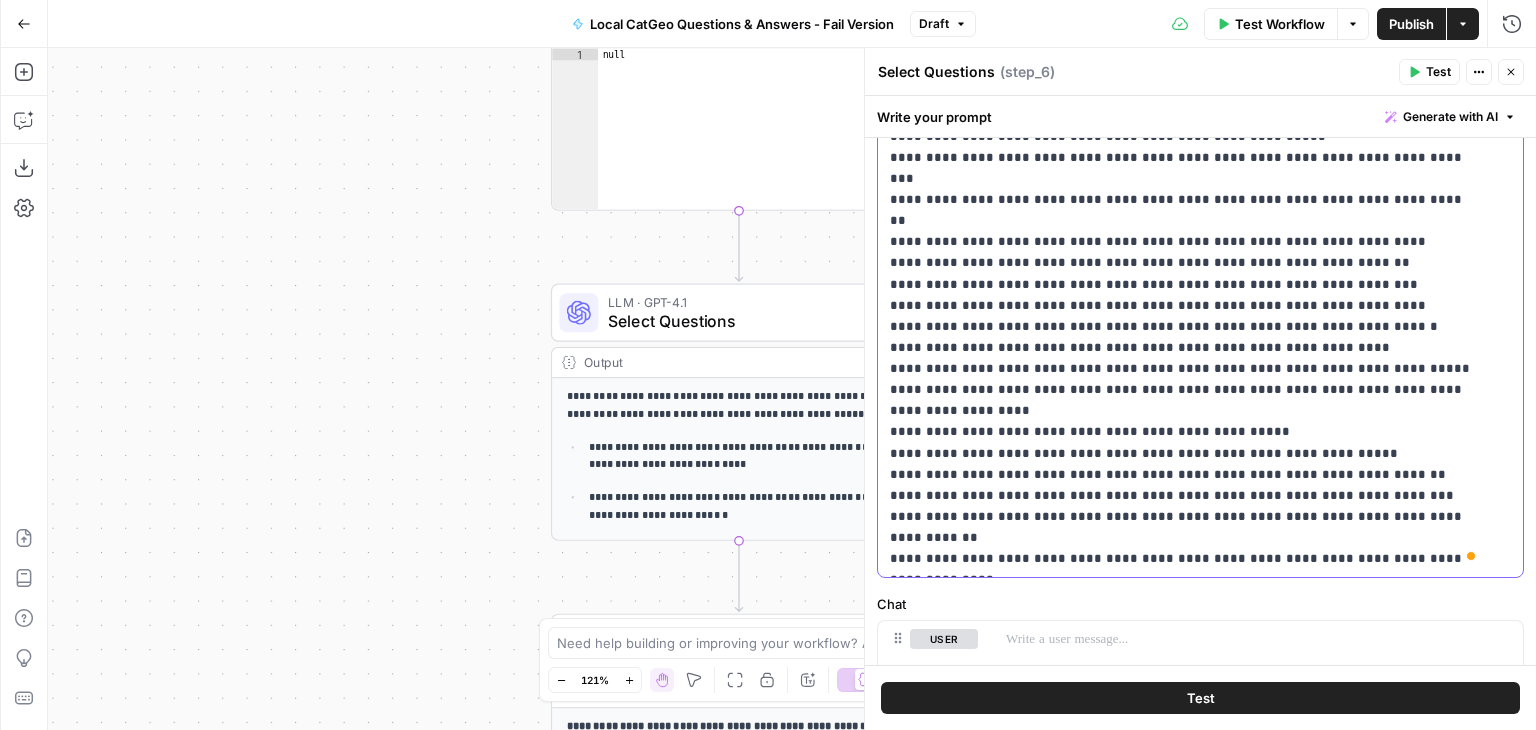 click on "**********" at bounding box center [1185, 41] 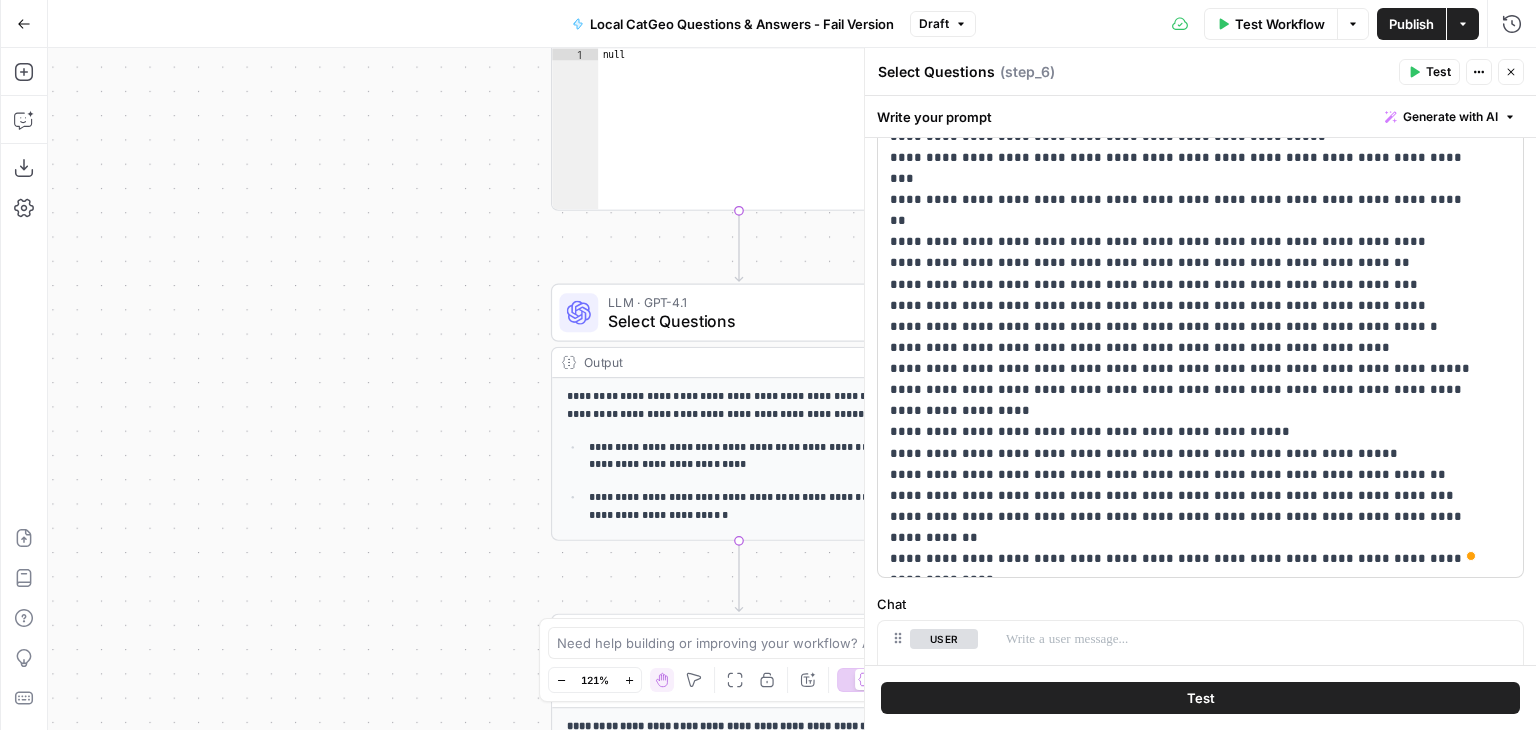 scroll, scrollTop: 171, scrollLeft: 0, axis: vertical 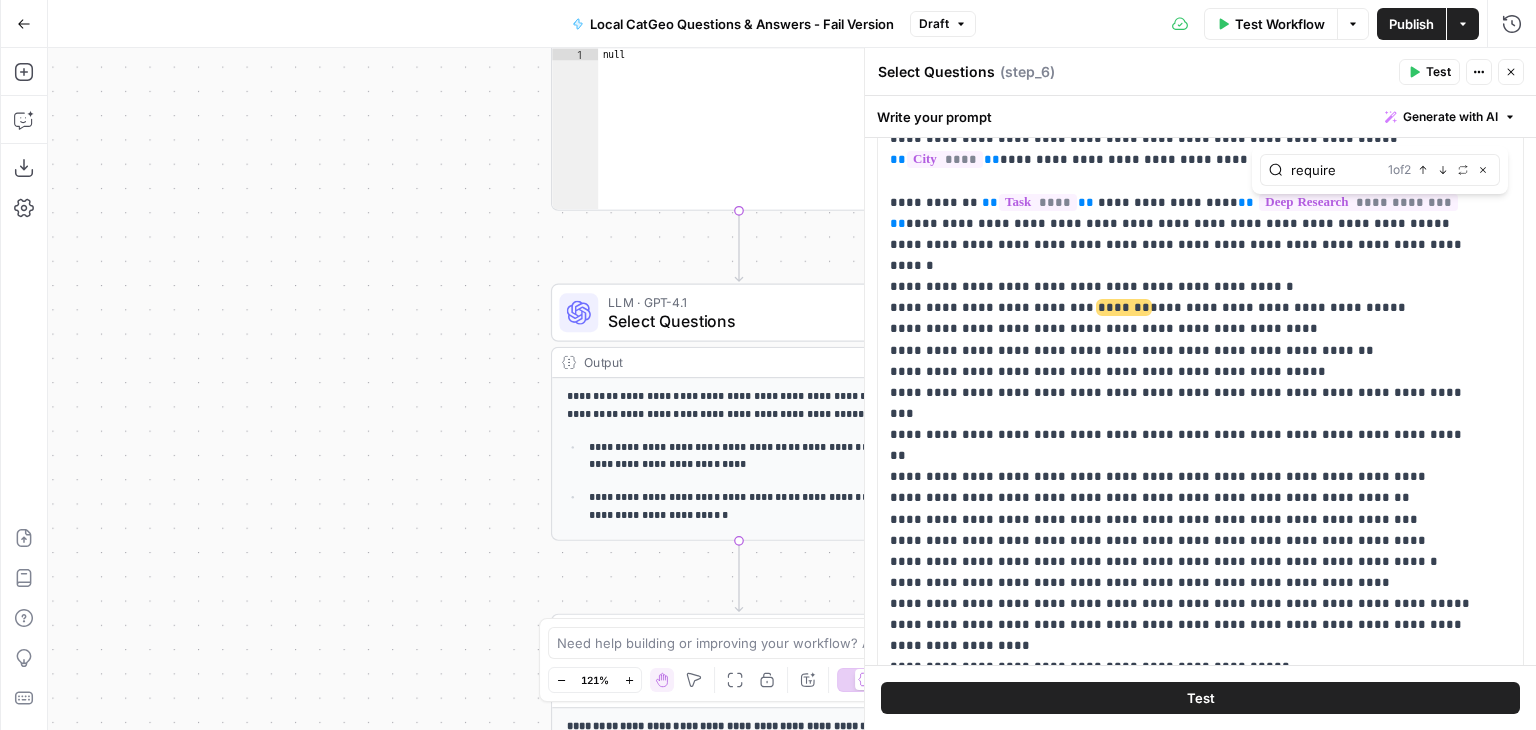 type on "require" 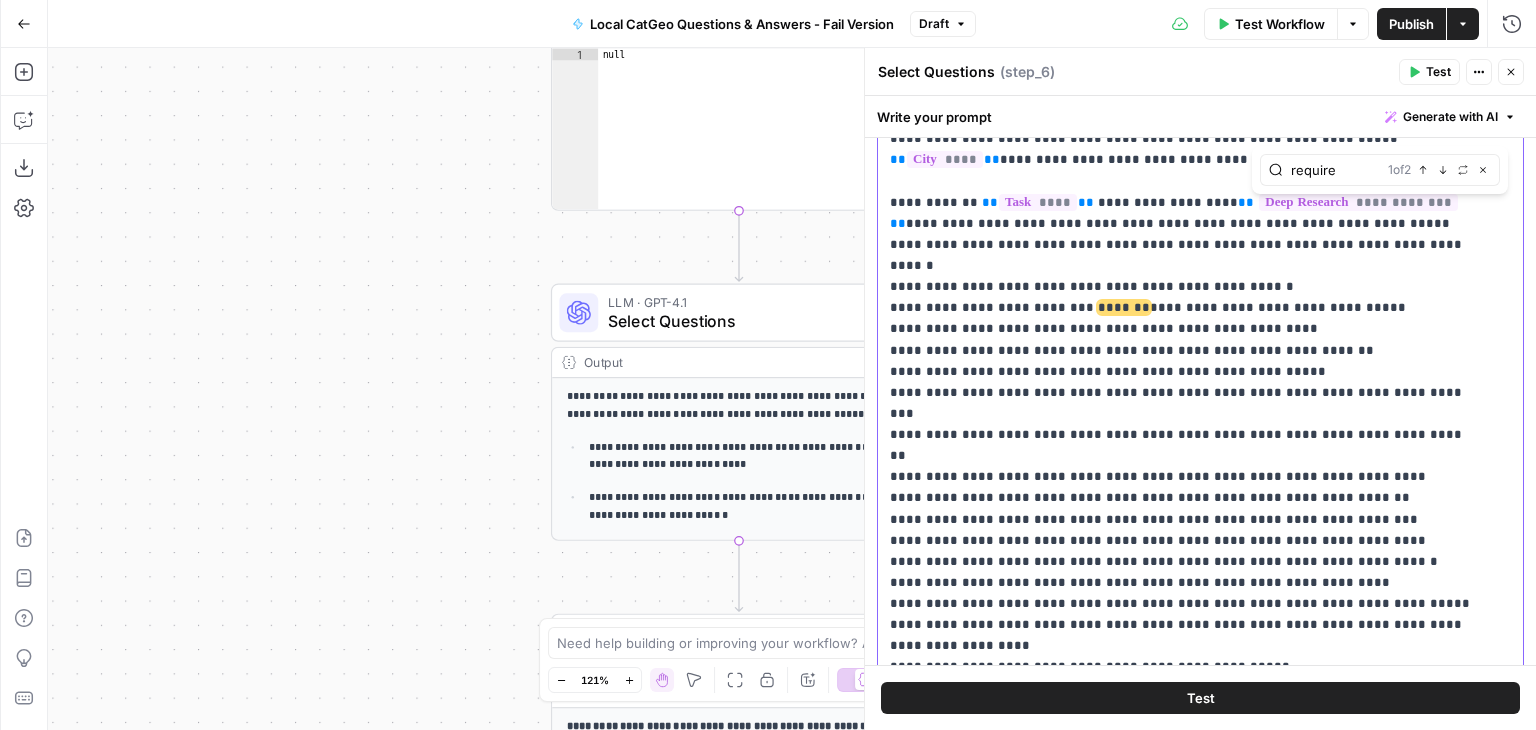 click on "**********" at bounding box center [1185, 276] 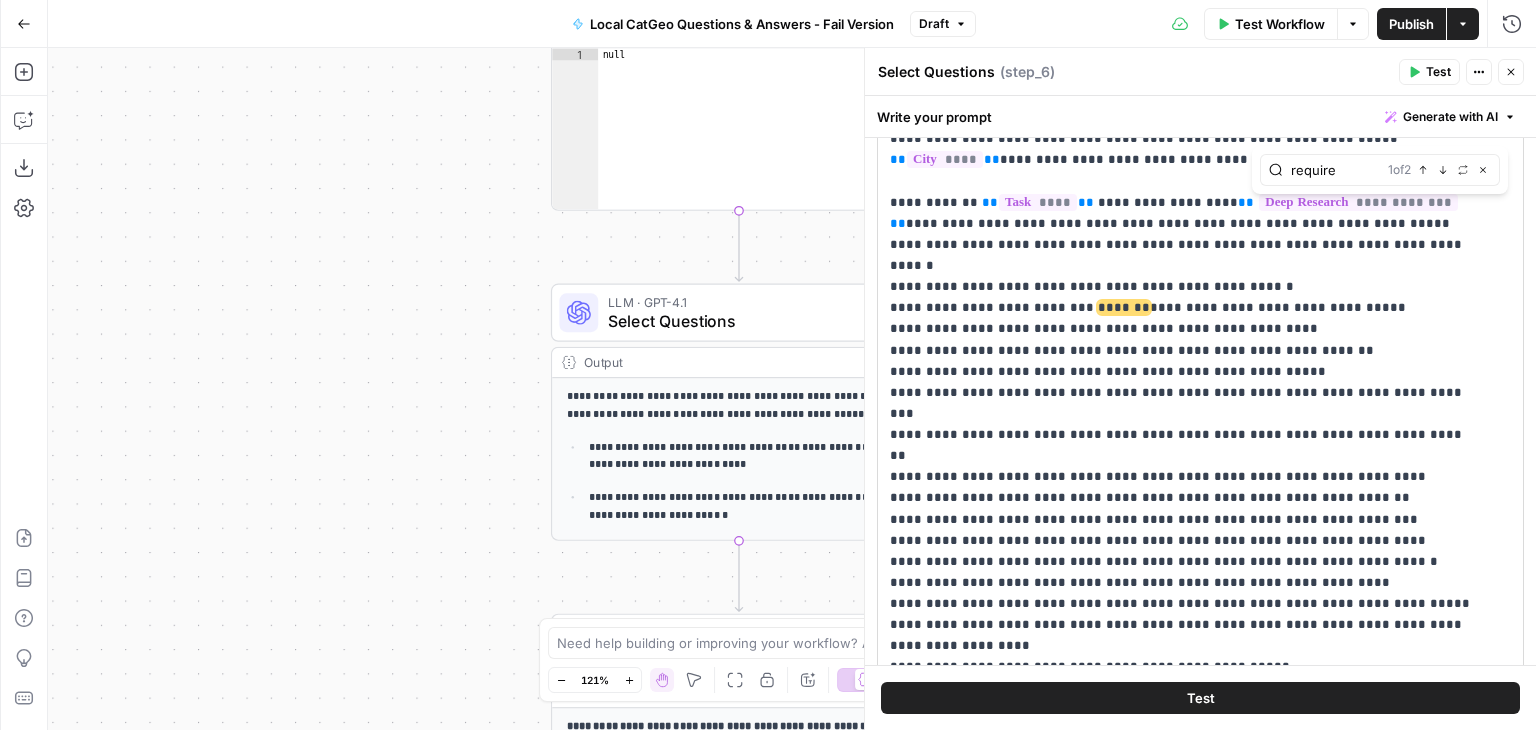 scroll, scrollTop: 291, scrollLeft: 0, axis: vertical 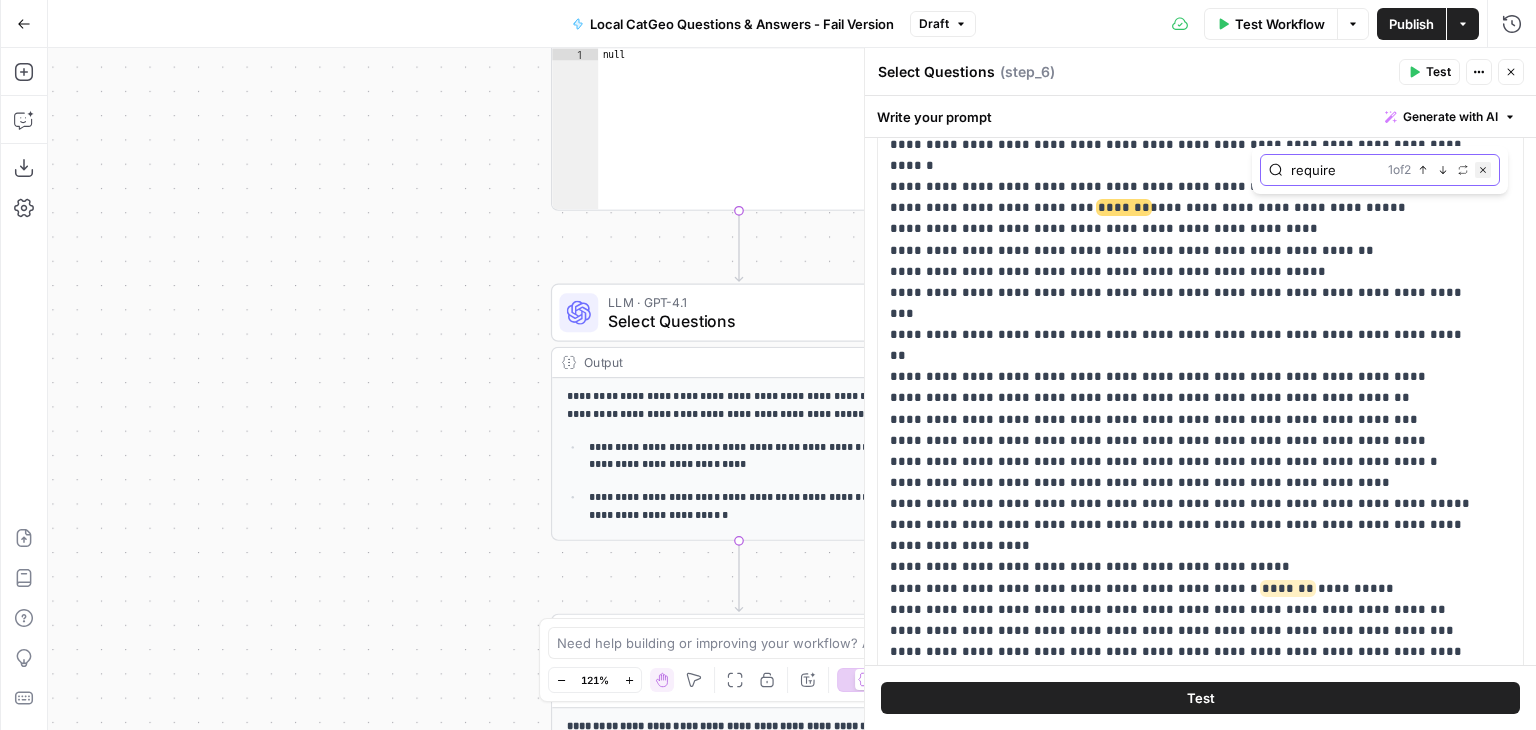 click 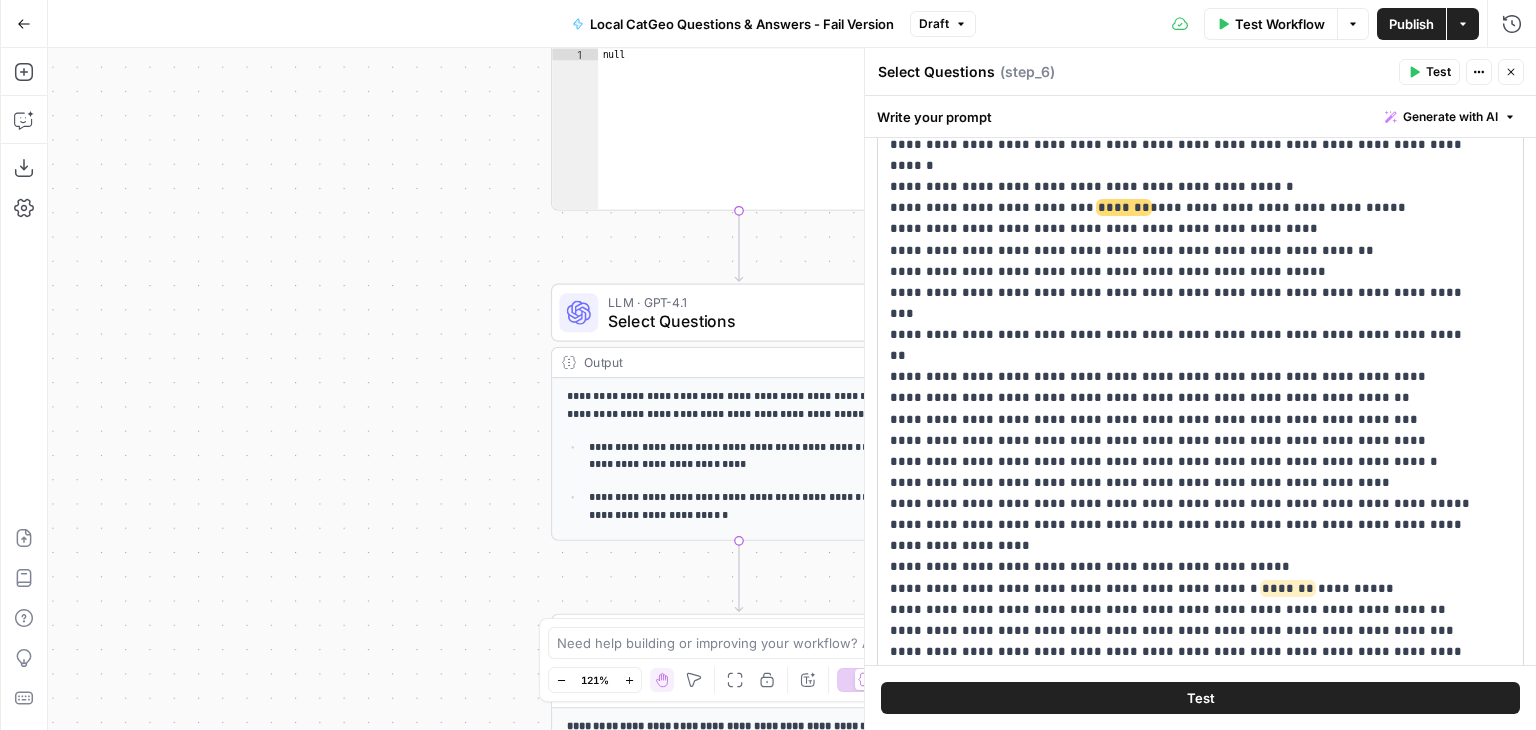 scroll, scrollTop: 518, scrollLeft: 0, axis: vertical 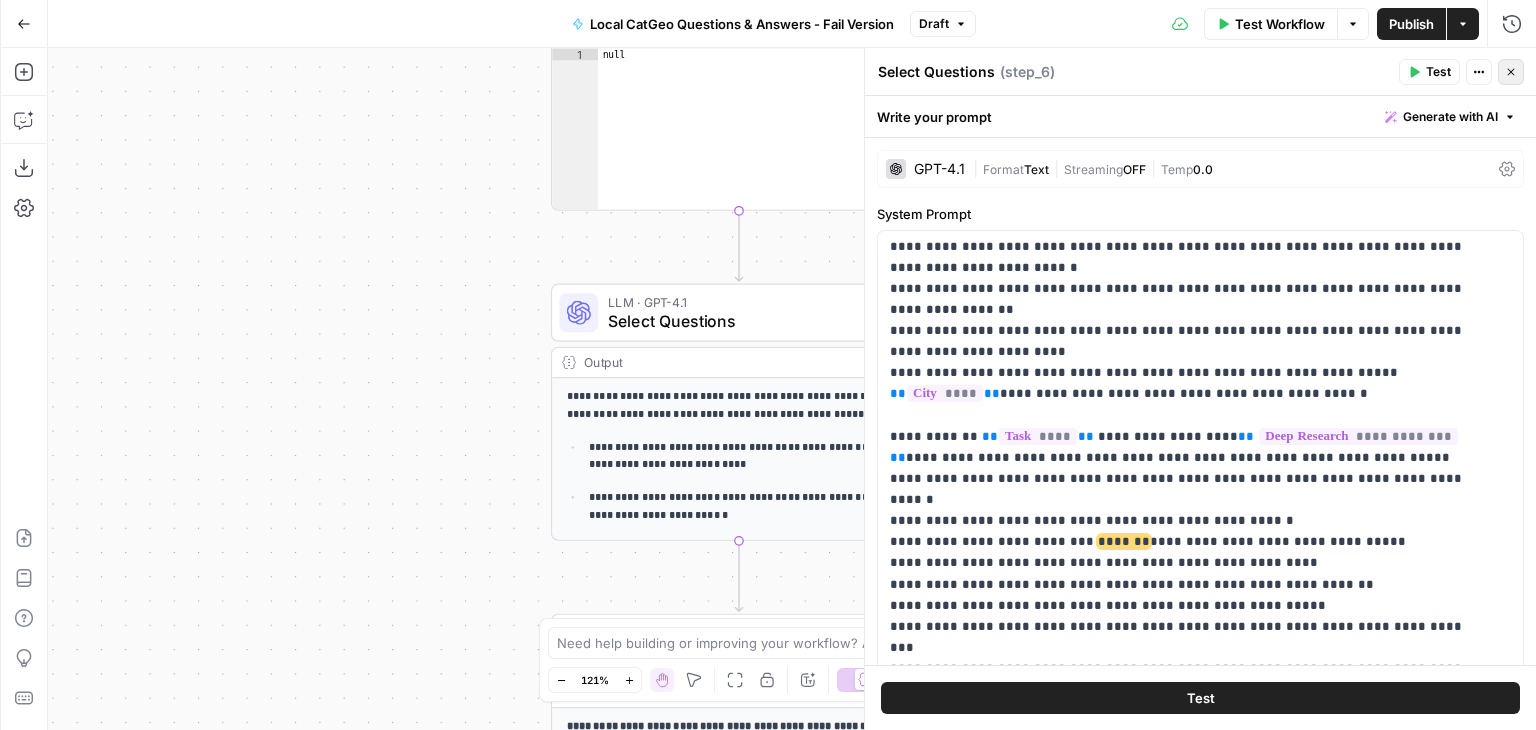 click 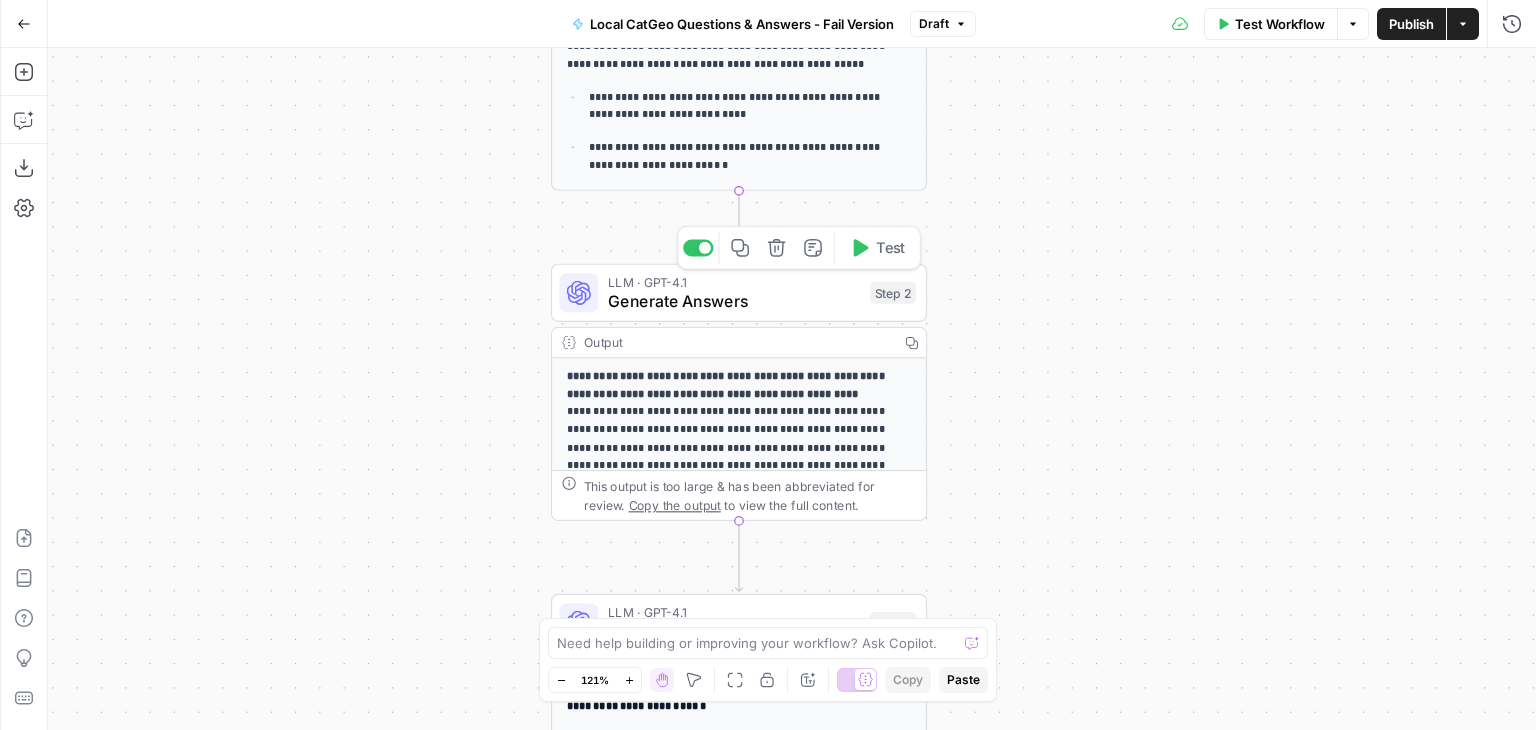 click on "Generate Answers" at bounding box center [734, 301] 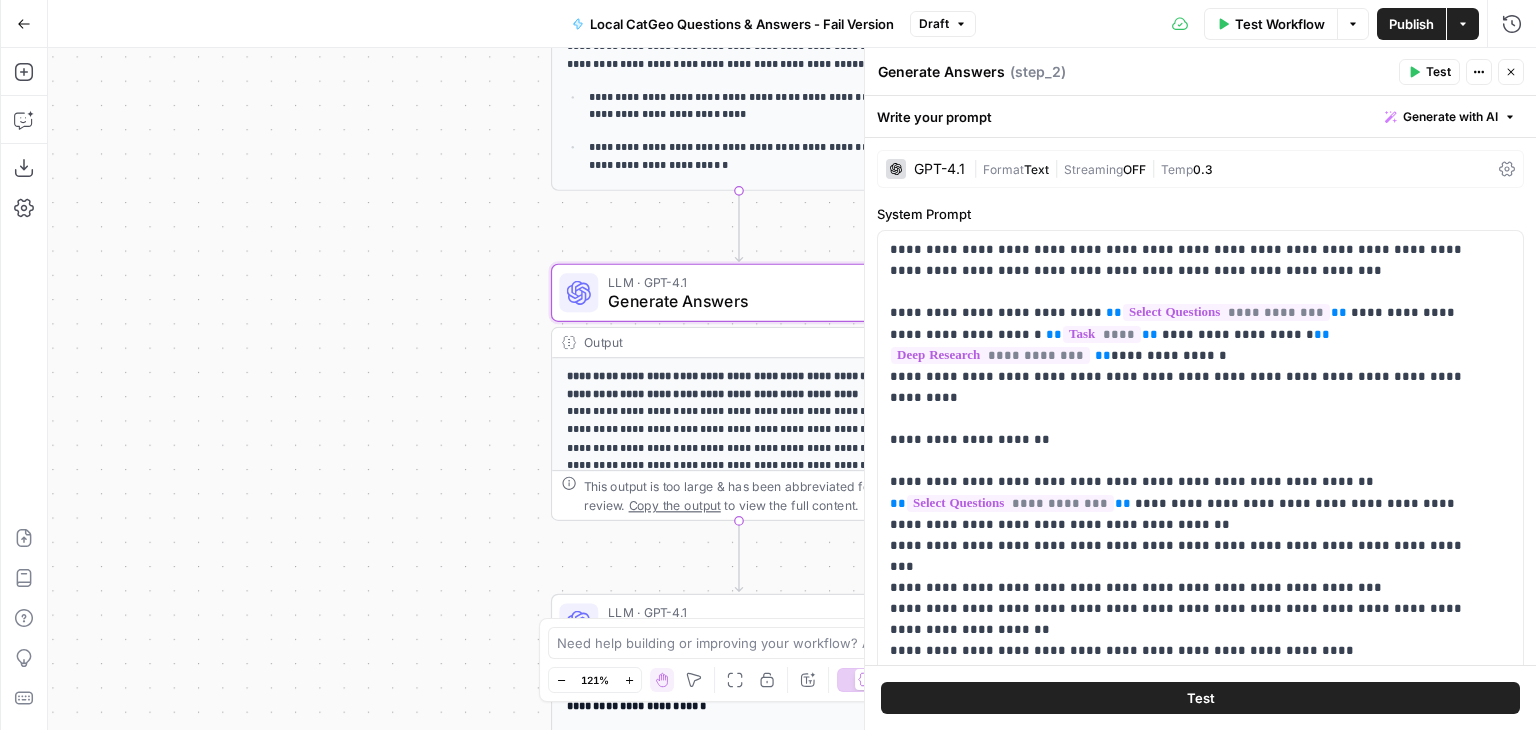 click on "Generate Answers Generate Answers  ( step_2 )" at bounding box center (1135, 72) 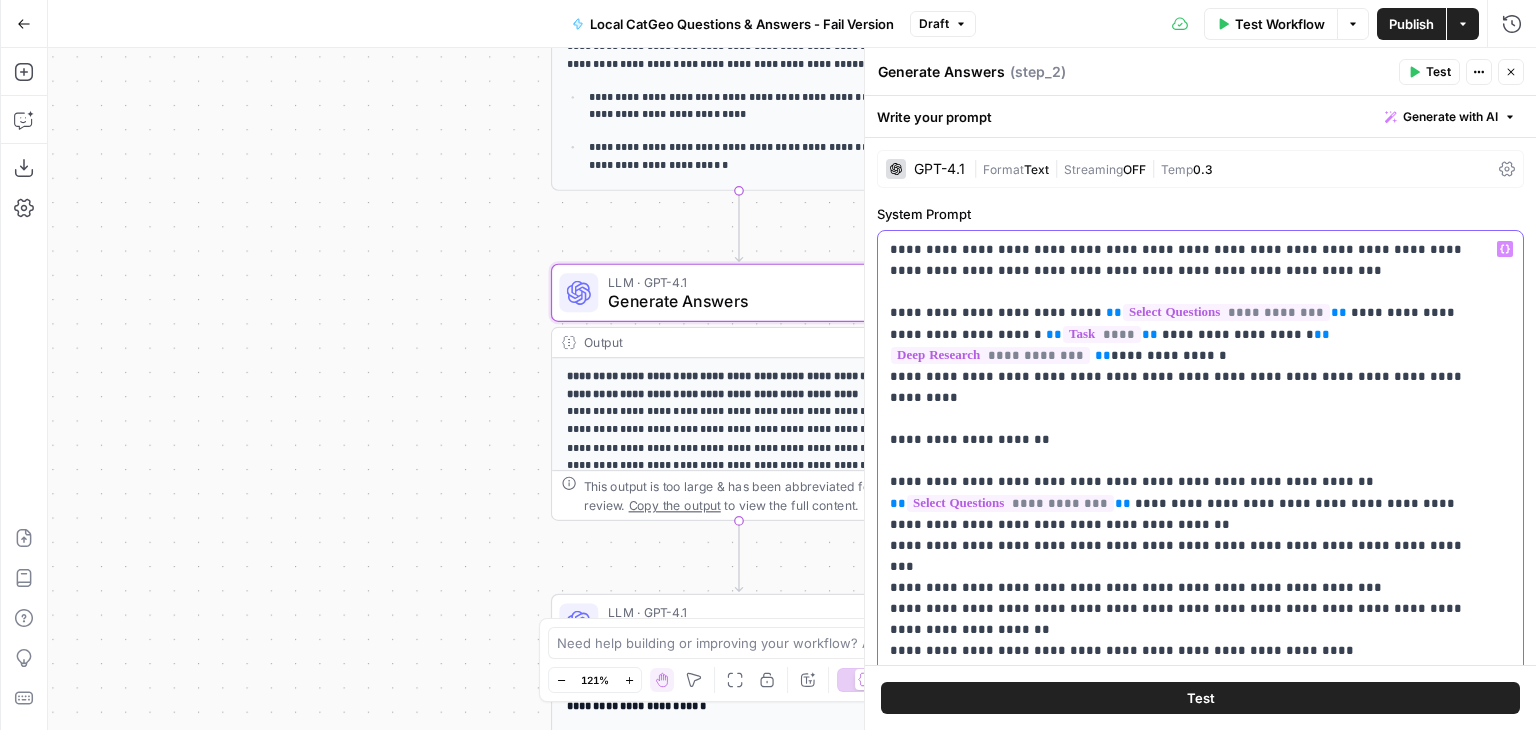 click on "**********" at bounding box center (1185, 1453) 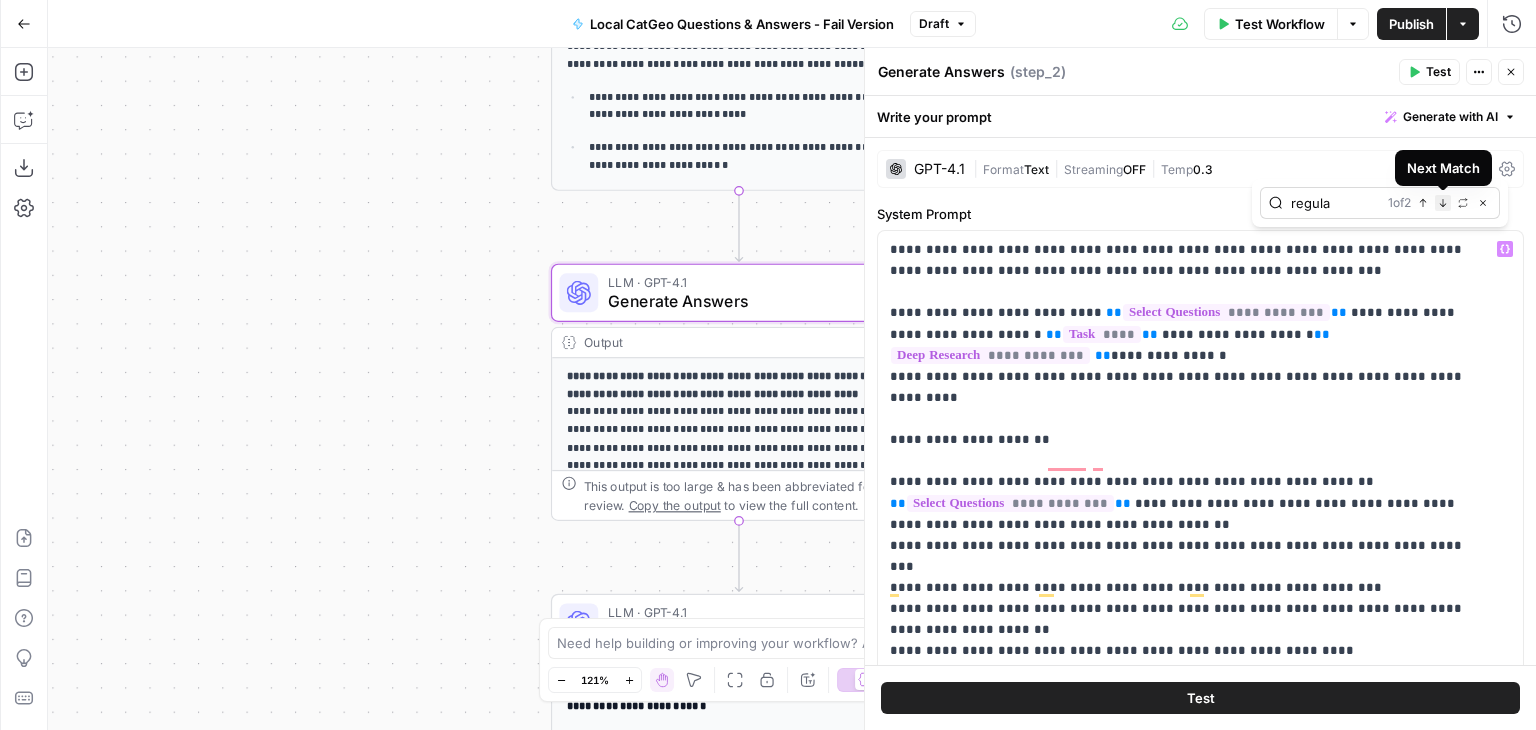 type on "regula" 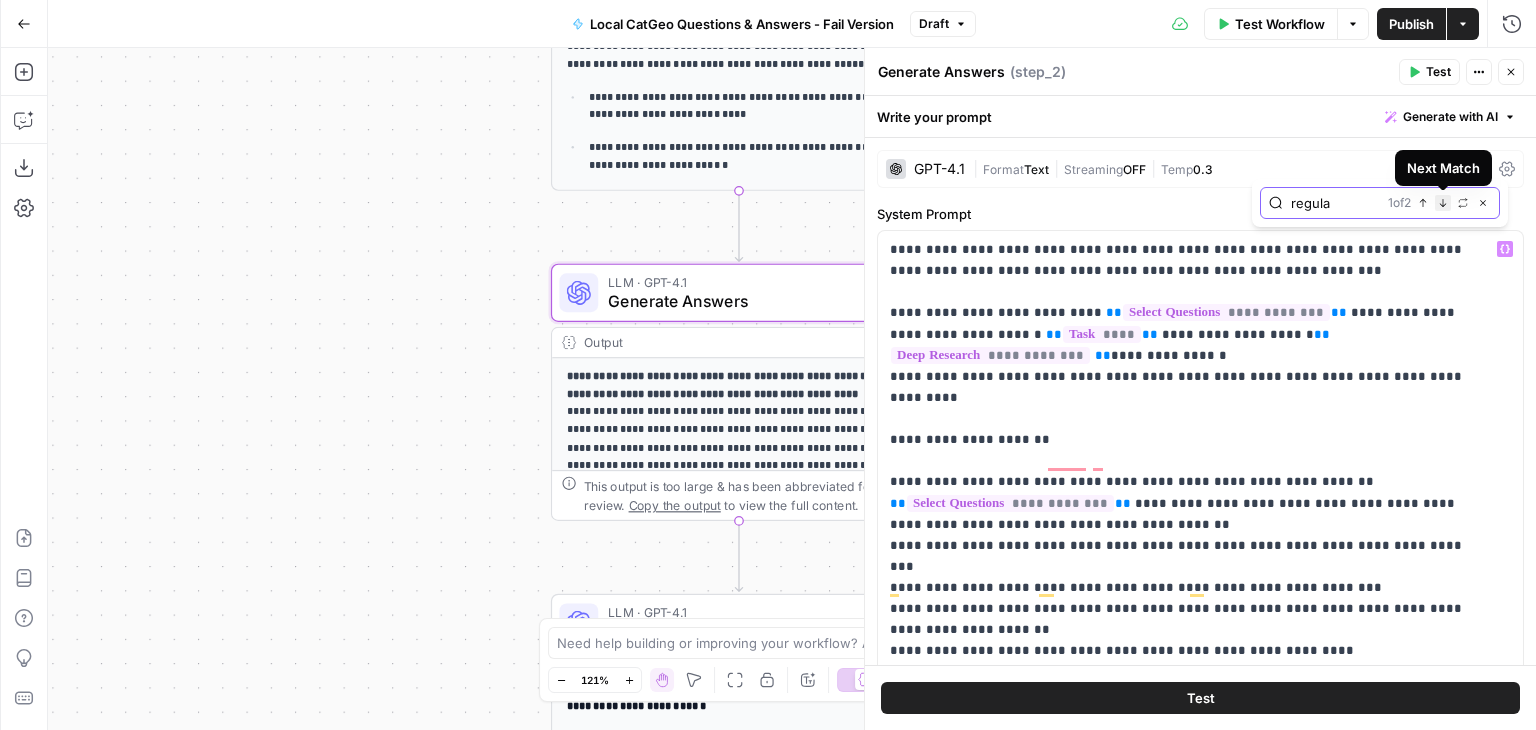 click 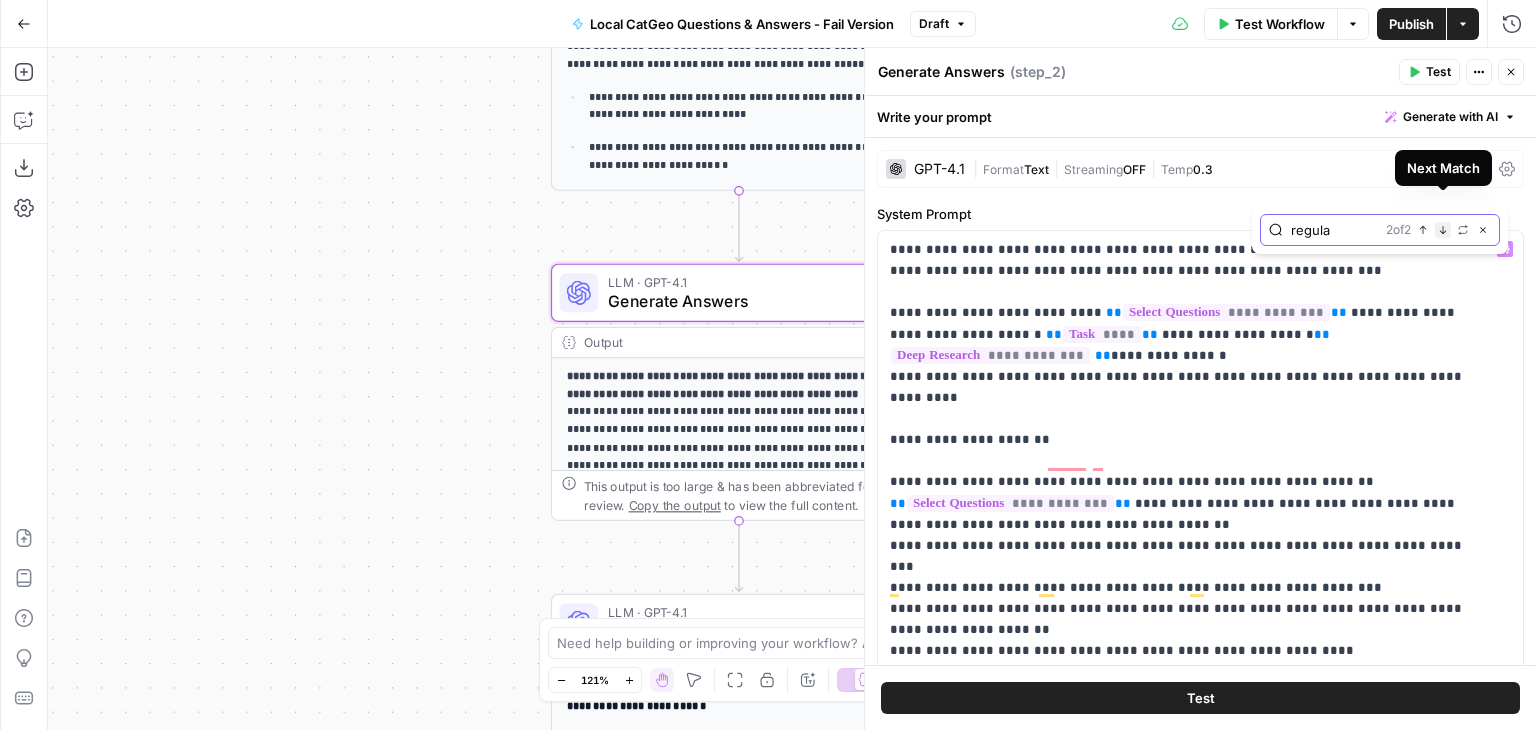 scroll, scrollTop: 213, scrollLeft: 0, axis: vertical 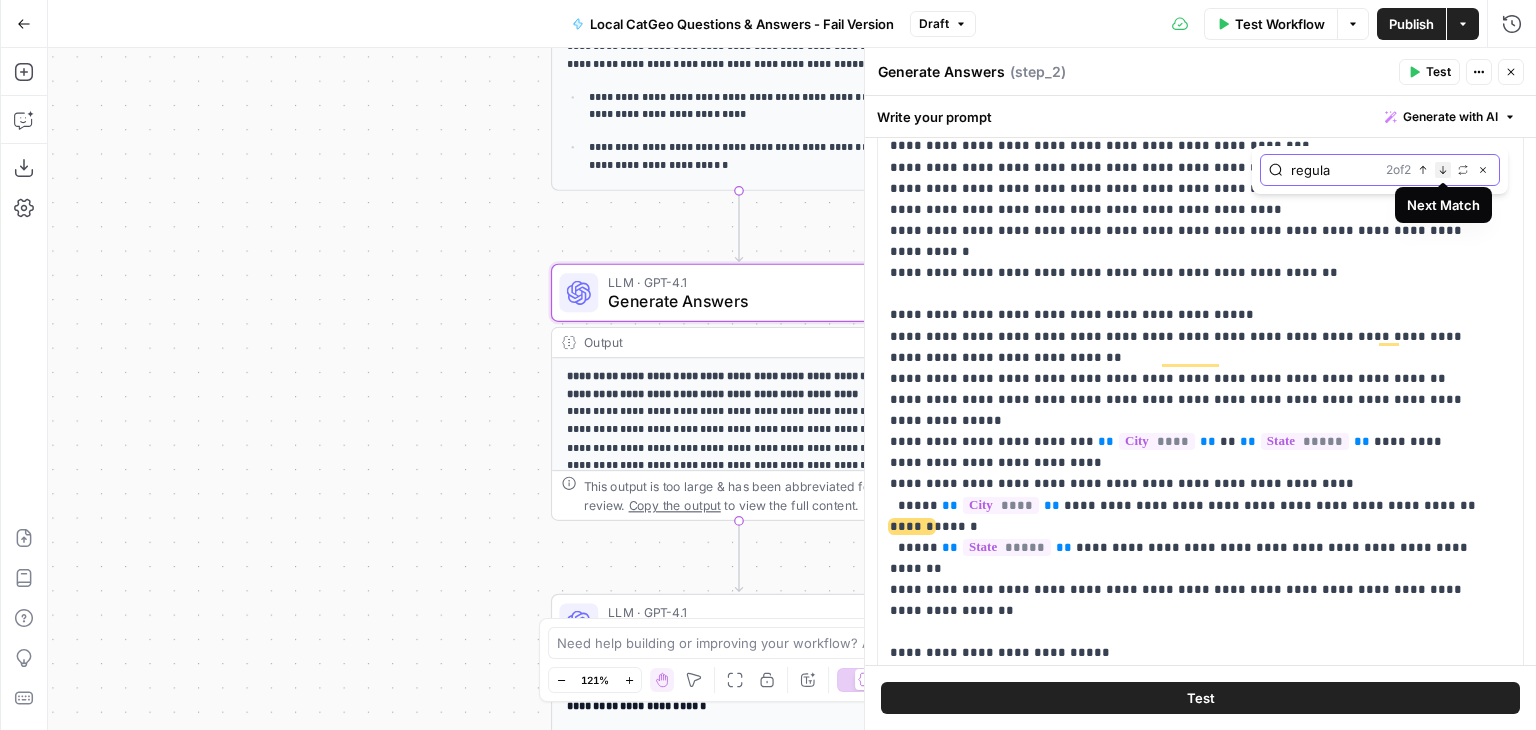 click 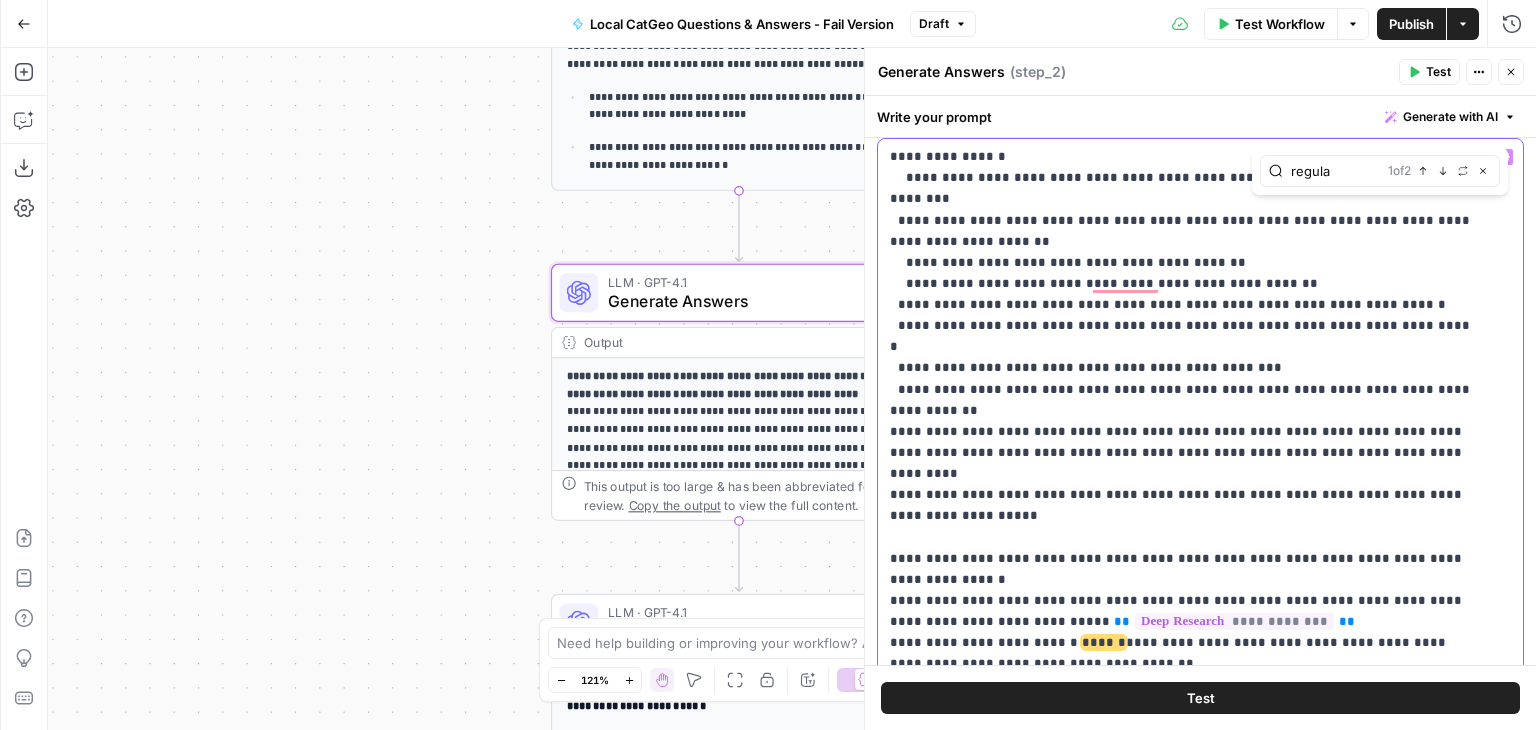 click on "**********" at bounding box center (1185, 325) 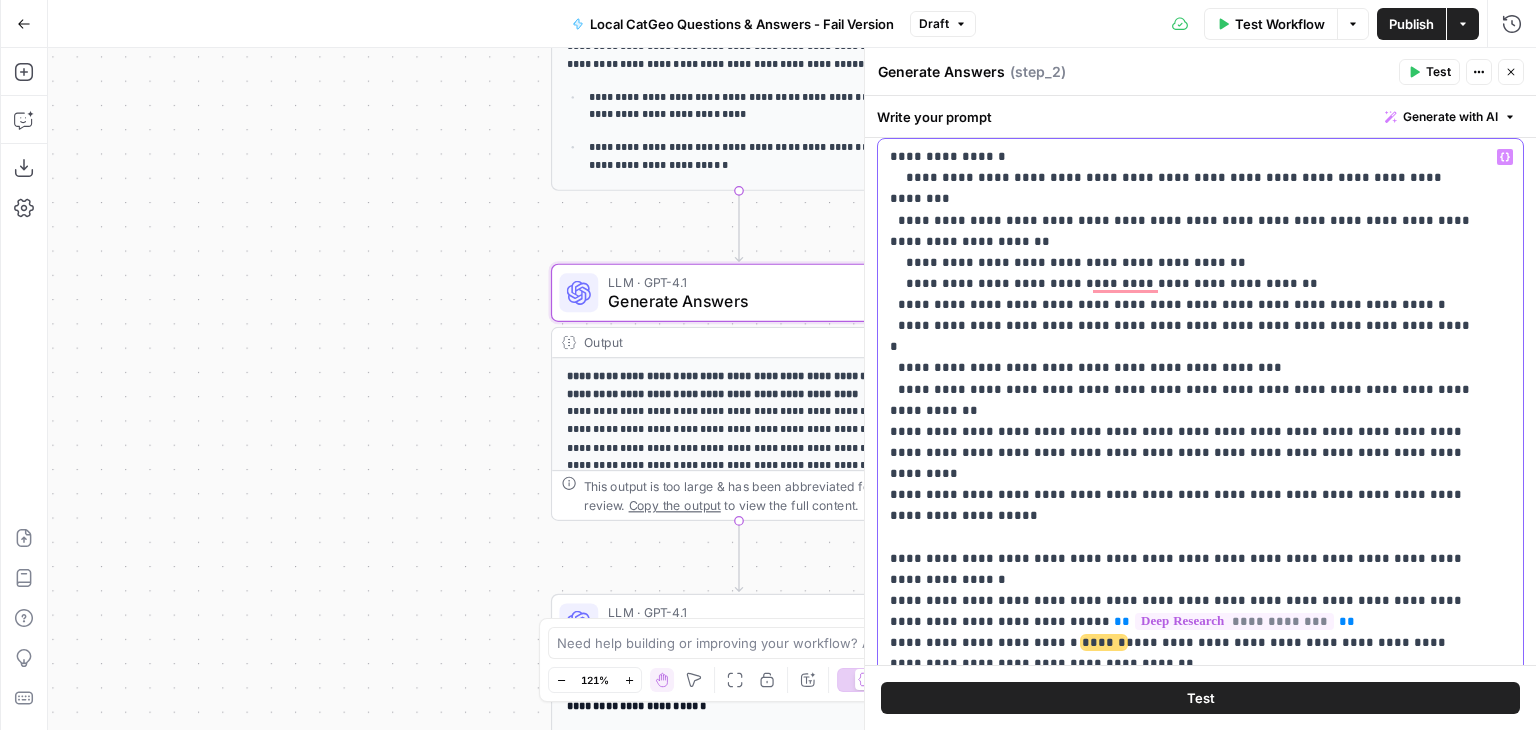 type 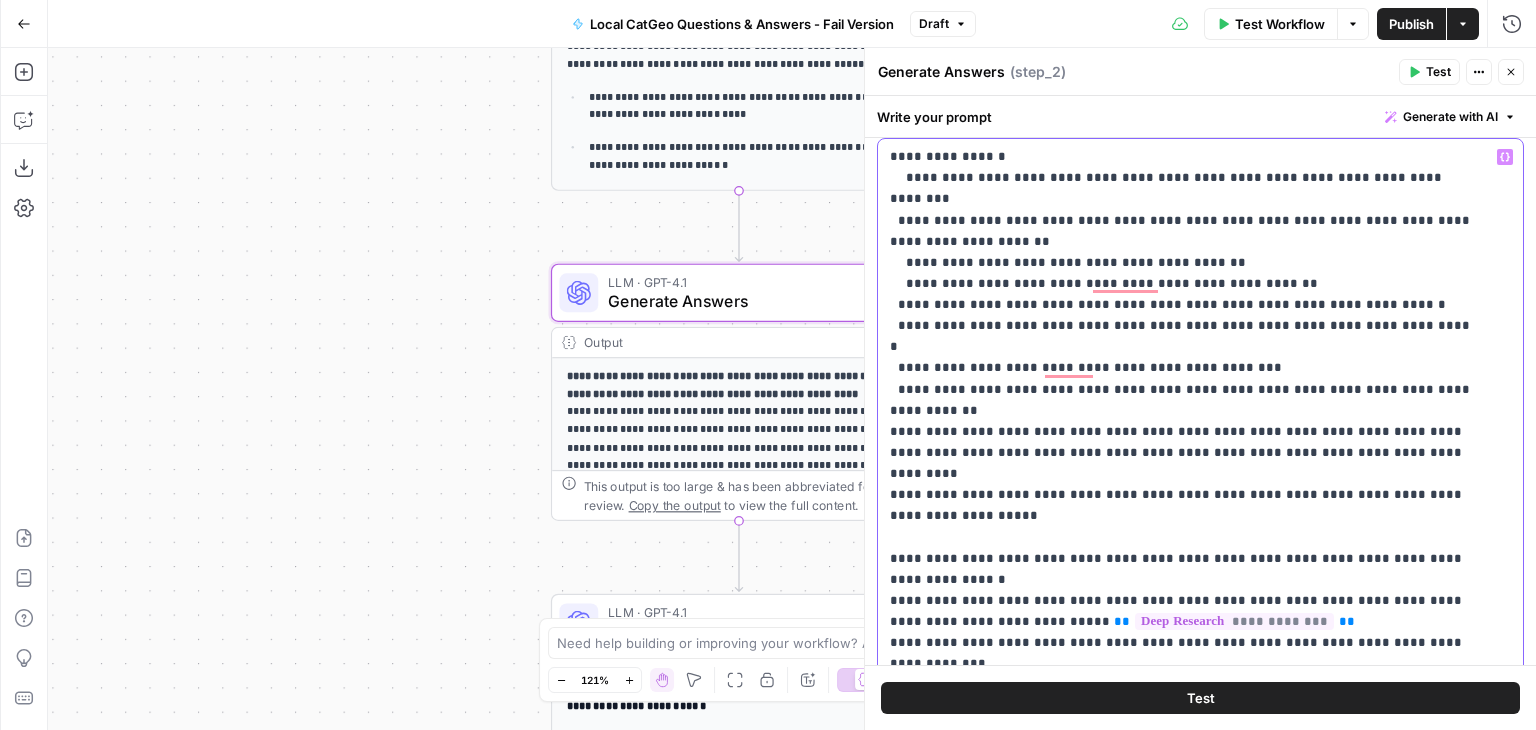 click on "**********" at bounding box center [1185, 315] 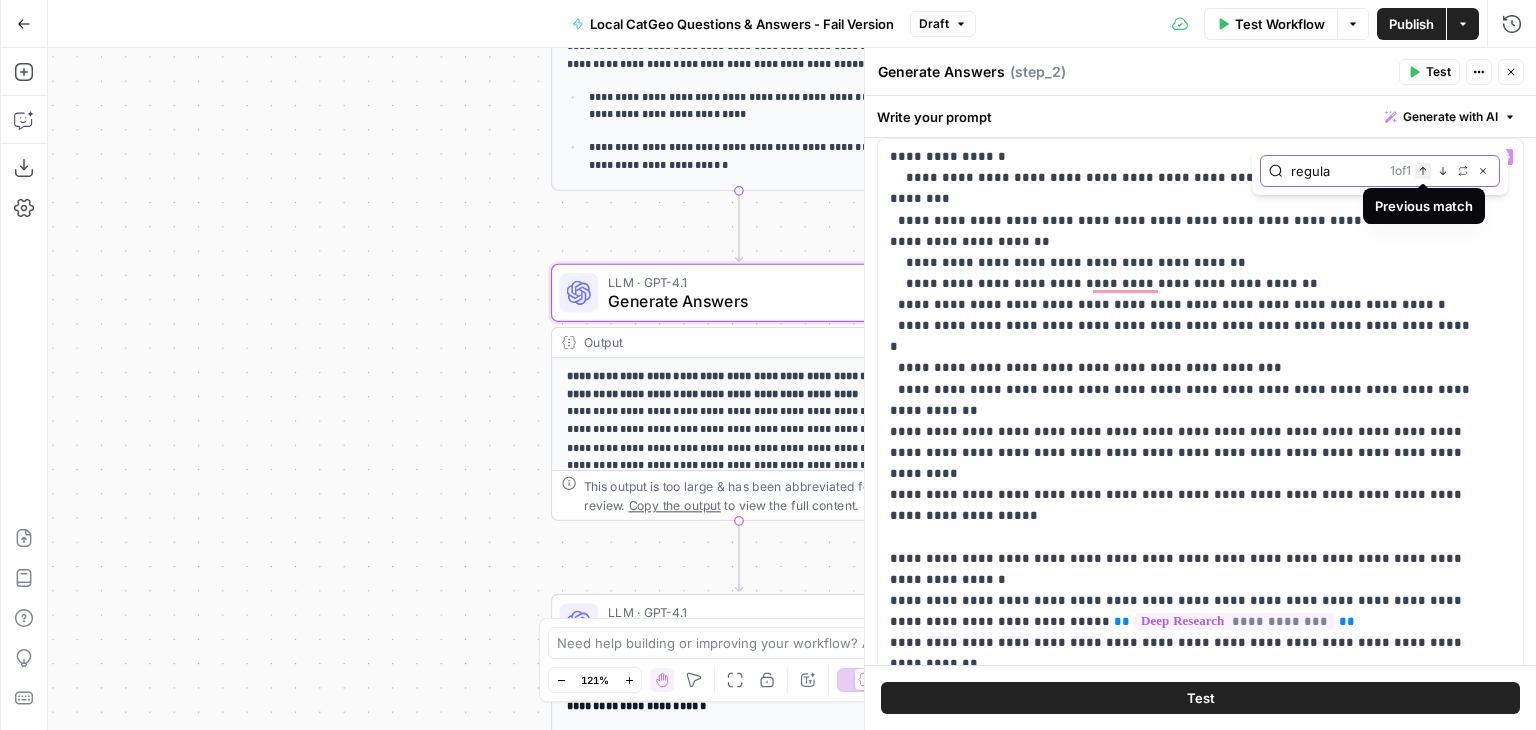 click 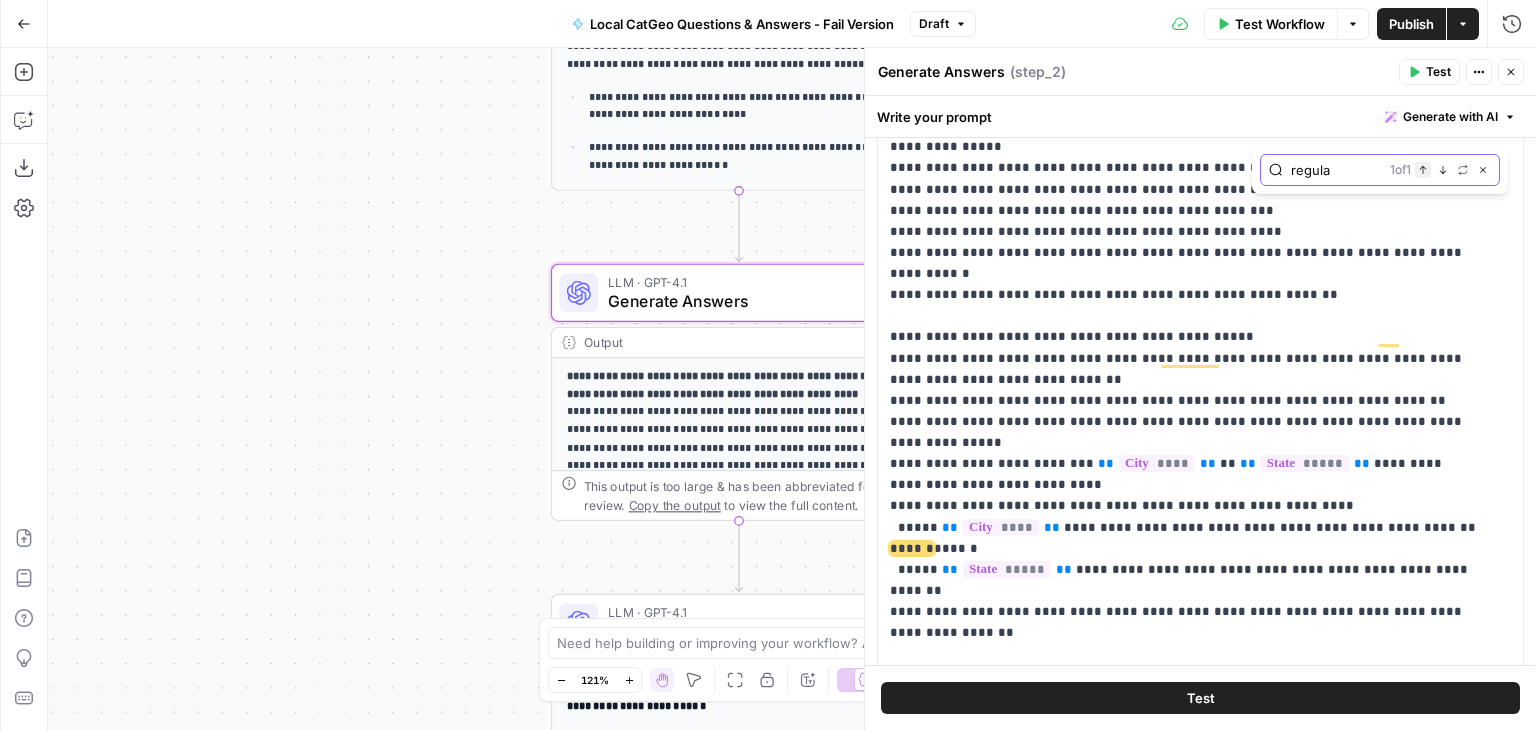 click 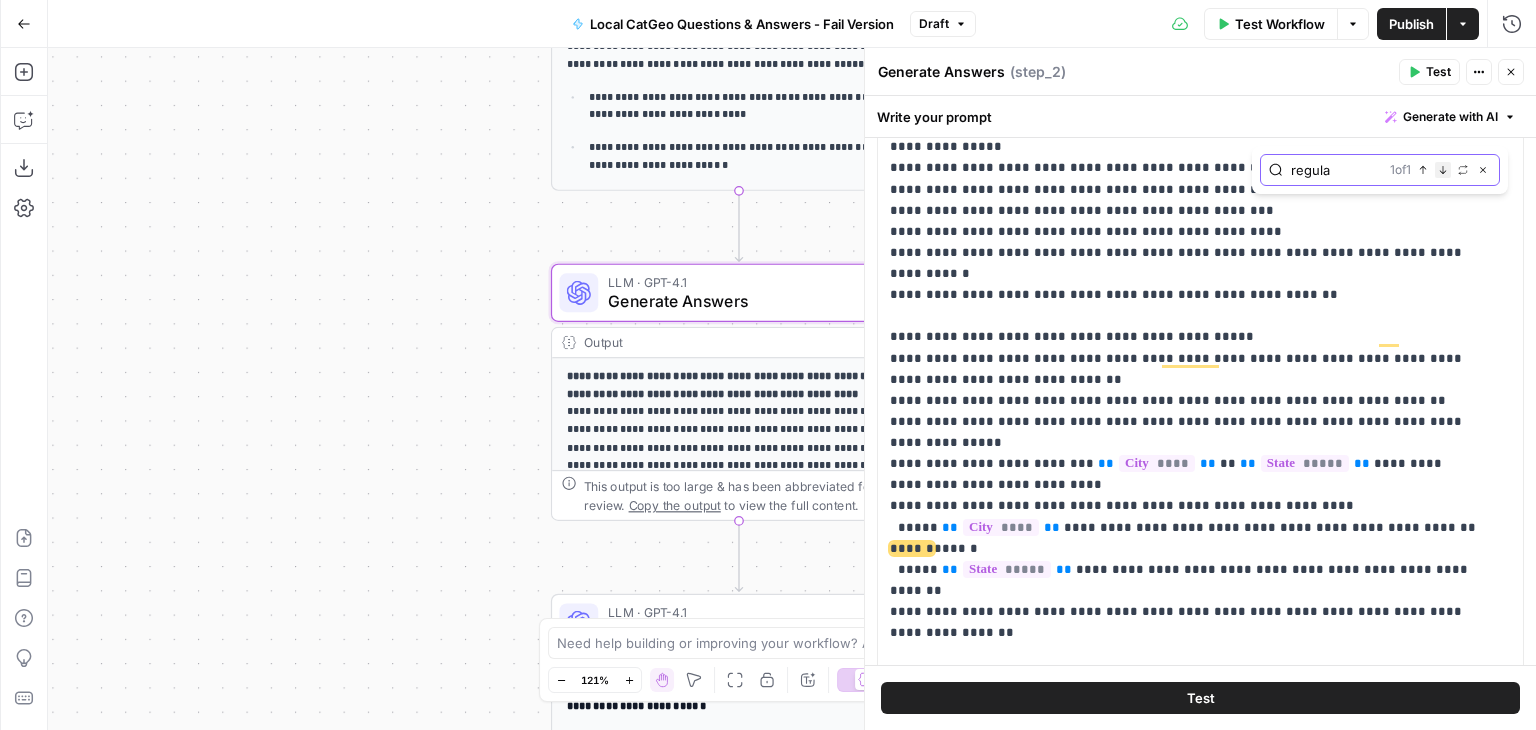 click 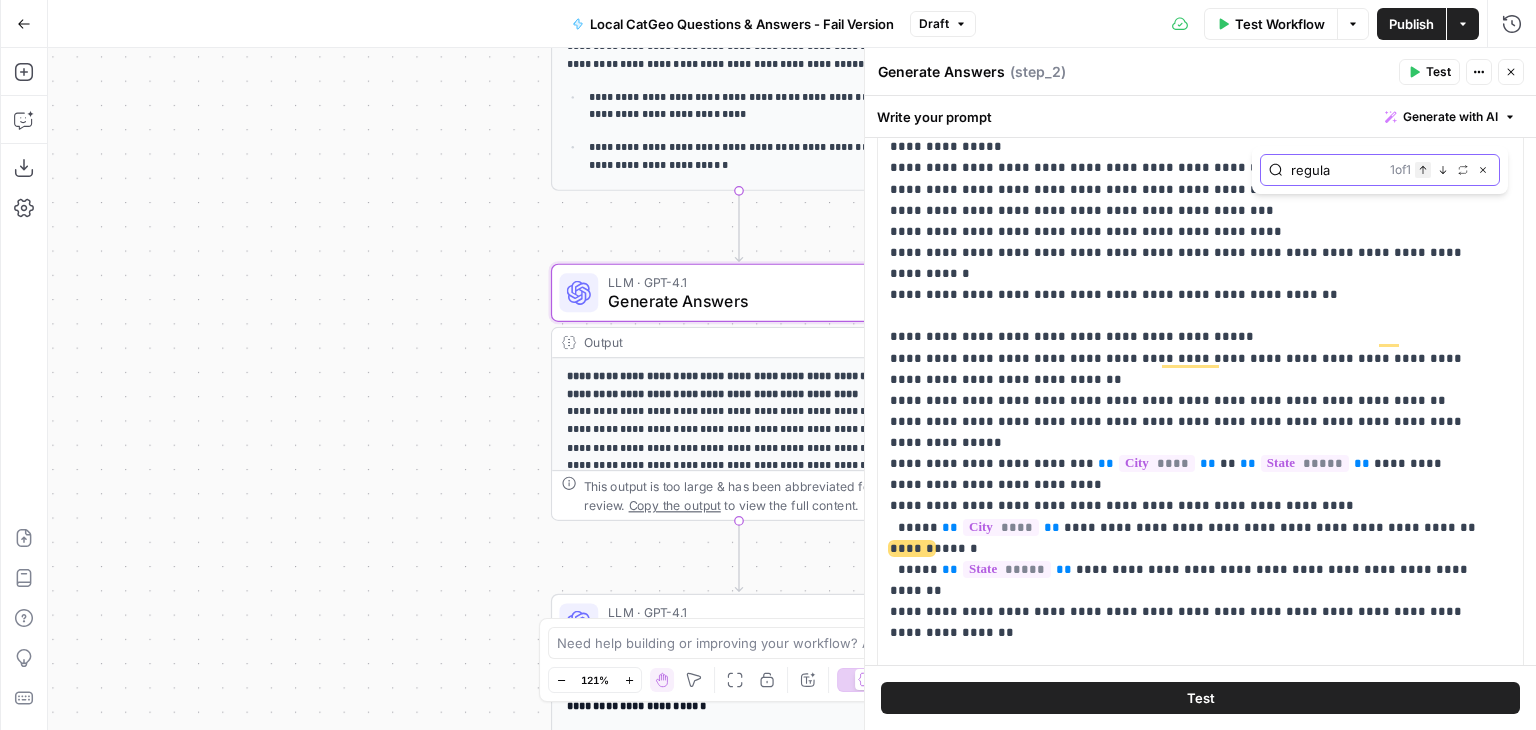 click on "Previous match" at bounding box center [1423, 170] 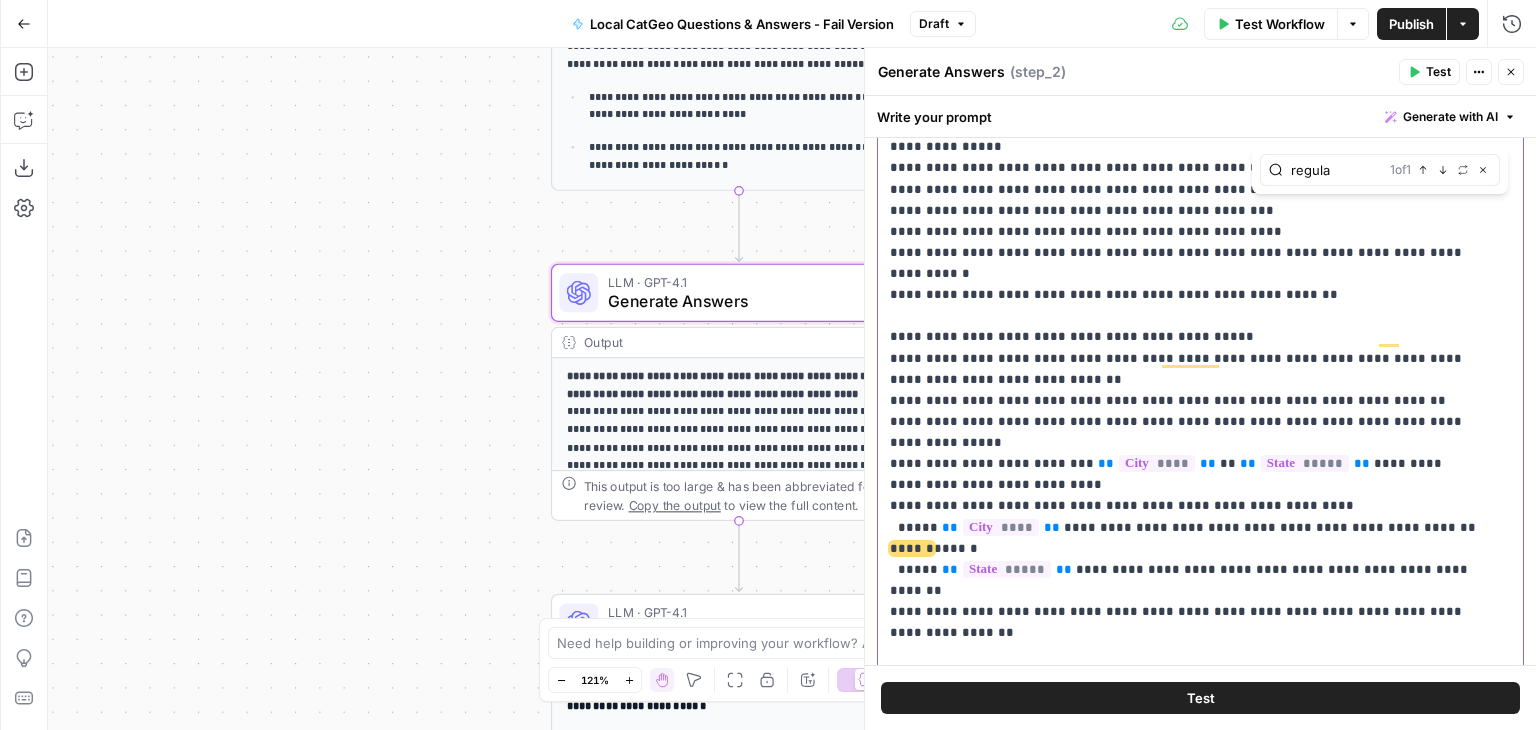 click on "**********" at bounding box center [1185, -392] 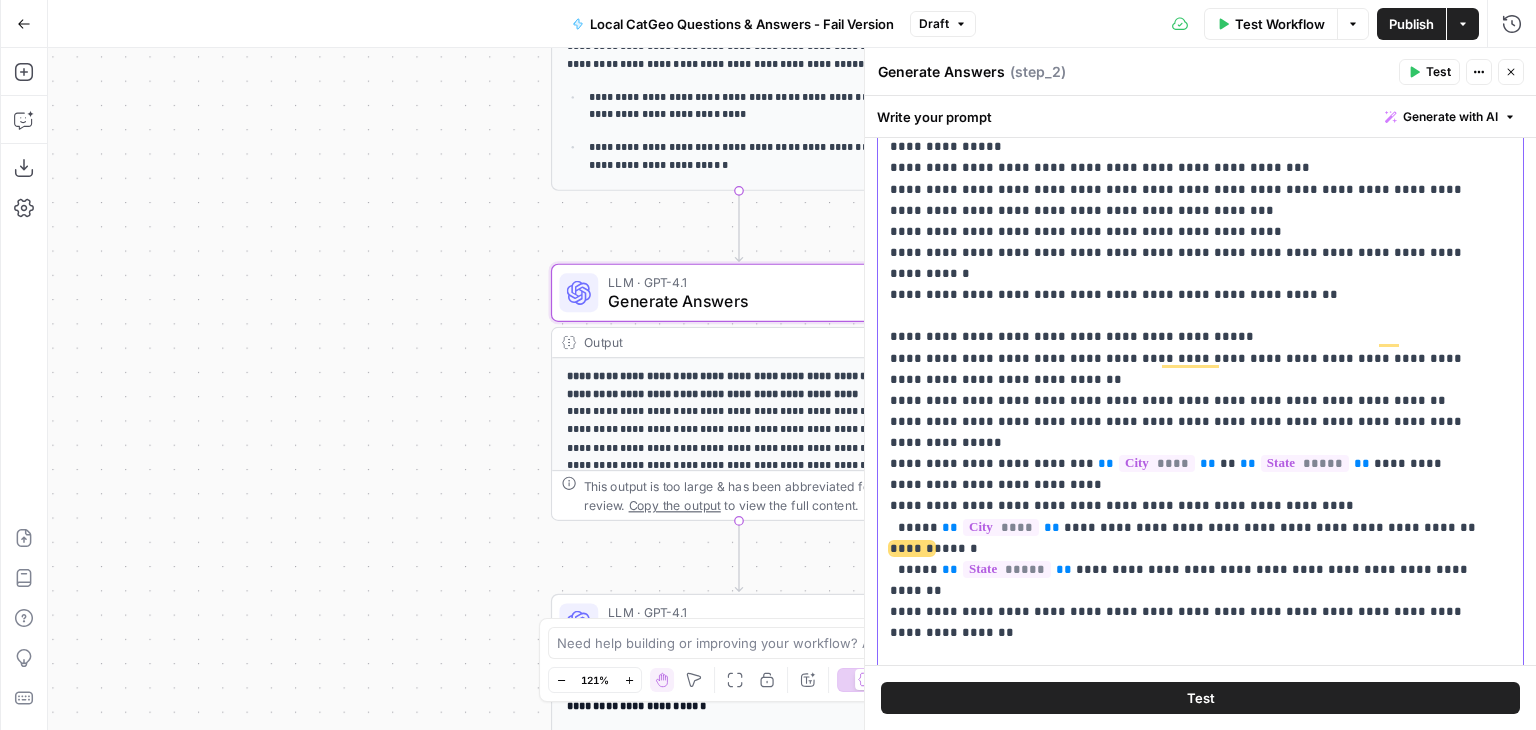 click on "**********" at bounding box center (1185, -392) 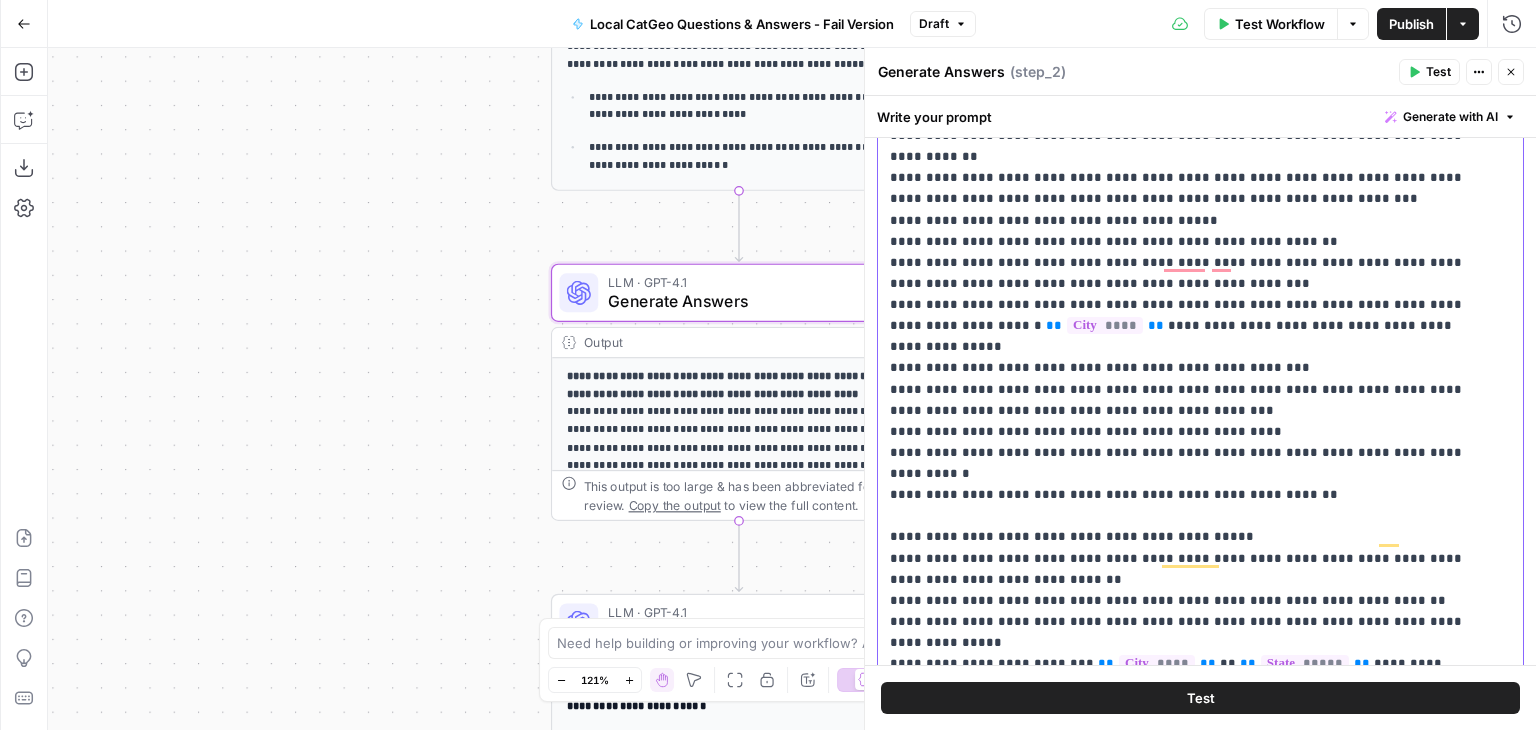 click on "**********" at bounding box center (1185, -192) 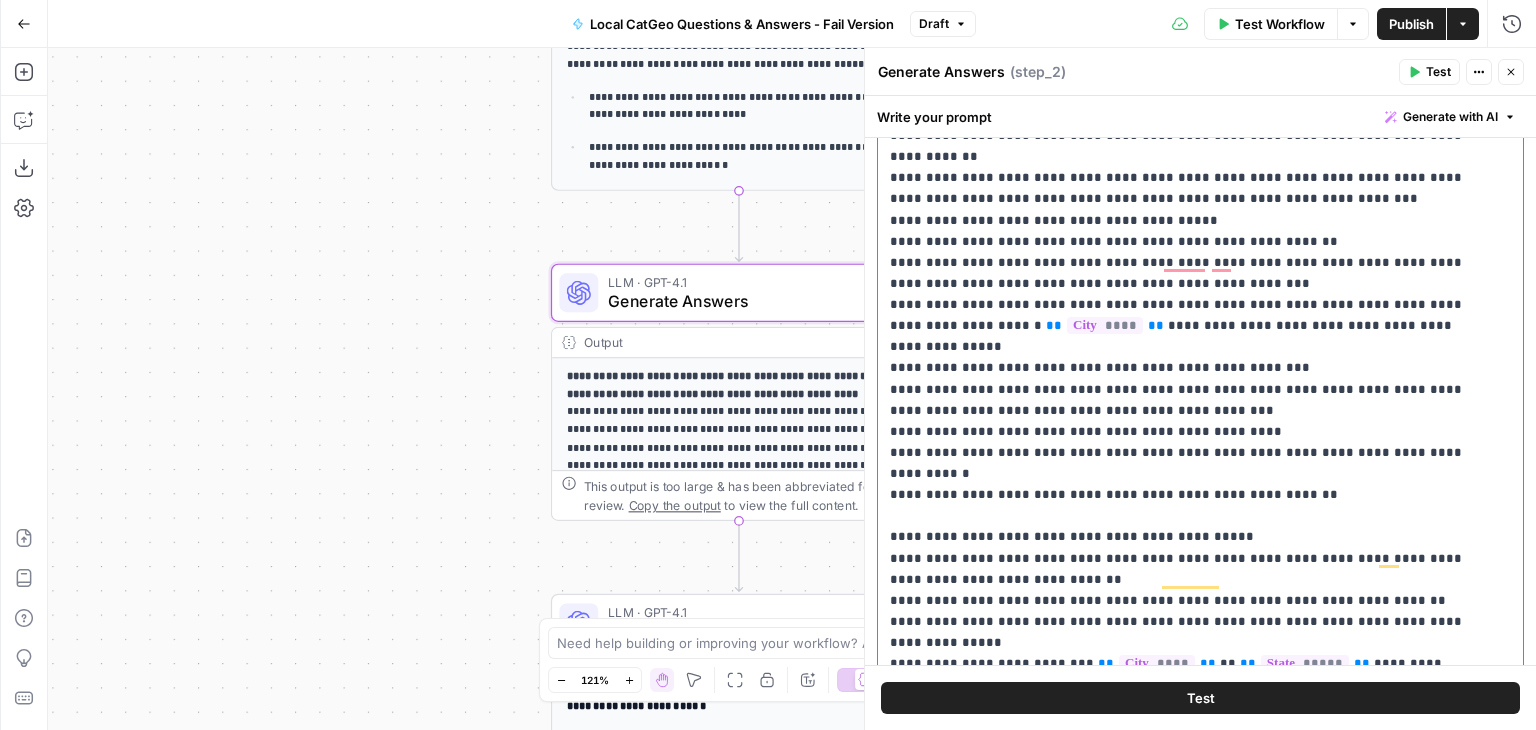 drag, startPoint x: 1200, startPoint y: 364, endPoint x: 1313, endPoint y: 357, distance: 113.216606 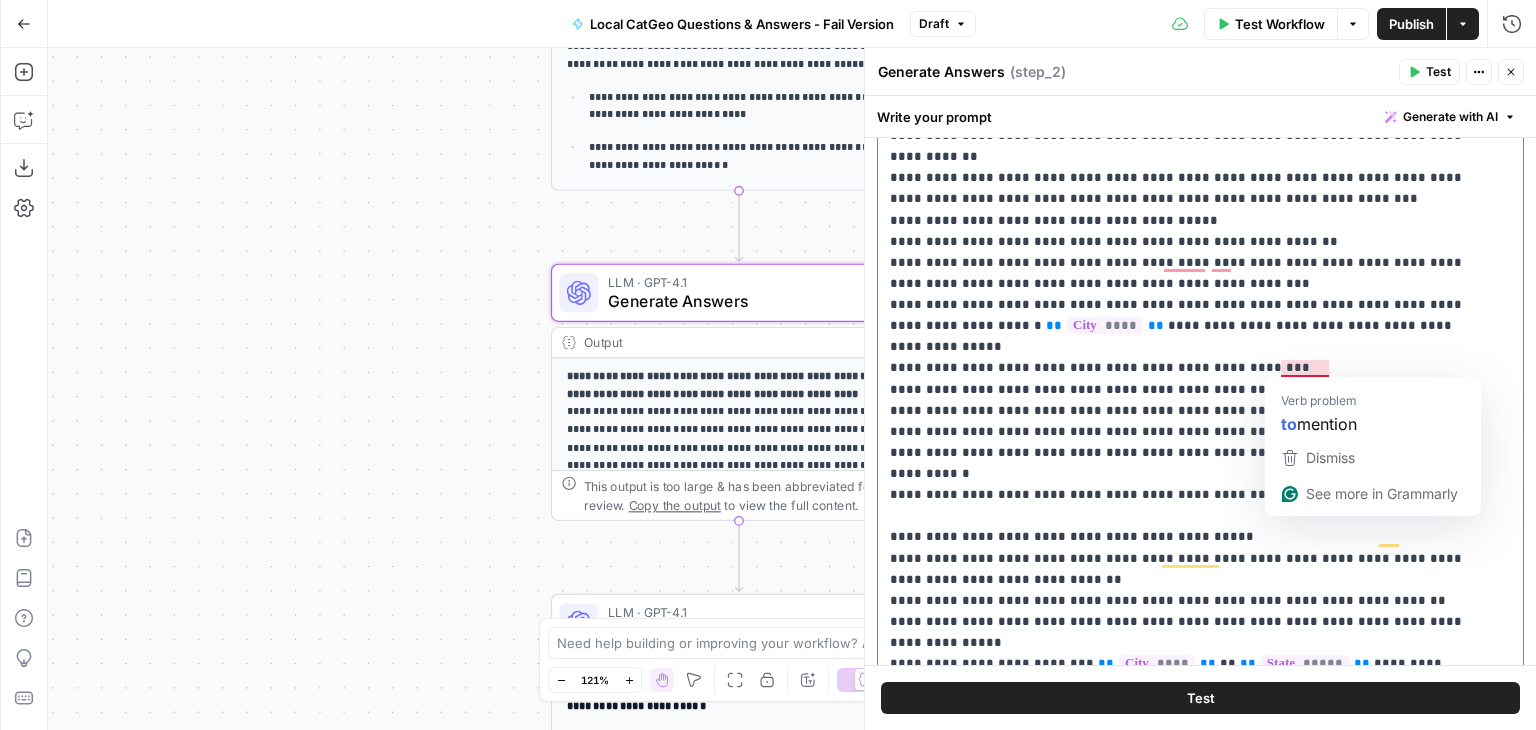click on "**********" at bounding box center [1185, -192] 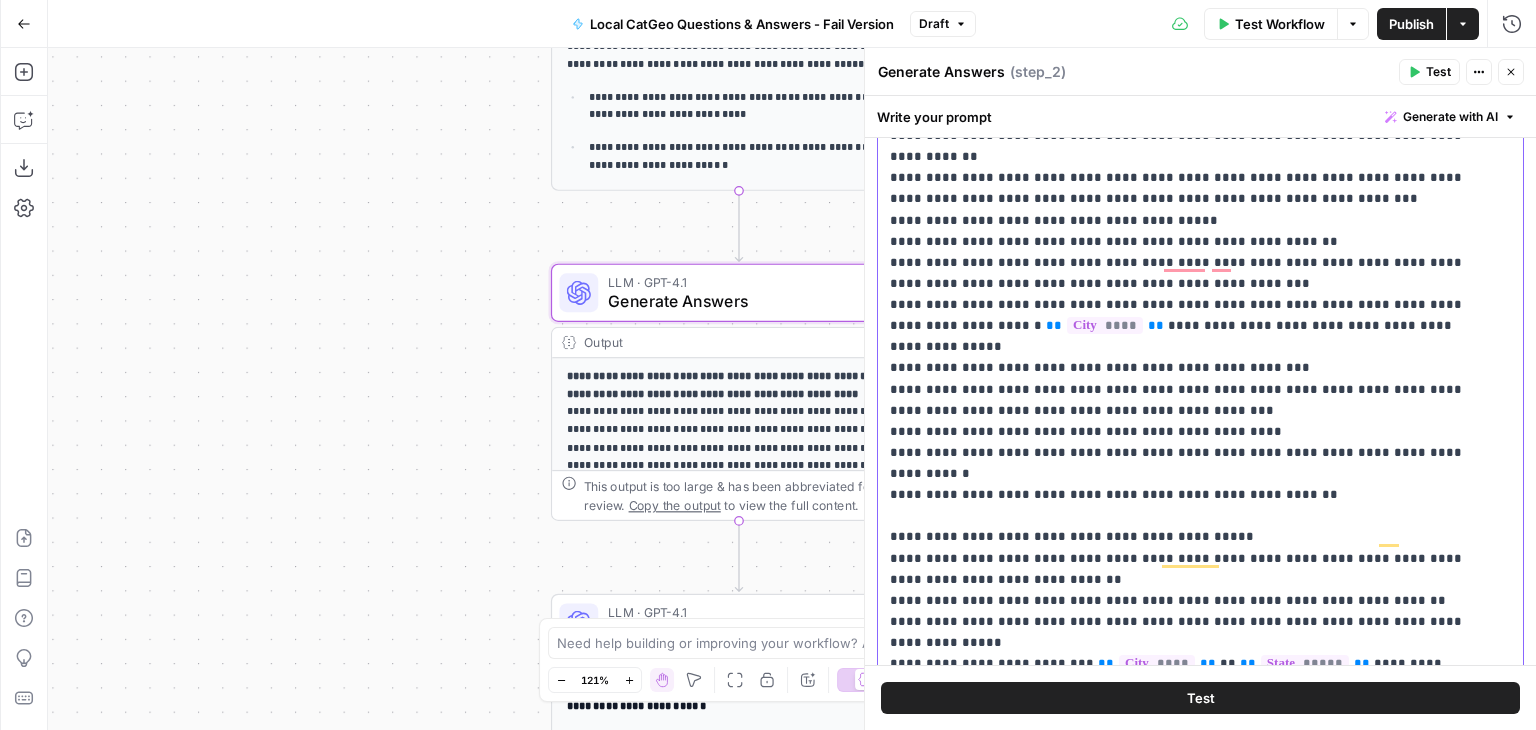 click on "**********" at bounding box center [1185, -192] 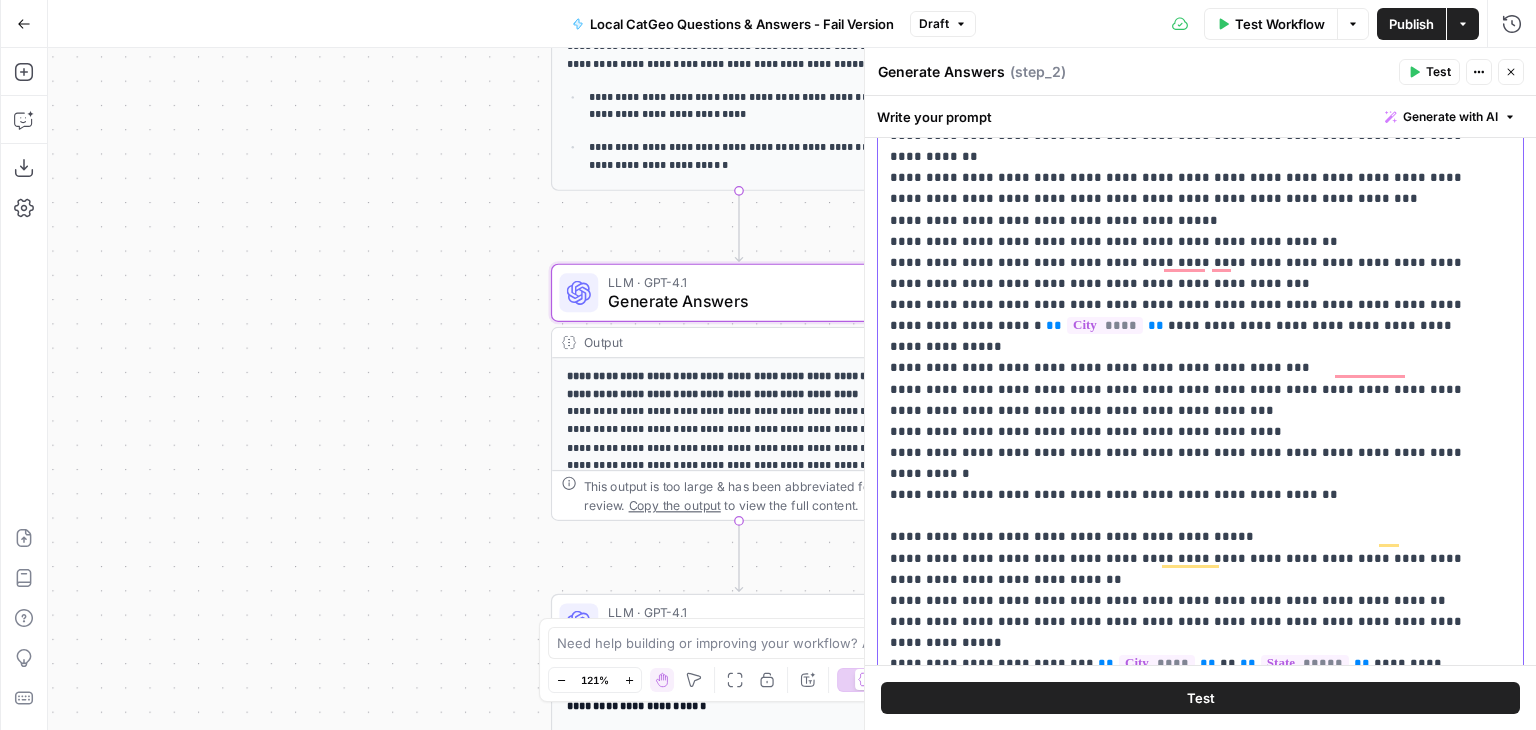 scroll, scrollTop: 1606, scrollLeft: 0, axis: vertical 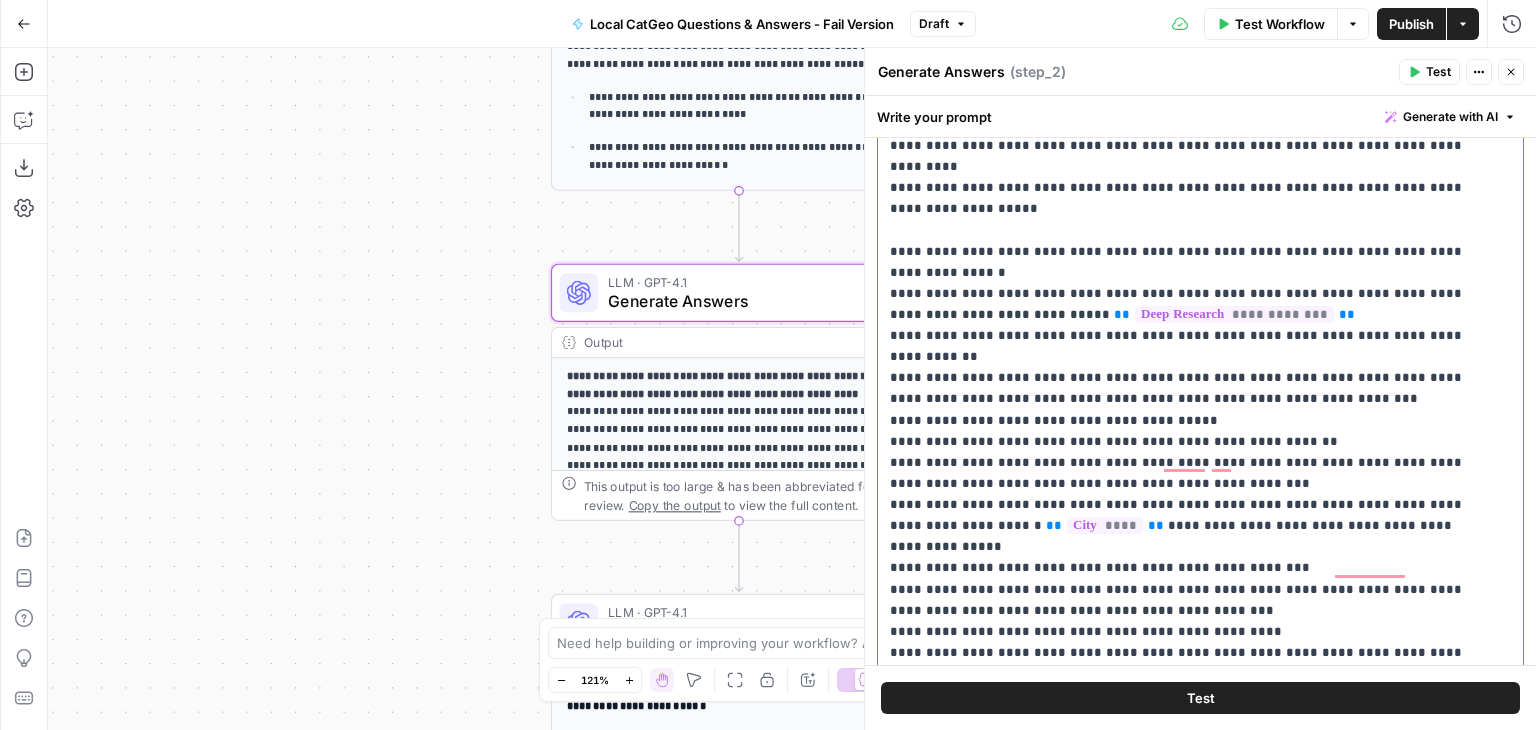 click on "**********" at bounding box center (1185, 8) 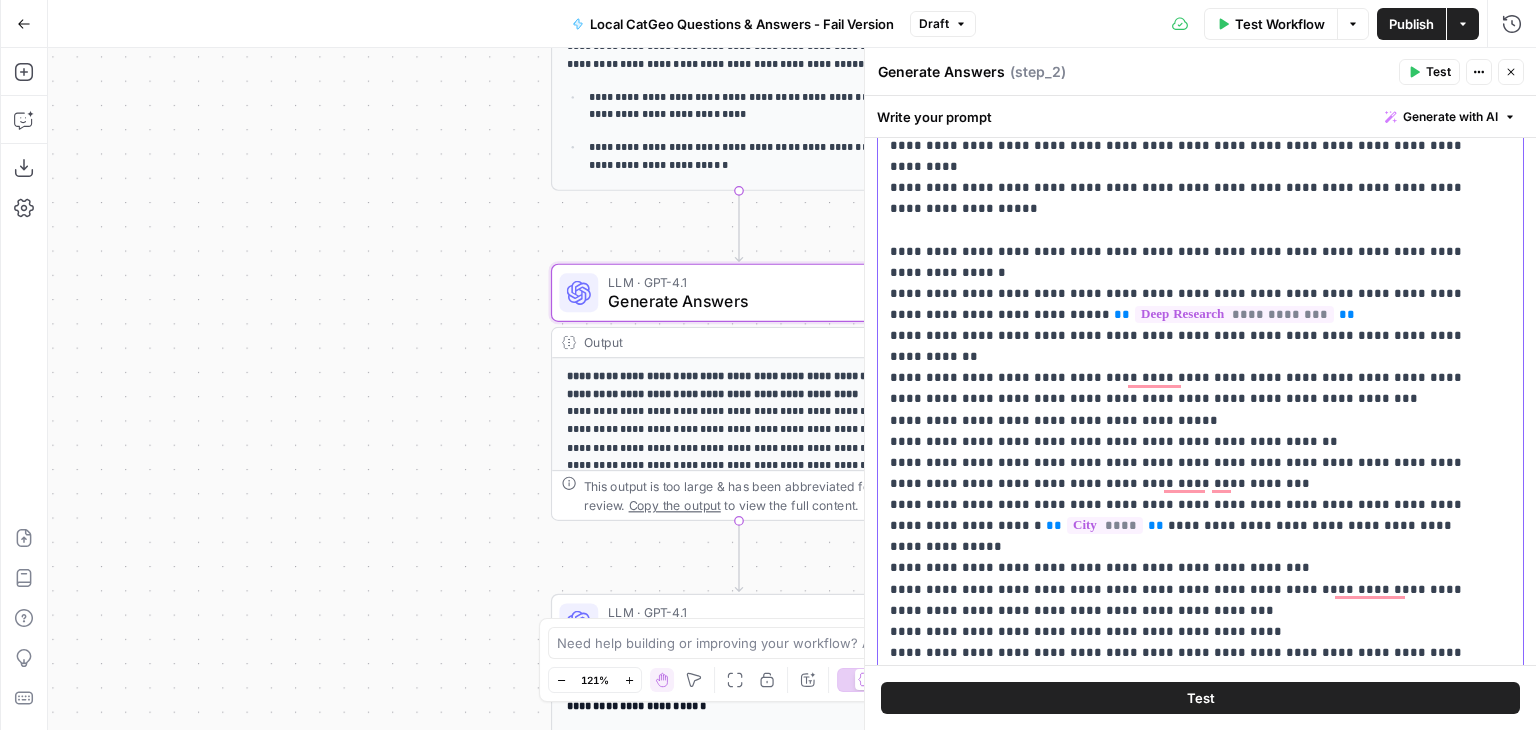 scroll, scrollTop: 1309, scrollLeft: 0, axis: vertical 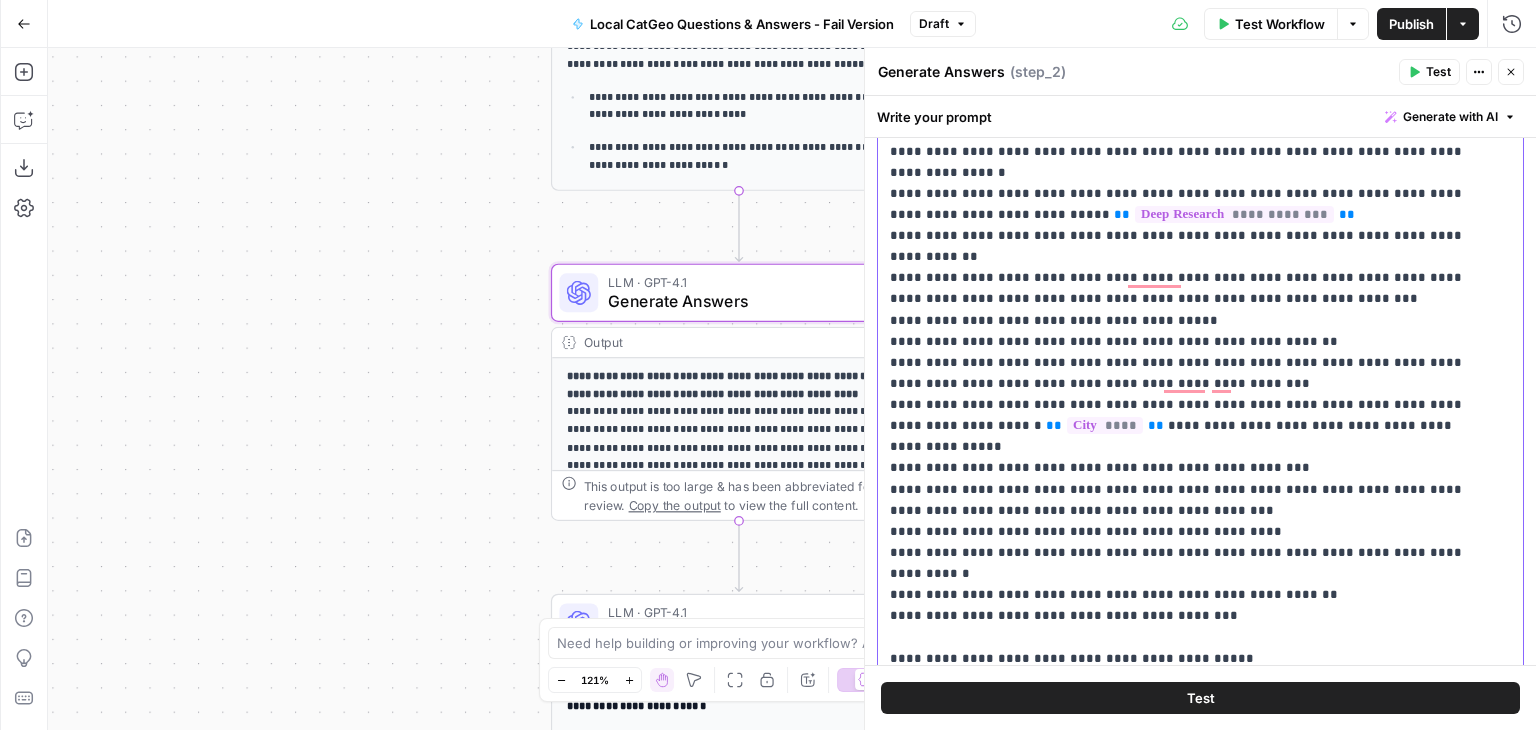 click on "**********" at bounding box center [1185, -82] 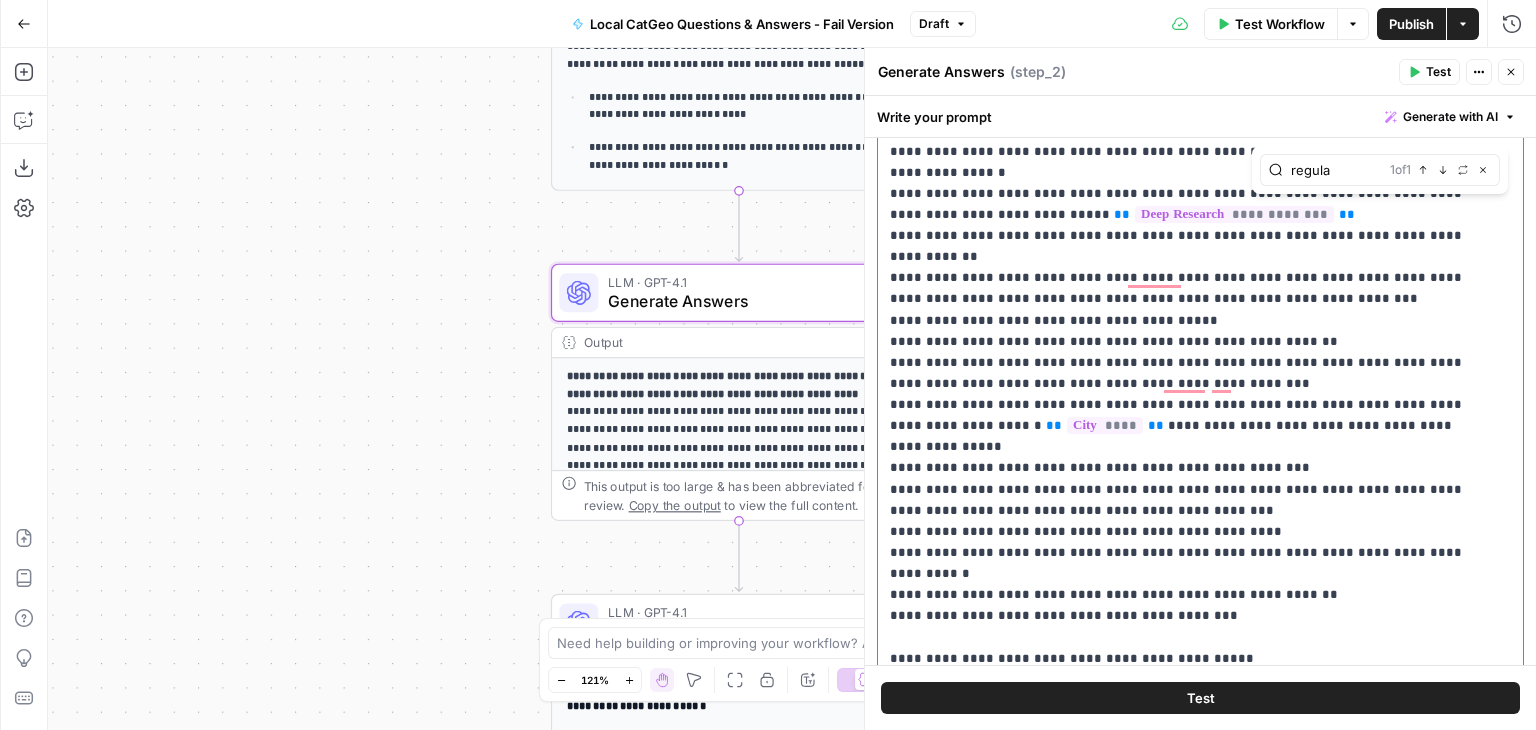 click on "**********" at bounding box center (1185, -82) 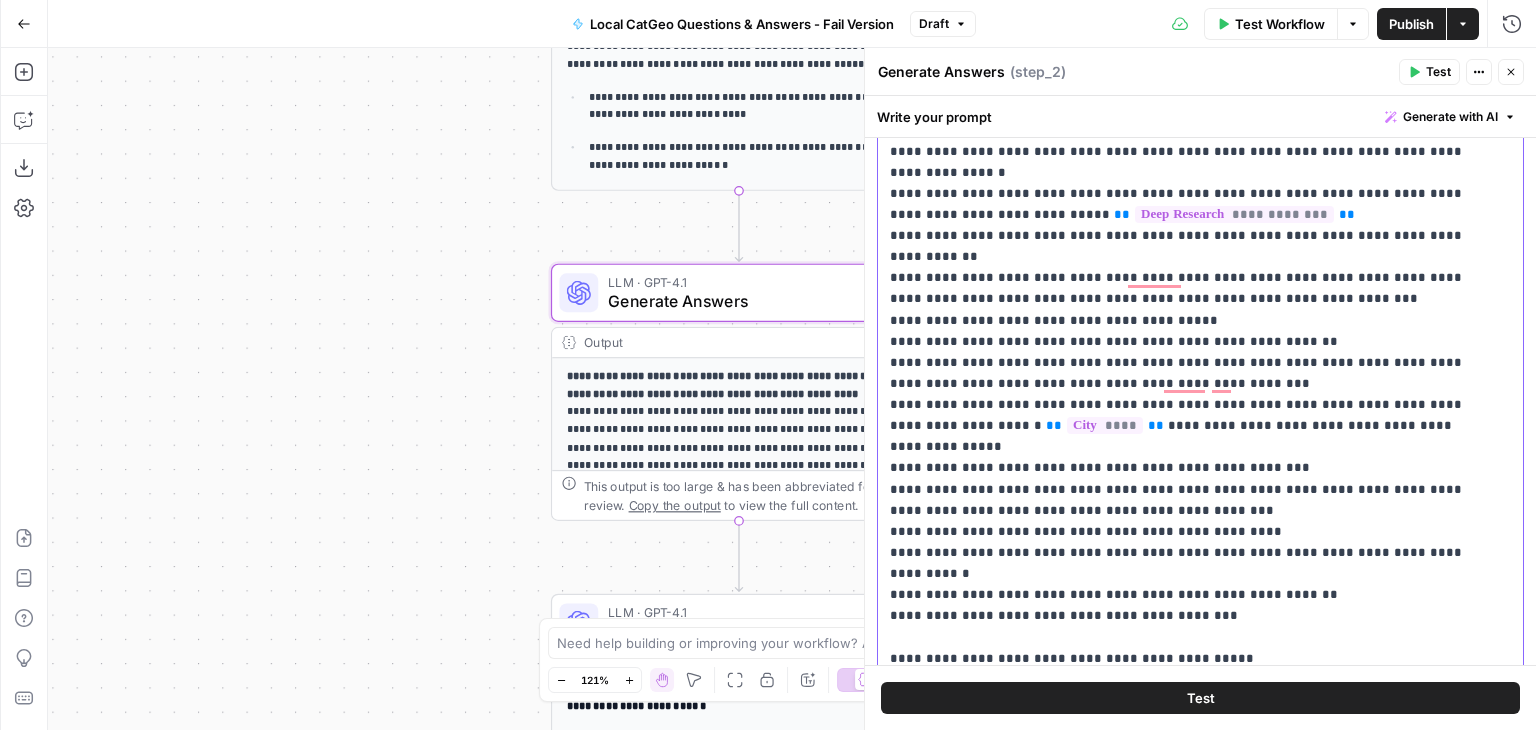 scroll, scrollTop: 1409, scrollLeft: 0, axis: vertical 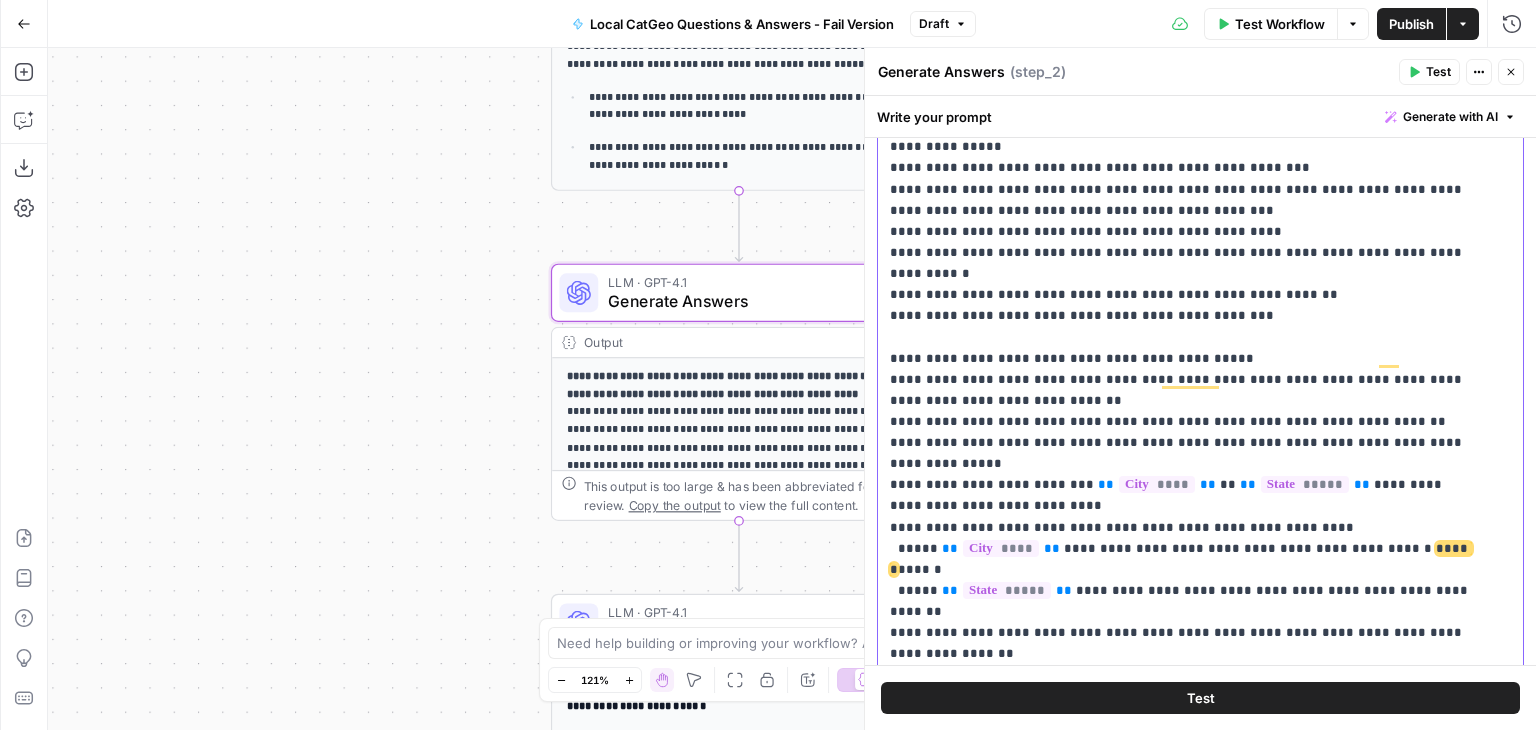 click on "**********" at bounding box center (1185, -382) 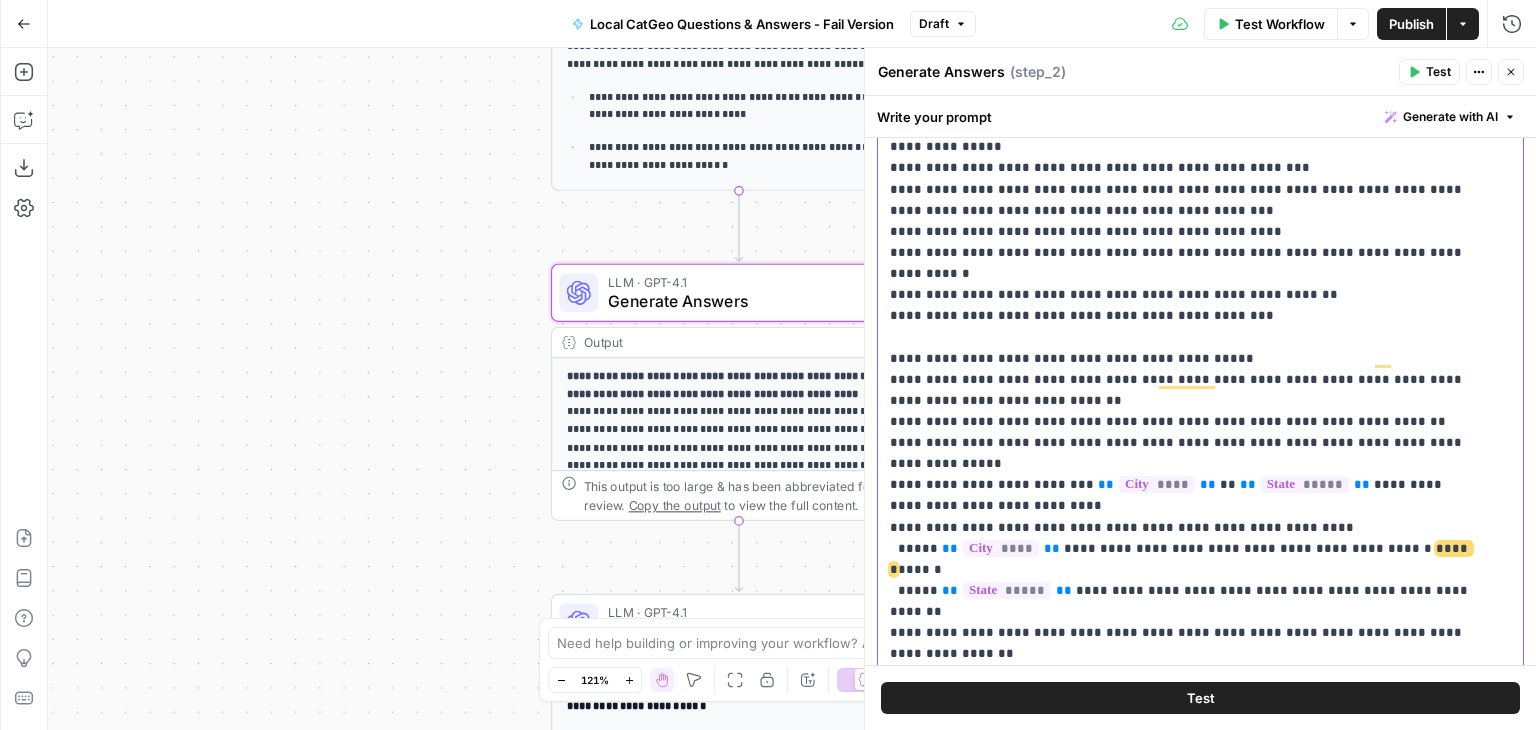 scroll, scrollTop: 1627, scrollLeft: 0, axis: vertical 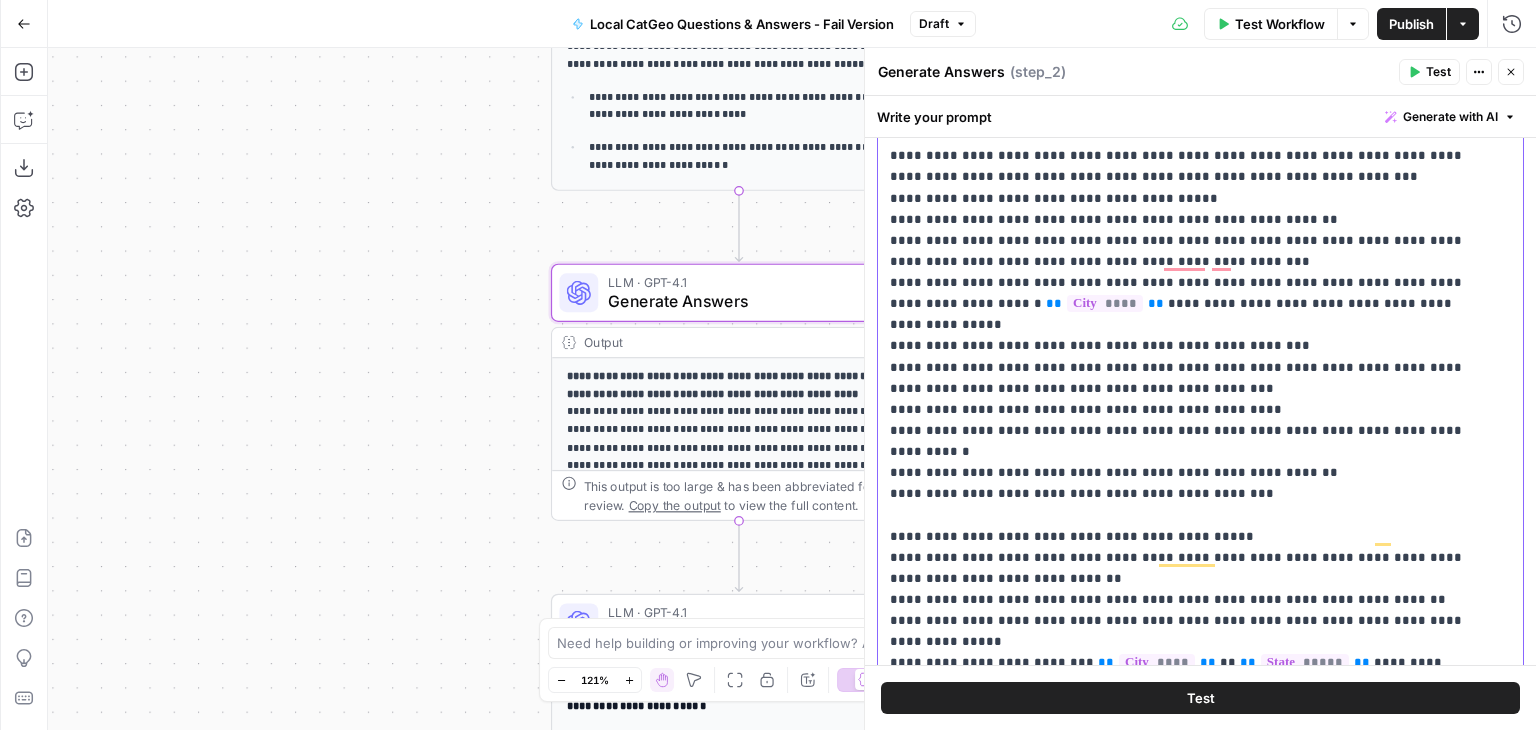 click on "**********" at bounding box center [1185, -204] 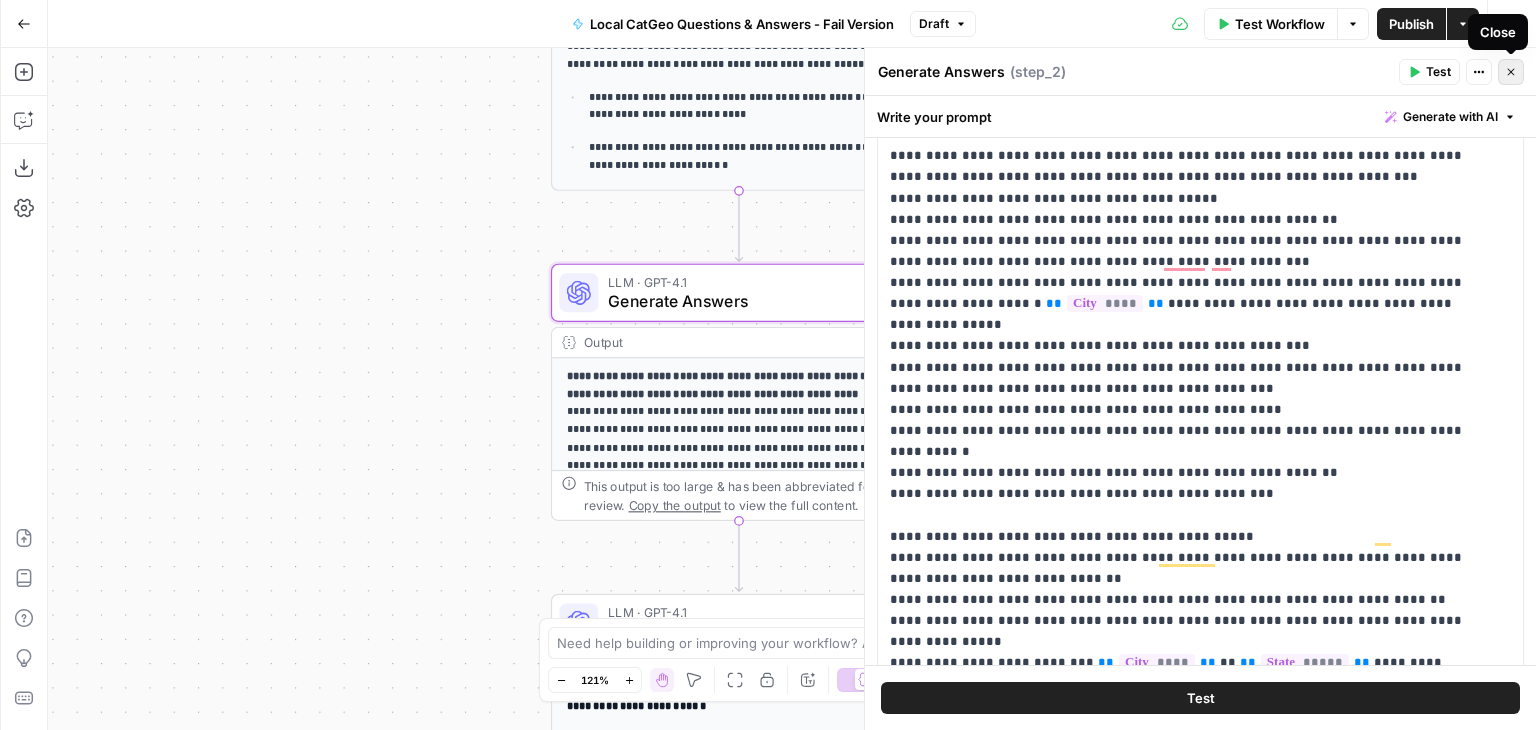 click 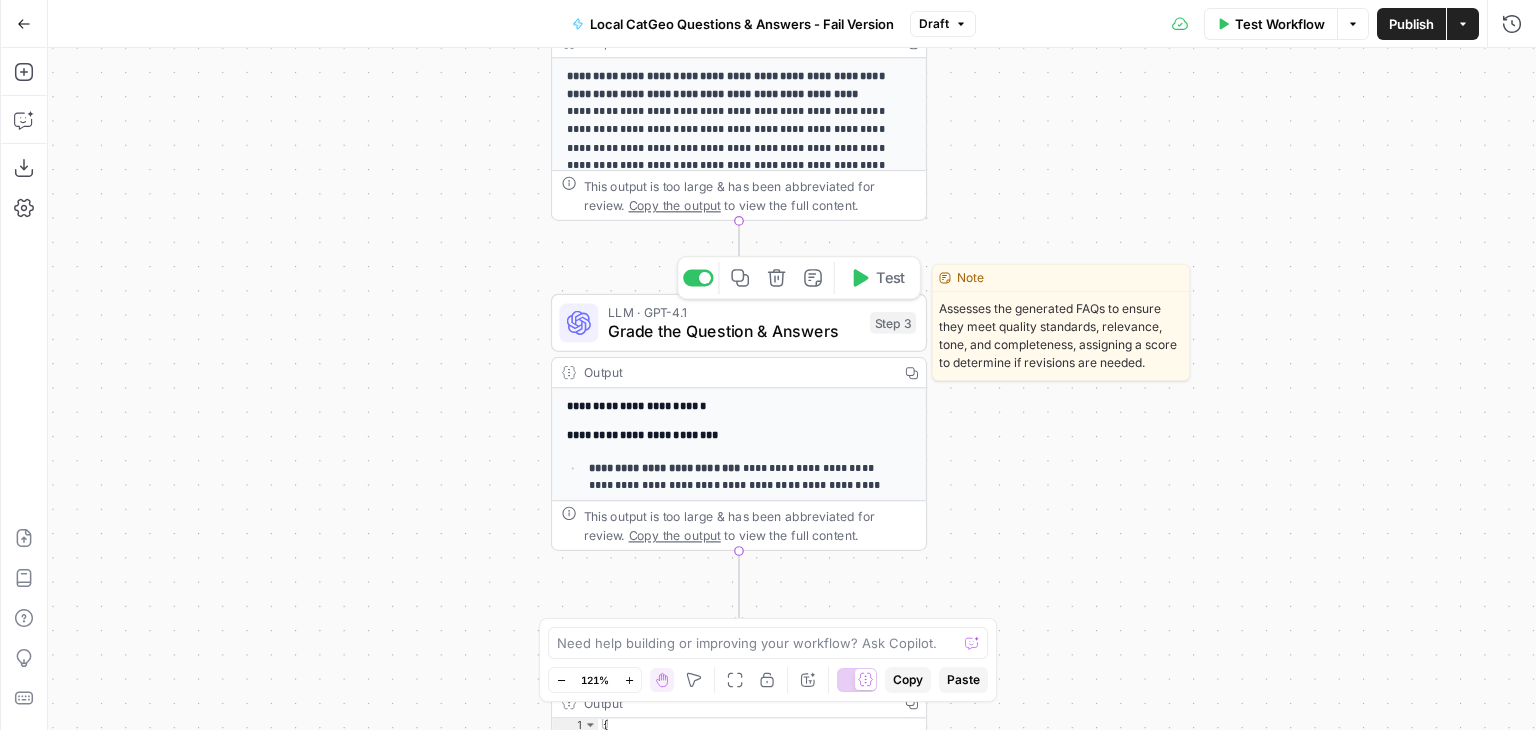 click on "Grade the Question & Answers" at bounding box center [734, 331] 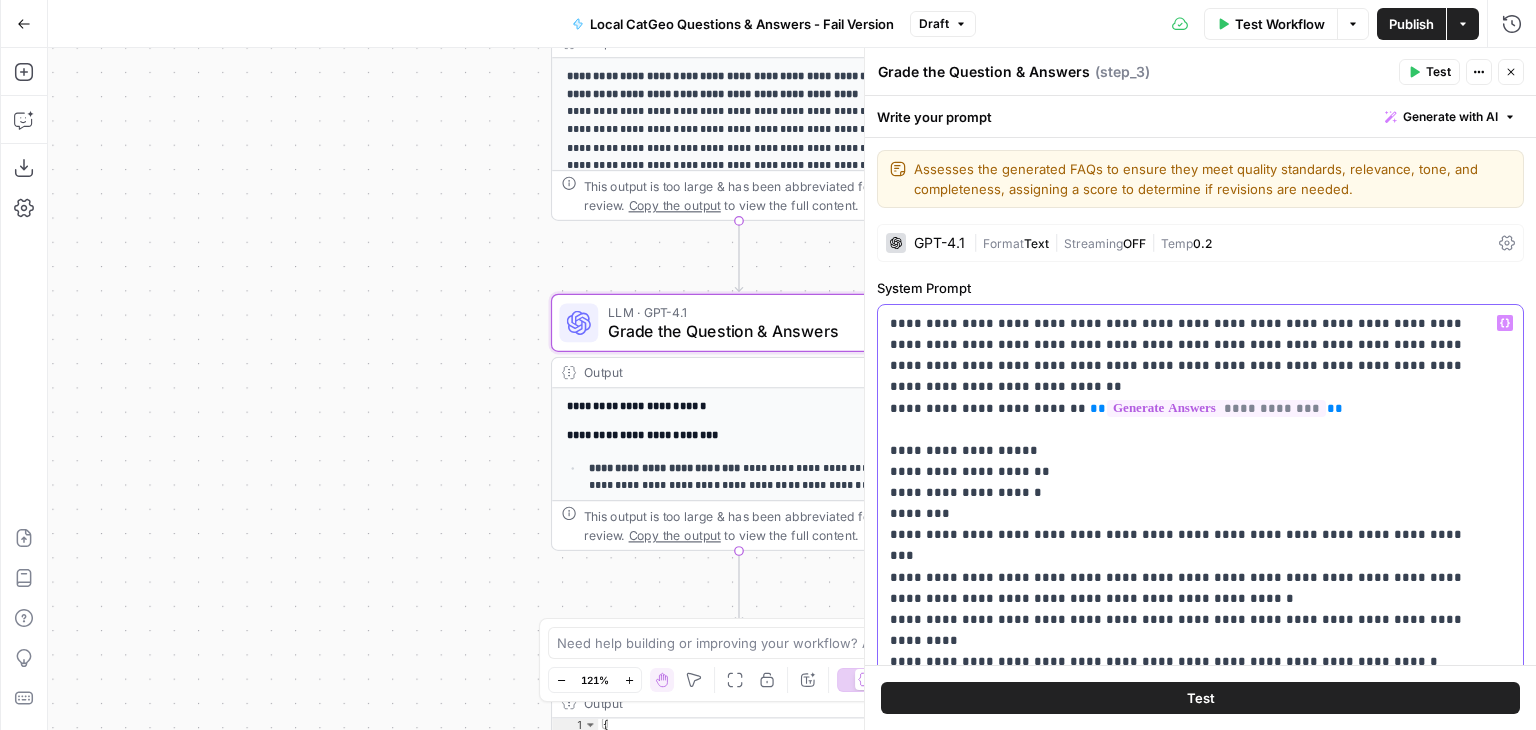 click on "**********" at bounding box center (1185, 1623) 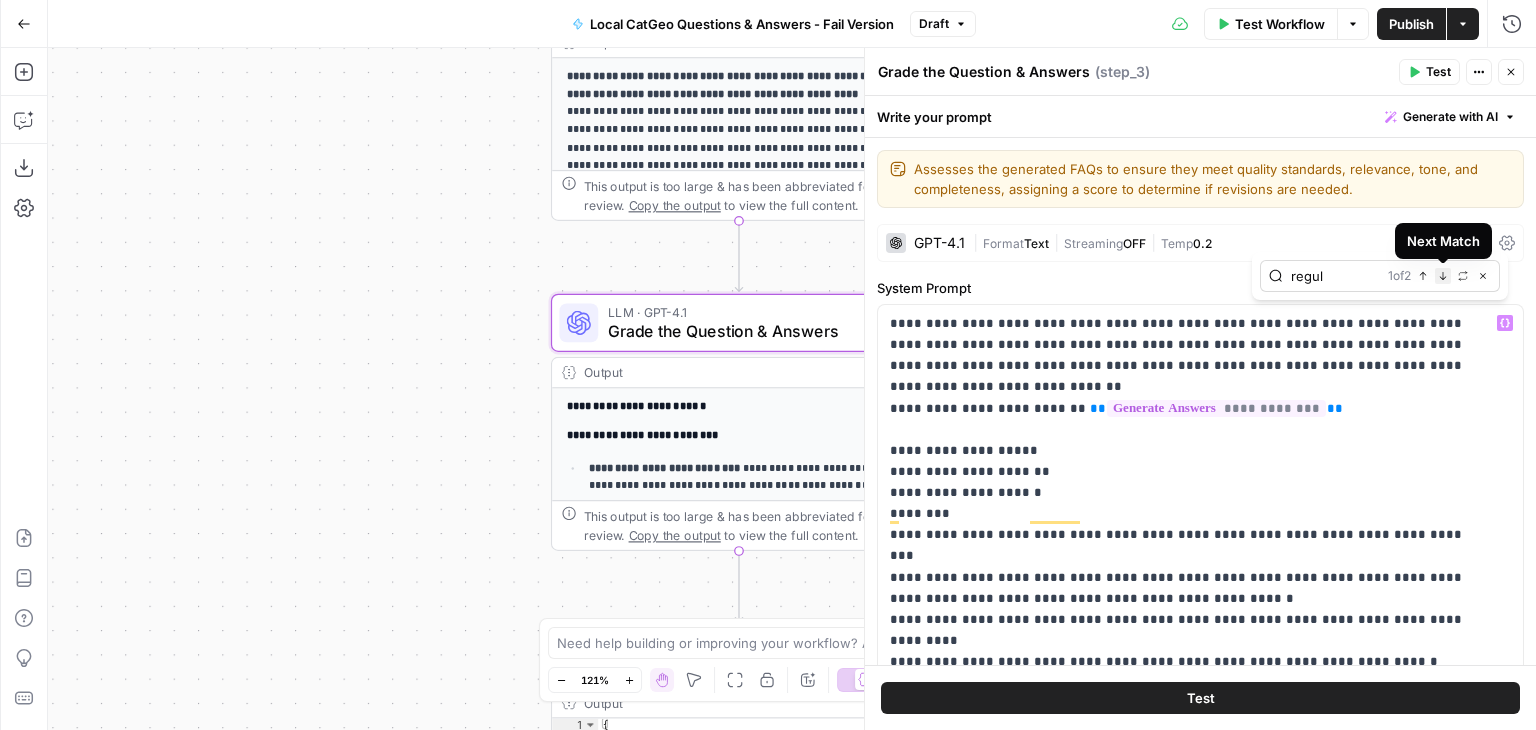 type on "regul" 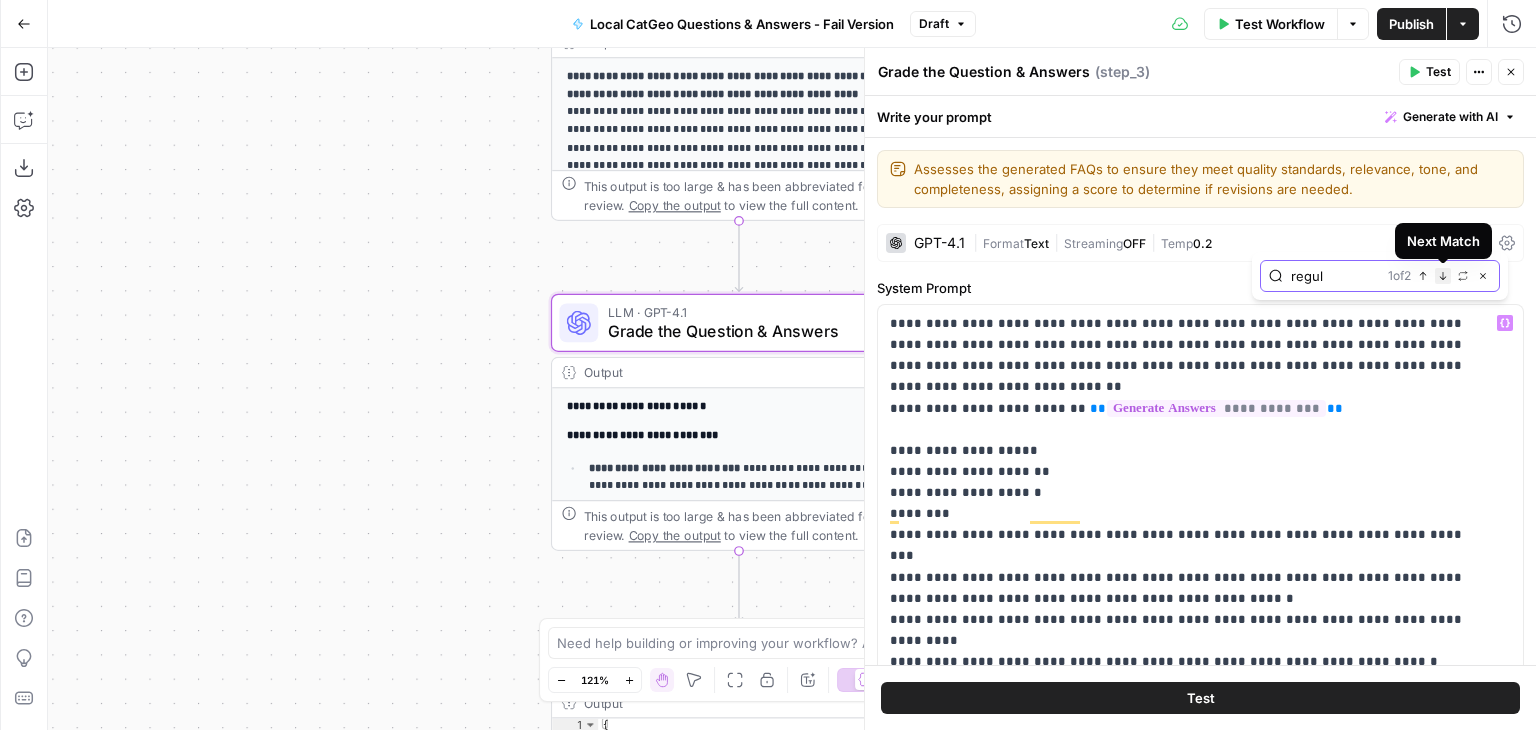 click 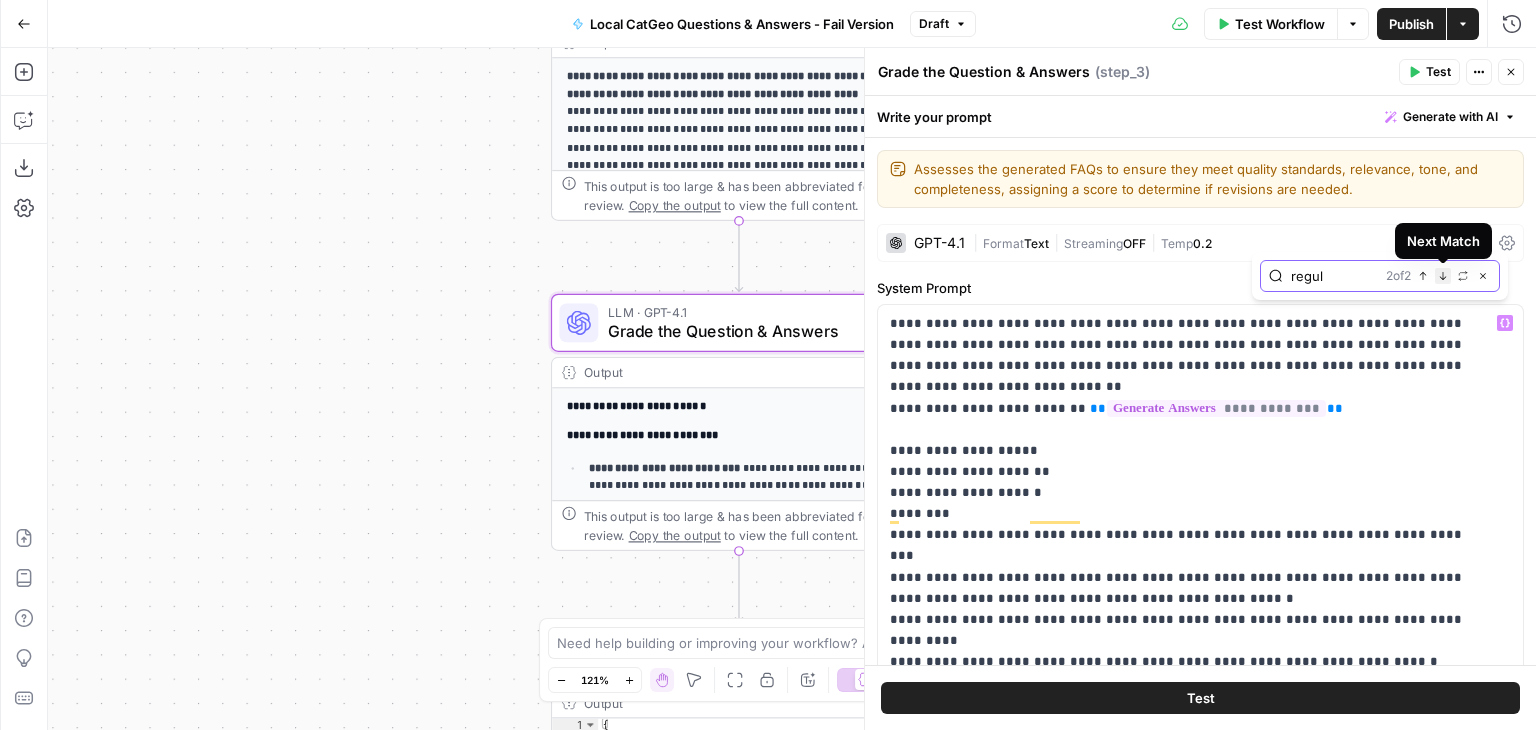 scroll, scrollTop: 484, scrollLeft: 0, axis: vertical 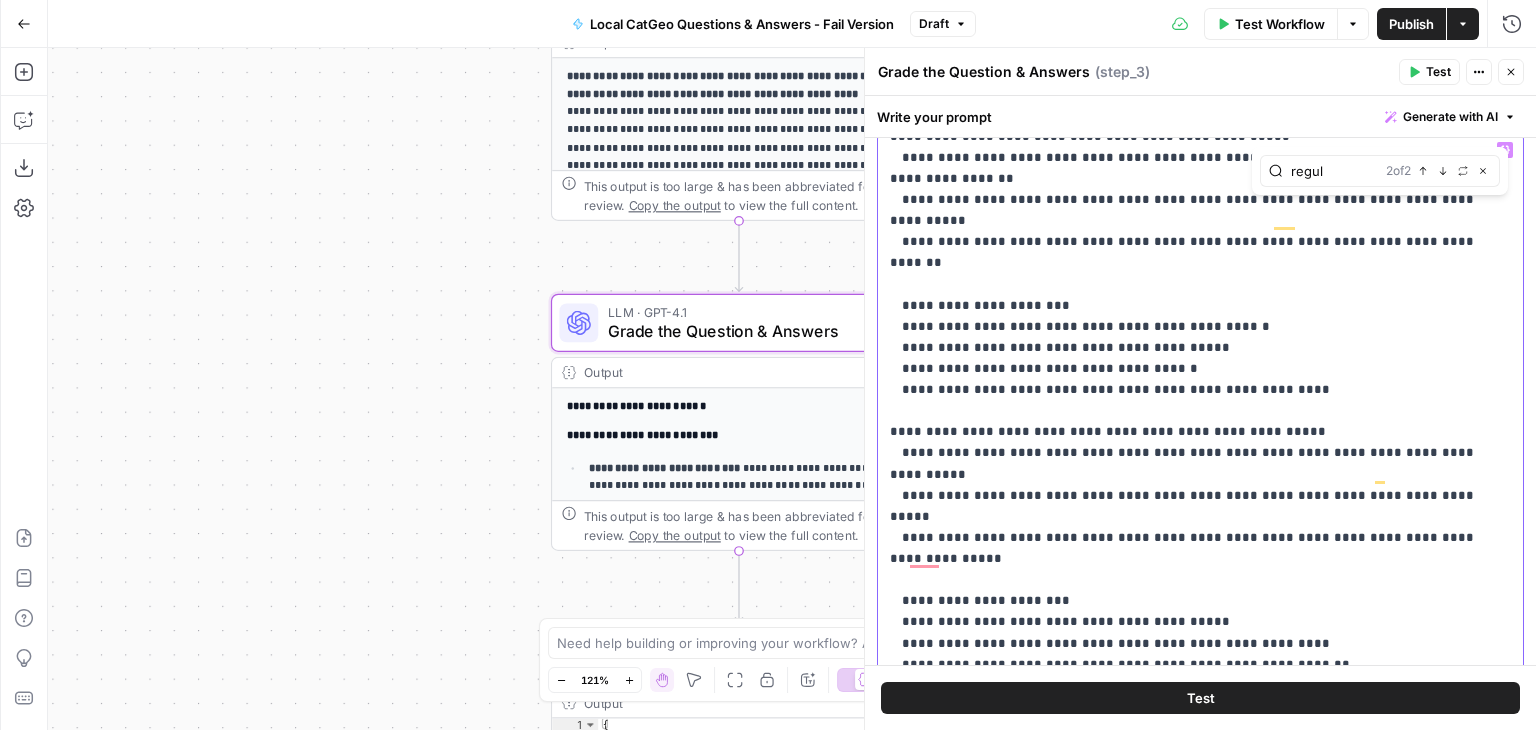 click on "**********" at bounding box center (1185, -170) 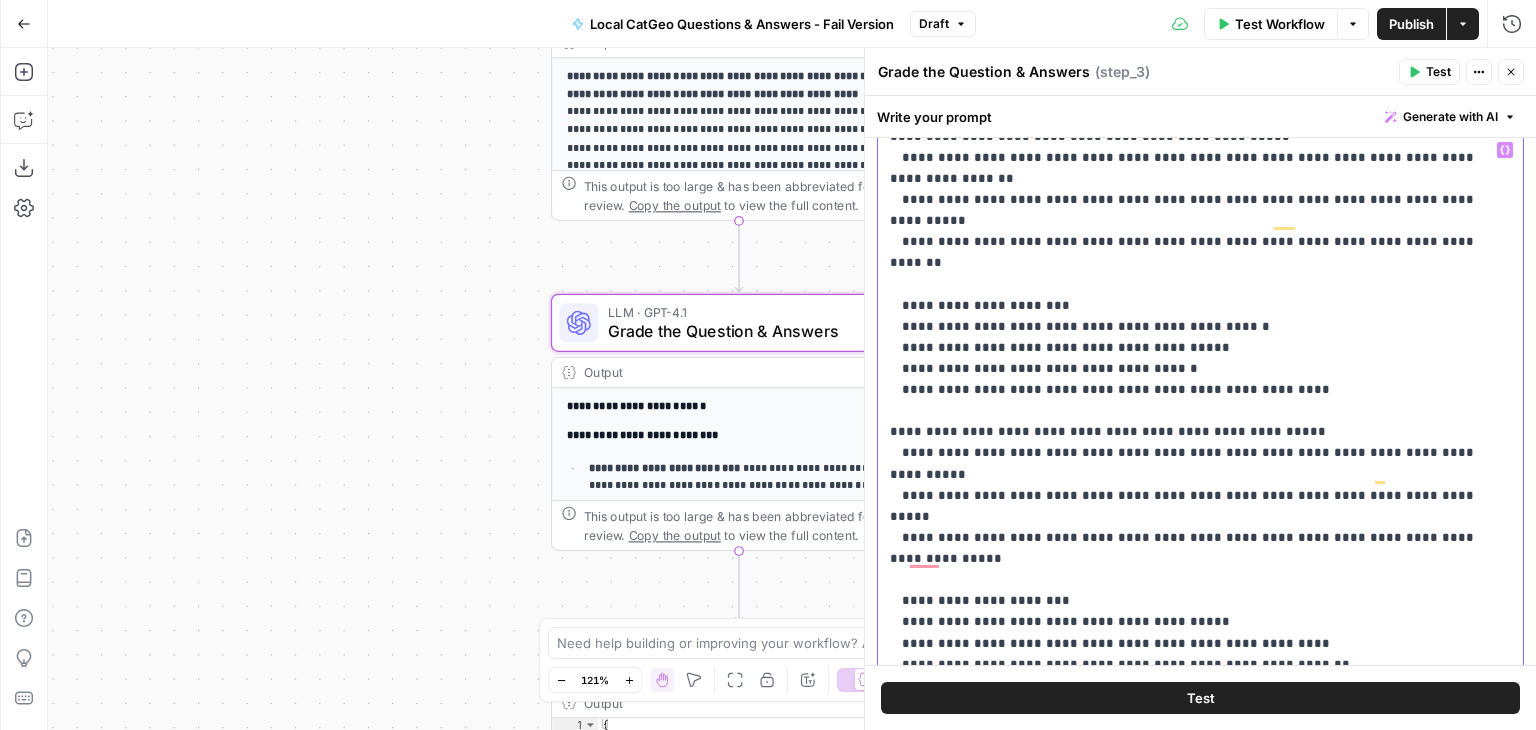 type 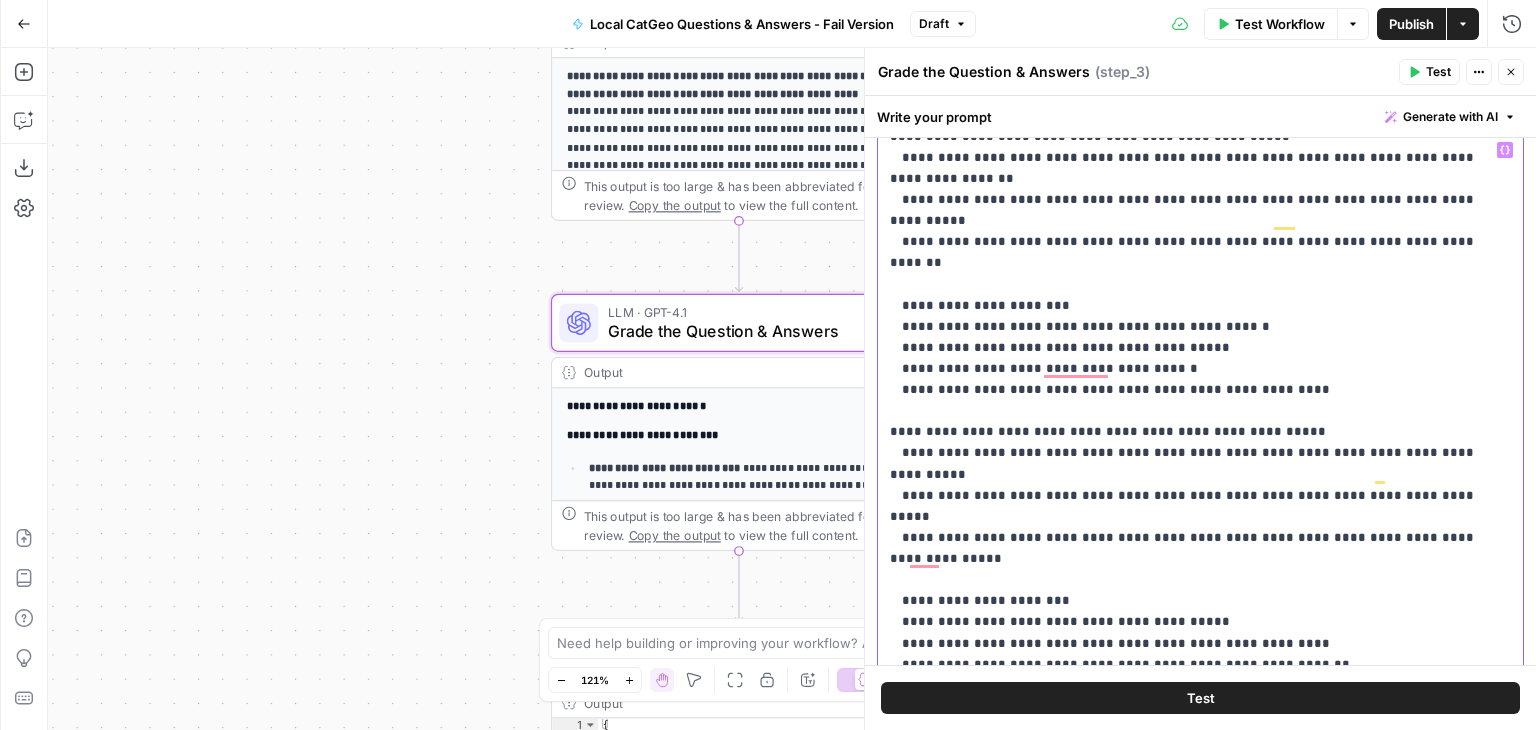 click on "**********" at bounding box center [1185, -170] 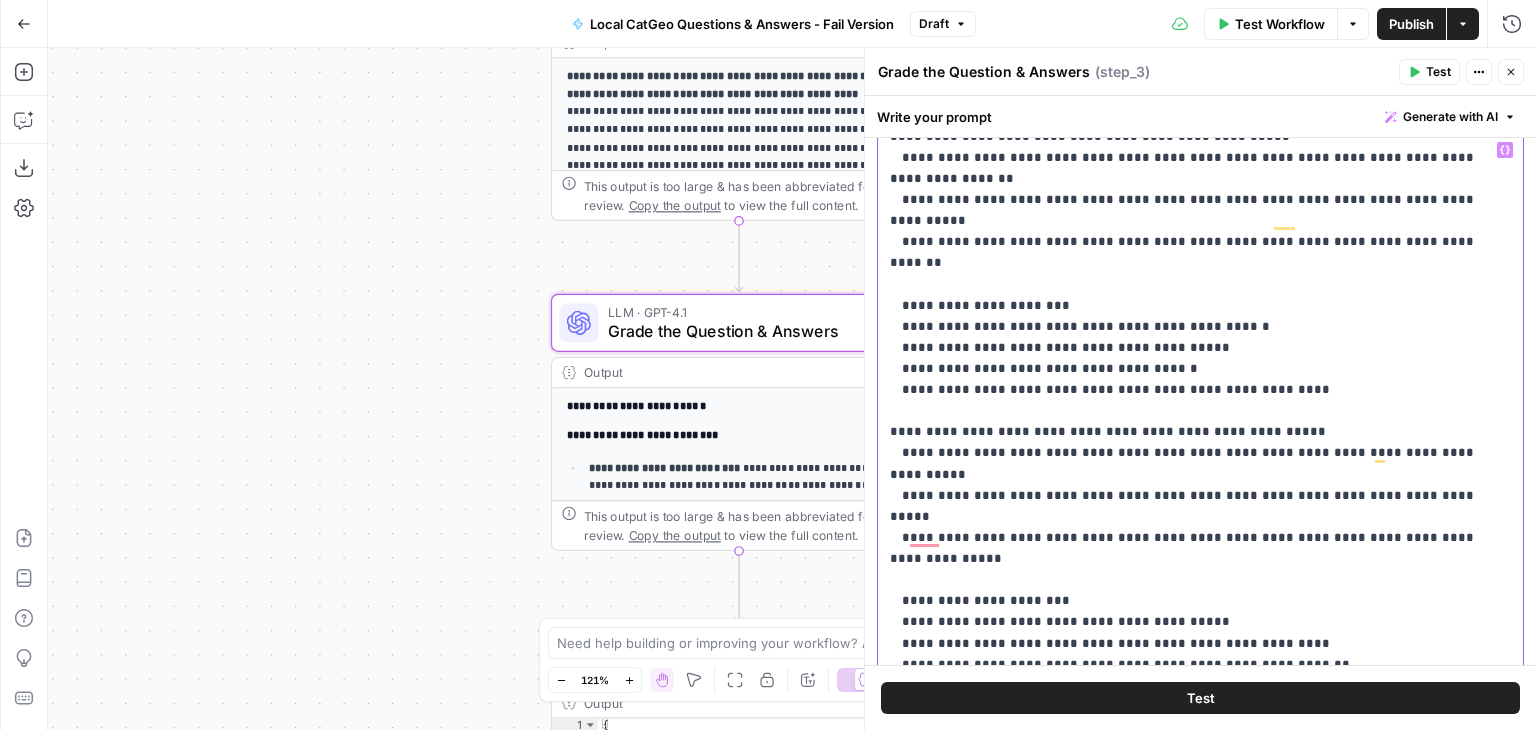 scroll, scrollTop: 1560, scrollLeft: 0, axis: vertical 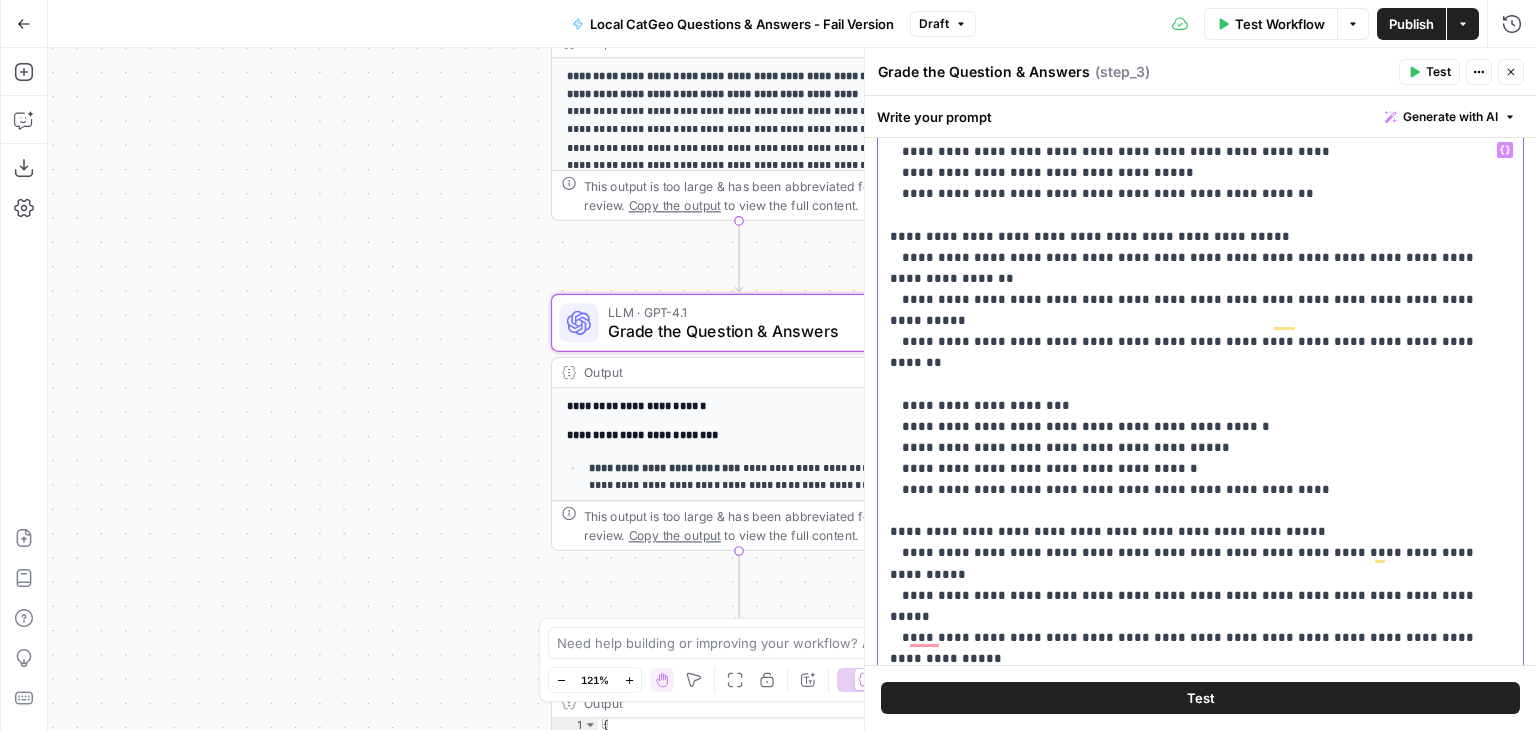 click on "**********" at bounding box center (1185, -81) 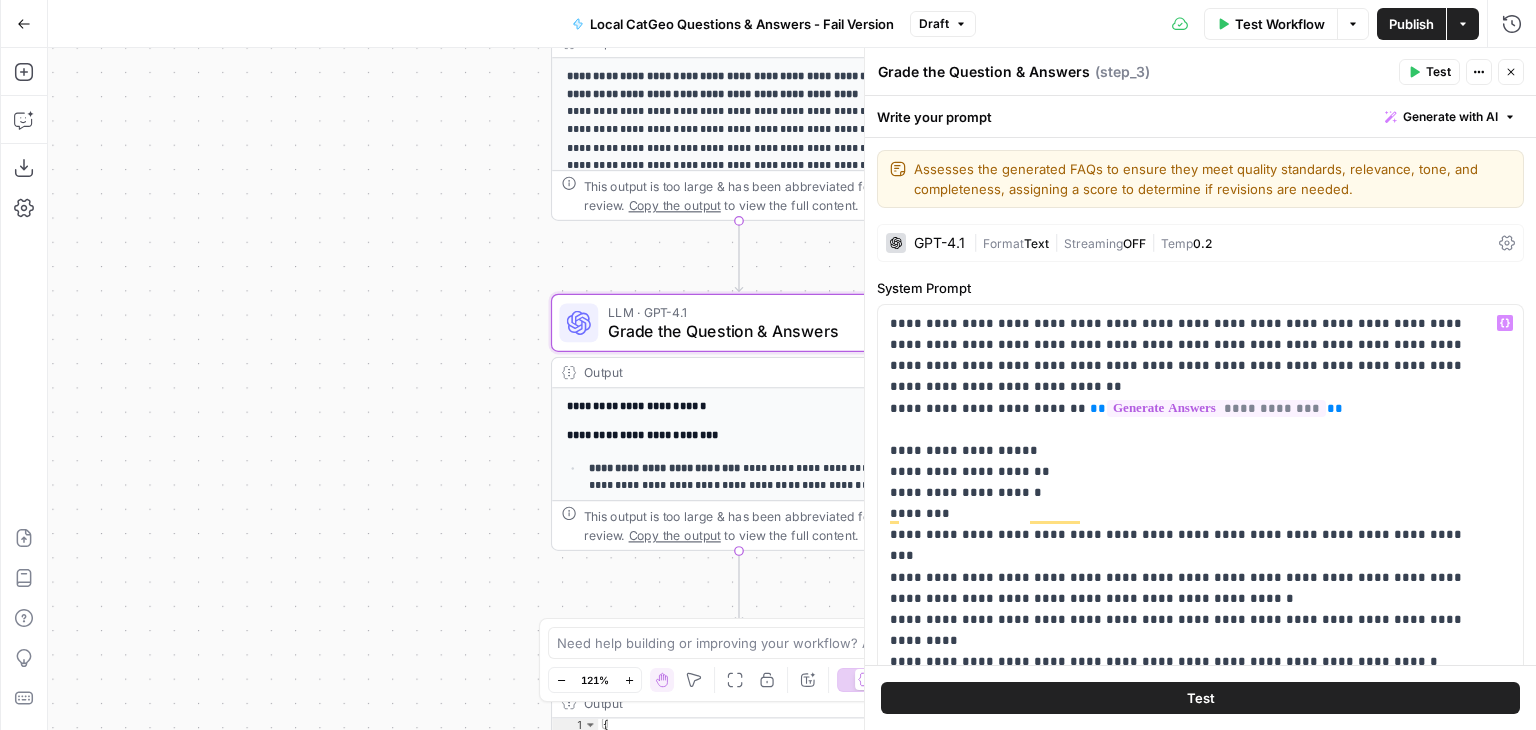 scroll, scrollTop: 0, scrollLeft: 0, axis: both 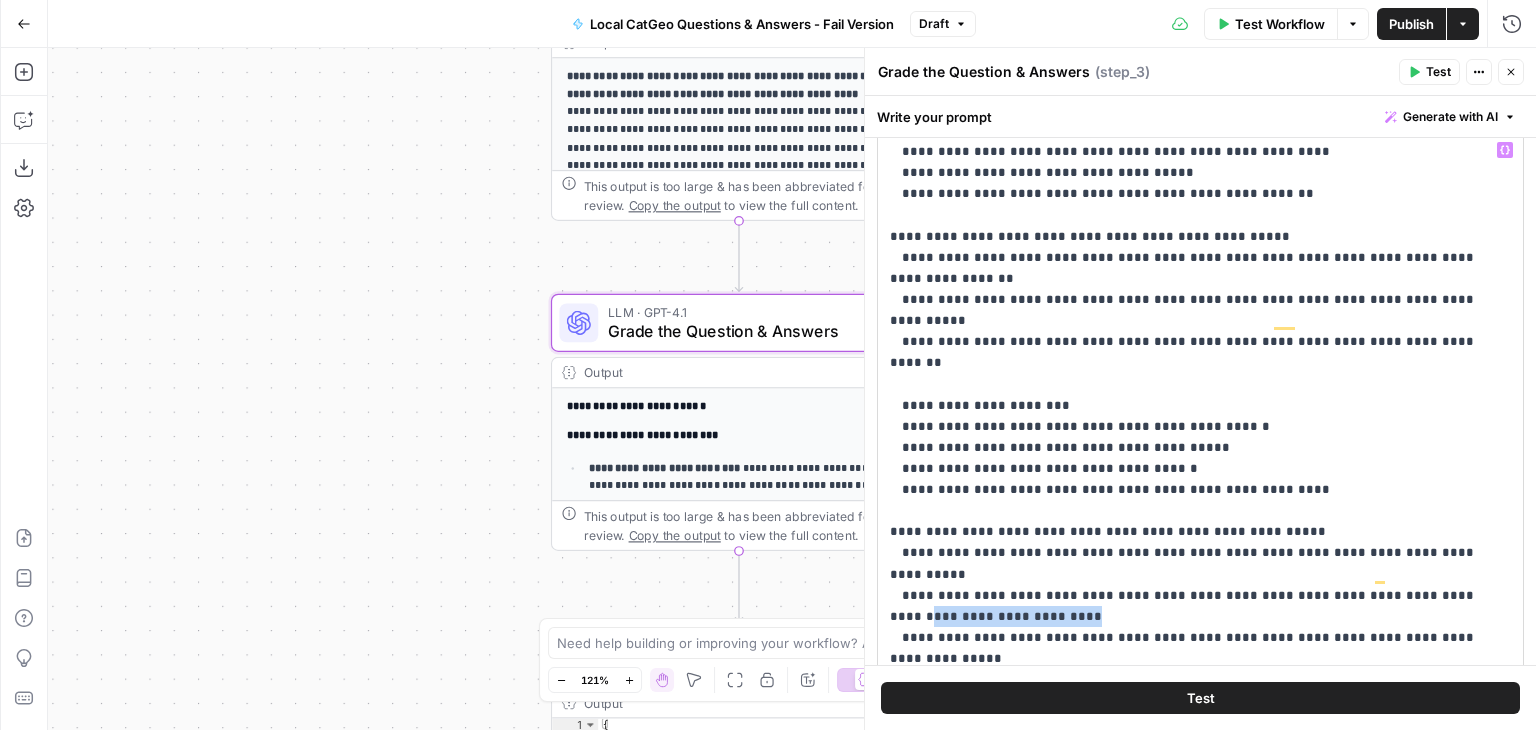 drag, startPoint x: 1436, startPoint y: 319, endPoint x: 1443, endPoint y: 334, distance: 16.552946 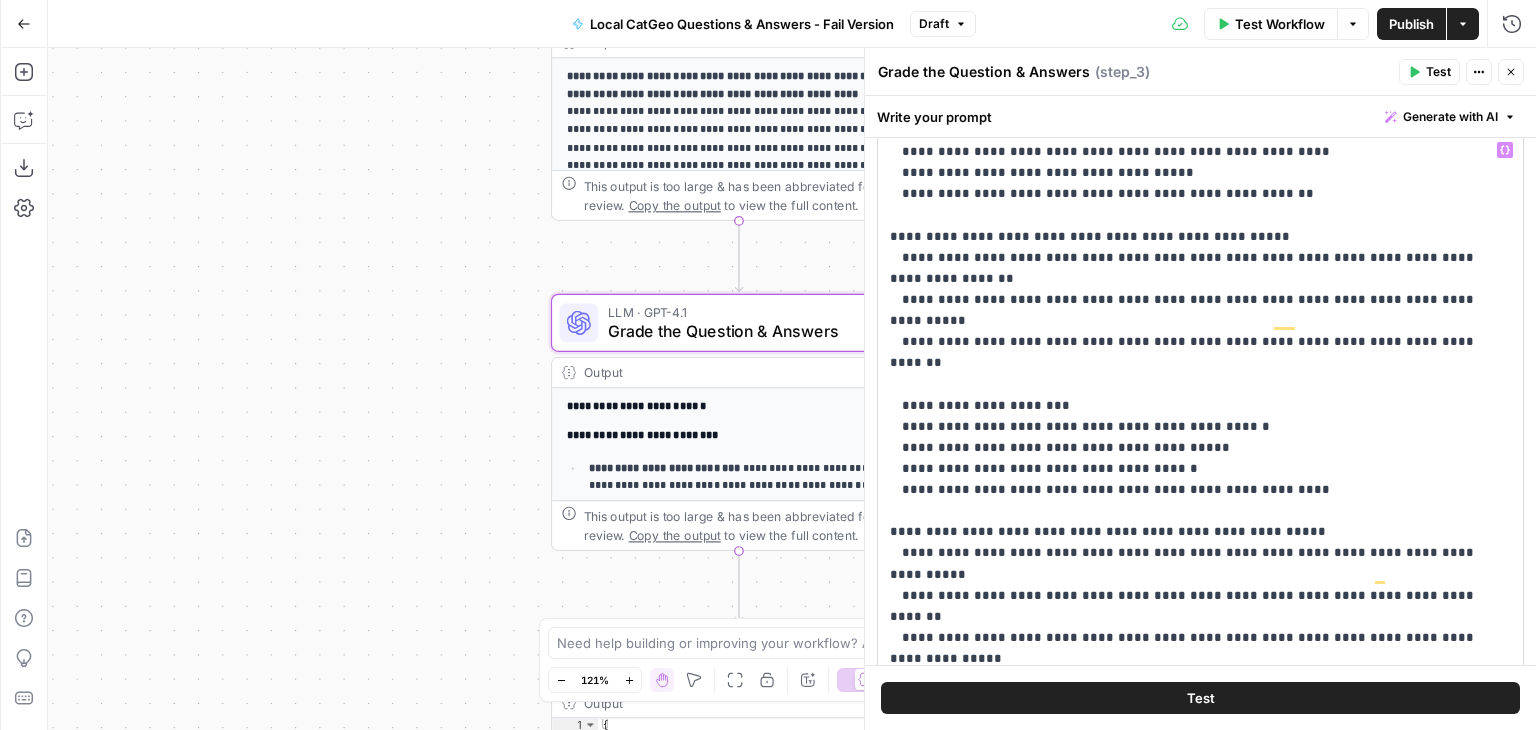 type 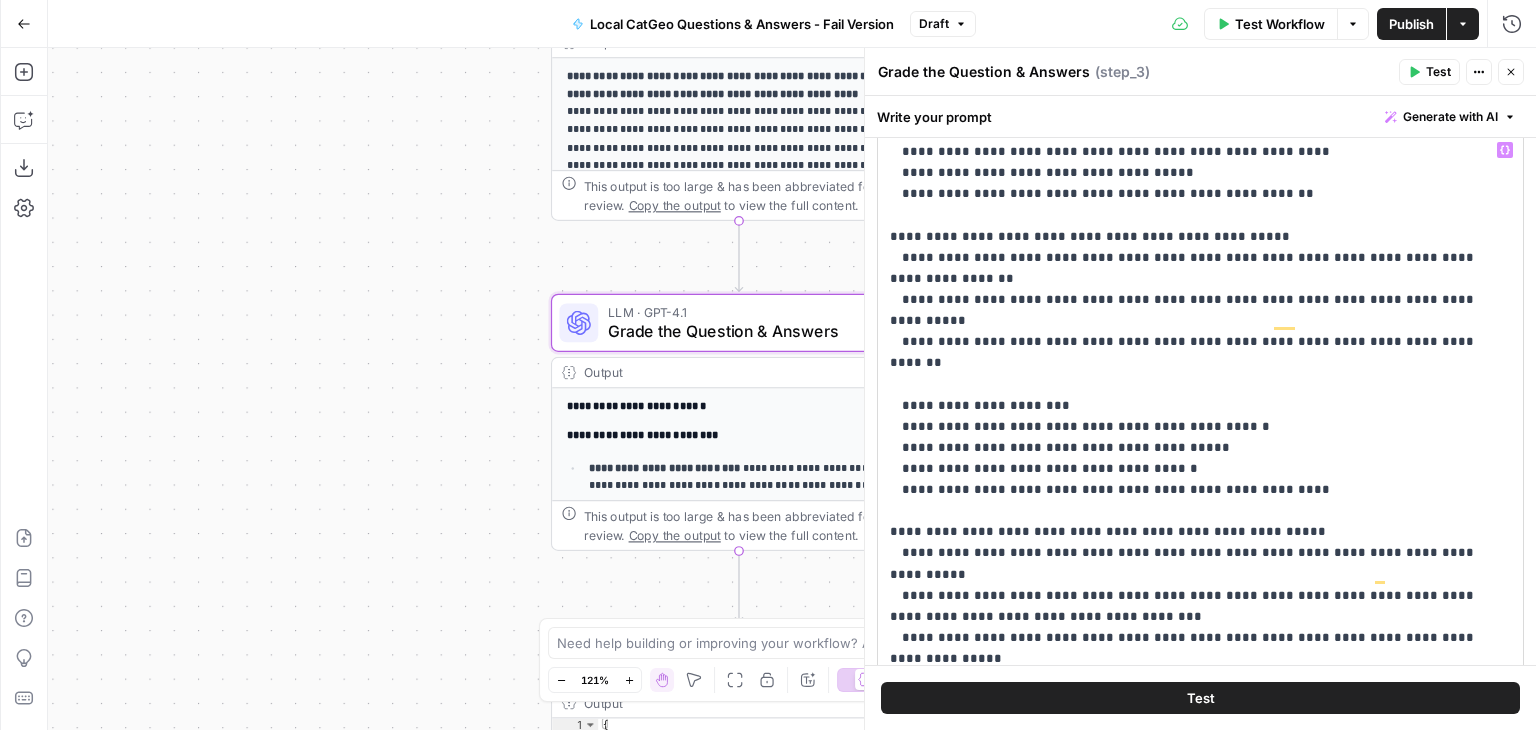 scroll, scrollTop: 1620, scrollLeft: 0, axis: vertical 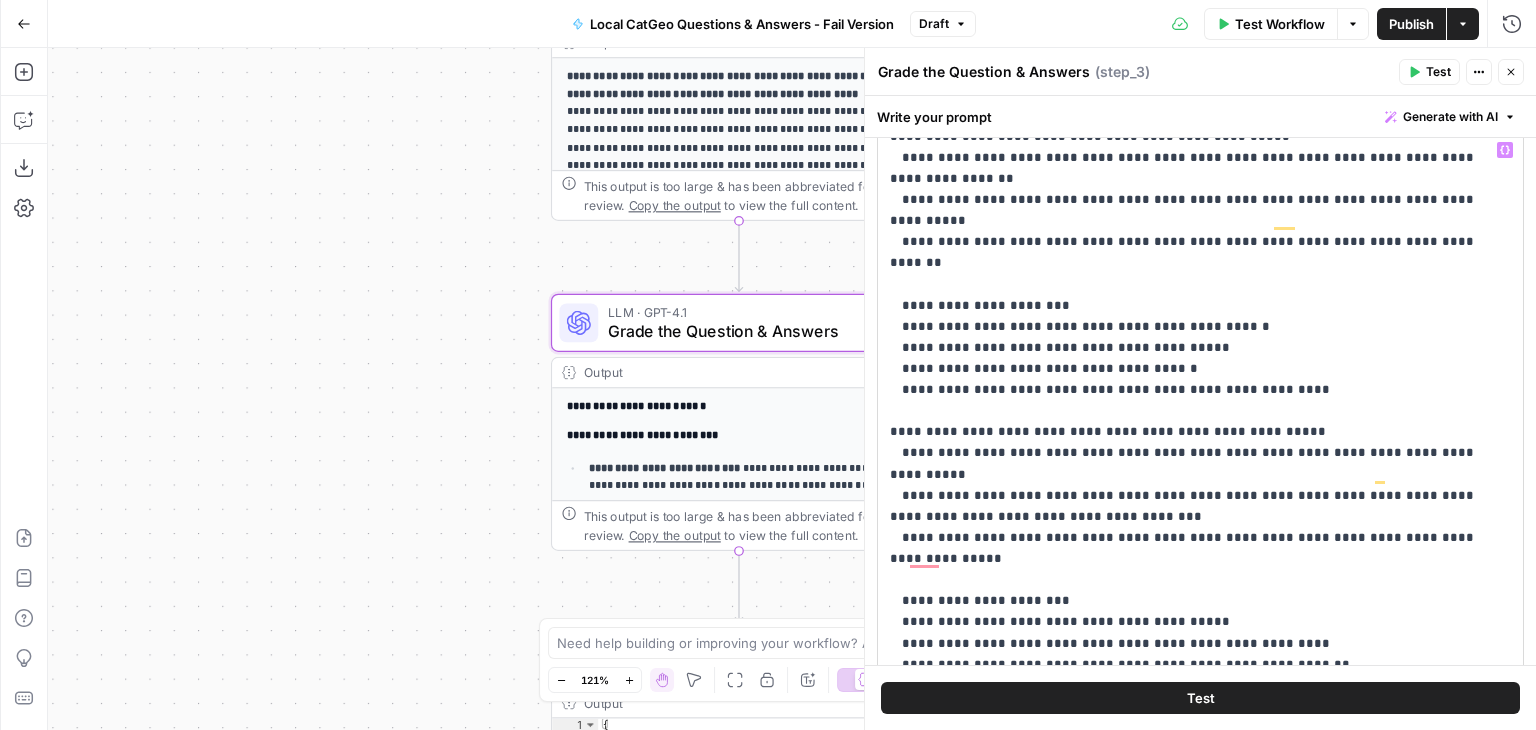 click on "**********" at bounding box center (1185, -170) 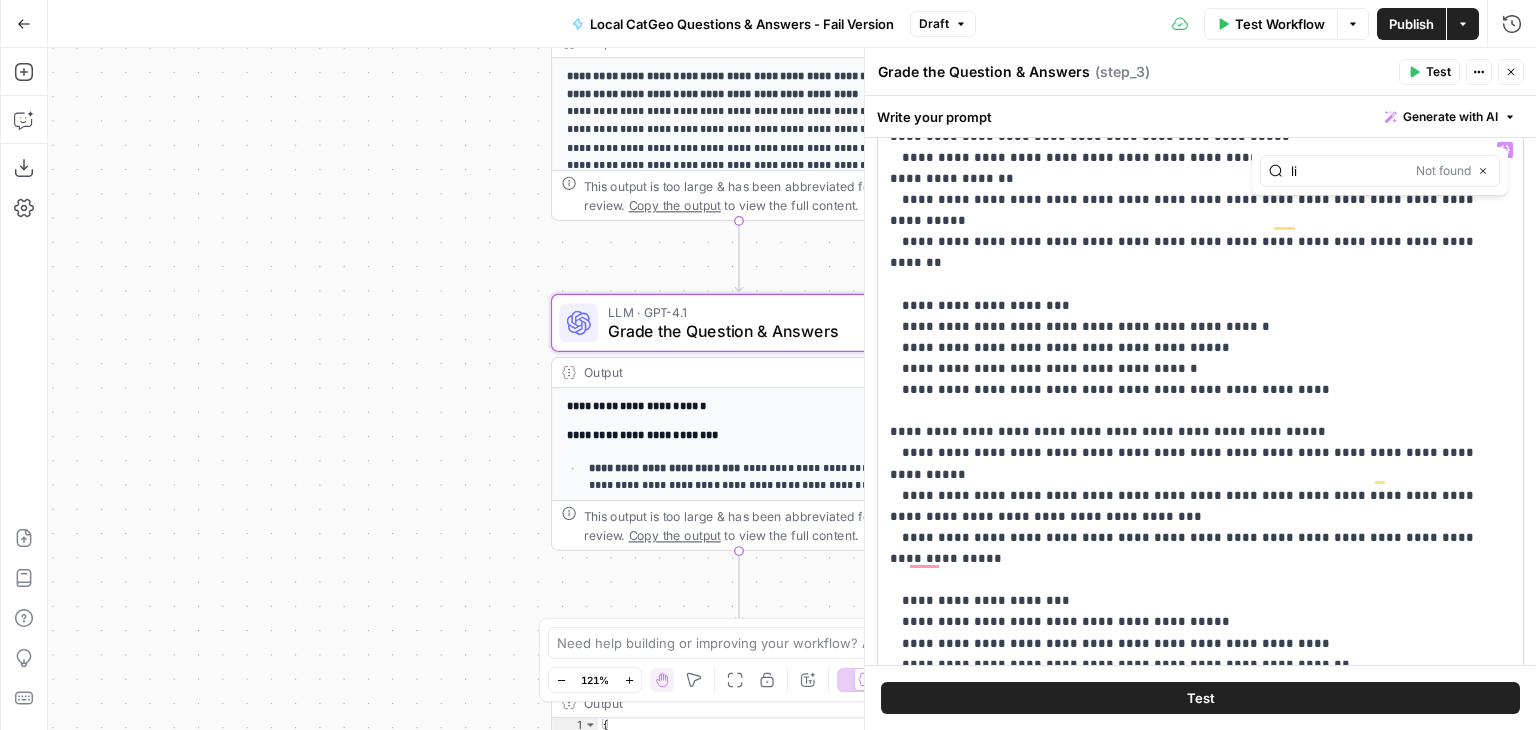 type on "l" 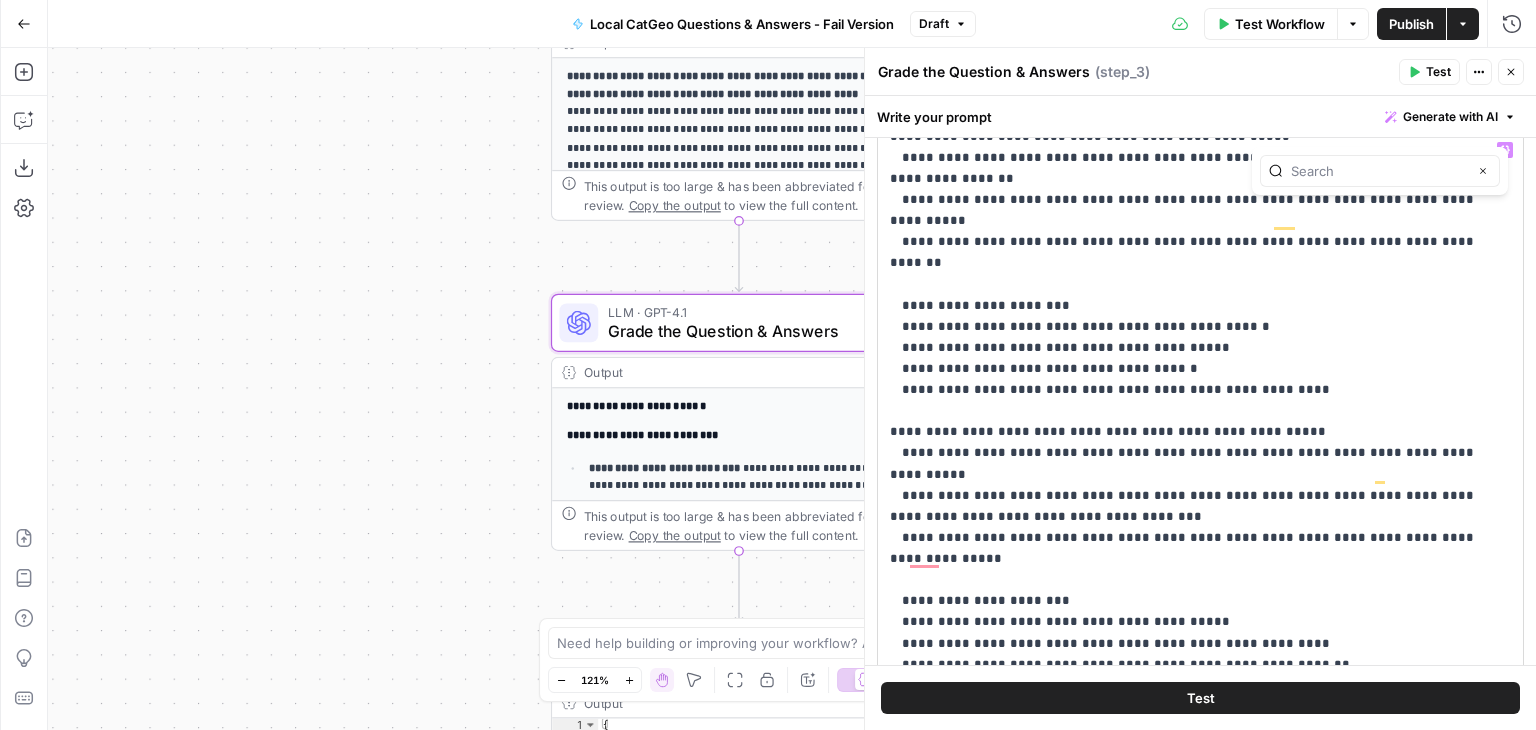 type 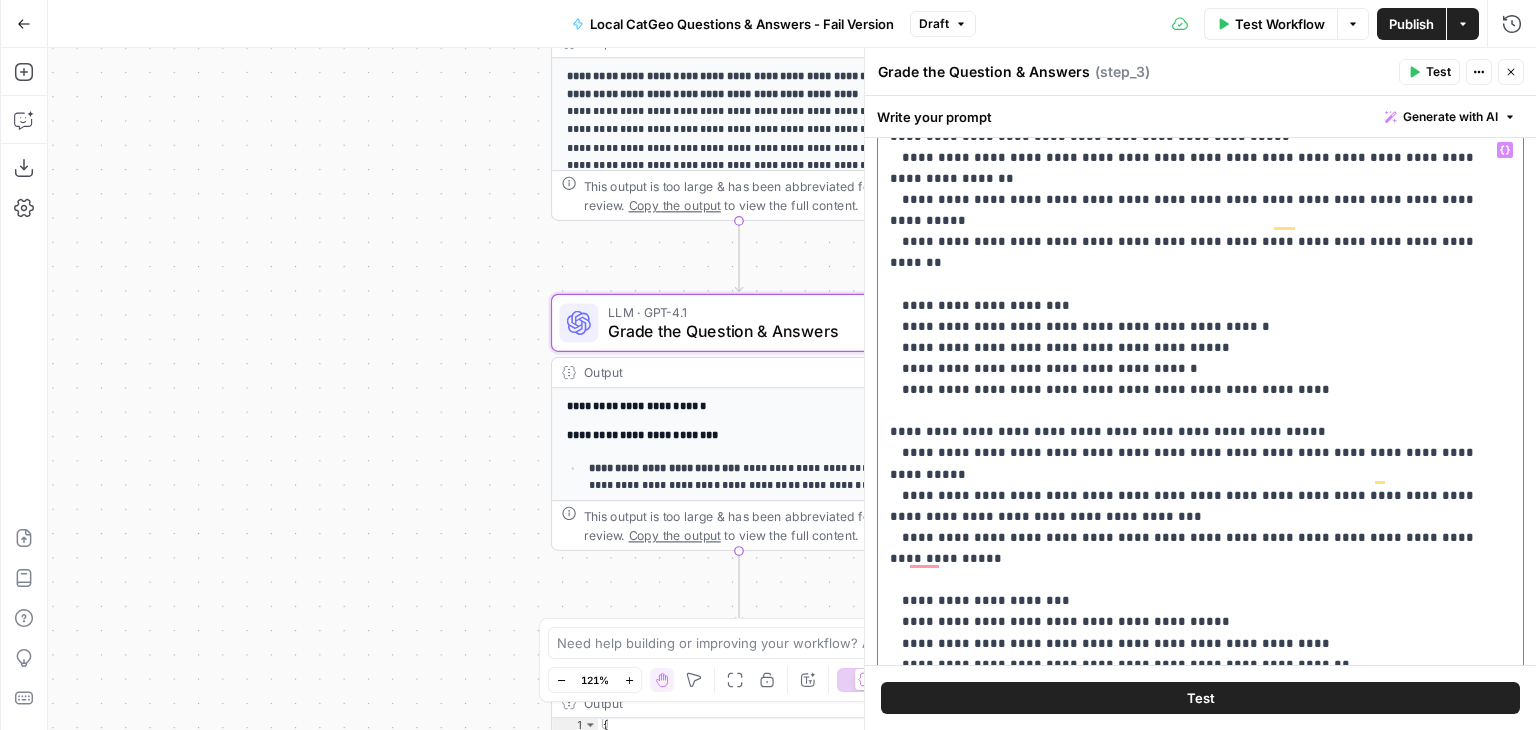 click on "**********" at bounding box center [1185, -170] 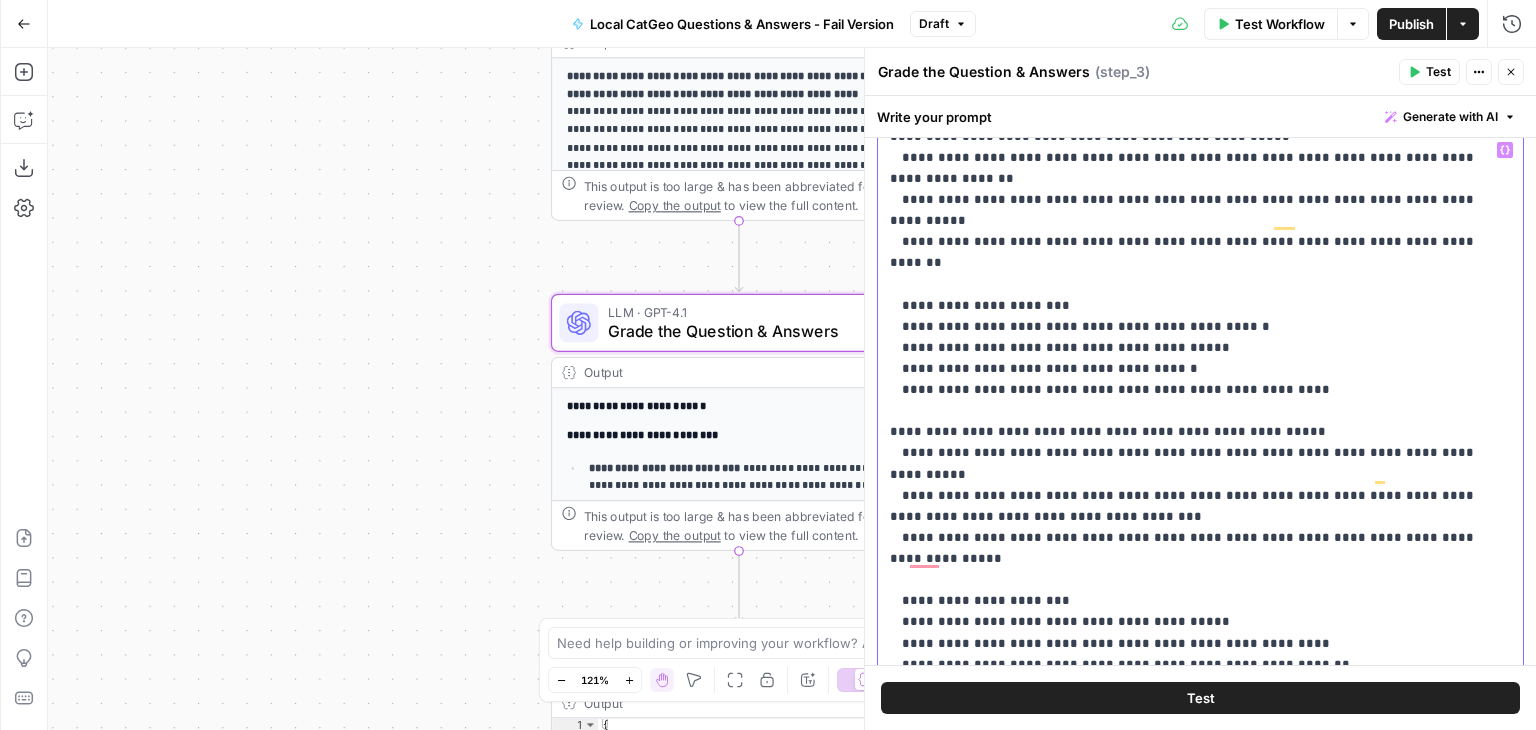 click on "**********" at bounding box center (1185, -170) 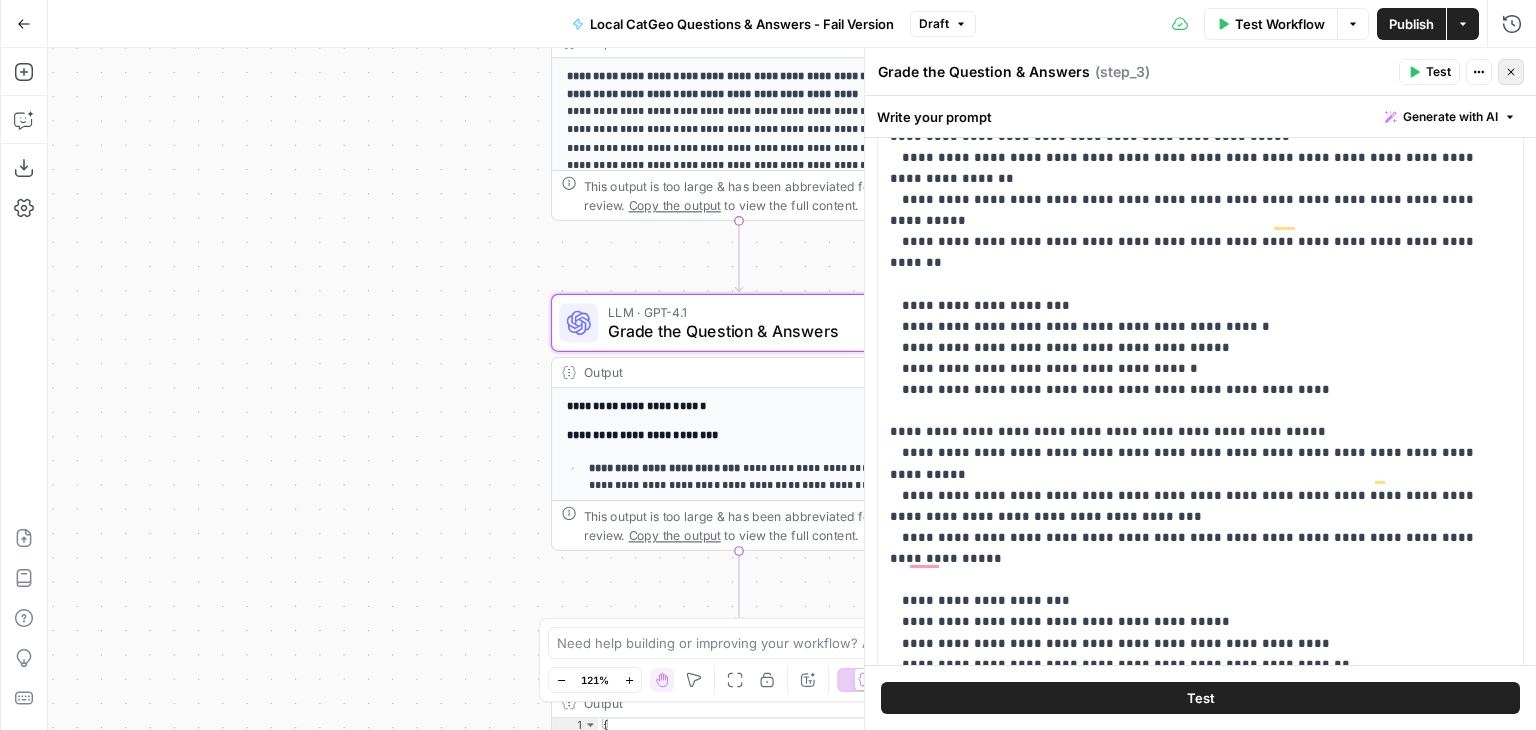 click on "Close" at bounding box center (1511, 72) 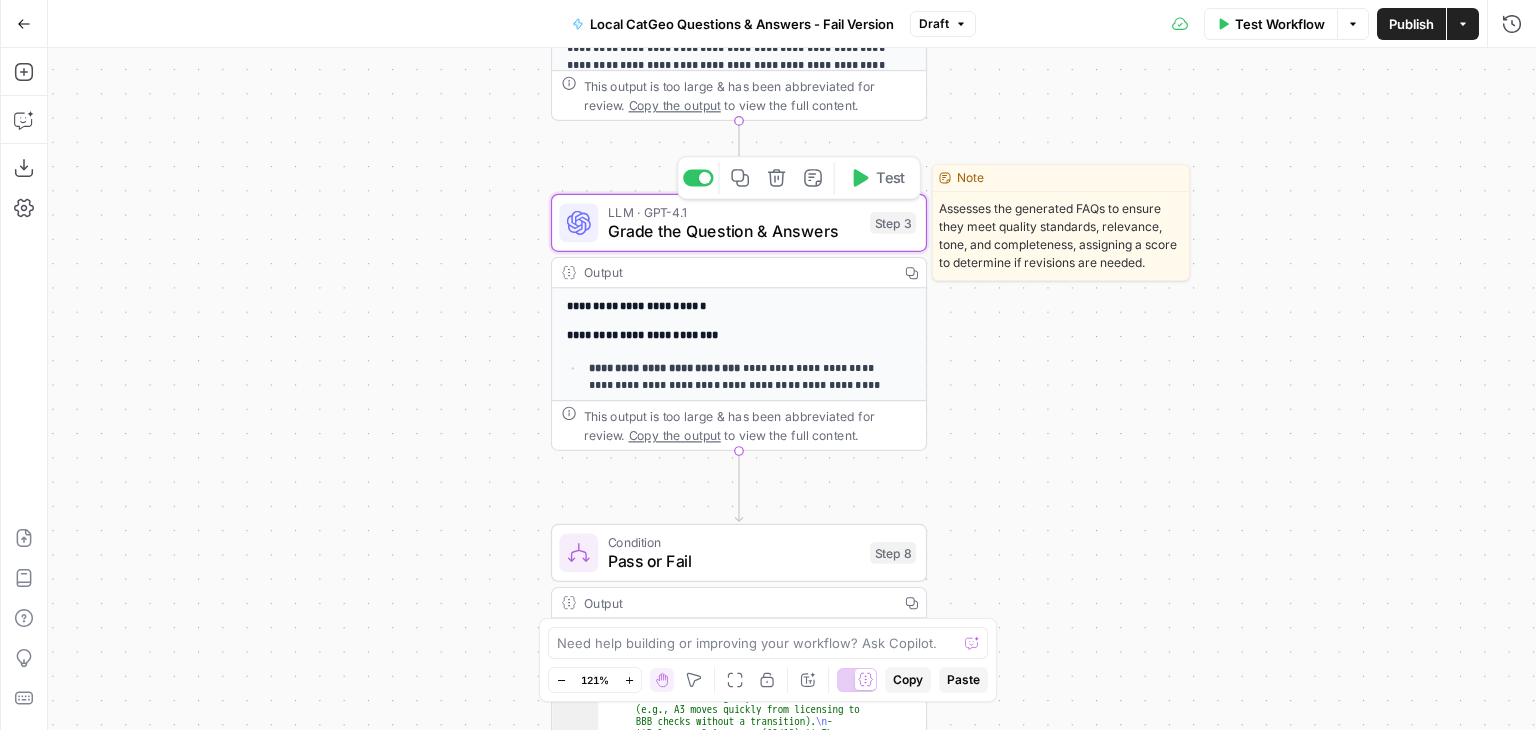 click on "Grade the Question & Answers" at bounding box center (734, 231) 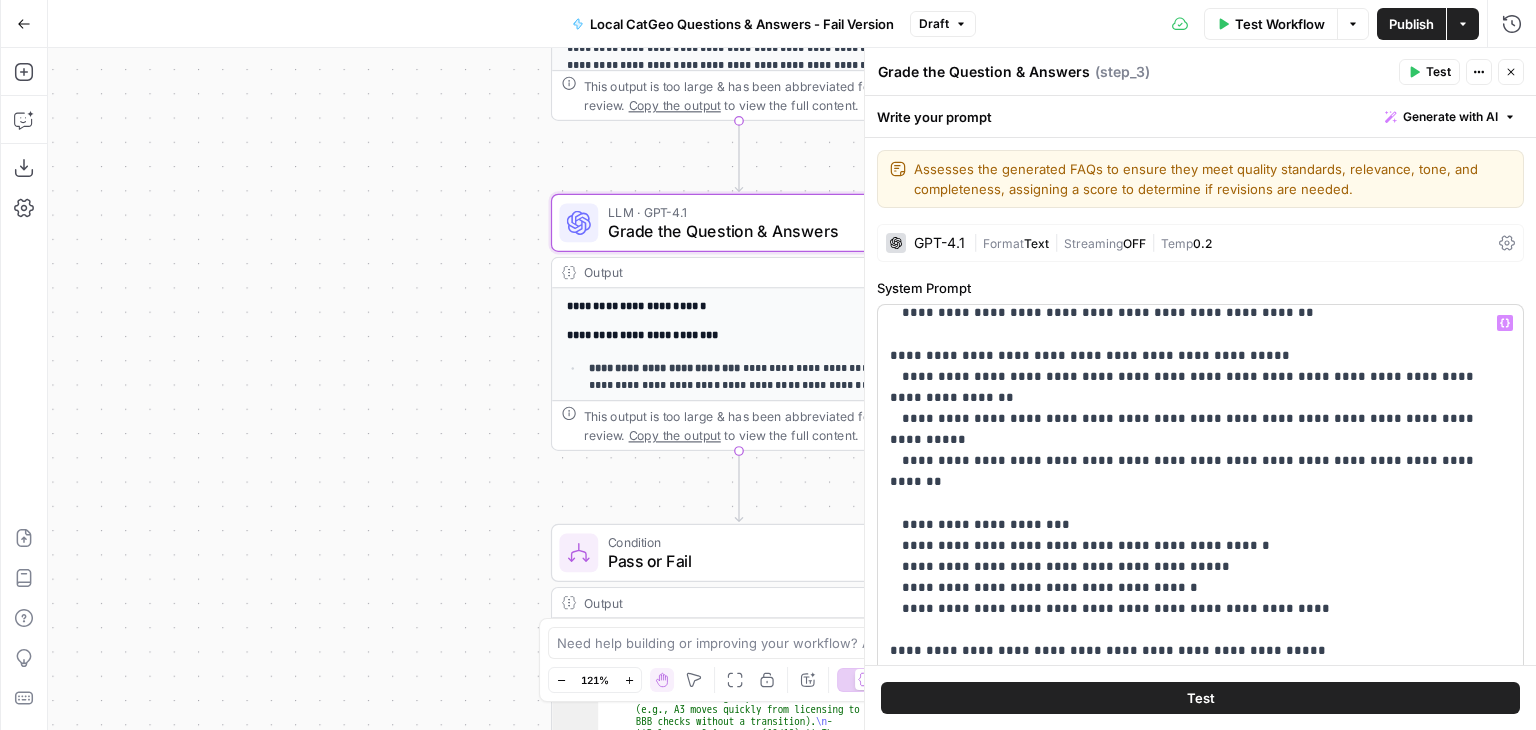 scroll, scrollTop: 1600, scrollLeft: 0, axis: vertical 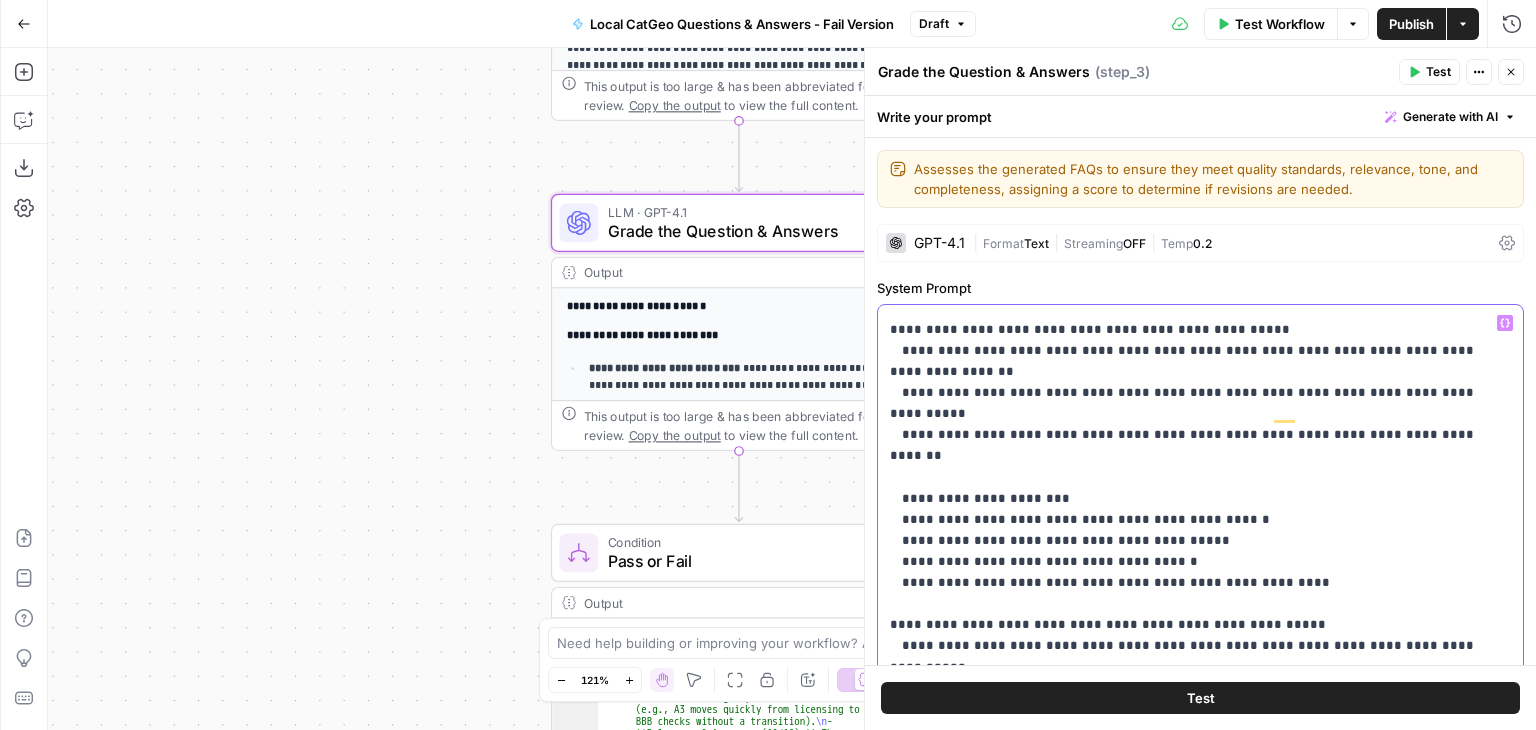 drag, startPoint x: 1436, startPoint y: 417, endPoint x: 1442, endPoint y: 427, distance: 11.661903 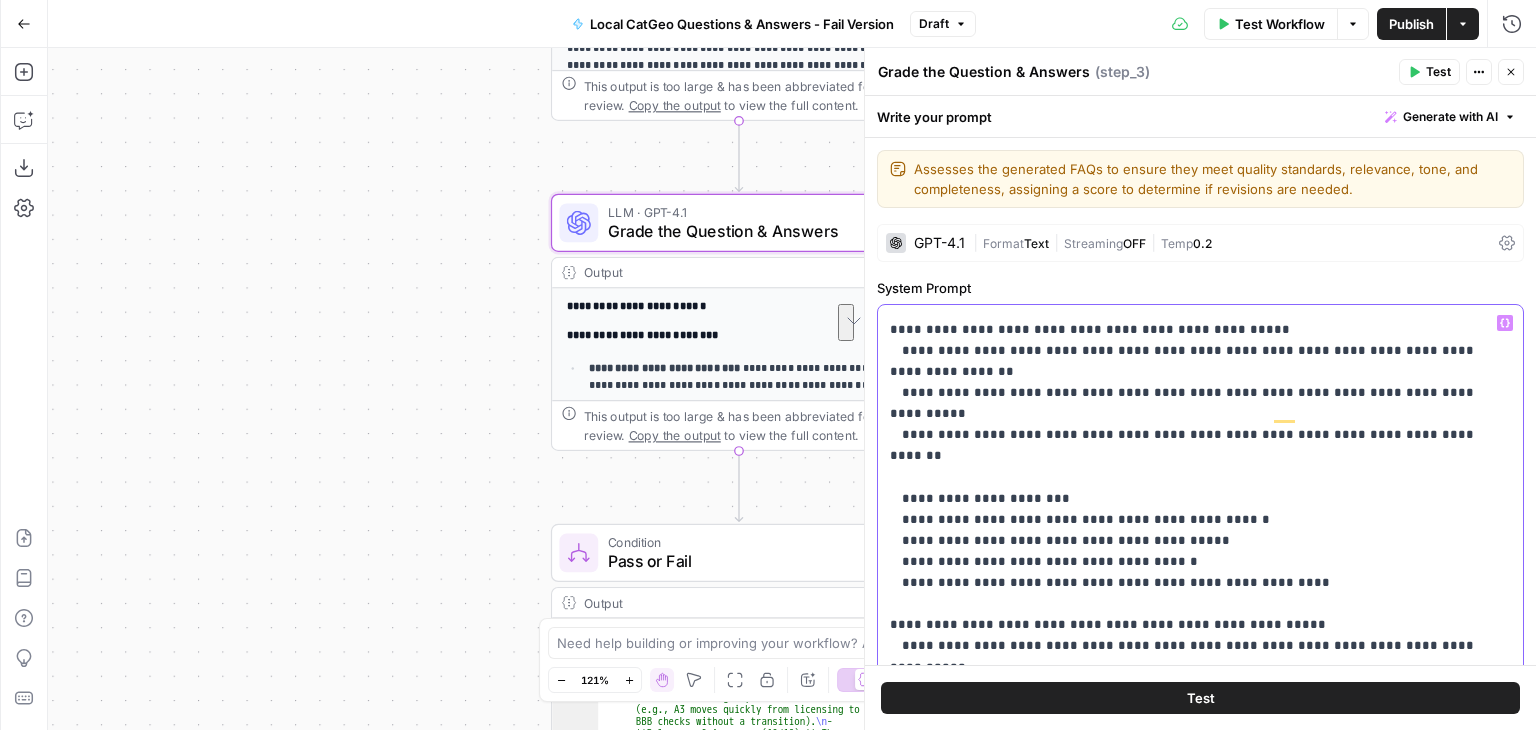 scroll, scrollTop: 1600, scrollLeft: 0, axis: vertical 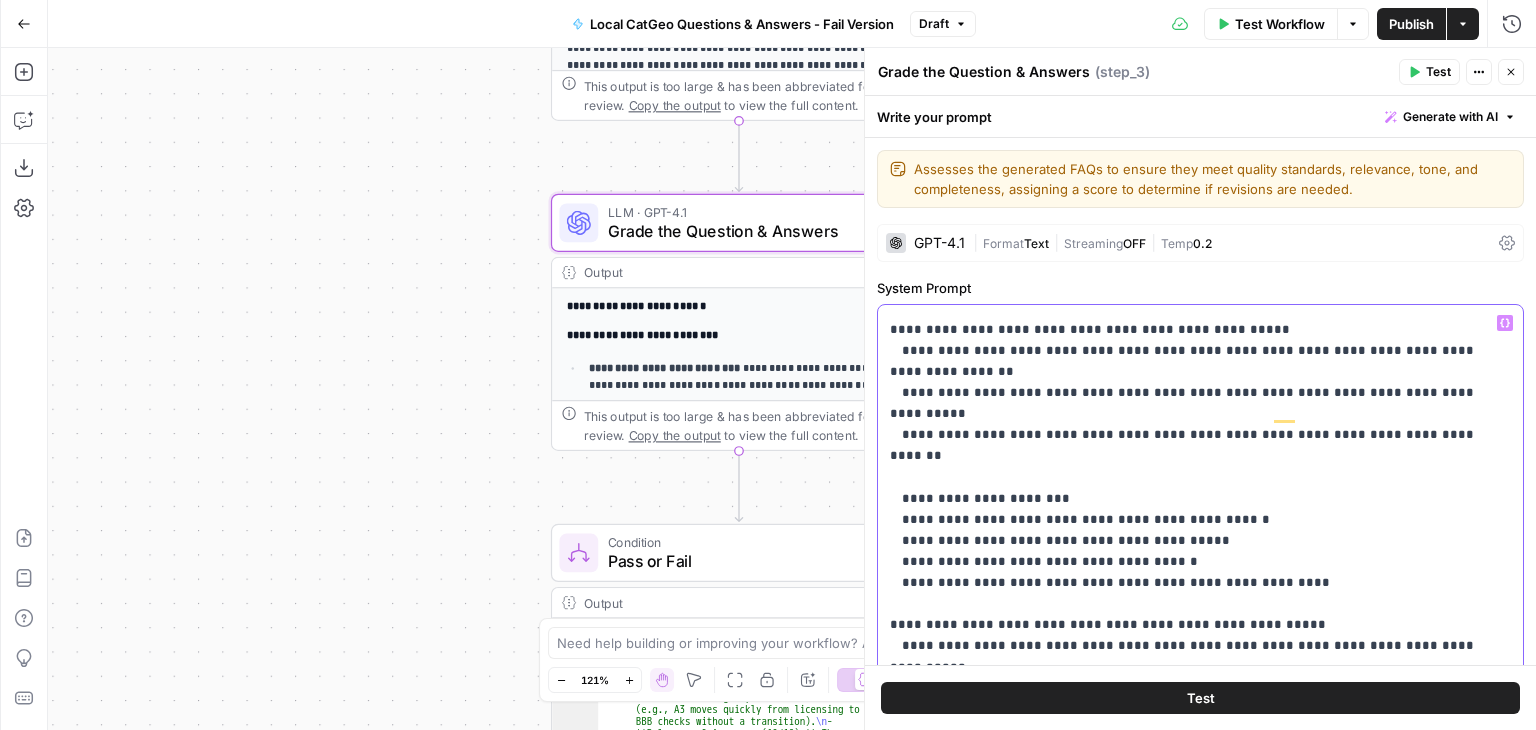click on "**********" at bounding box center [1185, 23] 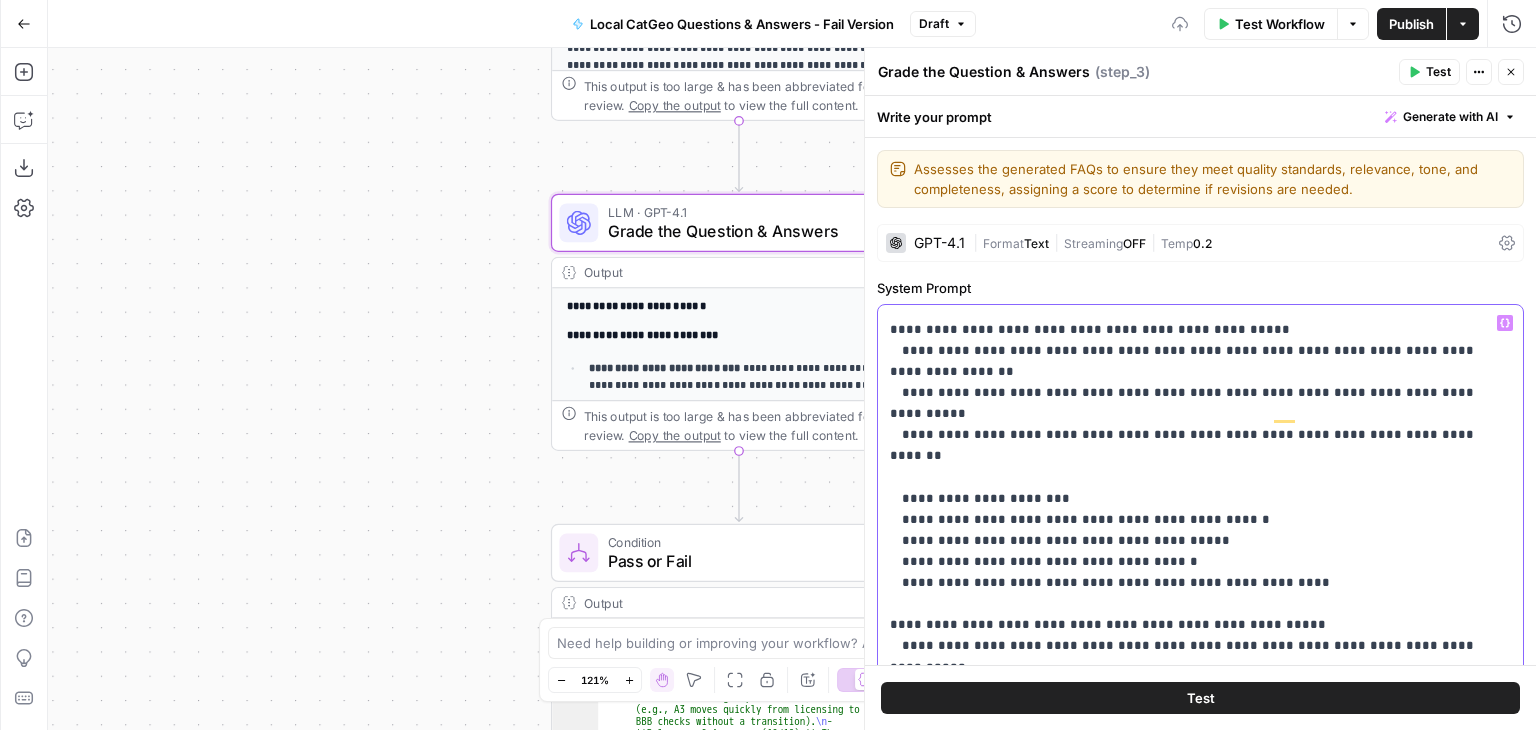 click on "**********" at bounding box center (1185, 44) 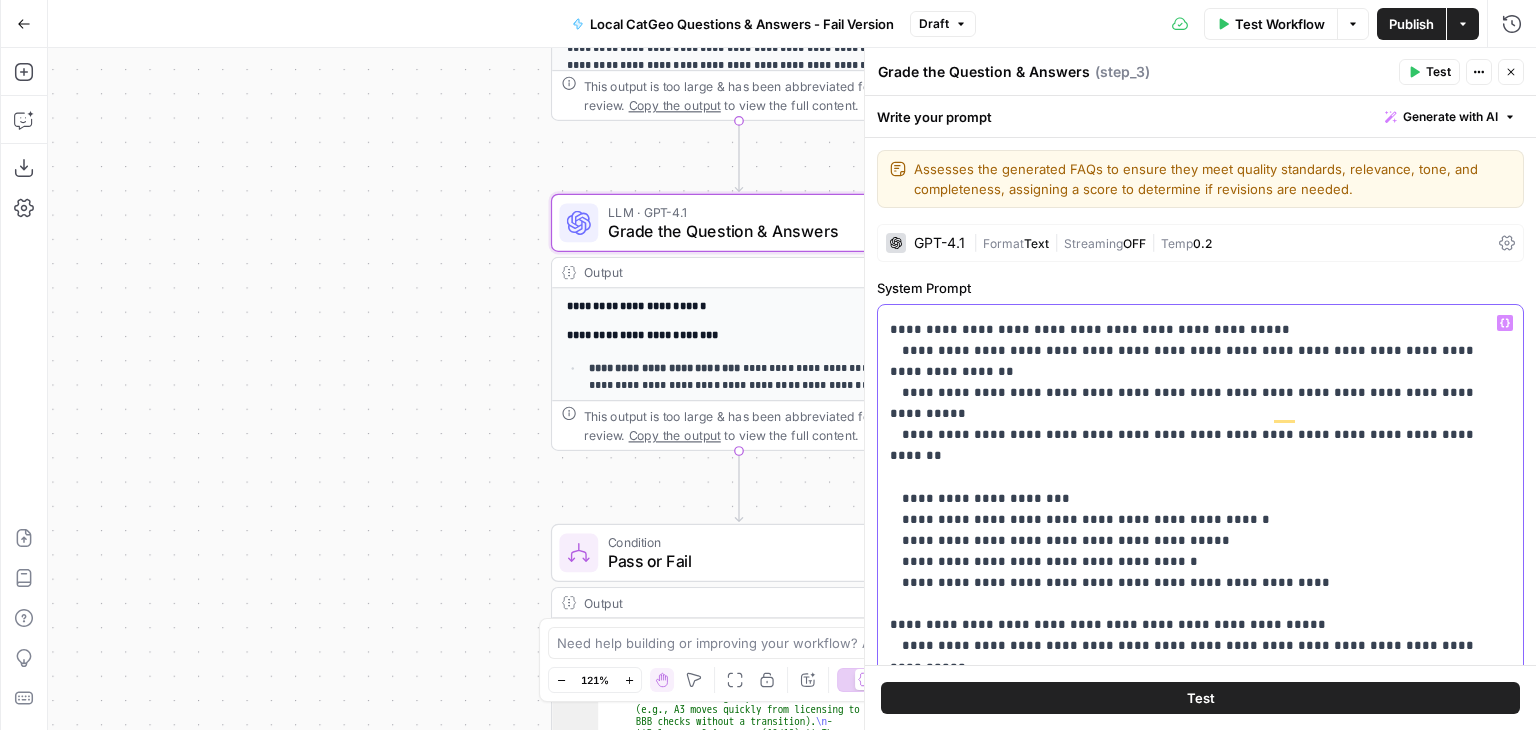 scroll, scrollTop: 1680, scrollLeft: 0, axis: vertical 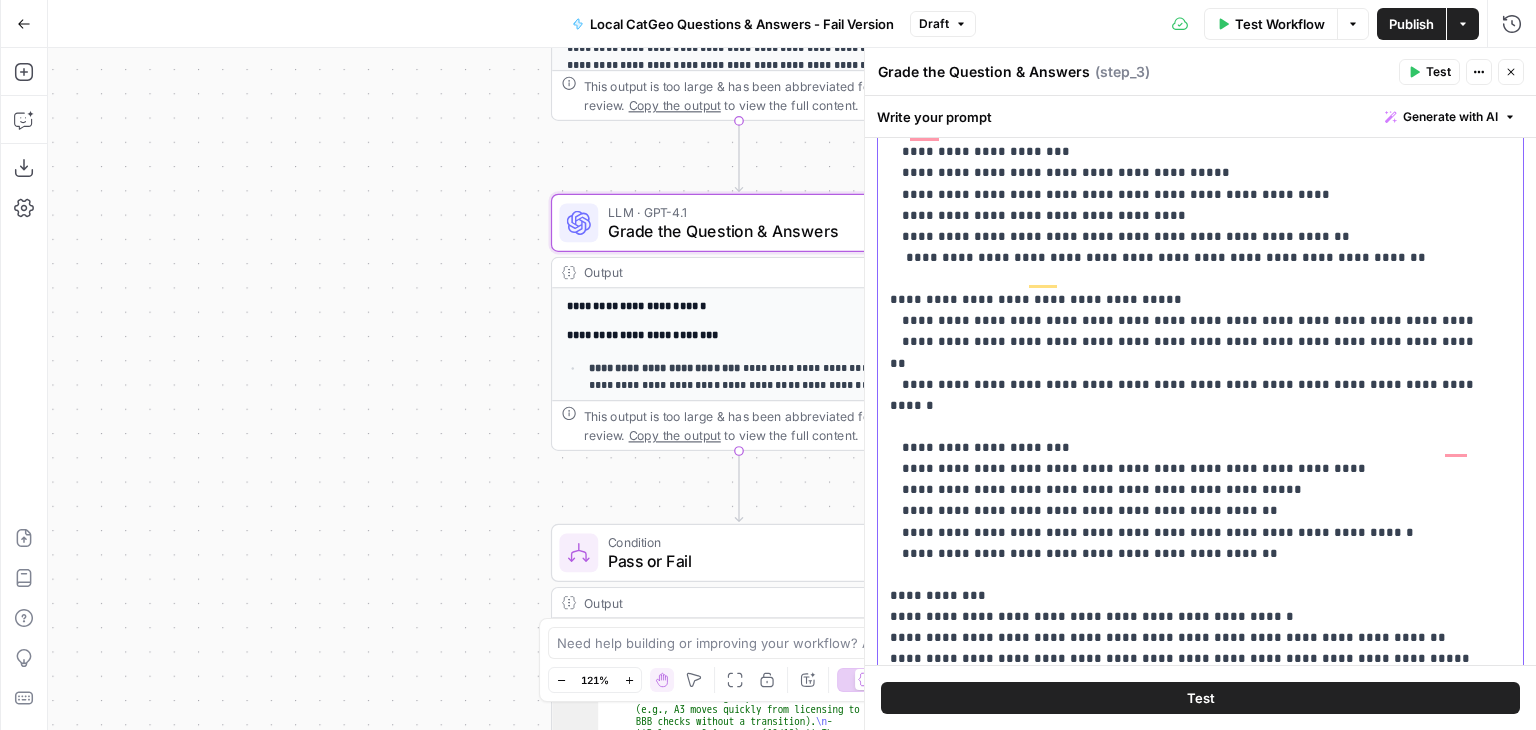click on "**********" at bounding box center (1185, -609) 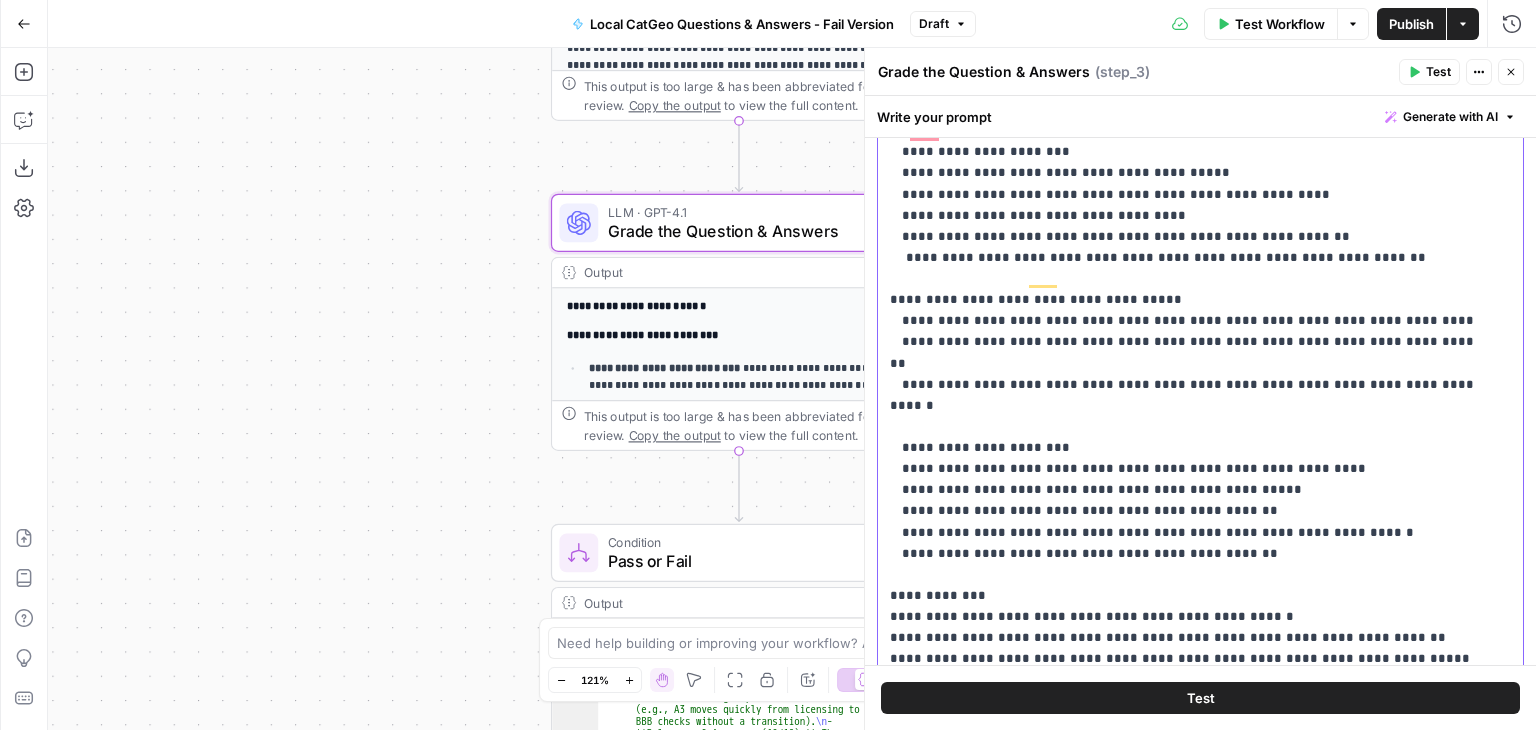 scroll, scrollTop: 496, scrollLeft: 0, axis: vertical 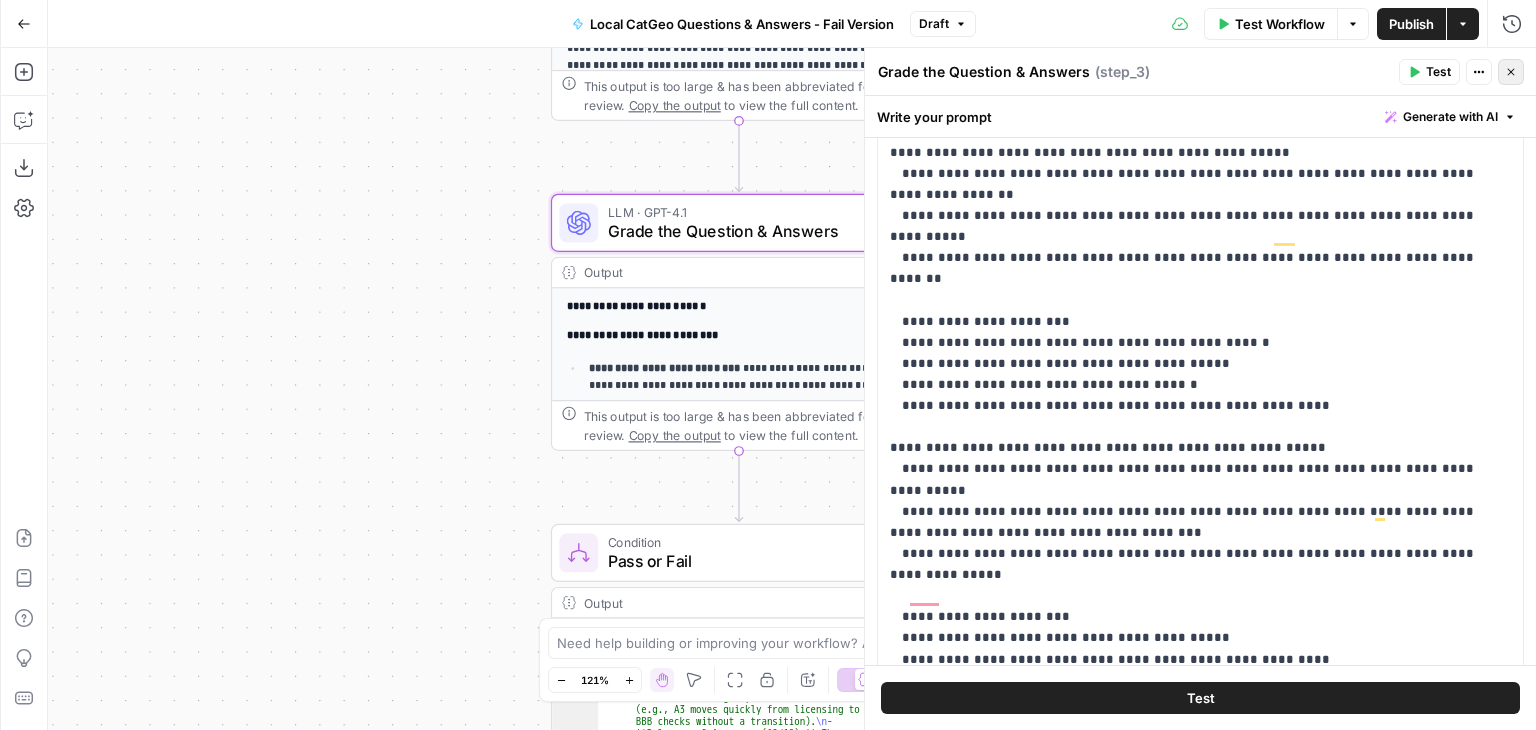 click on "Close" at bounding box center (1511, 72) 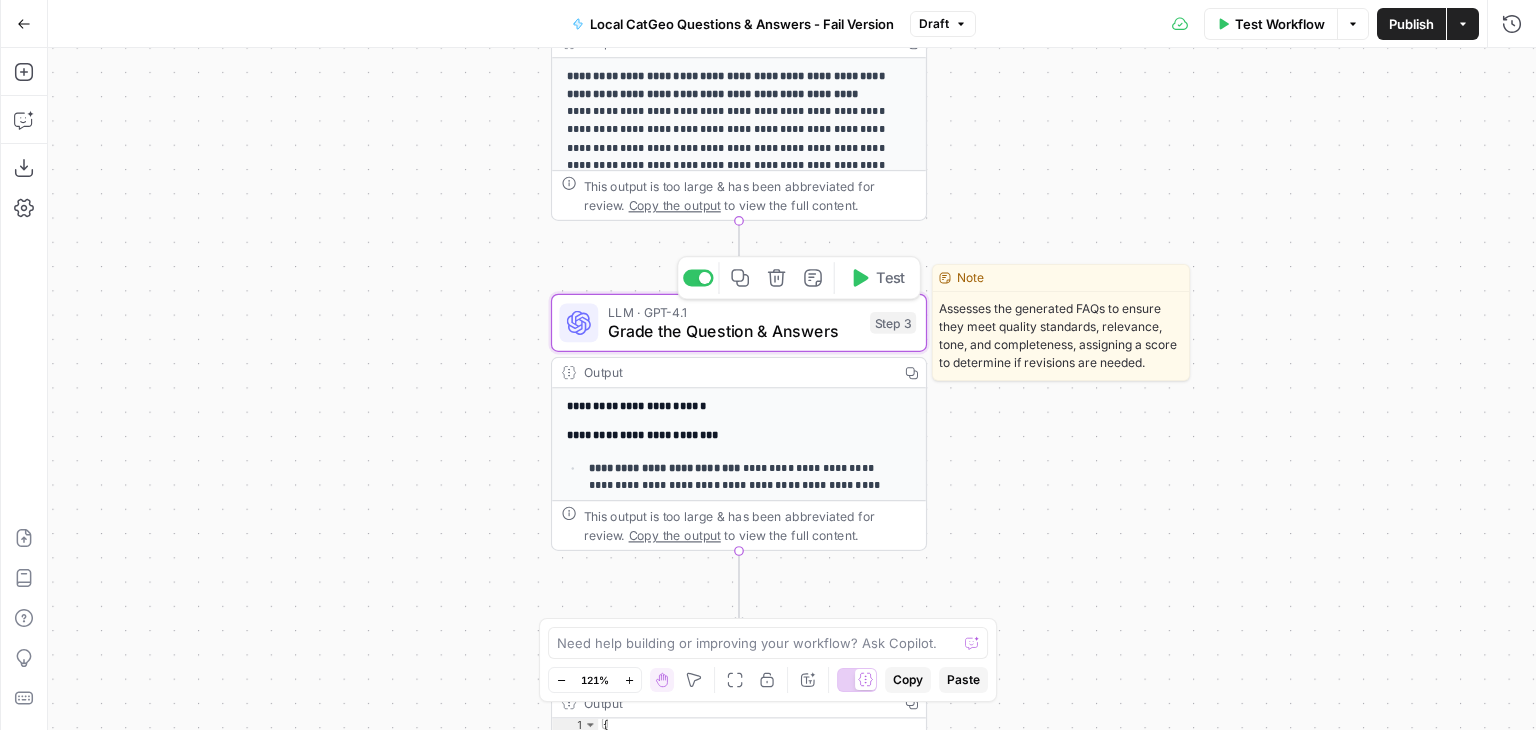 click on "Grade the Question & Answers" at bounding box center (734, 331) 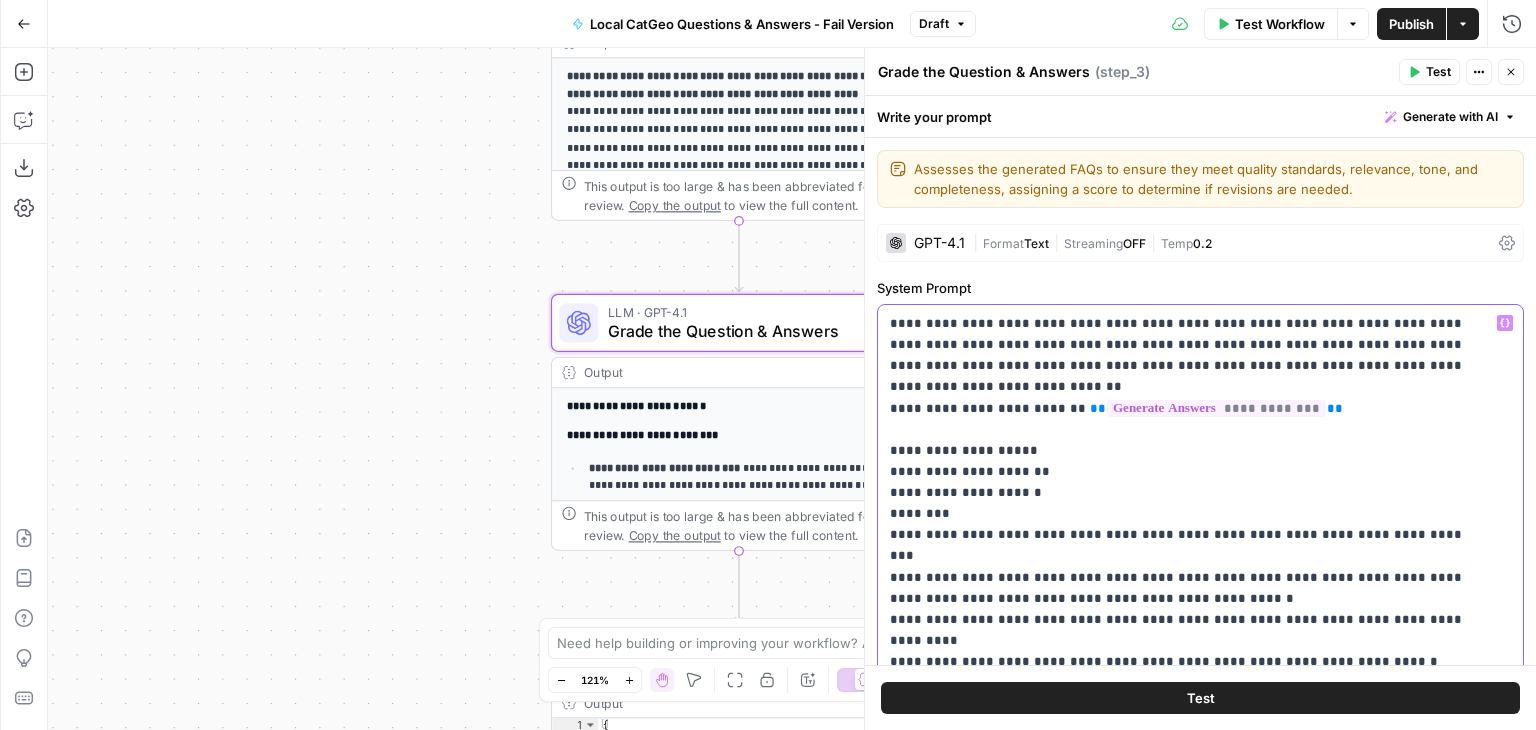 click on "**********" at bounding box center (1185, 1633) 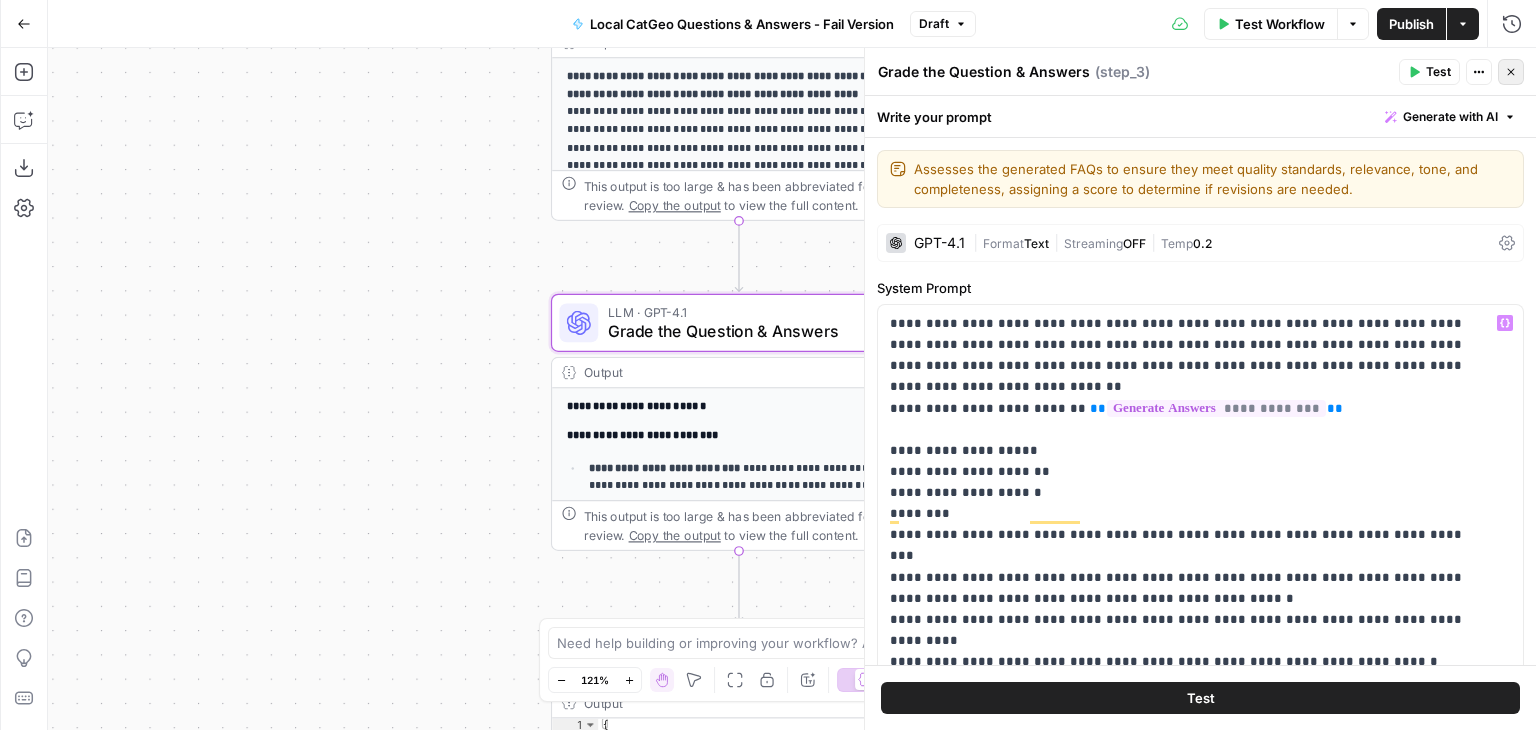 click 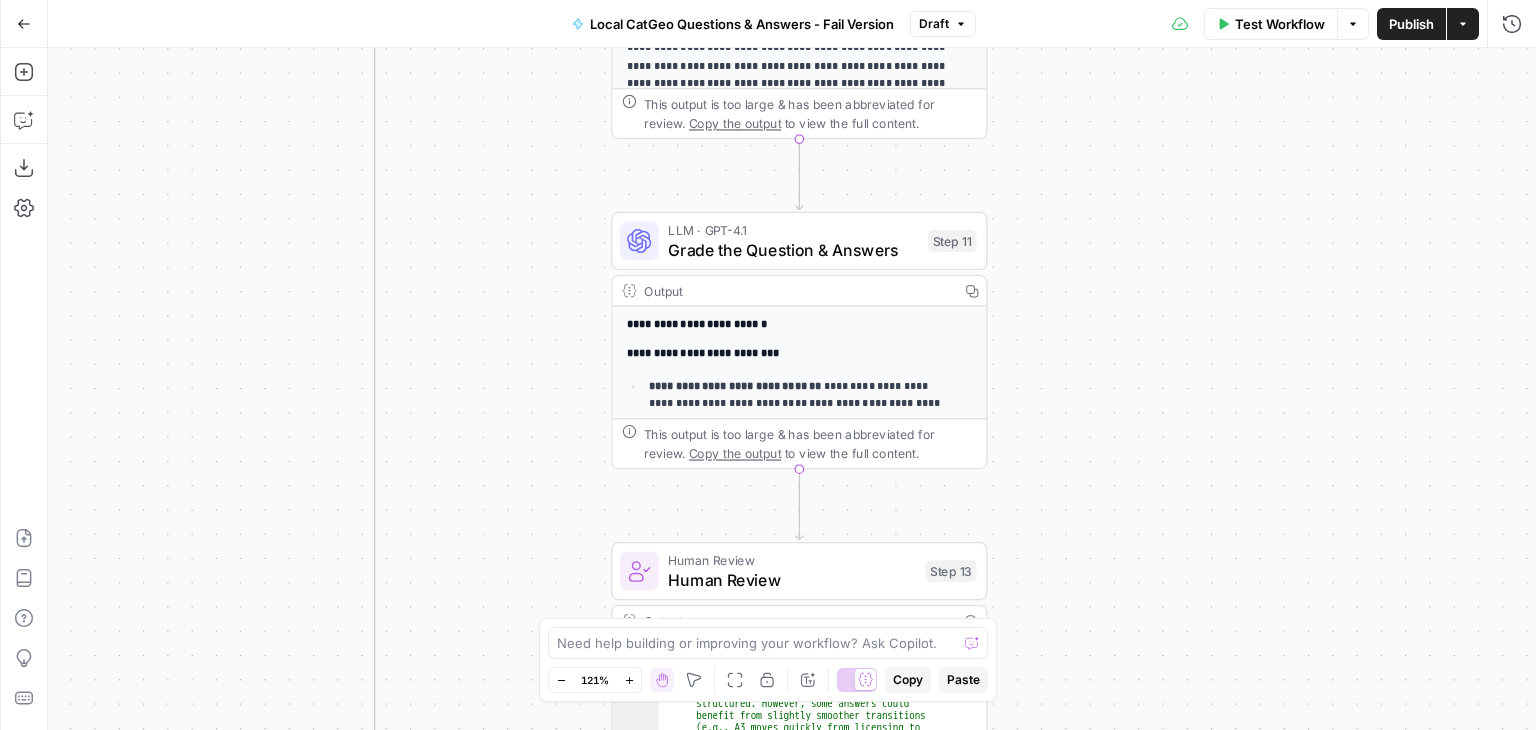 drag, startPoint x: 1250, startPoint y: 330, endPoint x: 1098, endPoint y: 223, distance: 185.88437 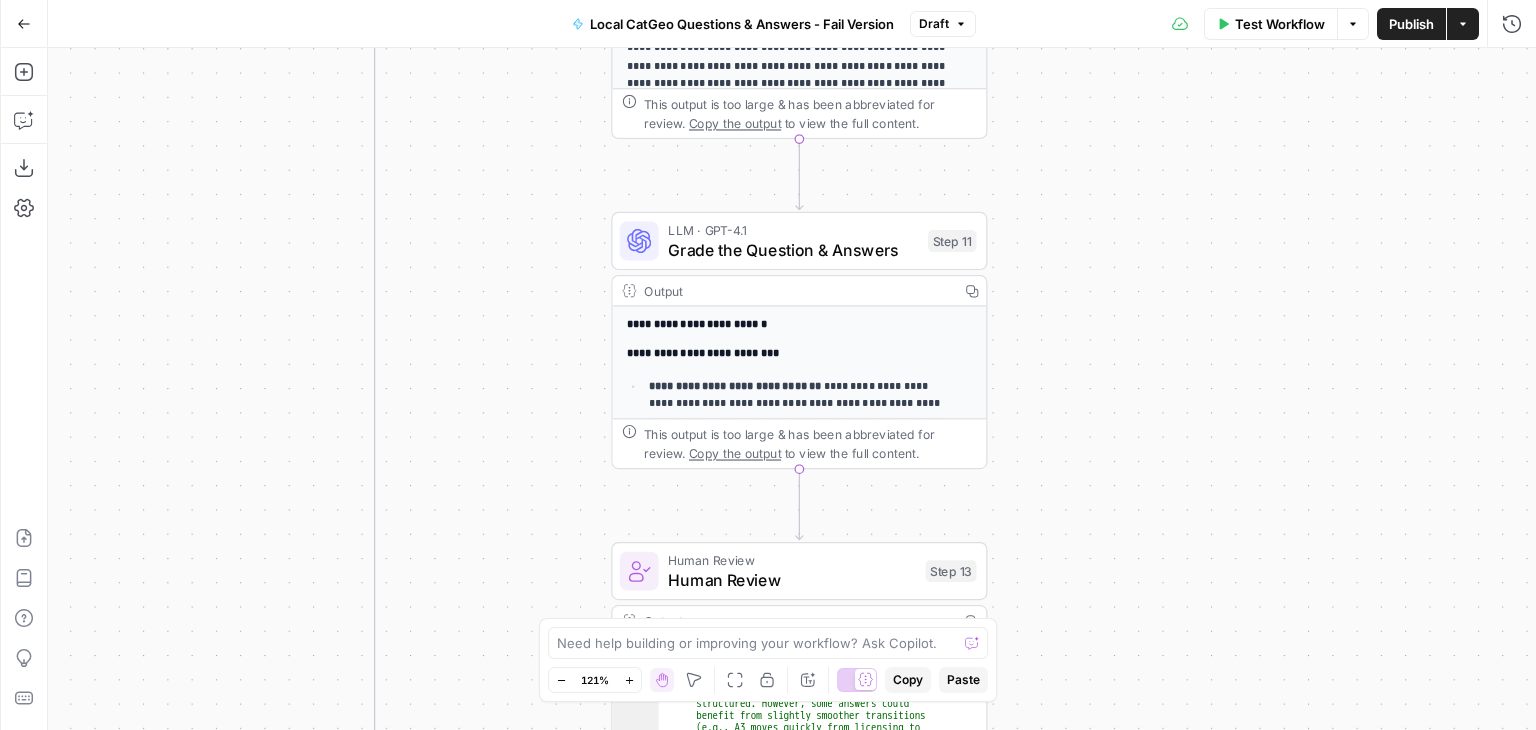 click on "**********" at bounding box center (792, 389) 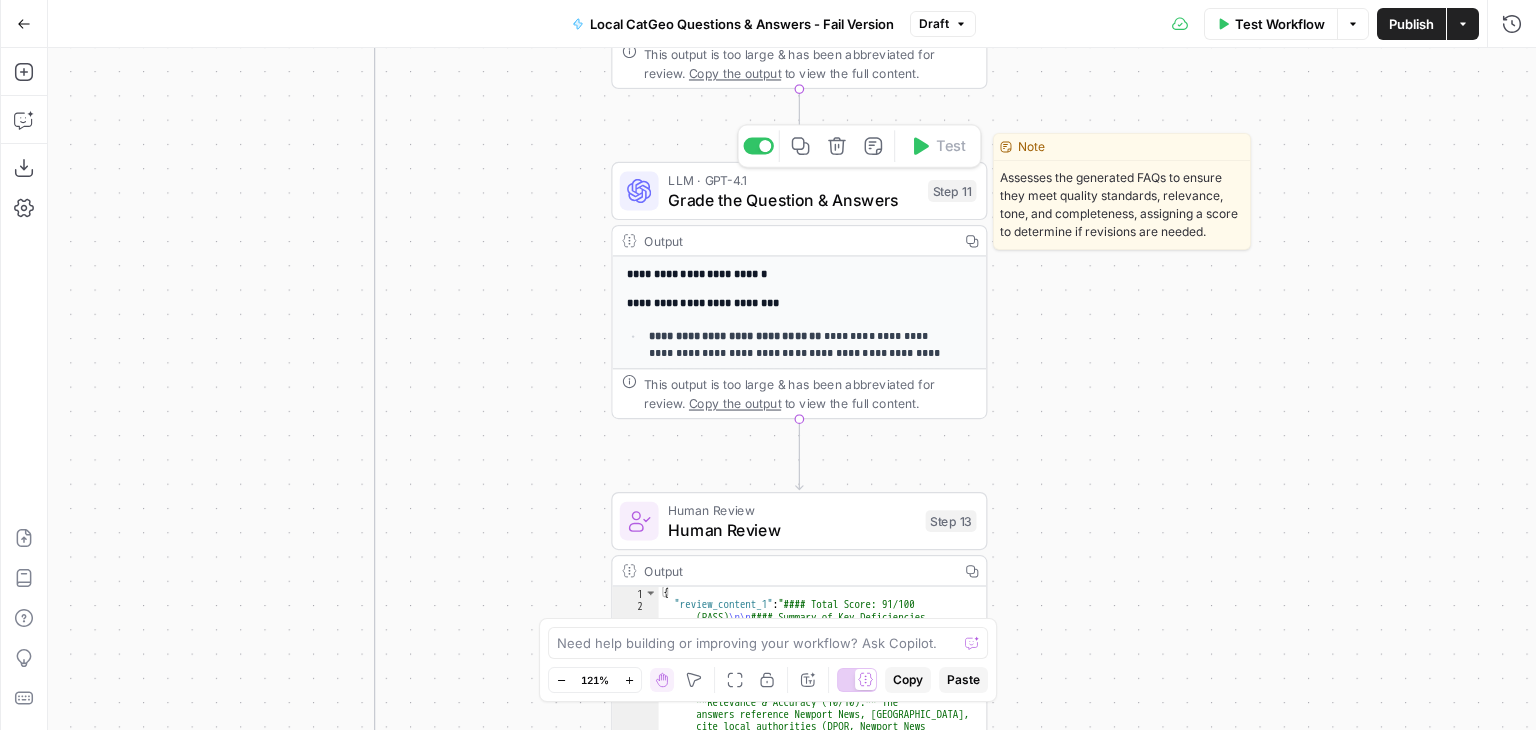 click on "Grade the Question & Answers" at bounding box center [793, 199] 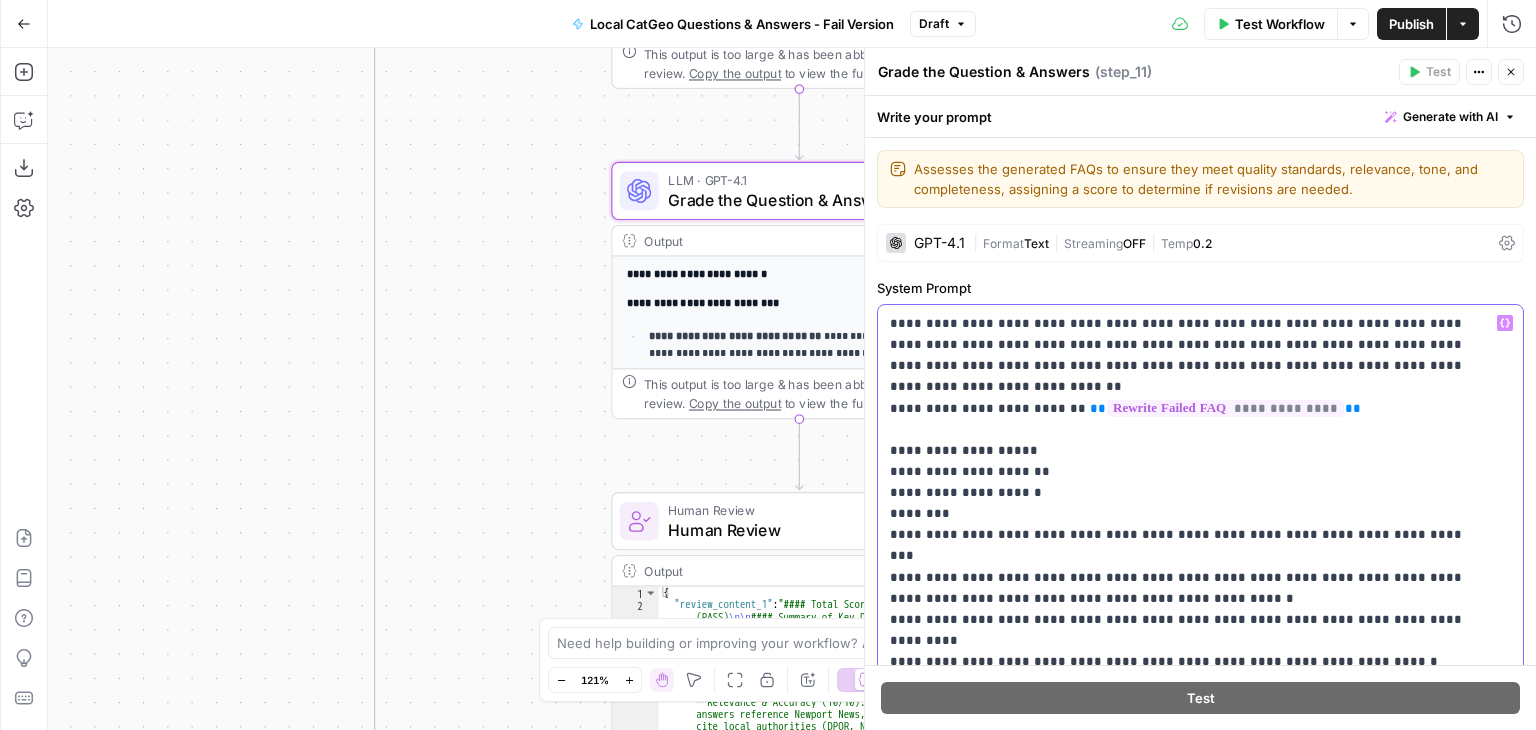 click on "**********" at bounding box center (1185, 1665) 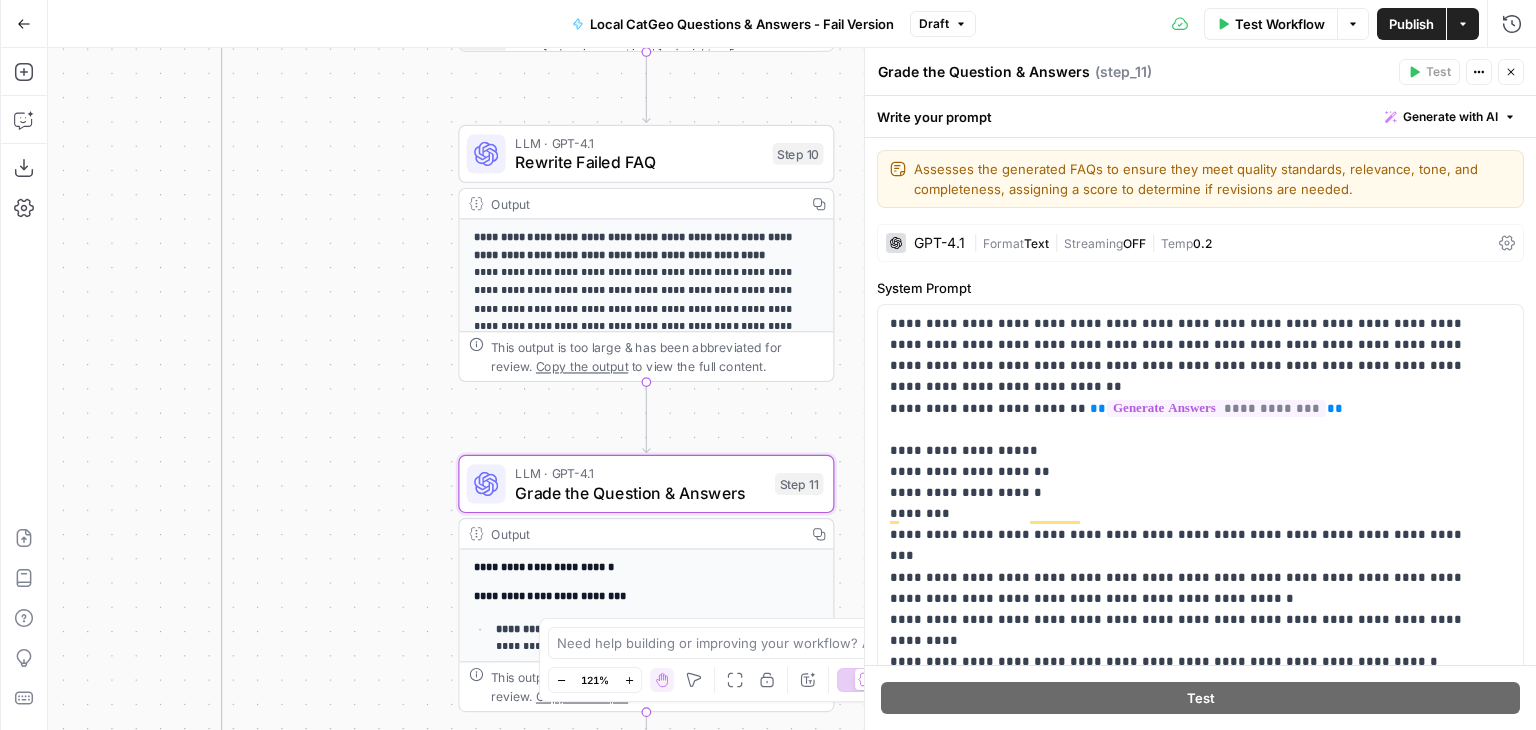 drag, startPoint x: 483, startPoint y: 237, endPoint x: 330, endPoint y: 230, distance: 153.16005 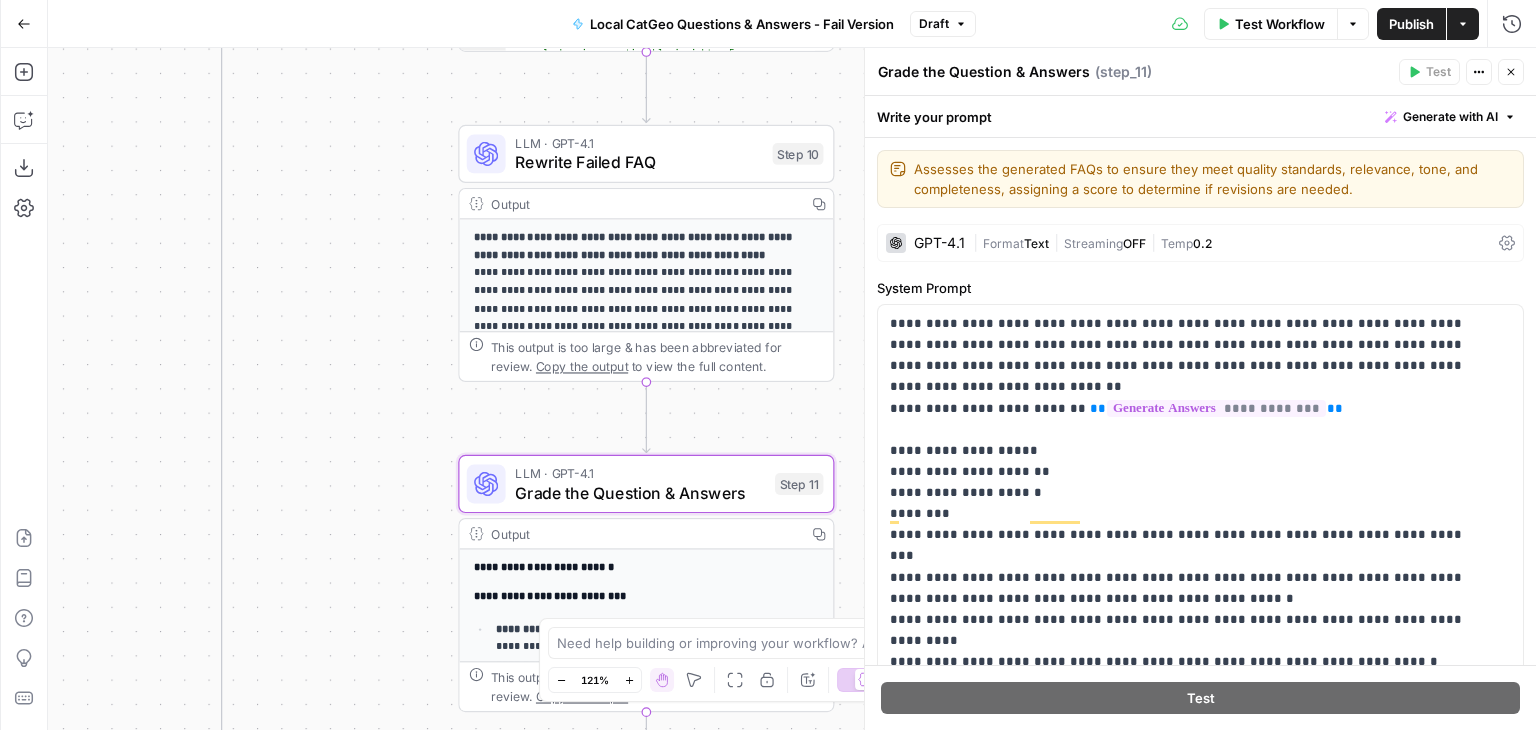 click on "**********" at bounding box center [792, 389] 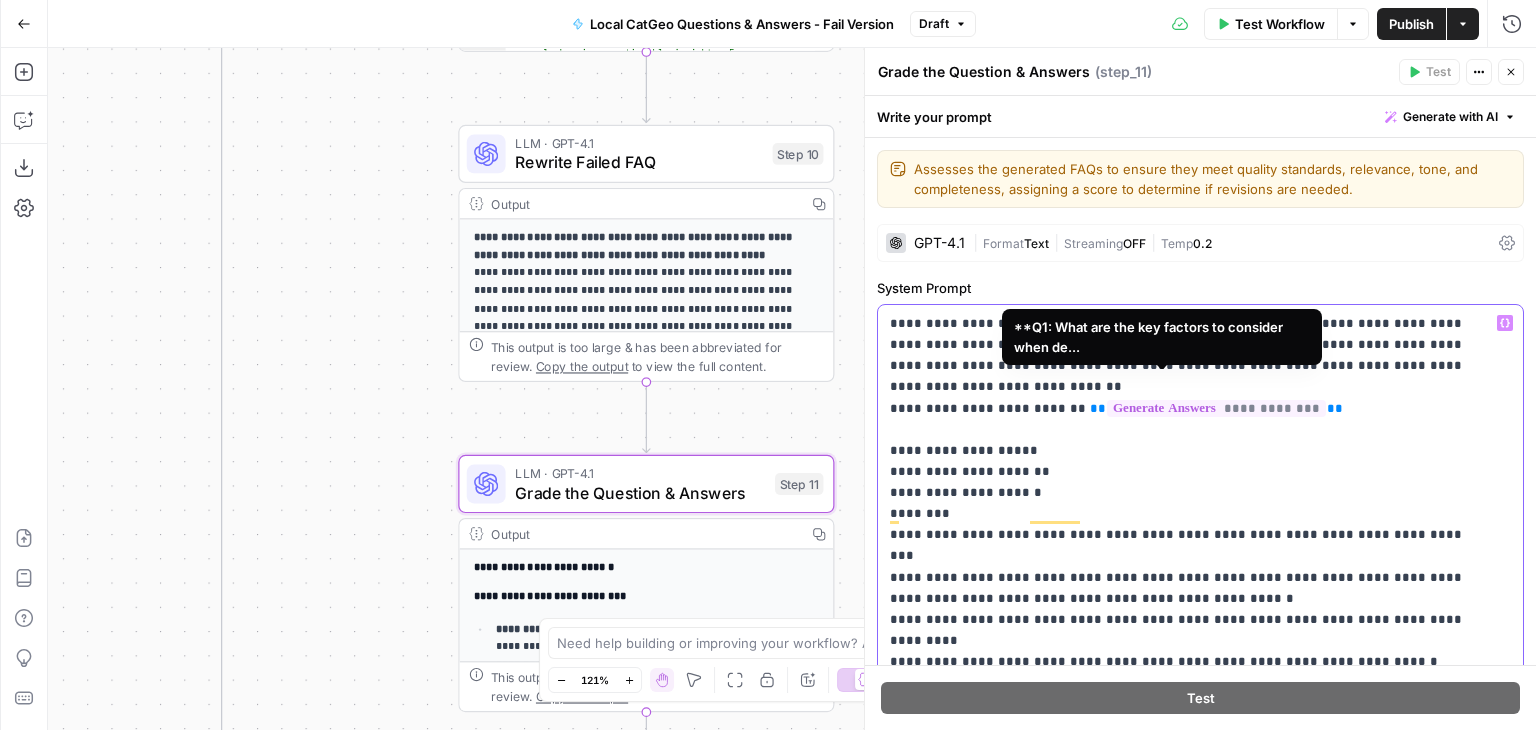 click on "**********" at bounding box center [1216, 408] 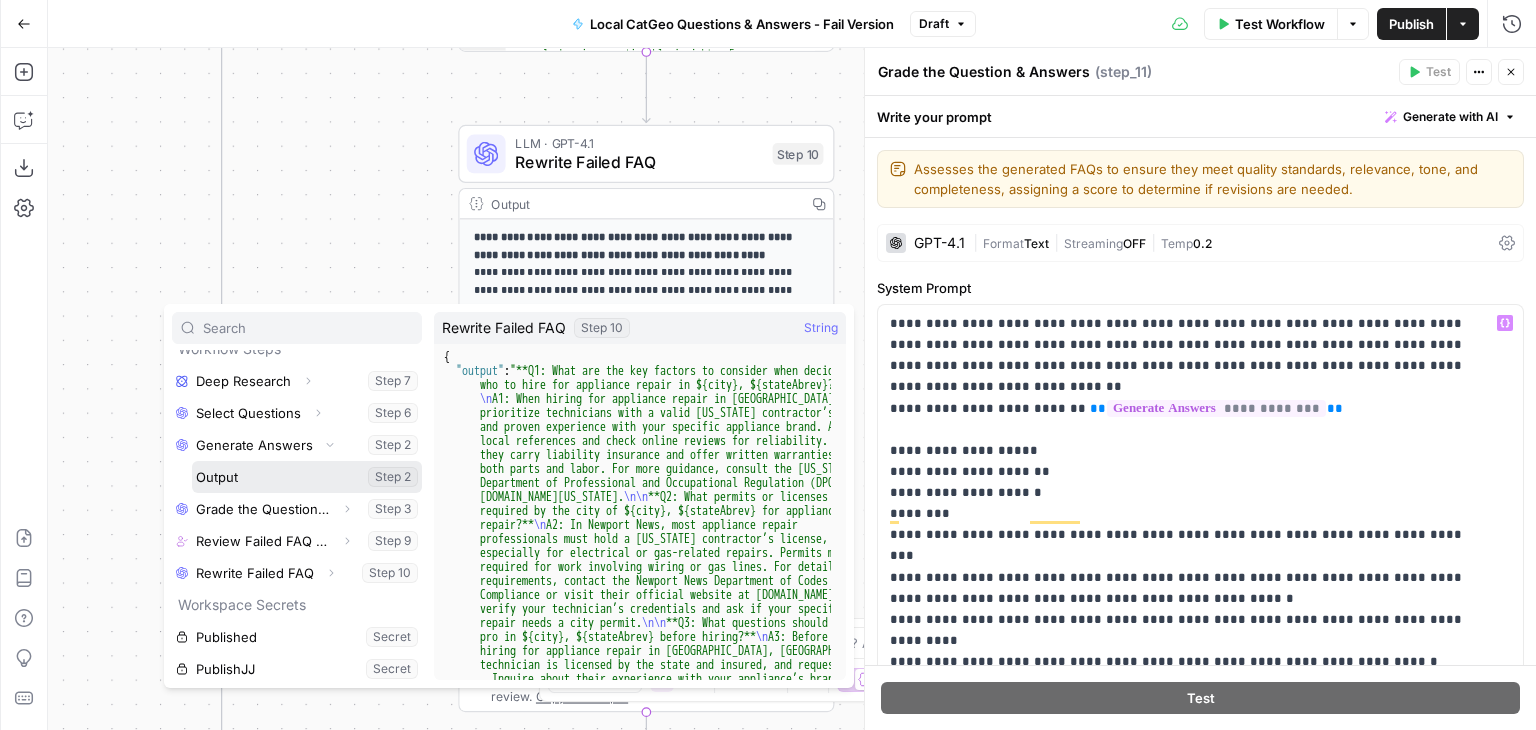 scroll, scrollTop: 200, scrollLeft: 0, axis: vertical 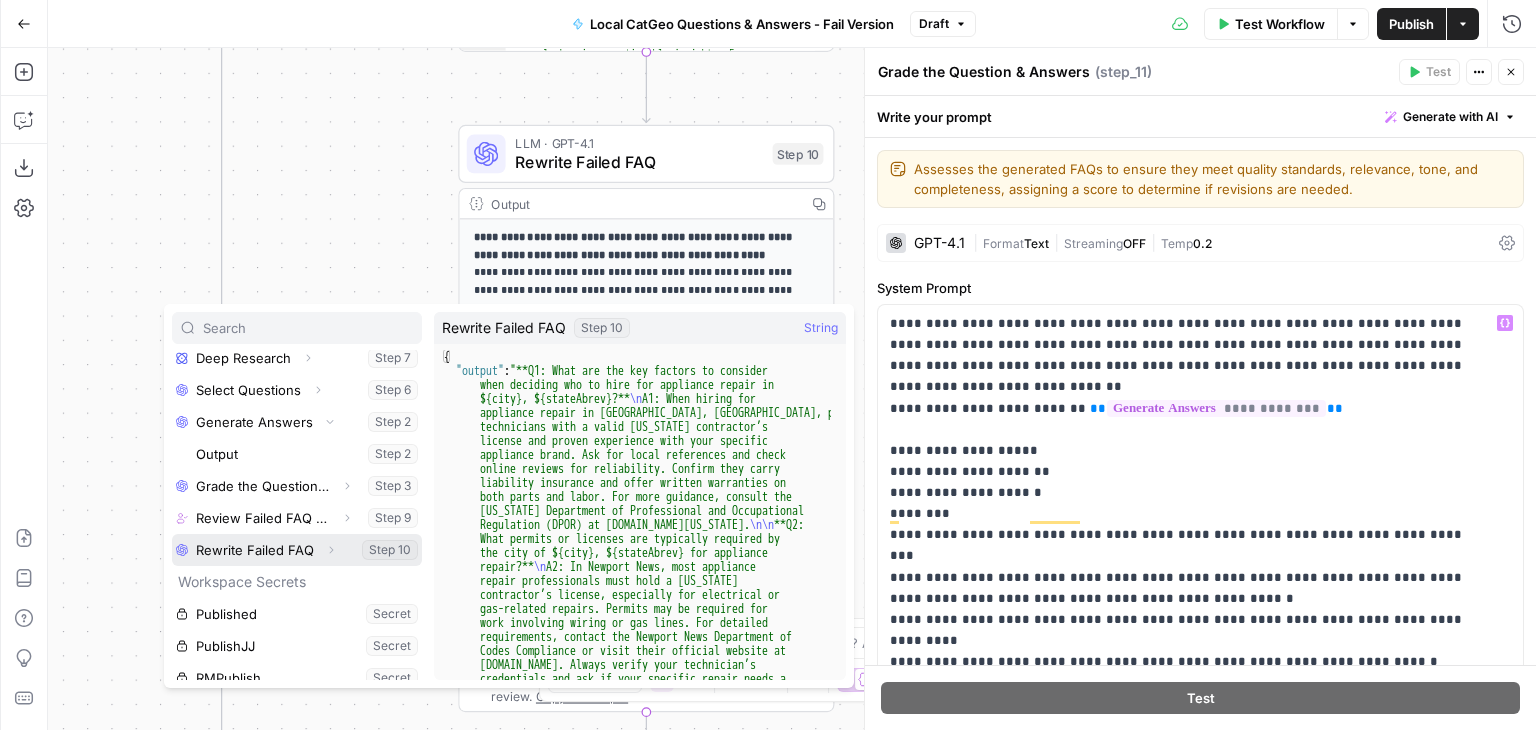 click at bounding box center [297, 550] 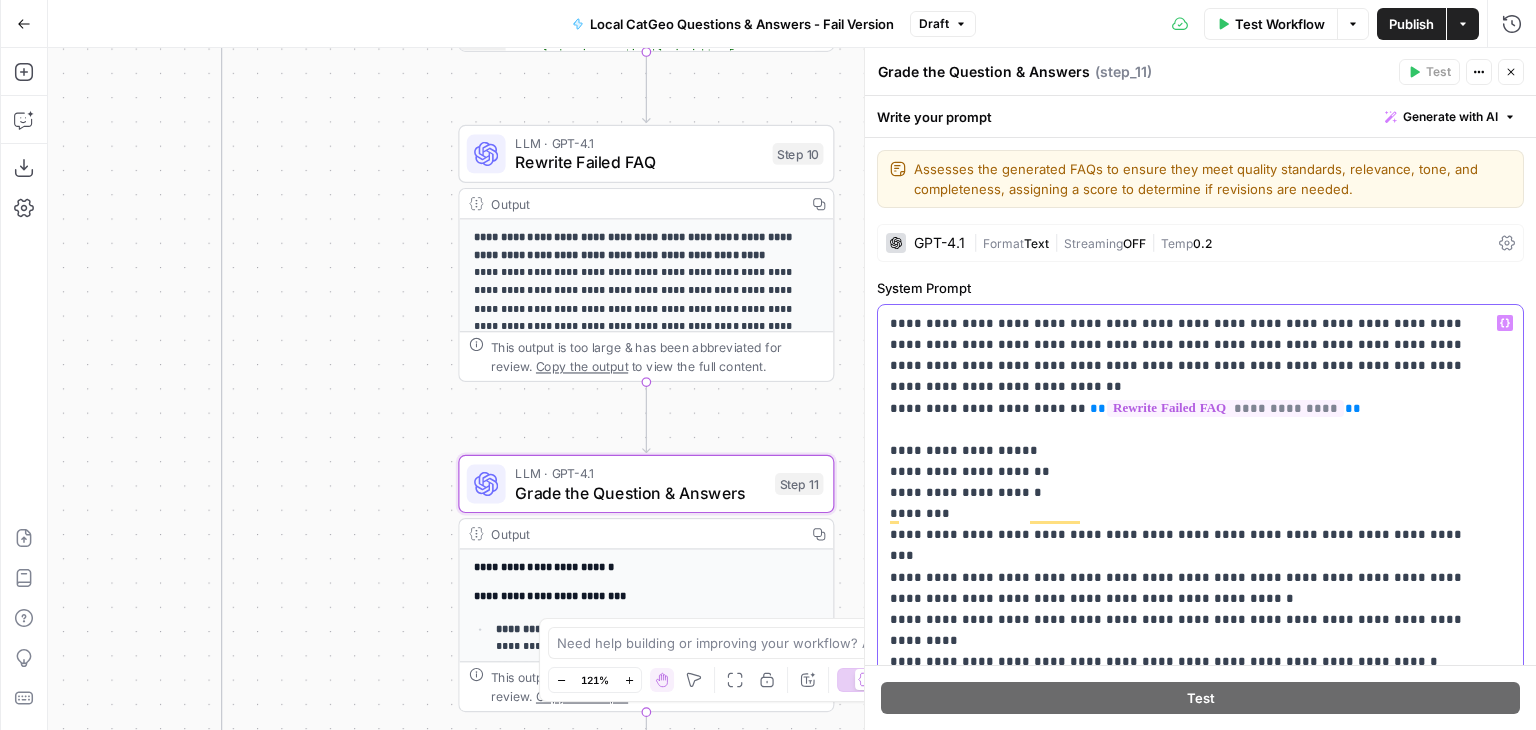 scroll, scrollTop: 296, scrollLeft: 0, axis: vertical 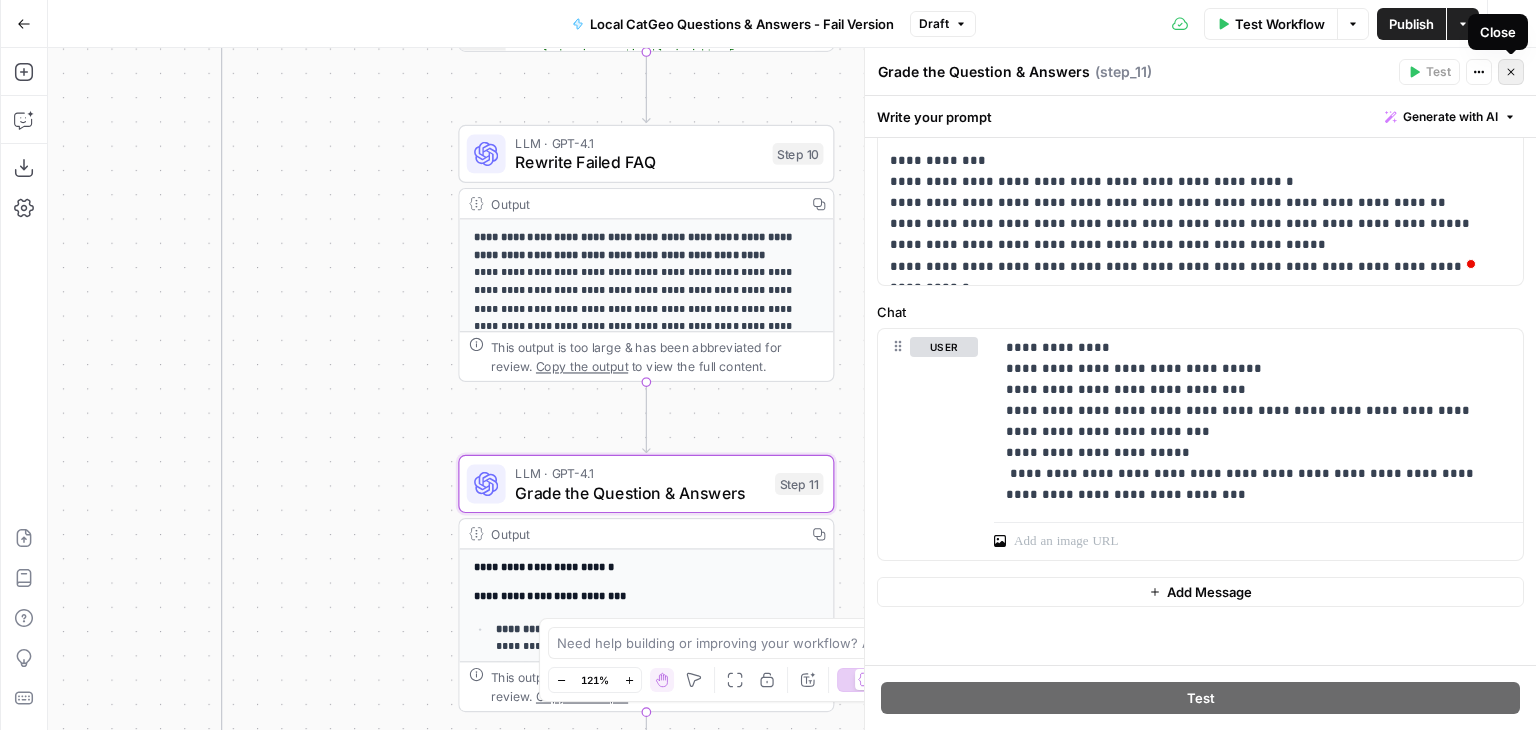 click on "Close" at bounding box center [1511, 72] 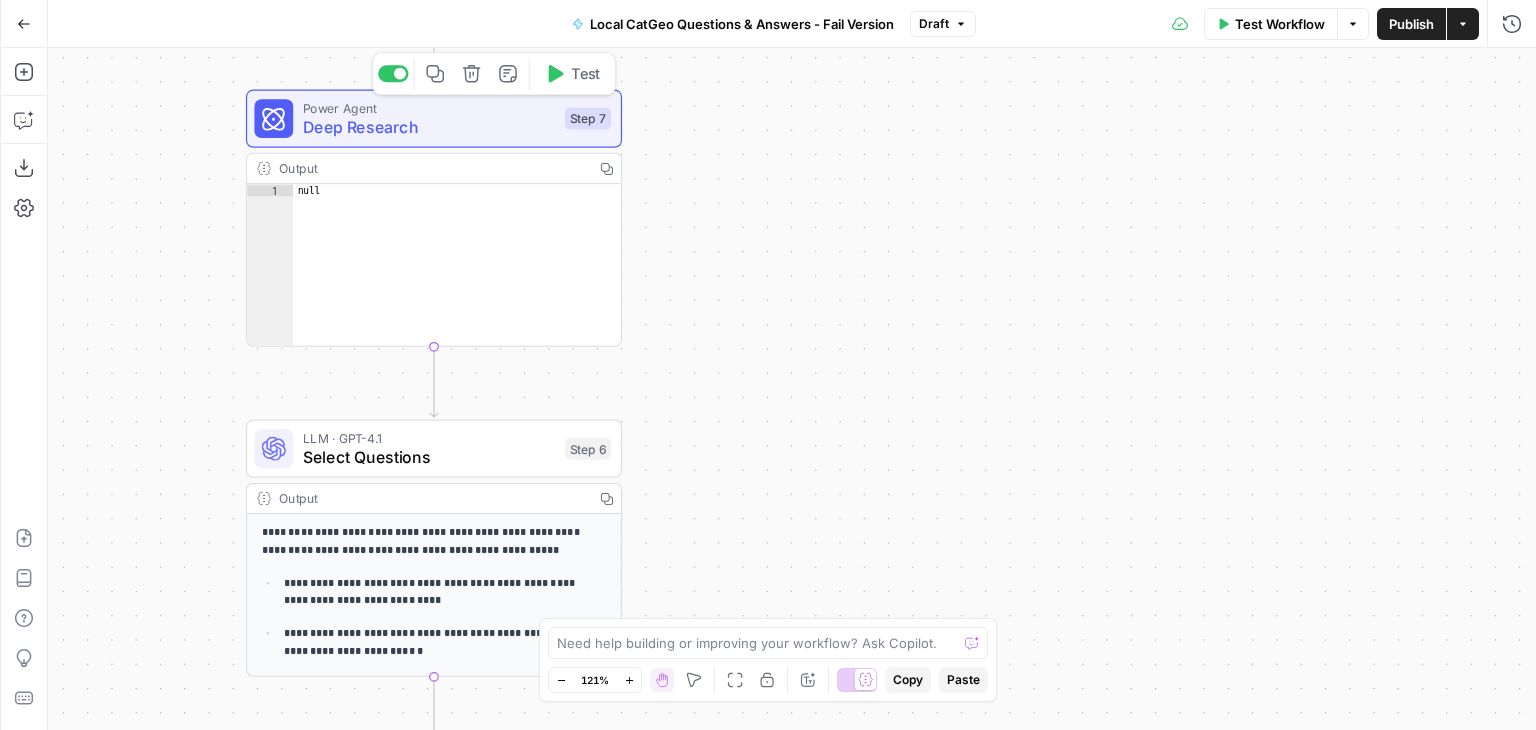 click on "Deep Research" at bounding box center (429, 127) 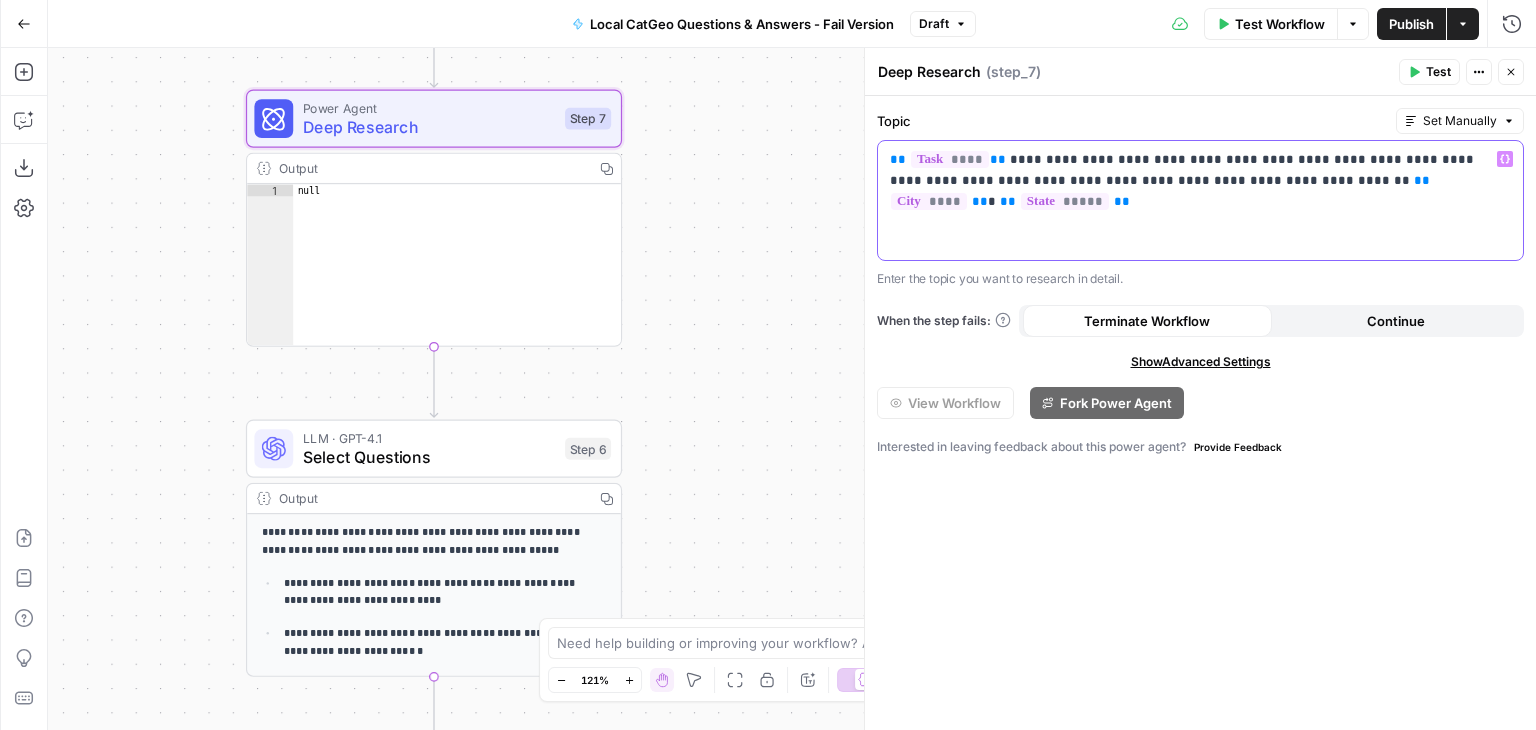 click on "**********" at bounding box center (1201, 170) 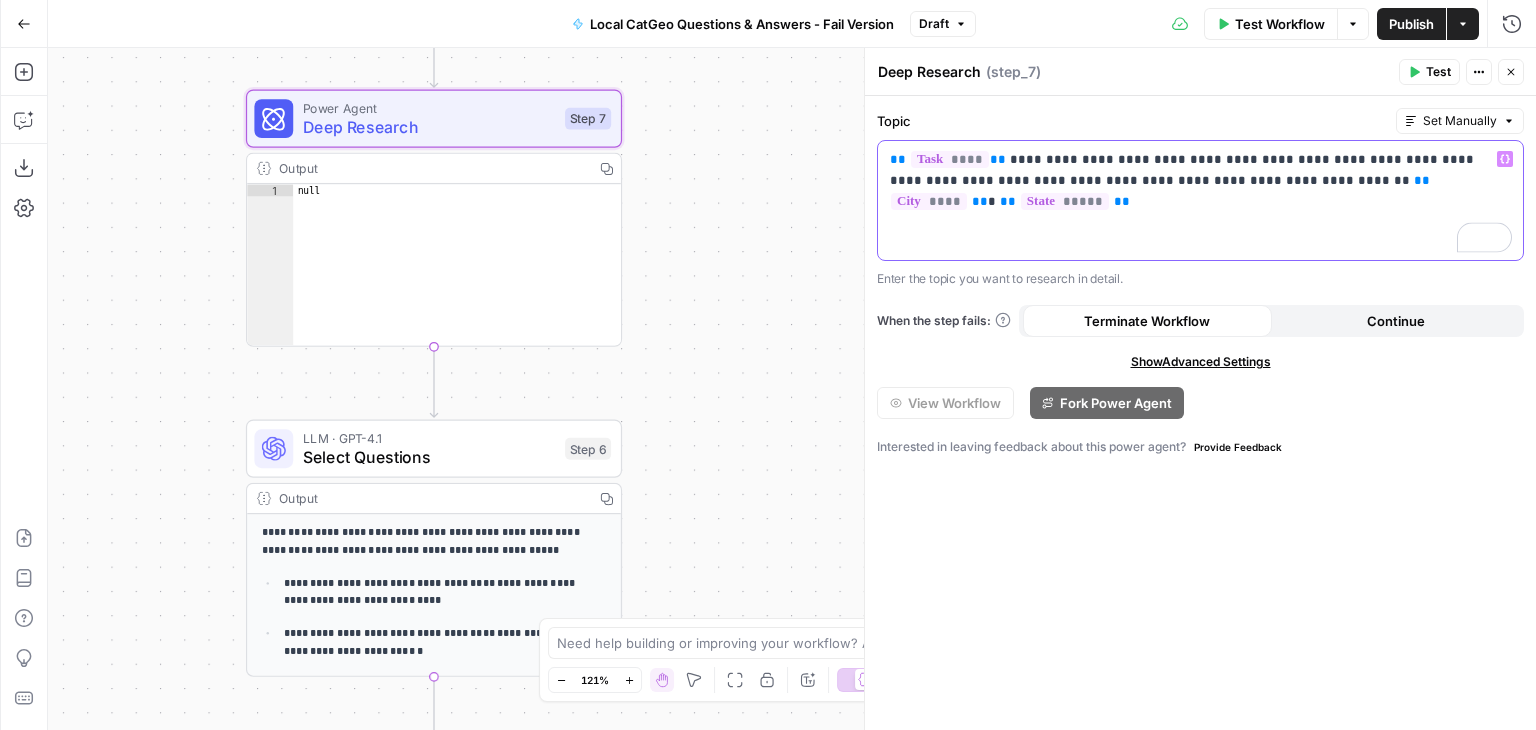 type 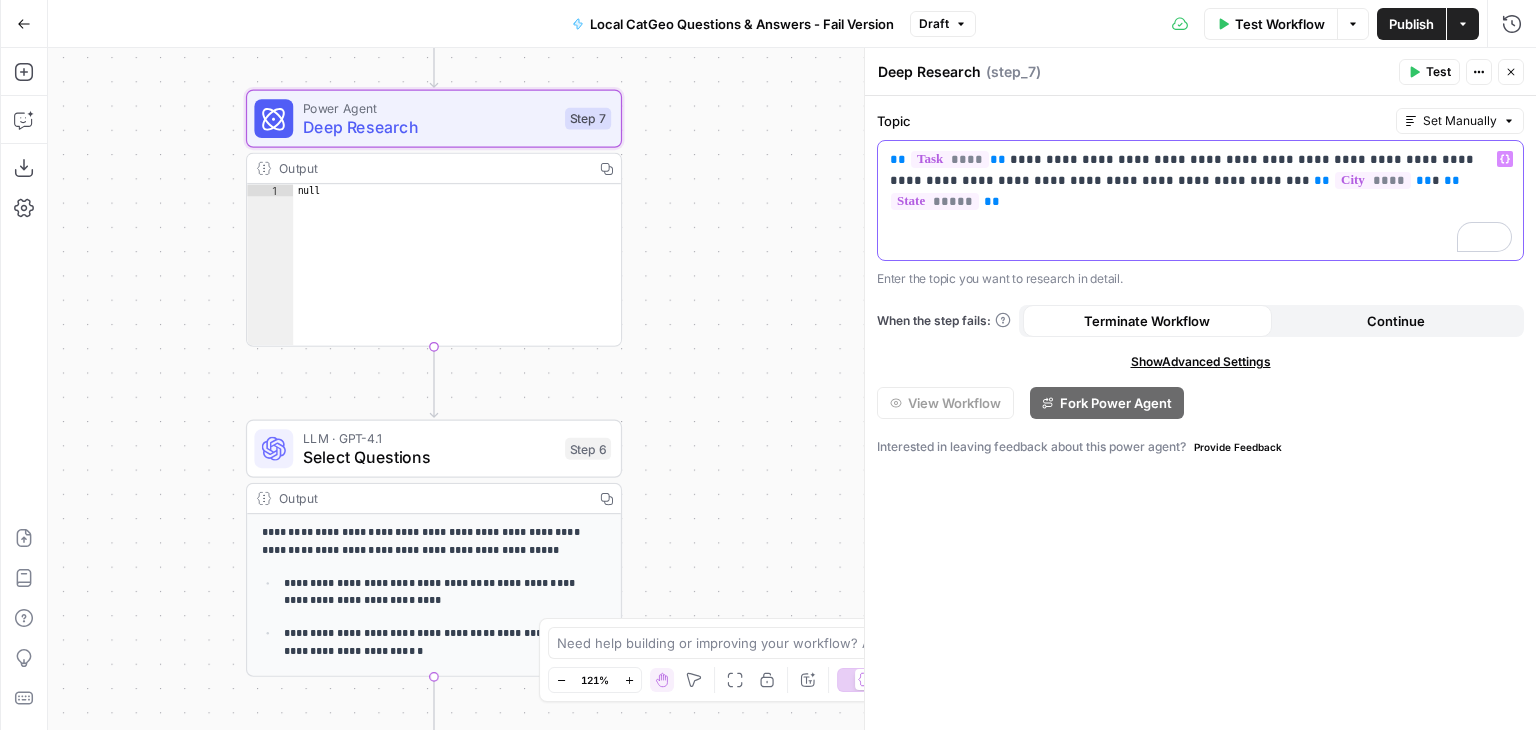 click on "**********" at bounding box center [1201, 170] 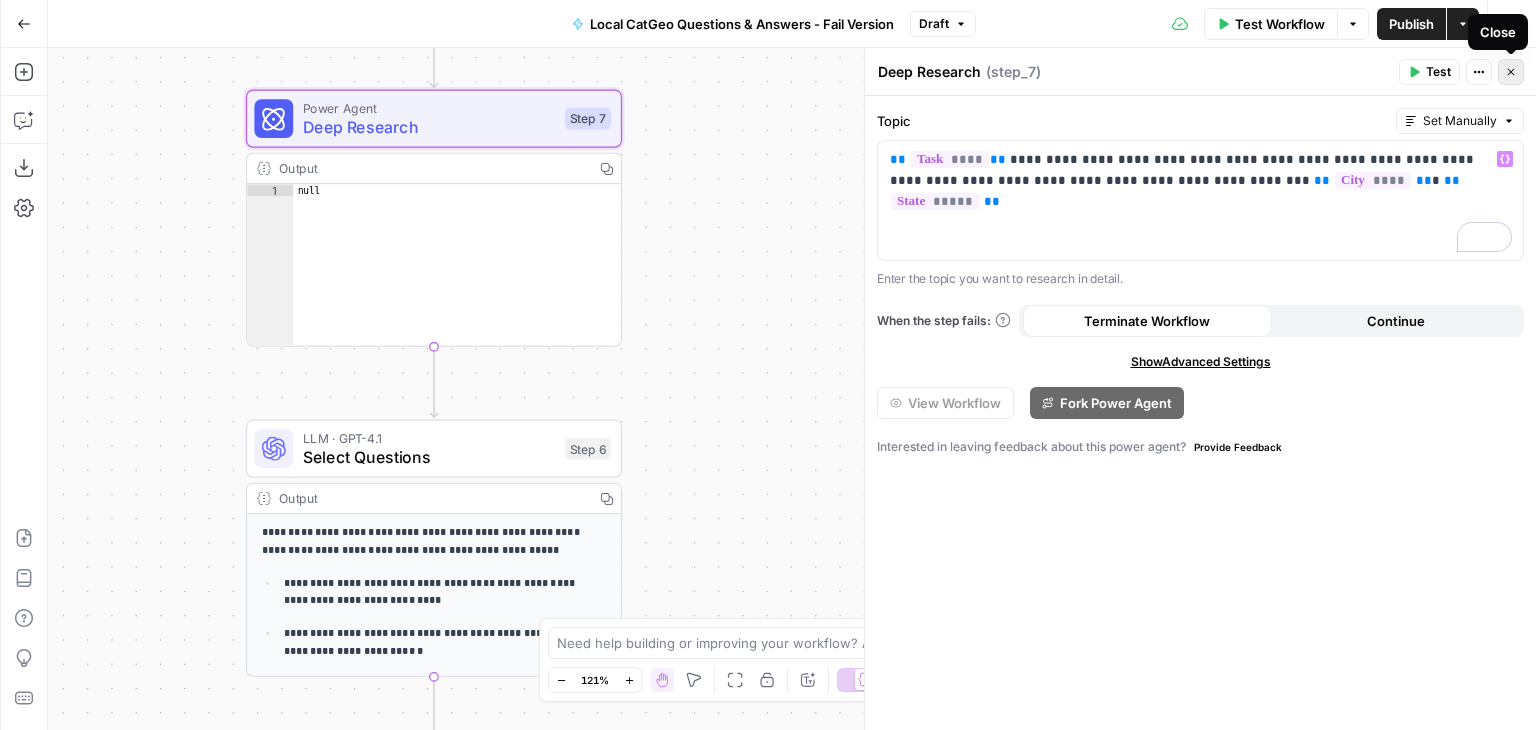 click 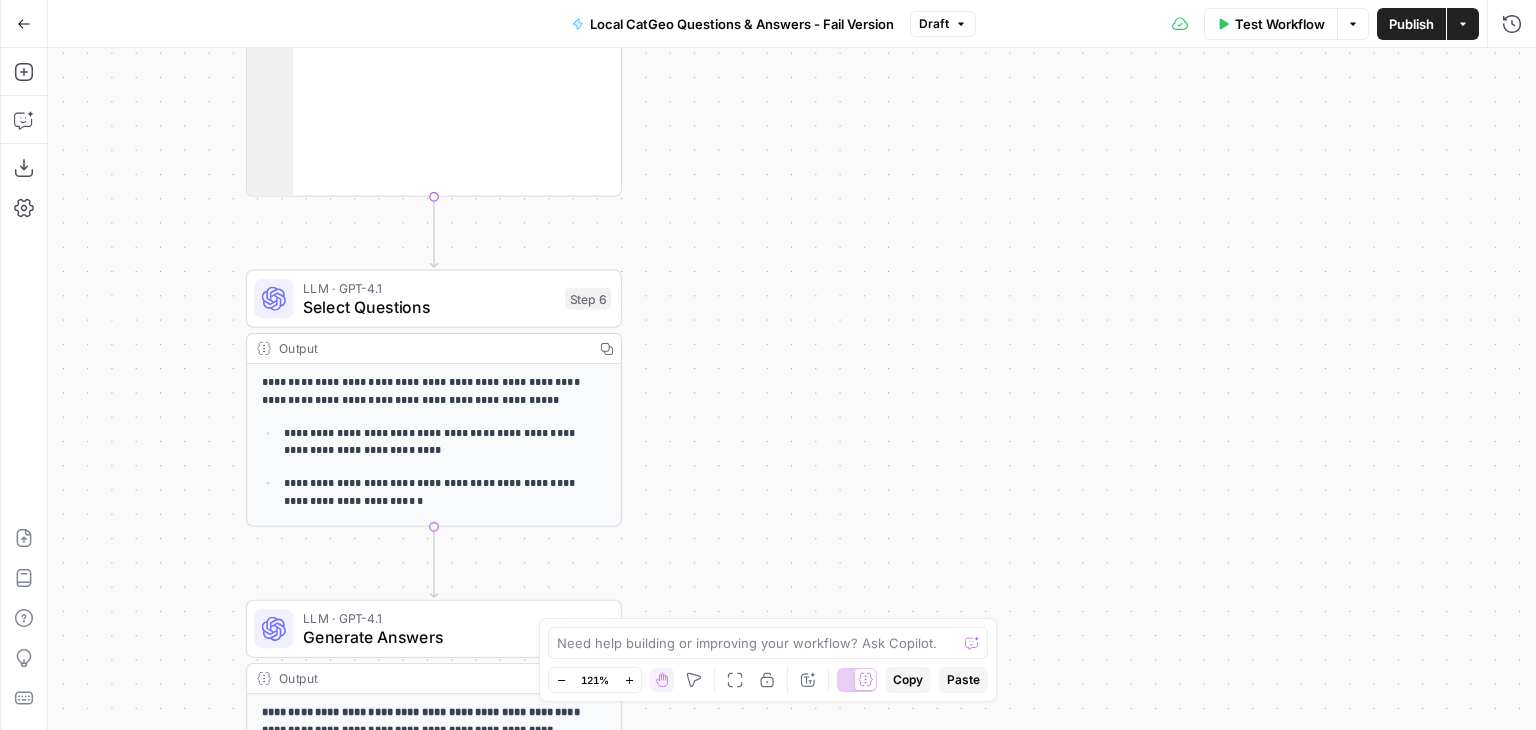 click on "LLM · GPT-4.1 Select Questions Step 6 Copy step Delete step Add Note Test" at bounding box center (434, 299) 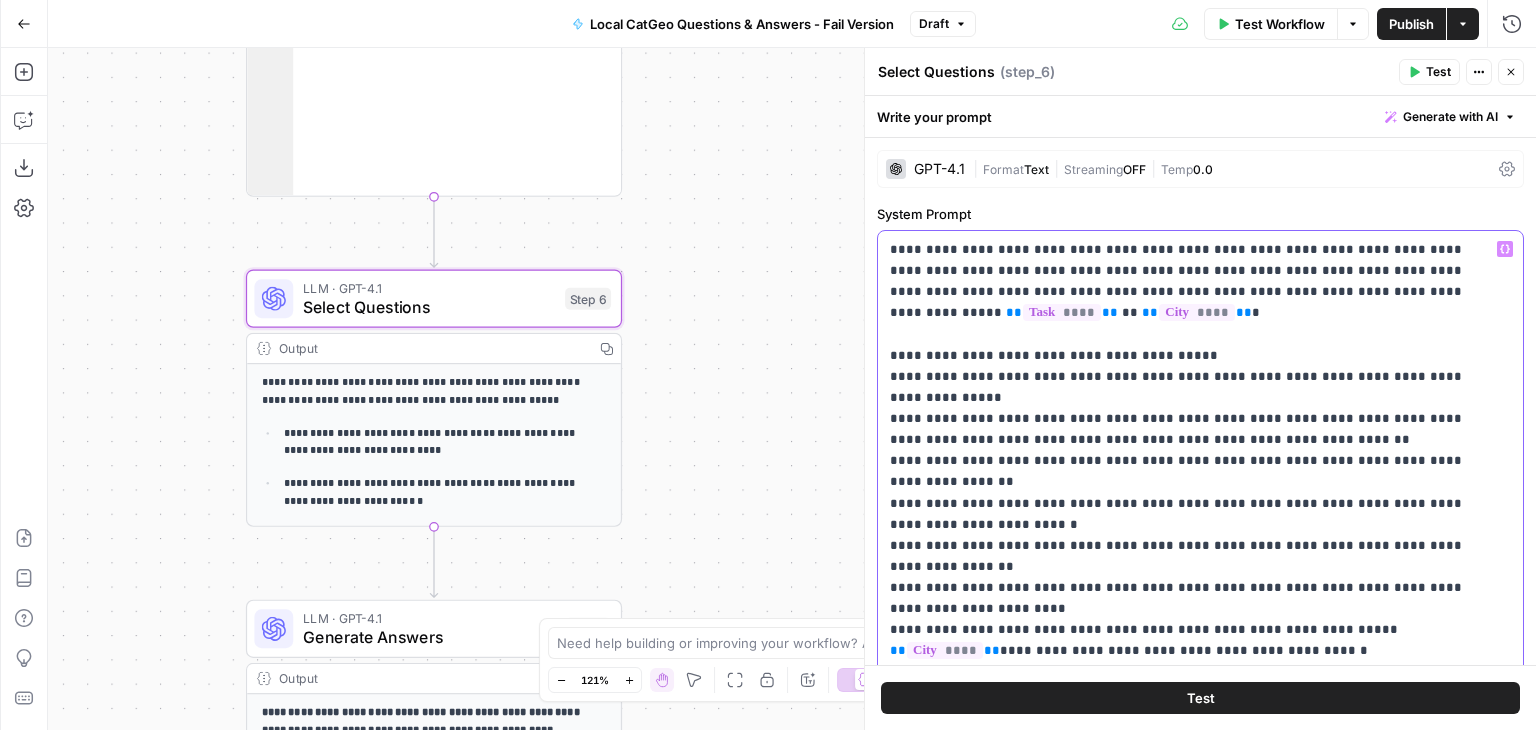 click on "**********" at bounding box center [1185, 767] 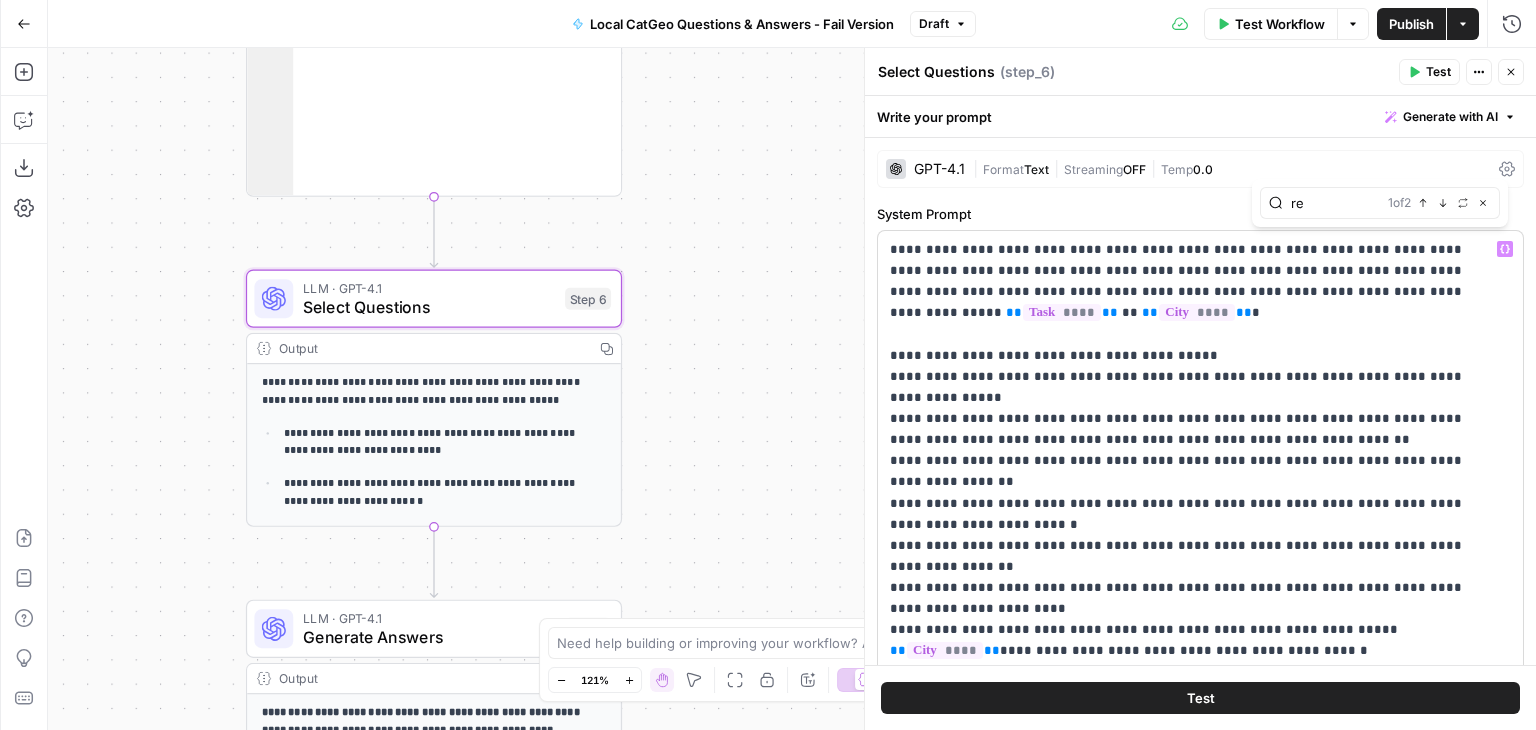 type on "r" 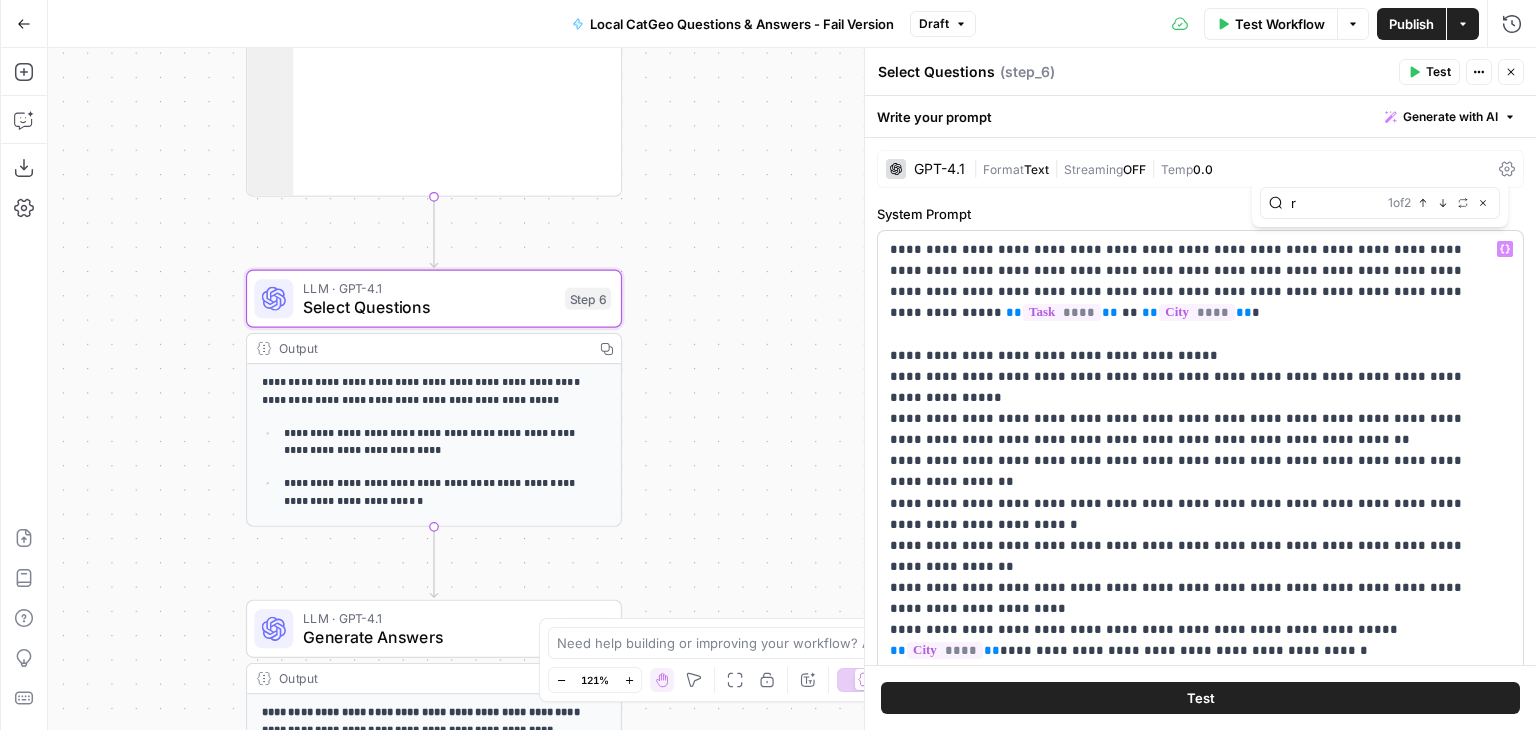 type 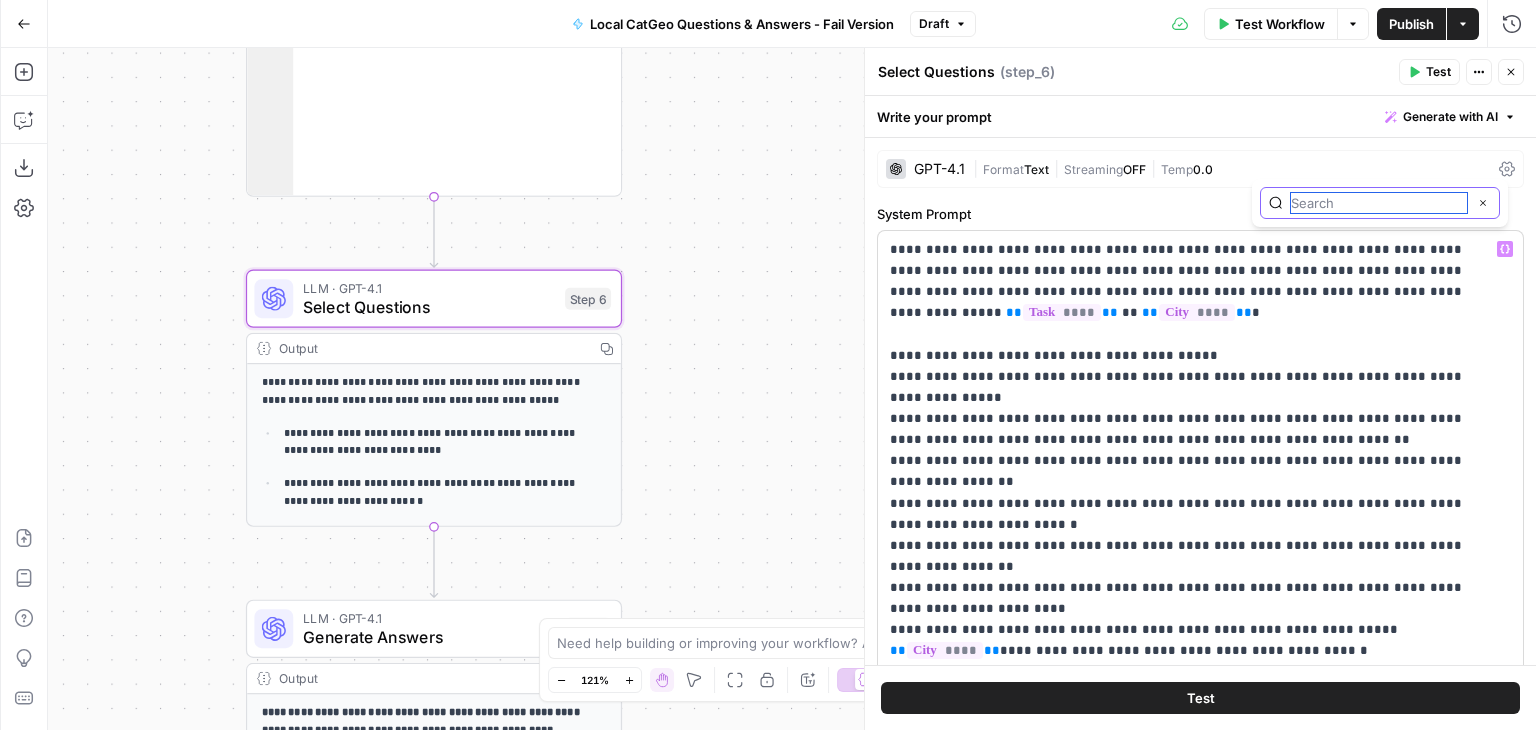 scroll, scrollTop: 100, scrollLeft: 0, axis: vertical 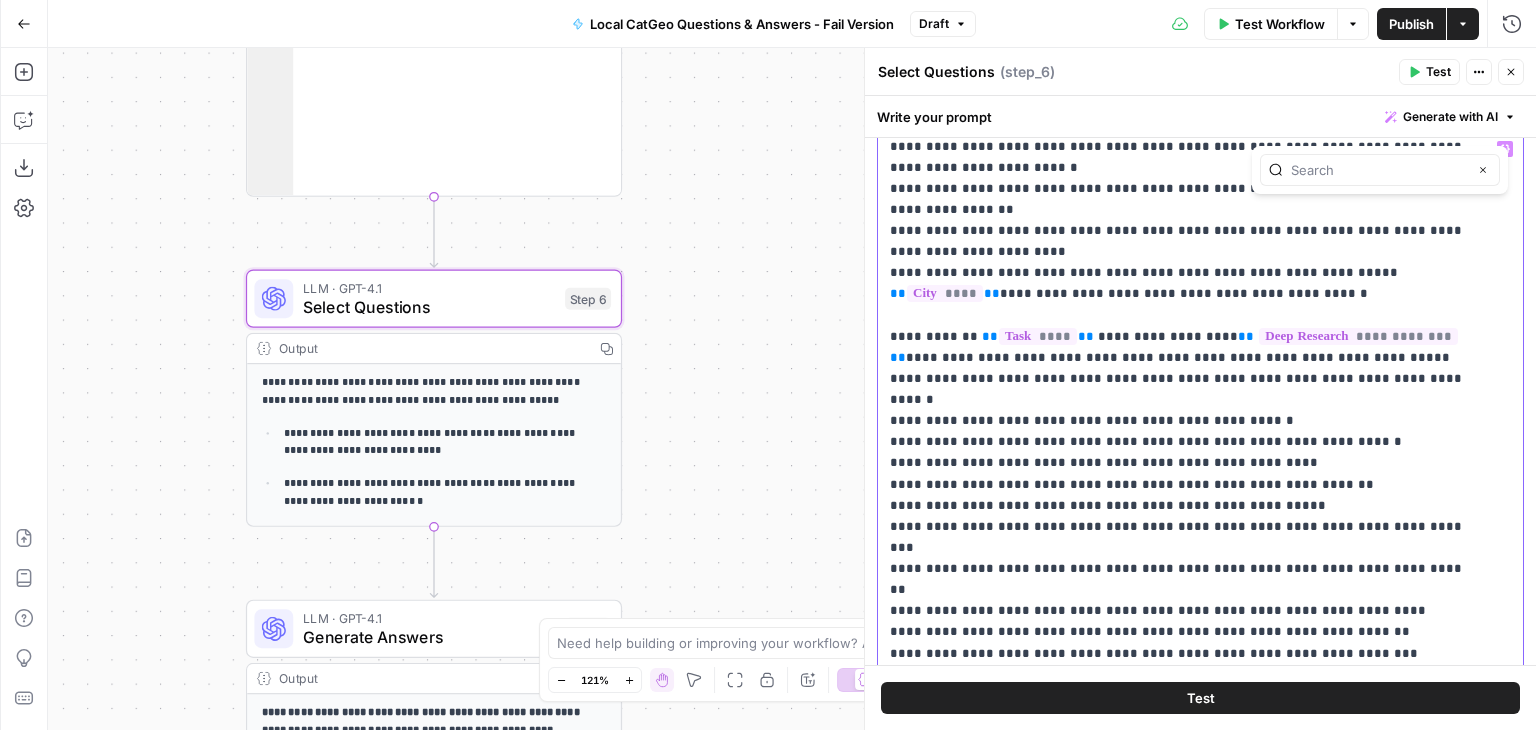 click on "**********" at bounding box center (1185, 410) 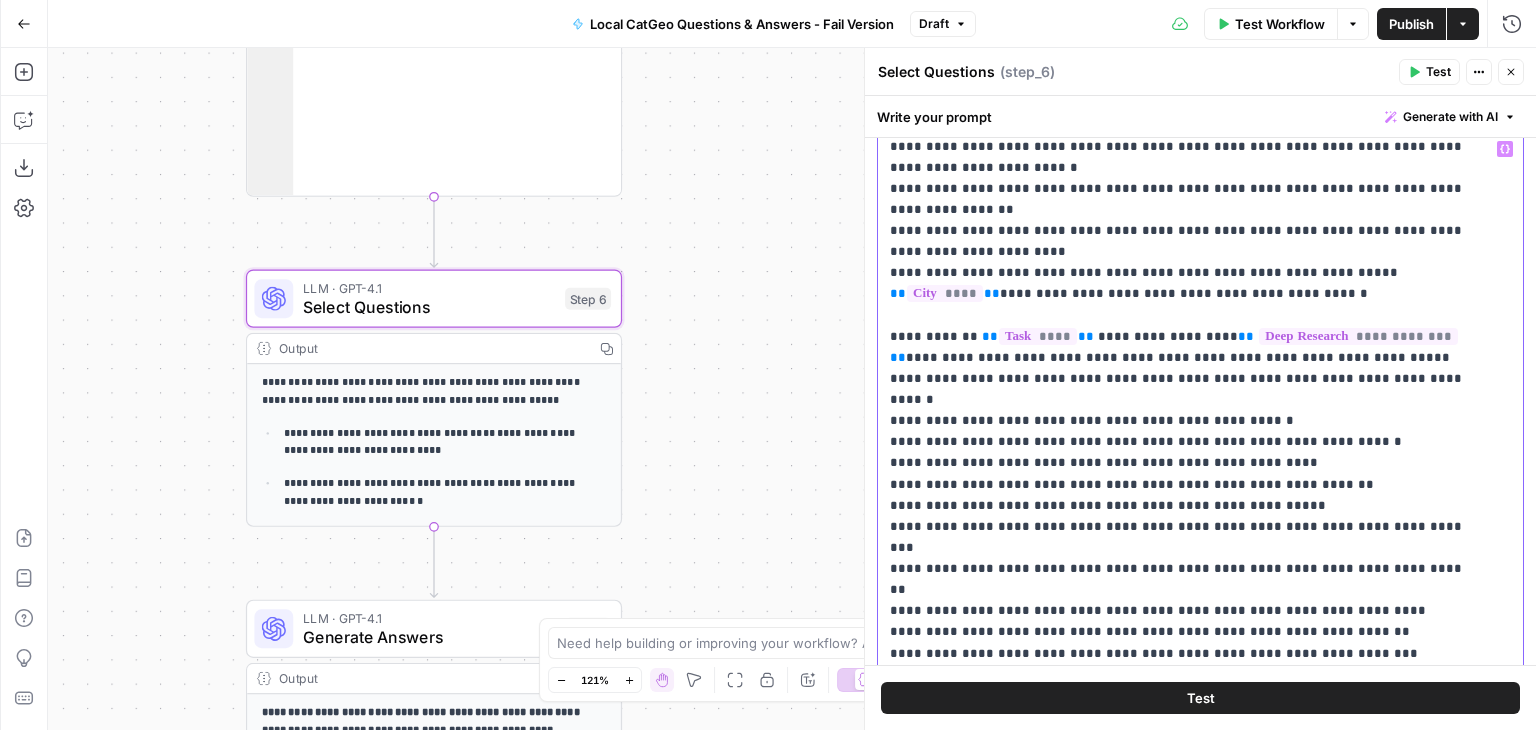 click on "**********" at bounding box center [1185, 410] 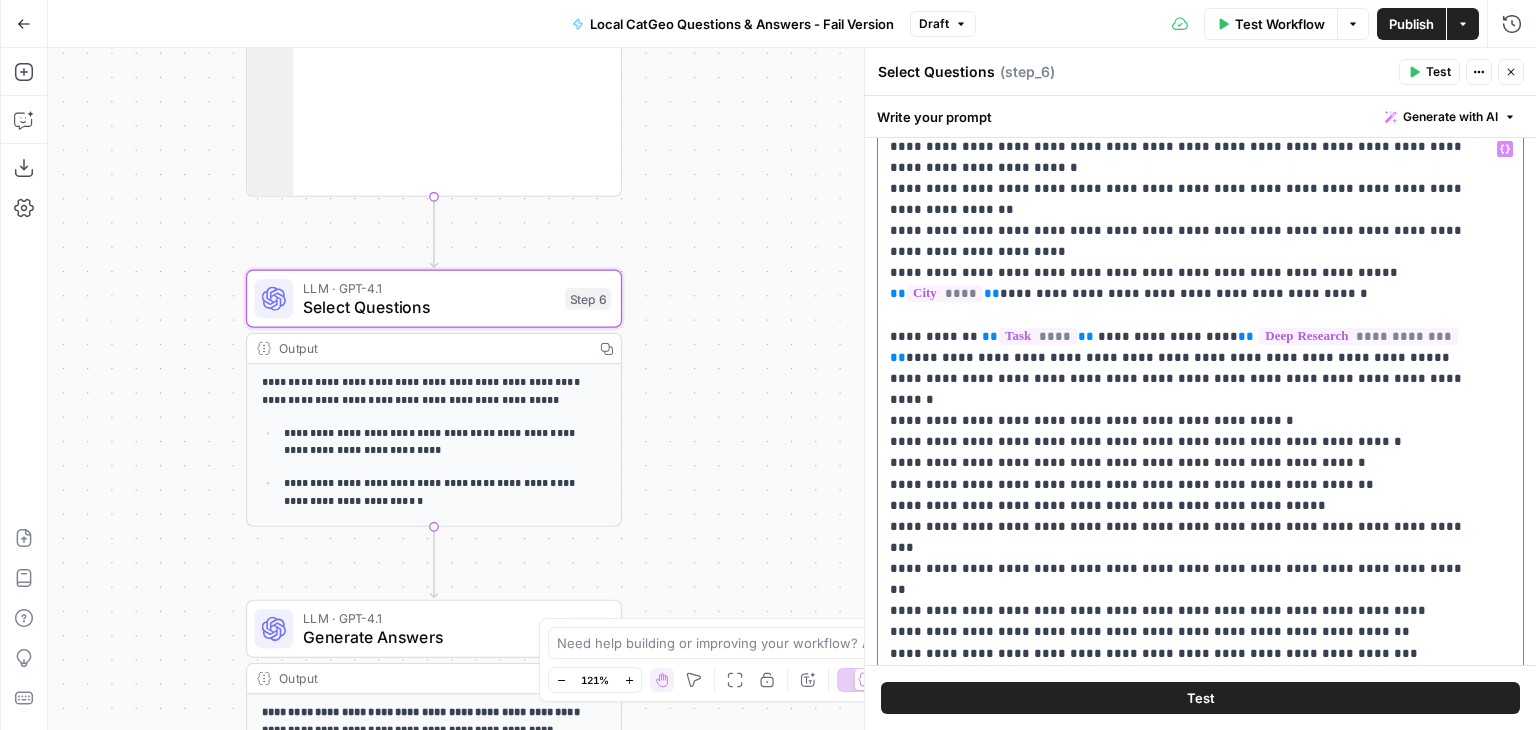 scroll, scrollTop: 177, scrollLeft: 0, axis: vertical 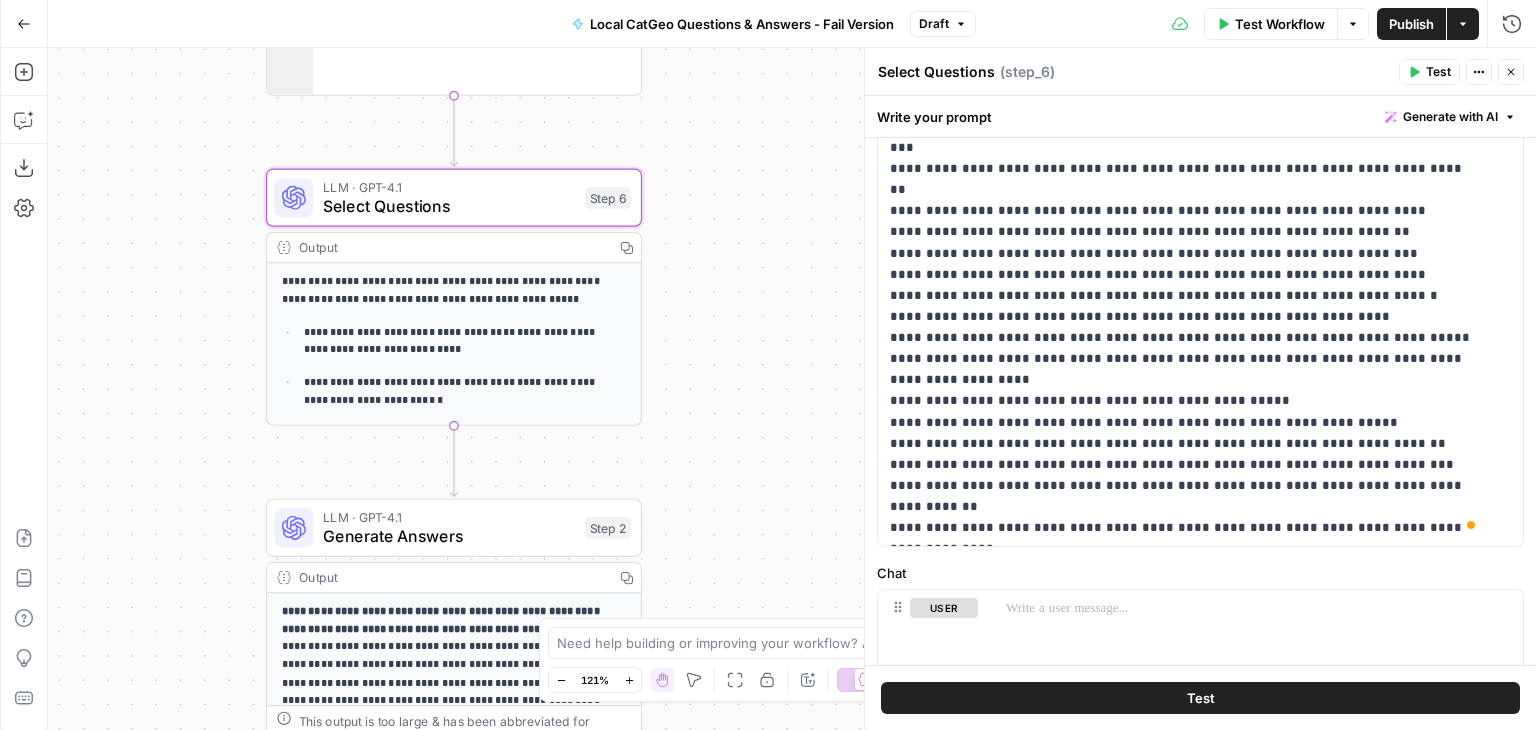drag, startPoint x: 752, startPoint y: 295, endPoint x: 772, endPoint y: 194, distance: 102.96116 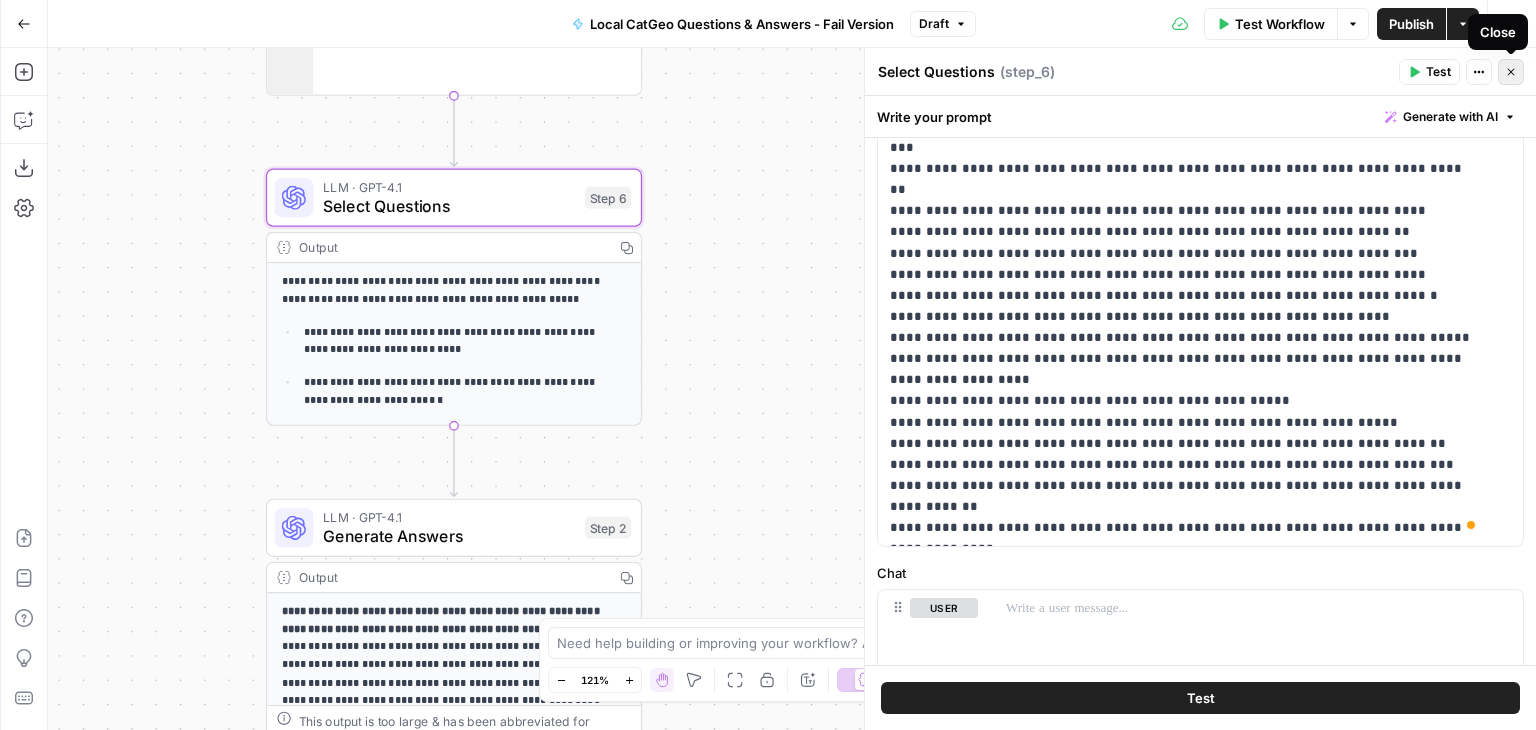 click 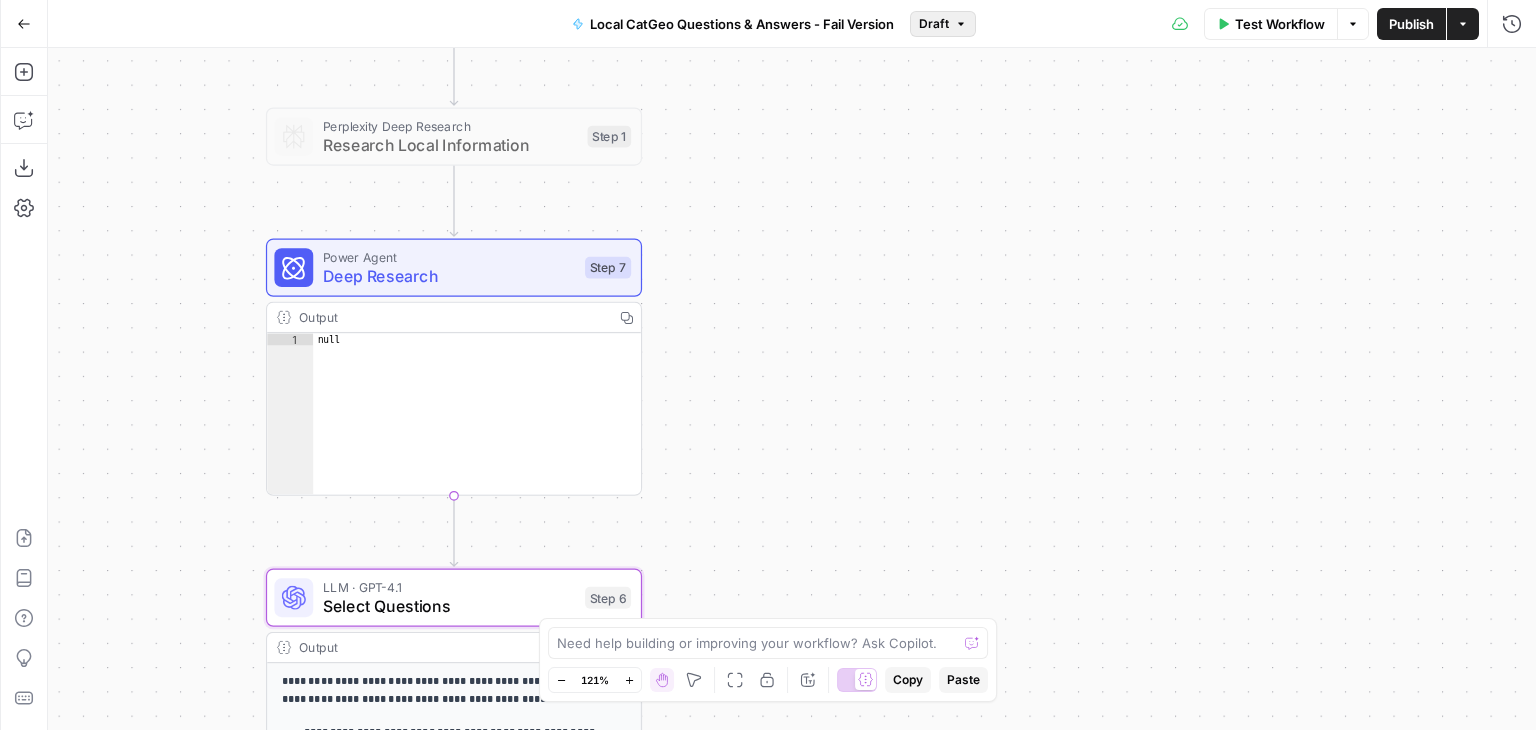 click 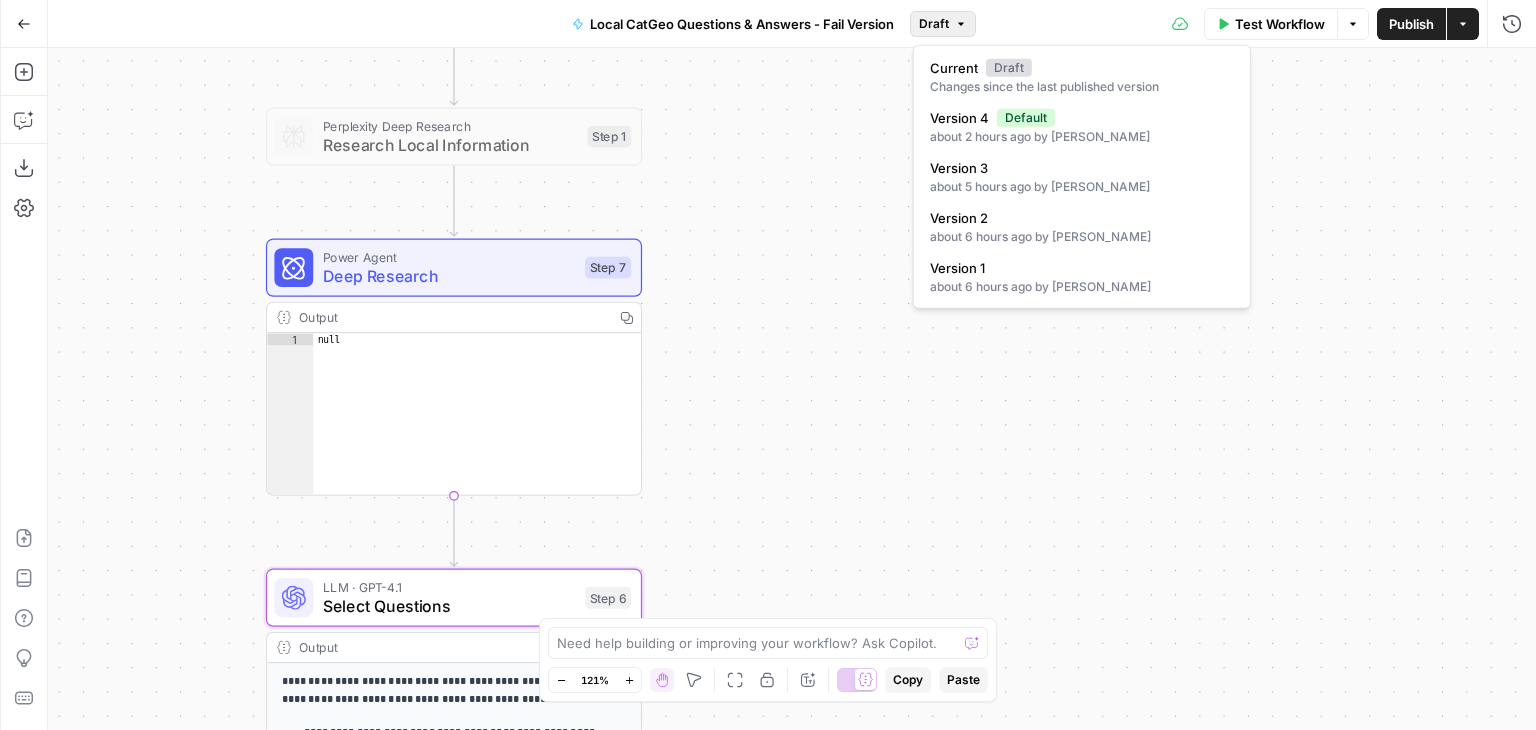 click on "**********" at bounding box center (792, 389) 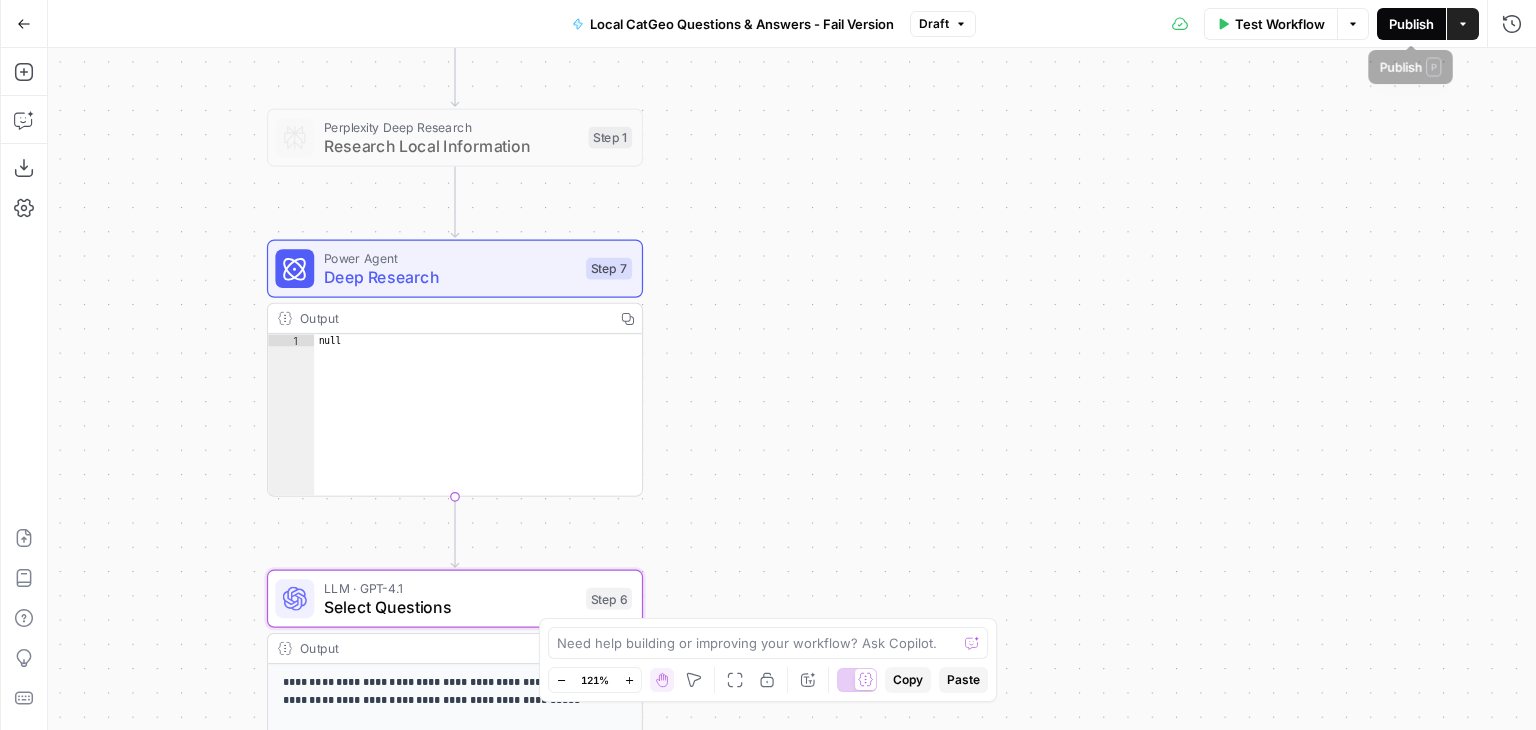 click on "Publish" at bounding box center [1411, 24] 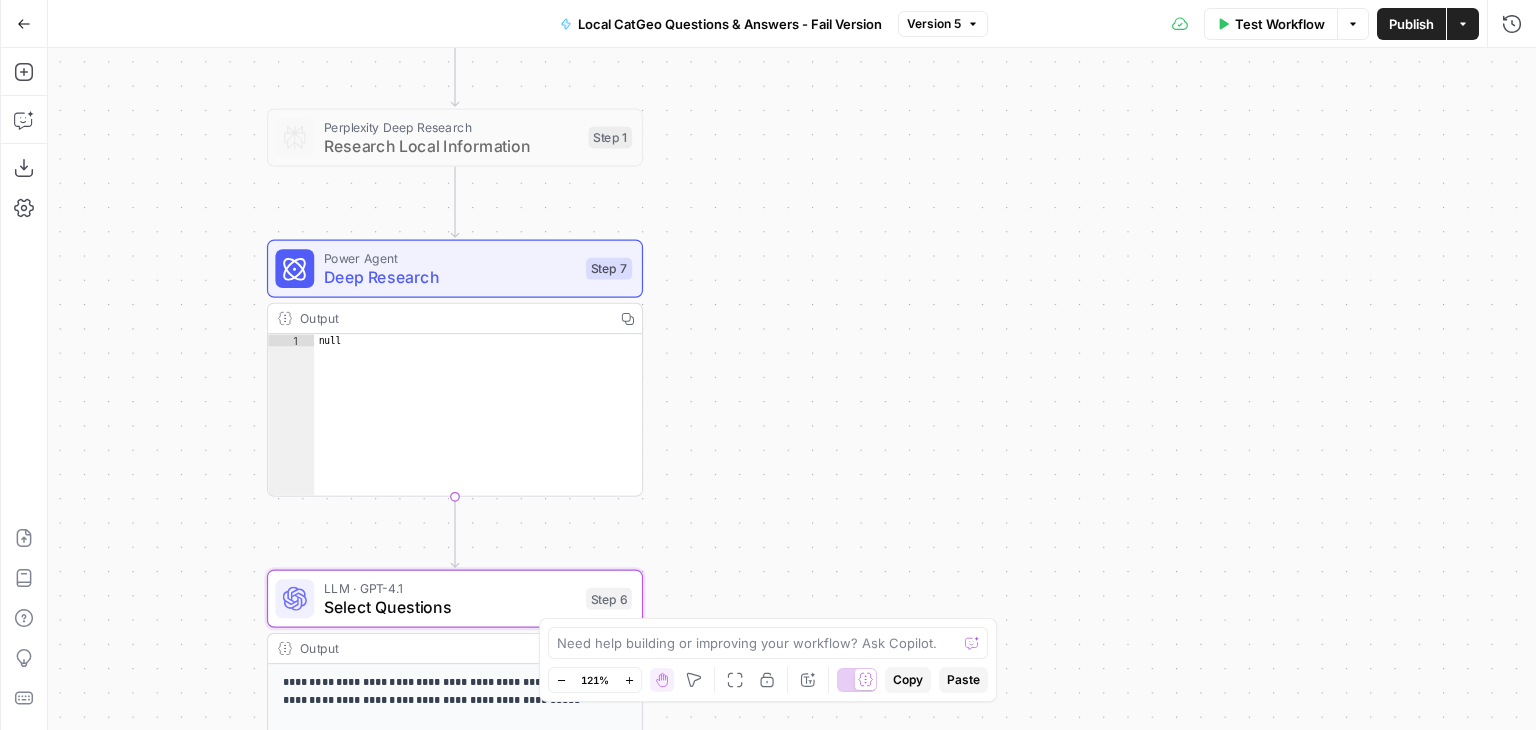 click on "**********" at bounding box center (792, 389) 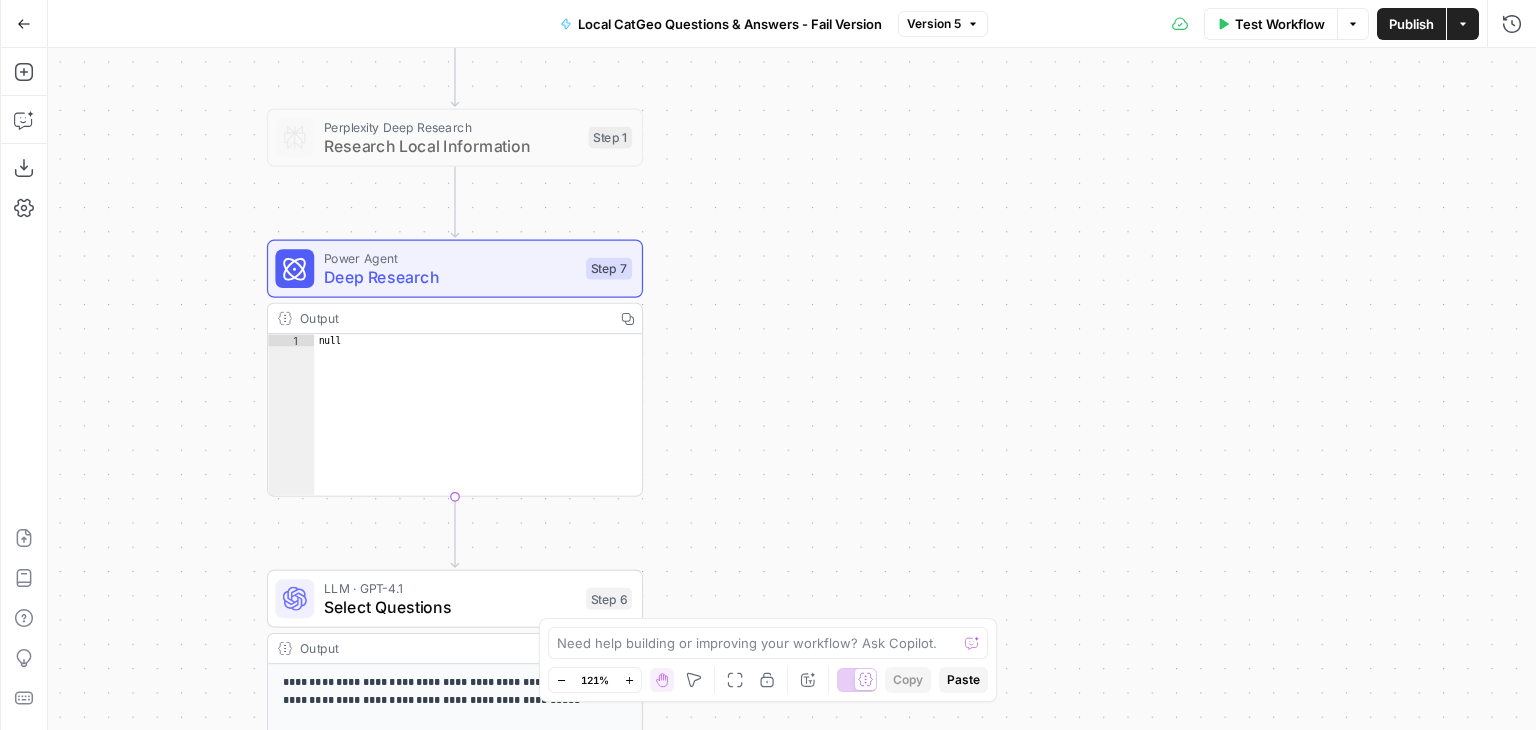 click on "**********" at bounding box center [792, 389] 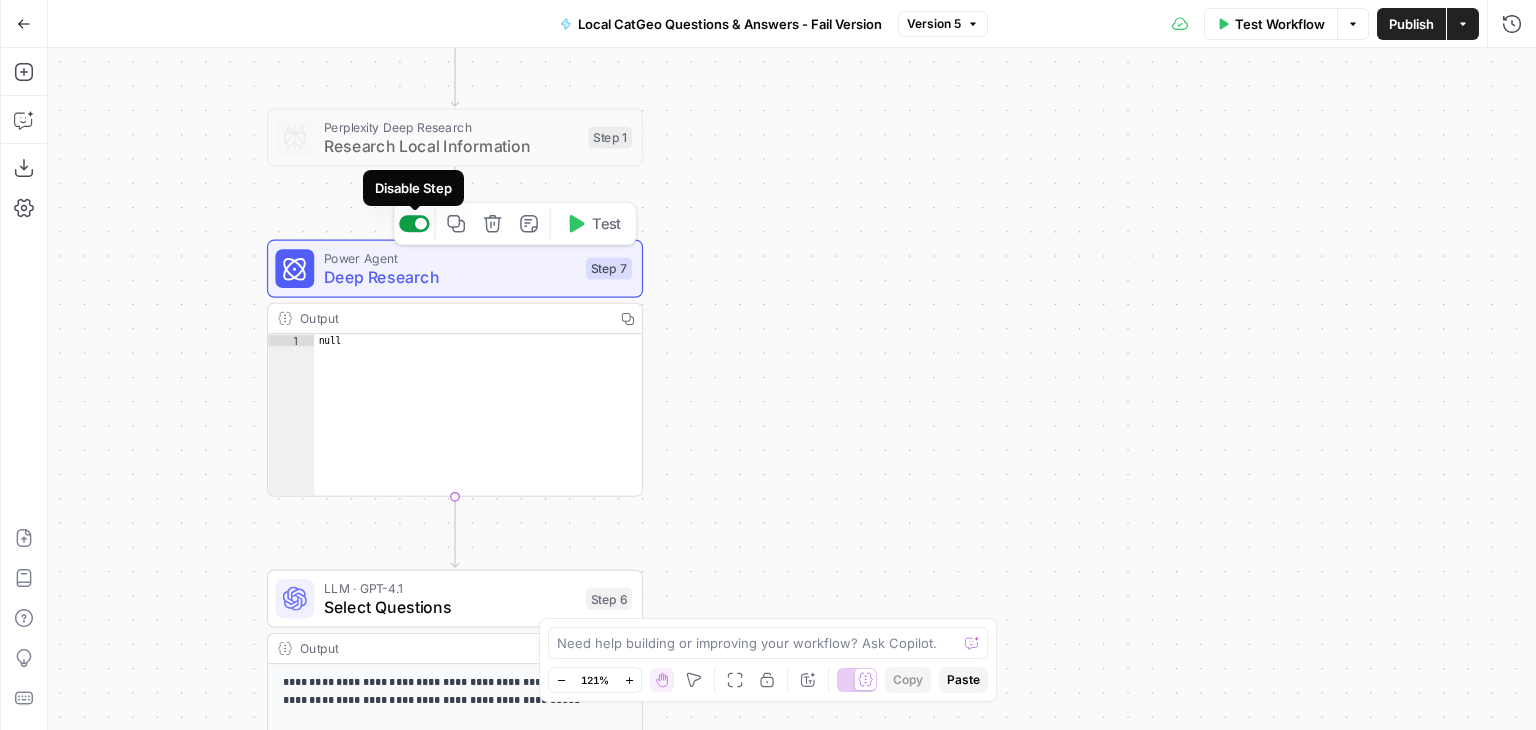 click at bounding box center (421, 224) 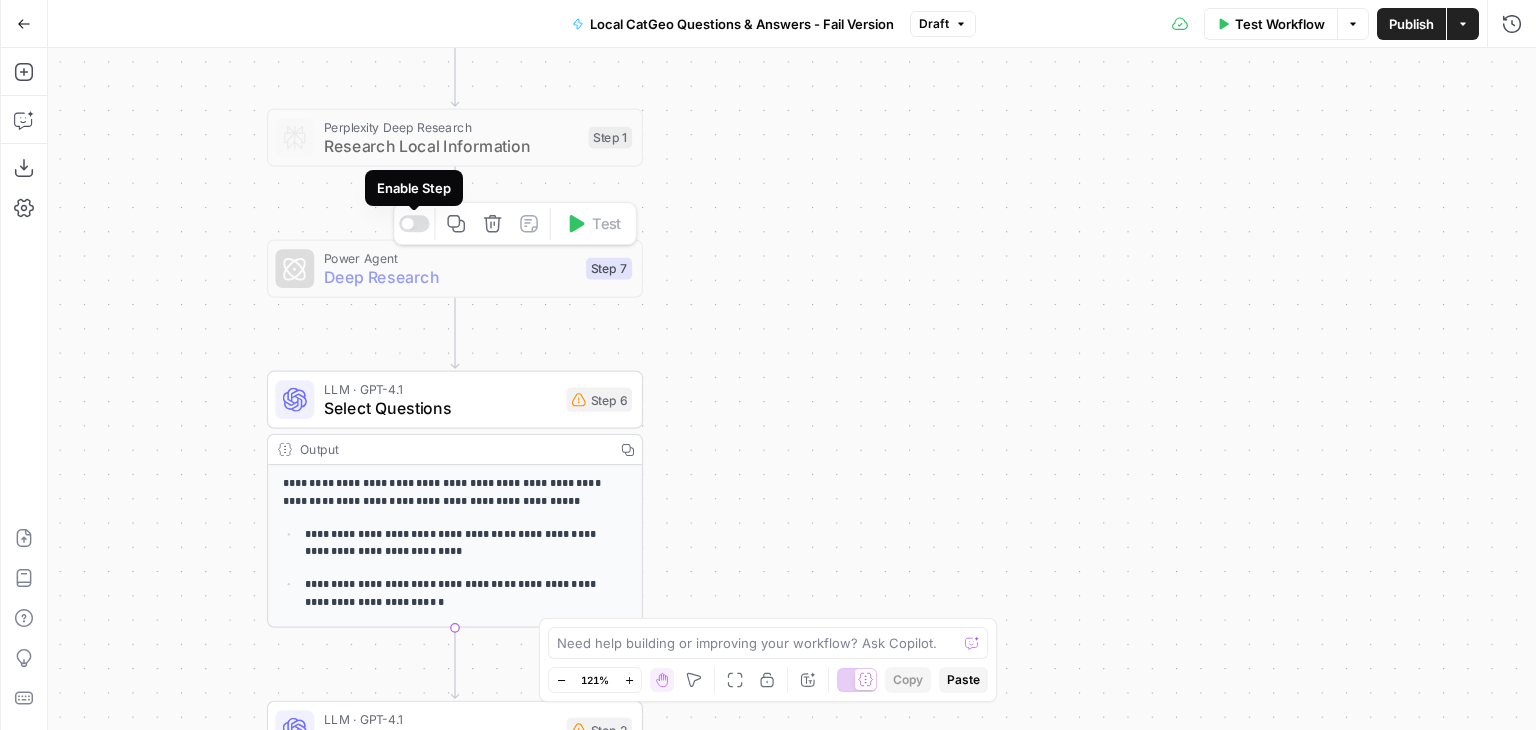 click at bounding box center (414, 223) 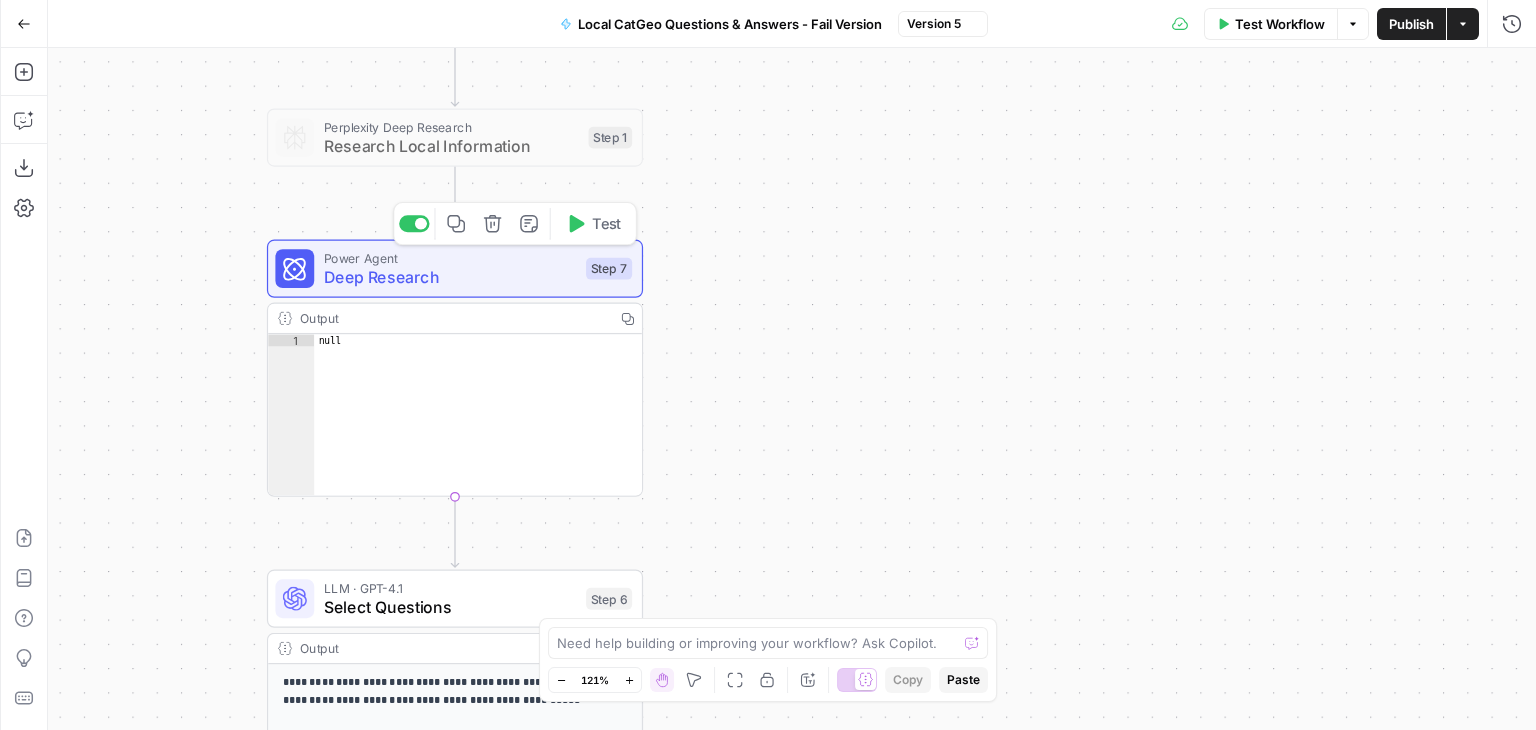 click on "Power Agent" at bounding box center [450, 257] 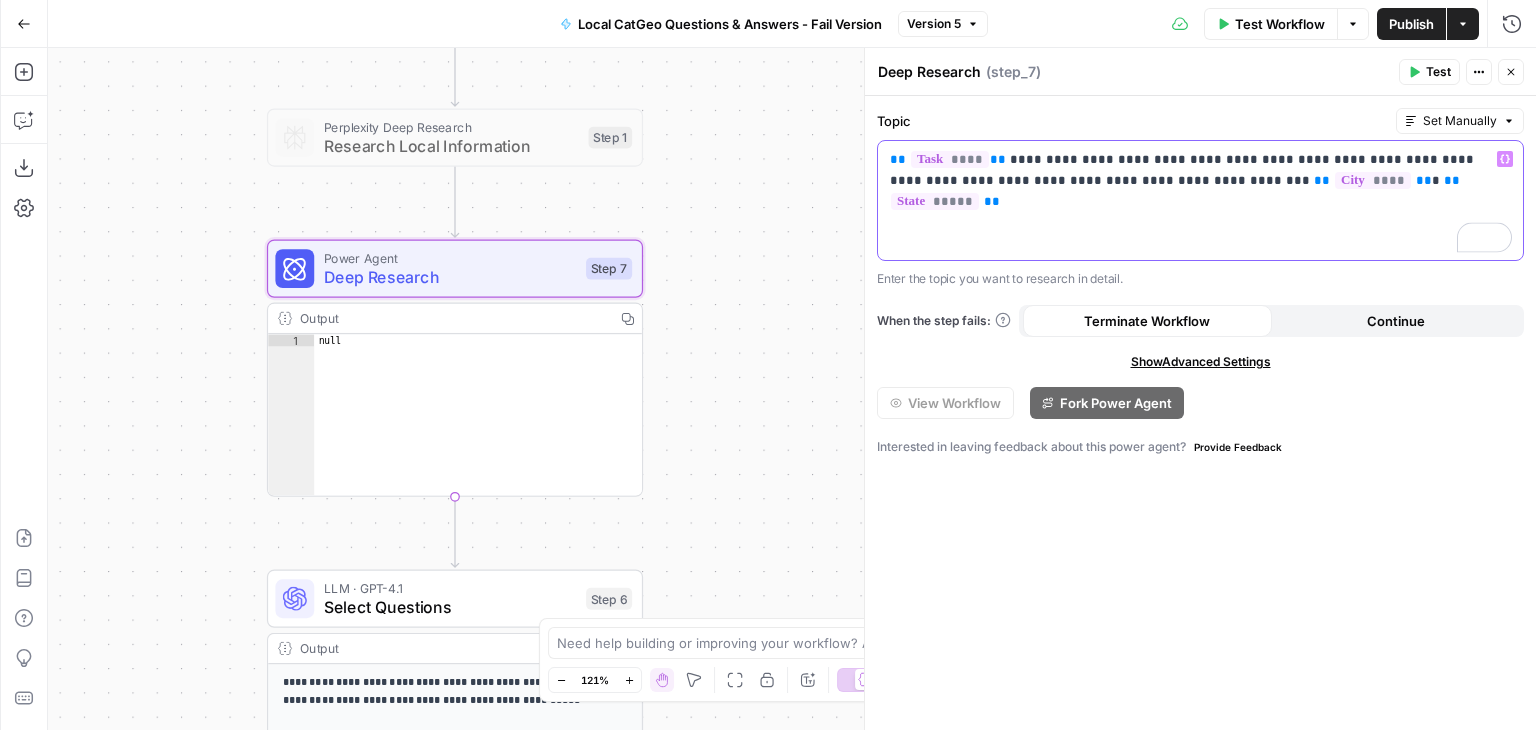 drag, startPoint x: 1375, startPoint y: 184, endPoint x: 884, endPoint y: 157, distance: 491.7418 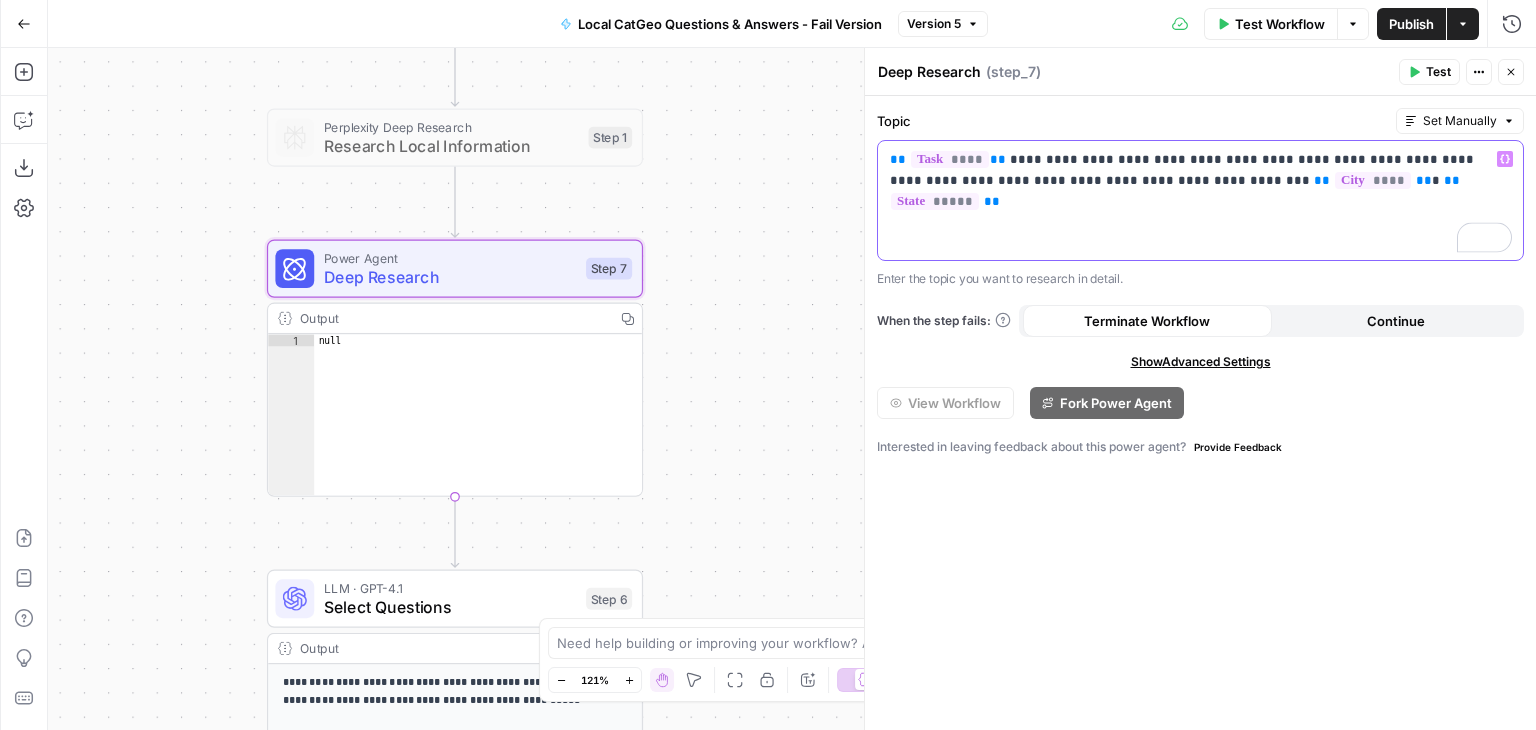 click on "**********" at bounding box center (1200, 200) 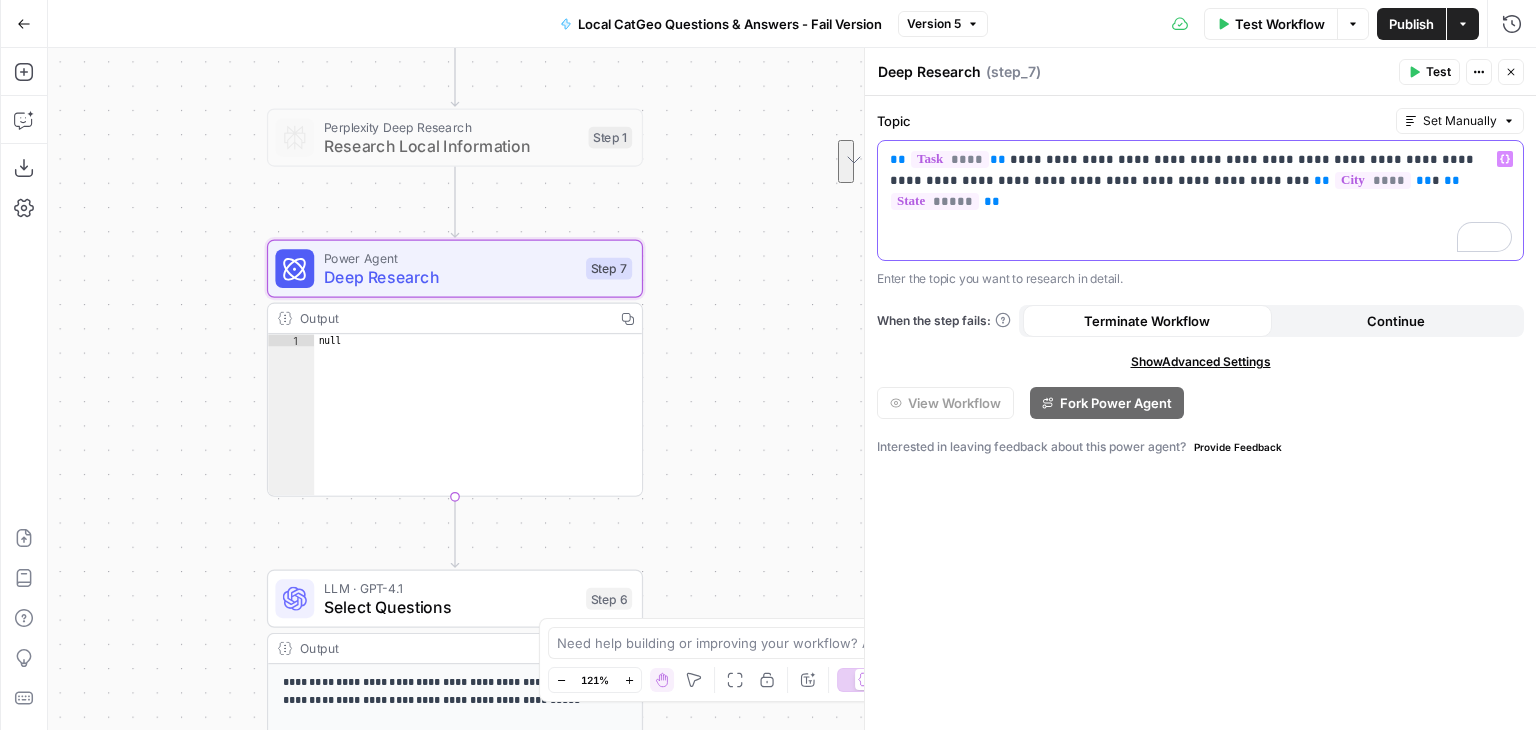 copy on "**********" 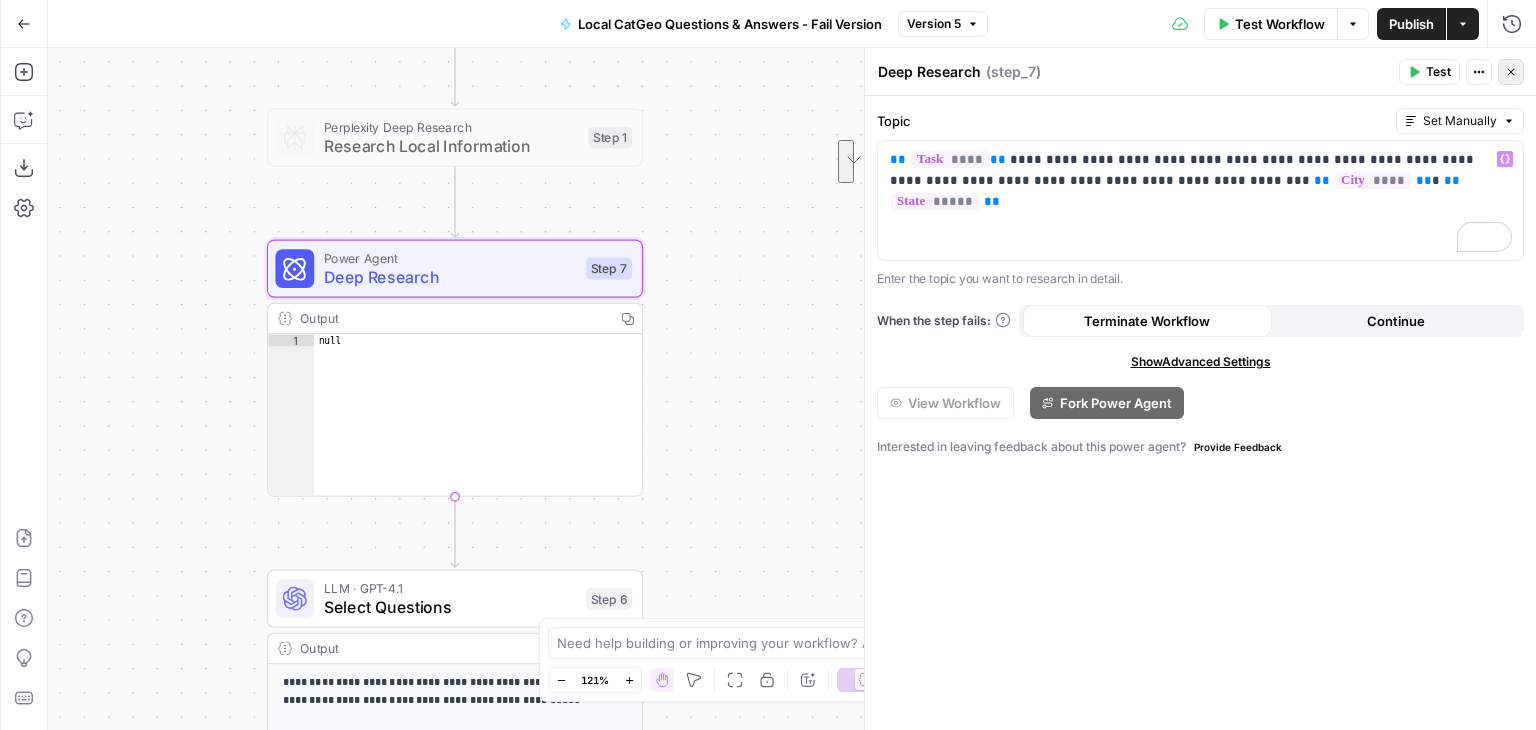 click on "Close" at bounding box center (1511, 72) 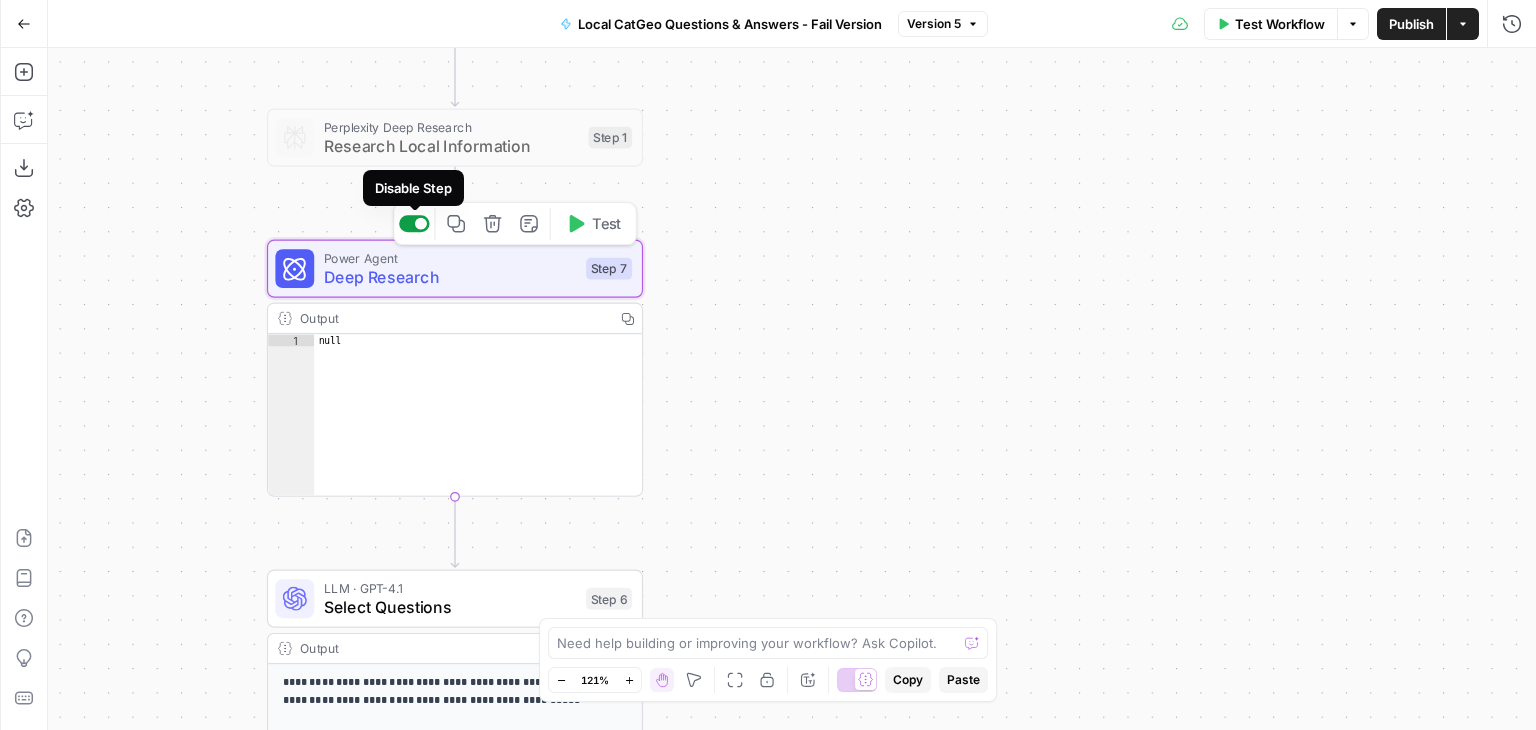 click at bounding box center (421, 224) 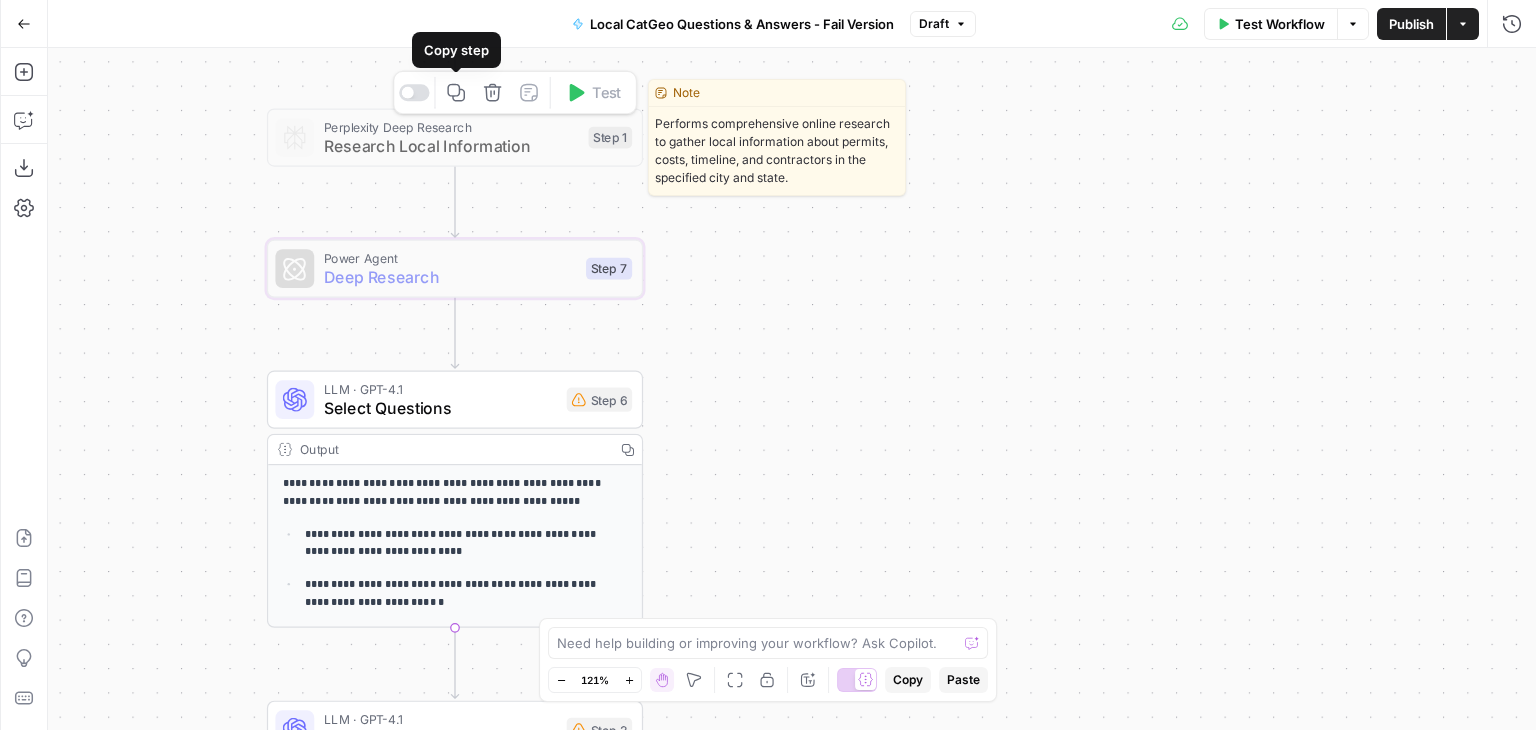 click at bounding box center [407, 93] 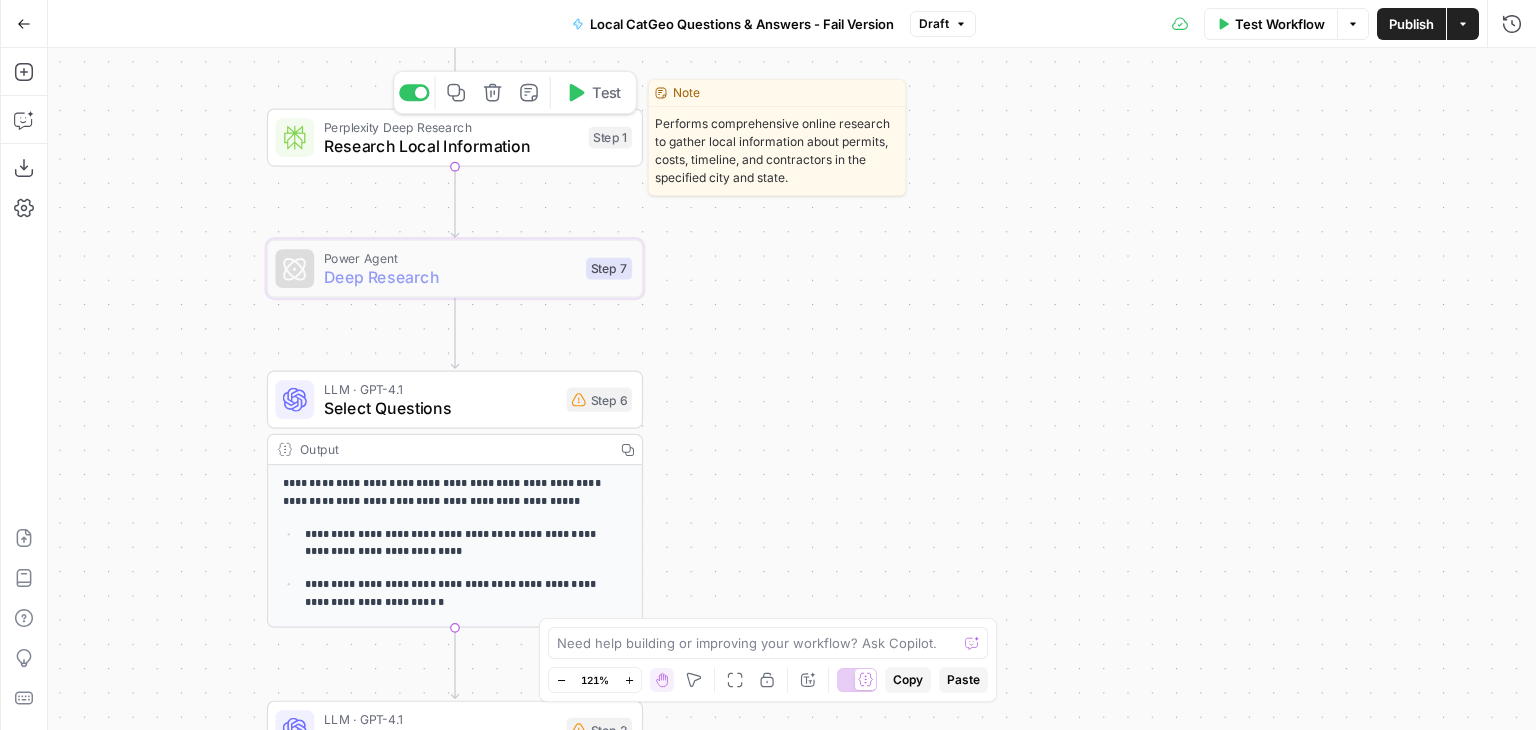 click on "Research Local Information" at bounding box center [451, 146] 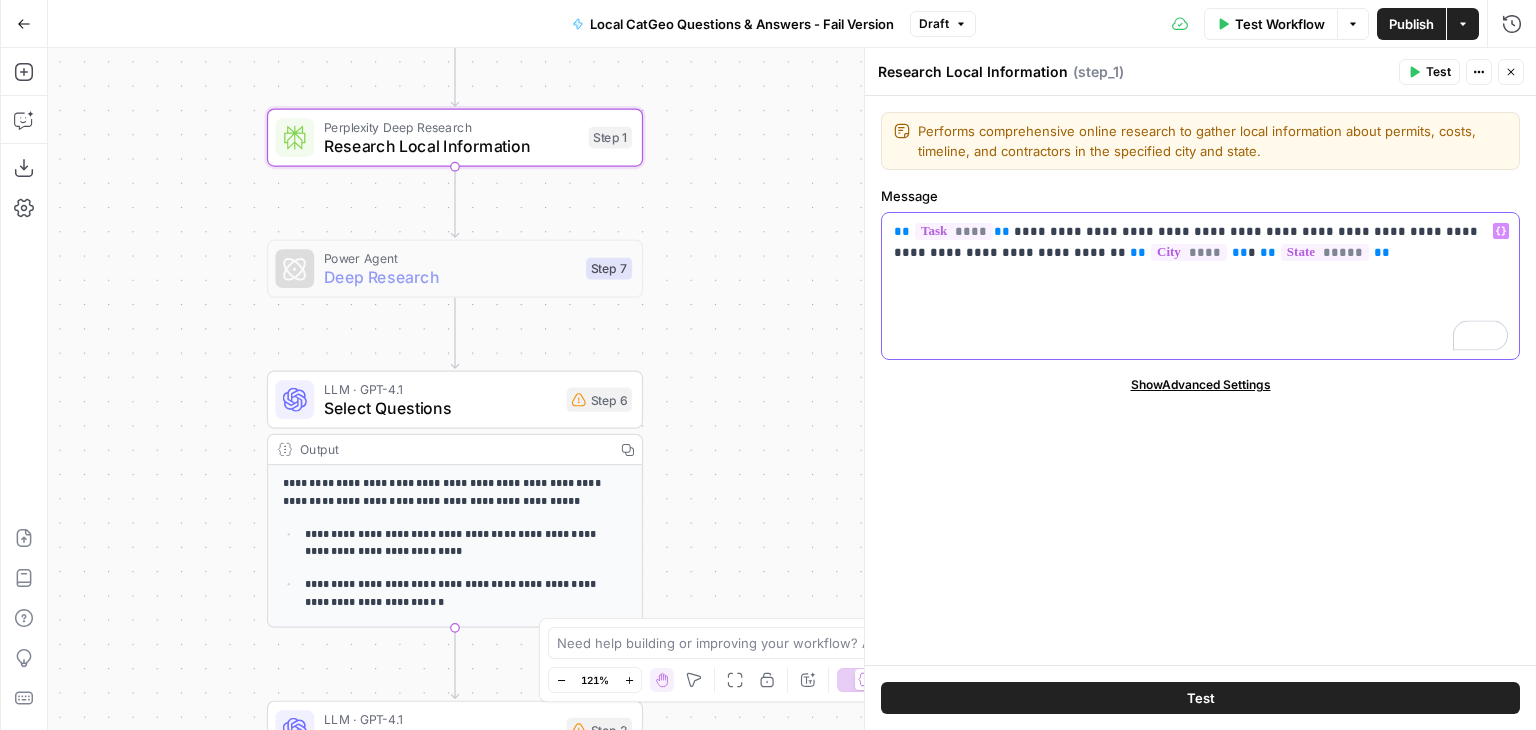 click on "**********" at bounding box center (1201, 242) 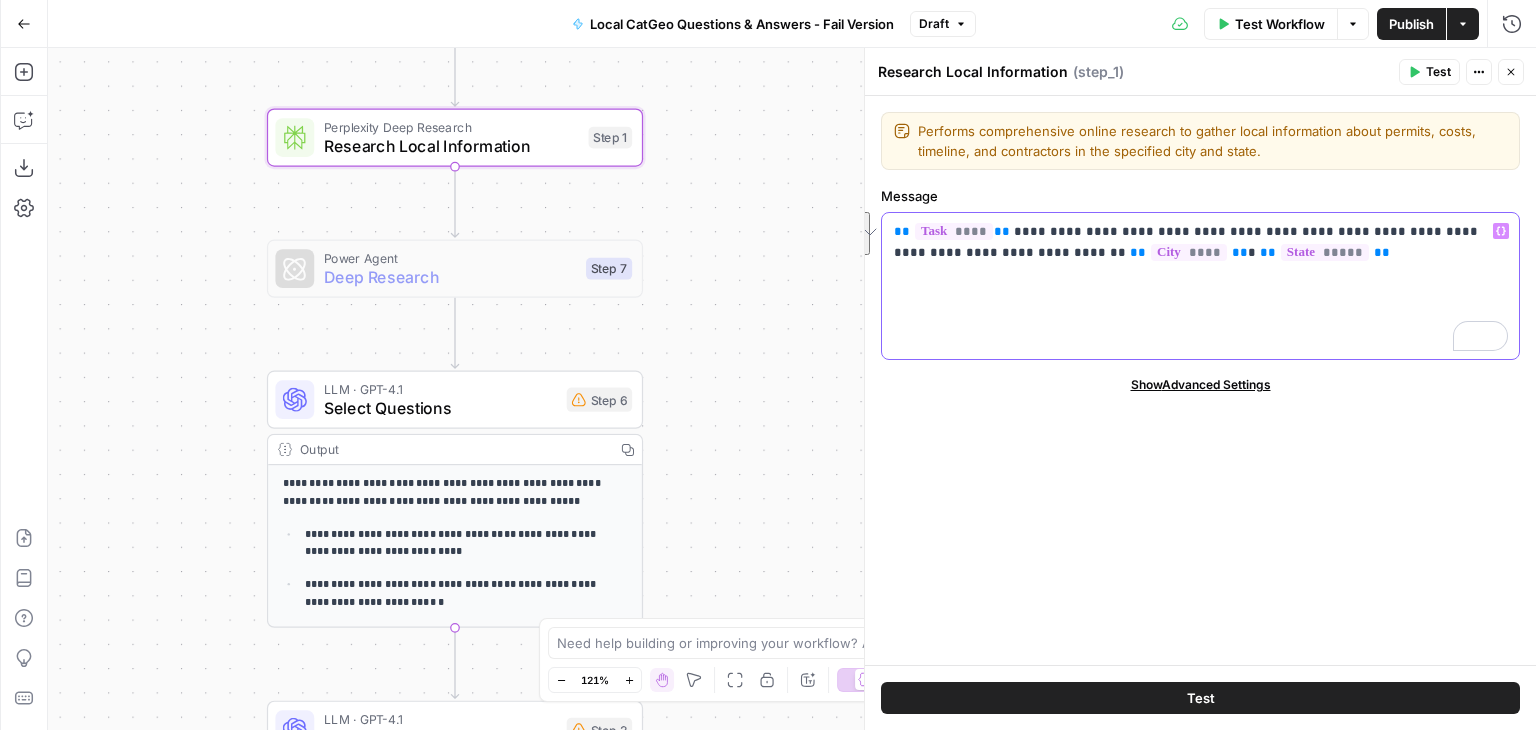 drag, startPoint x: 1201, startPoint y: 255, endPoint x: 889, endPoint y: 225, distance: 313.439 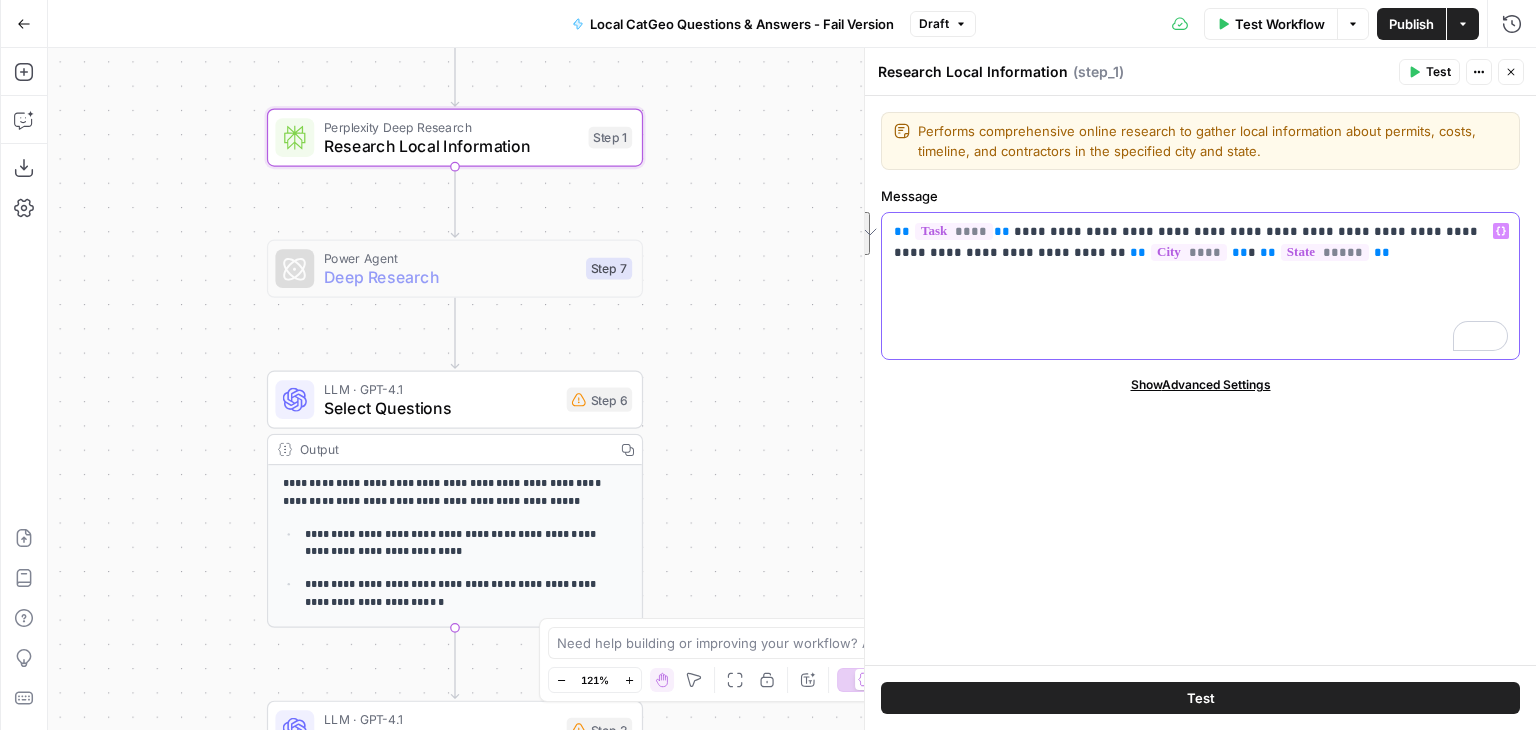 click on "**********" at bounding box center [1200, 286] 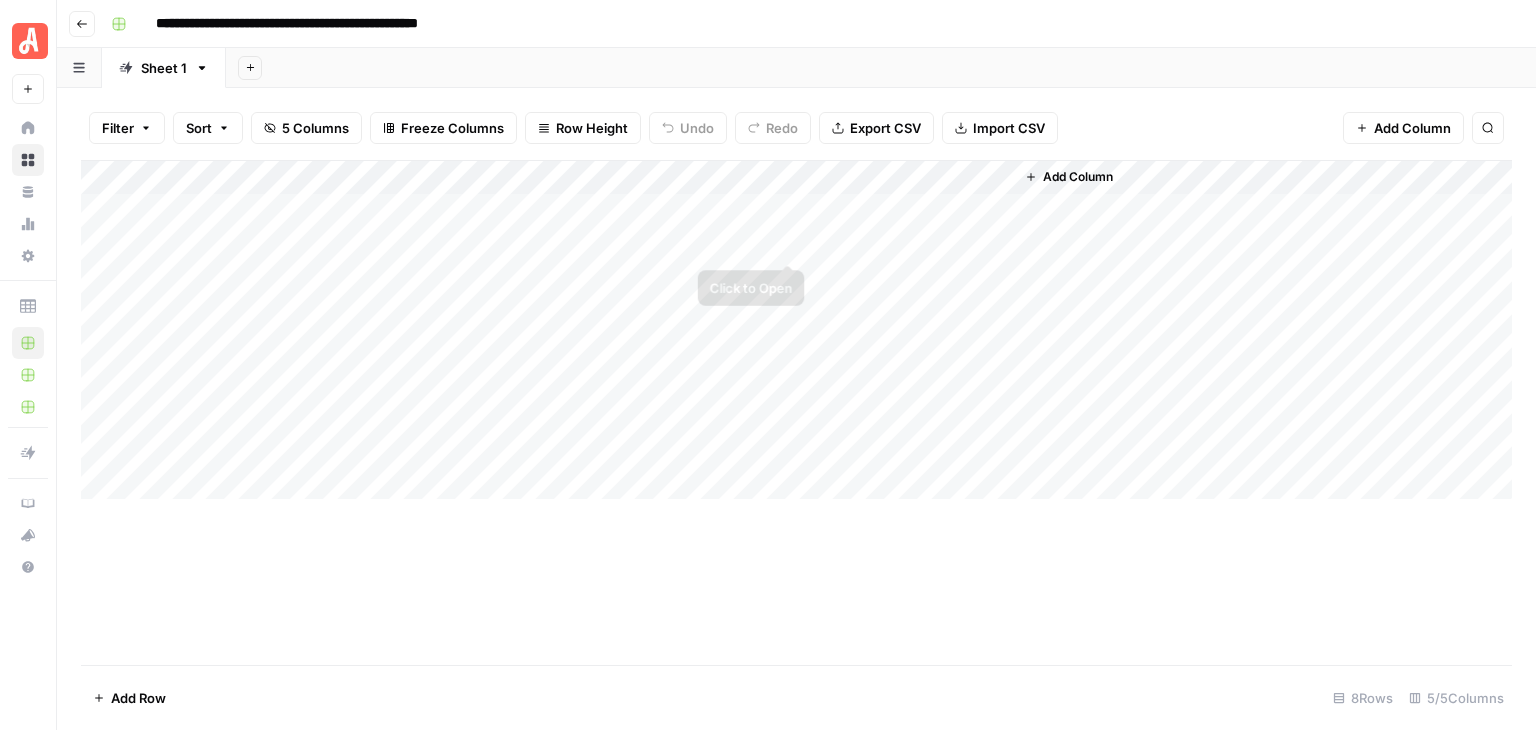 scroll, scrollTop: 0, scrollLeft: 0, axis: both 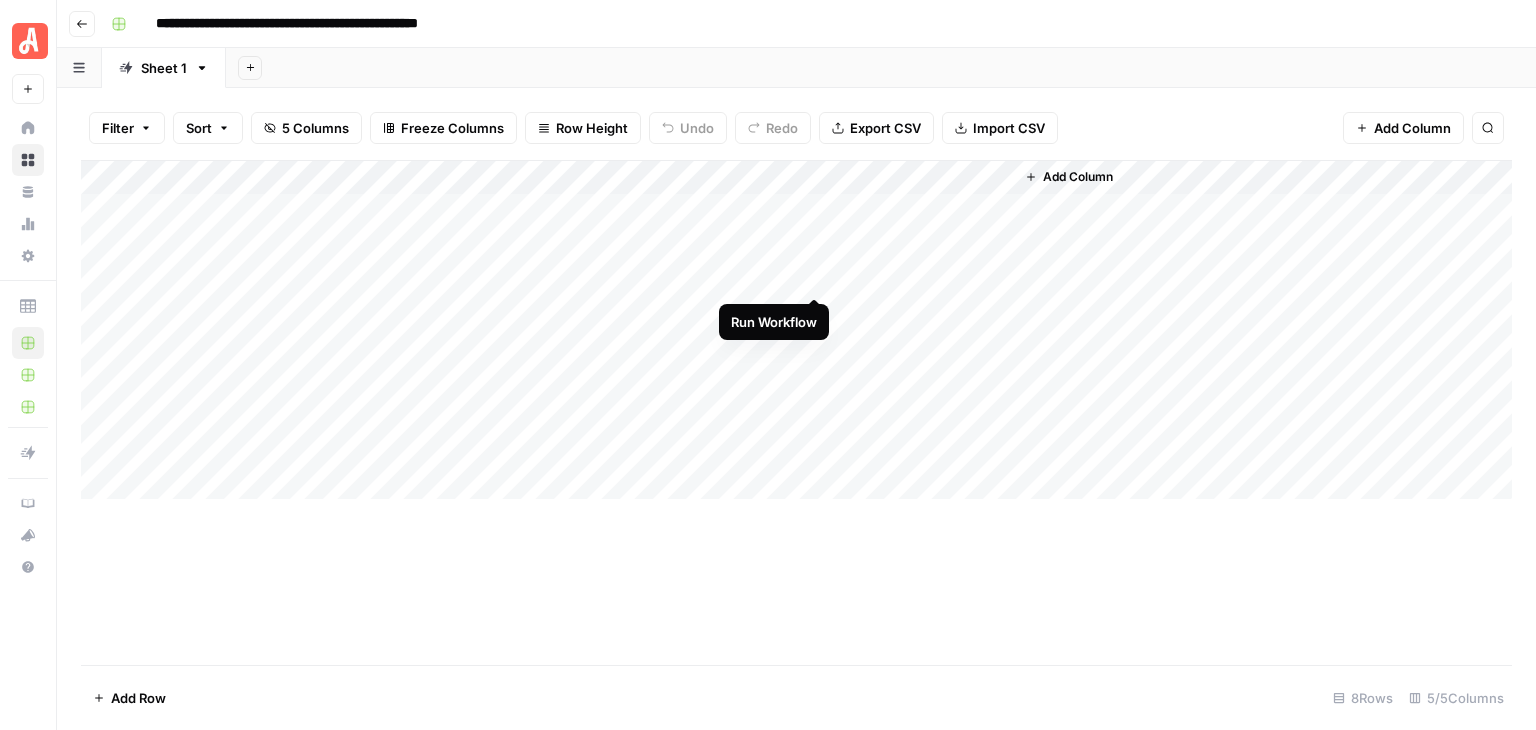 click on "Add Column" at bounding box center [796, 330] 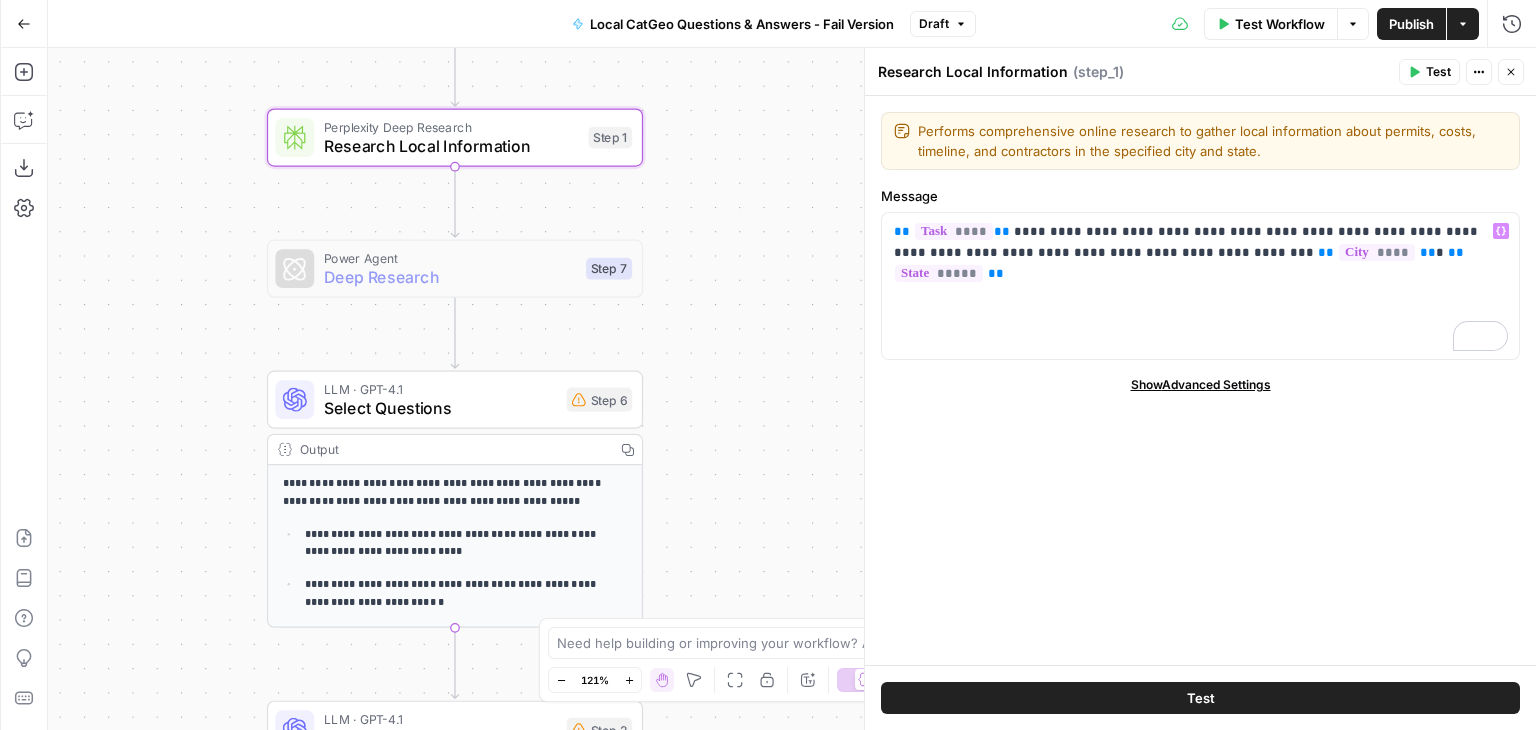 scroll, scrollTop: 0, scrollLeft: 0, axis: both 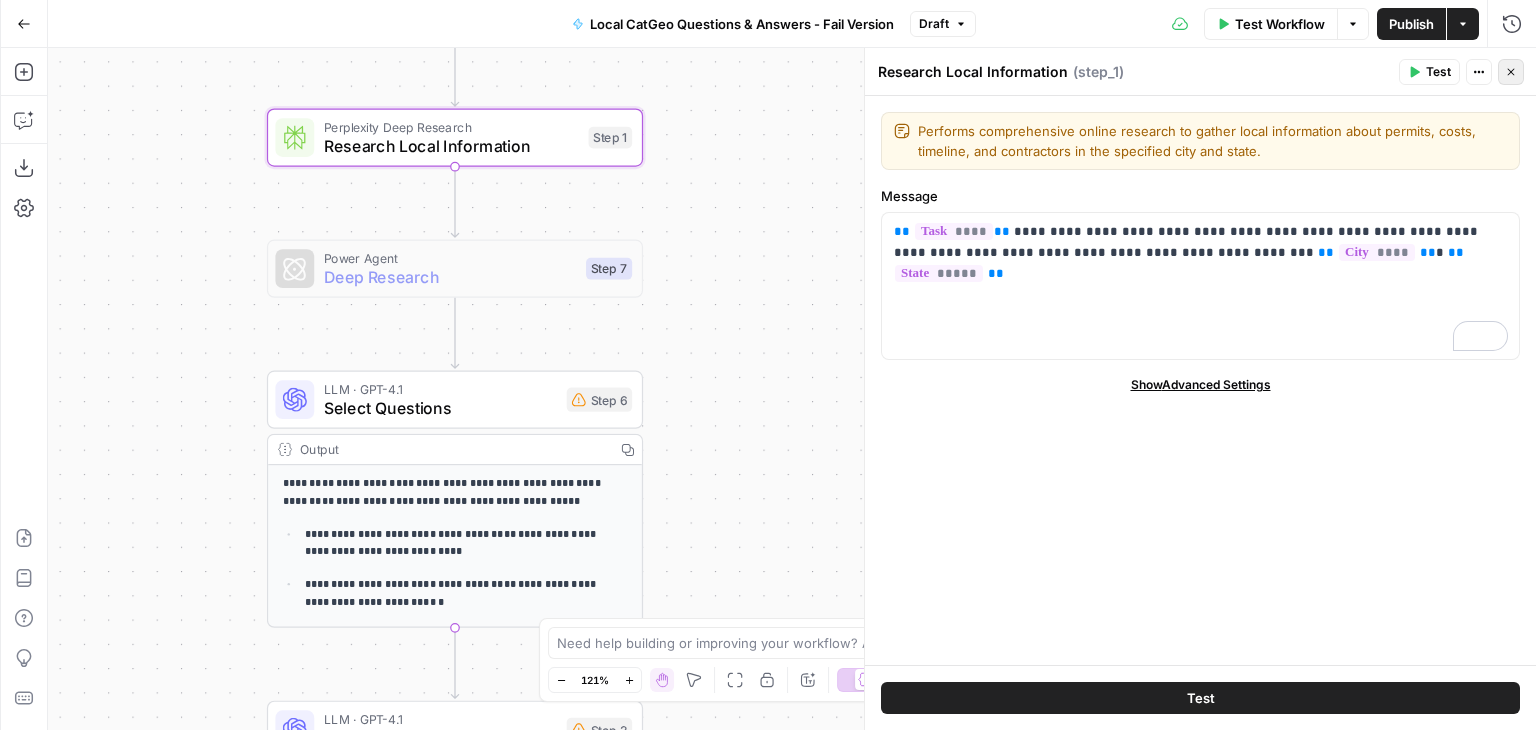 click 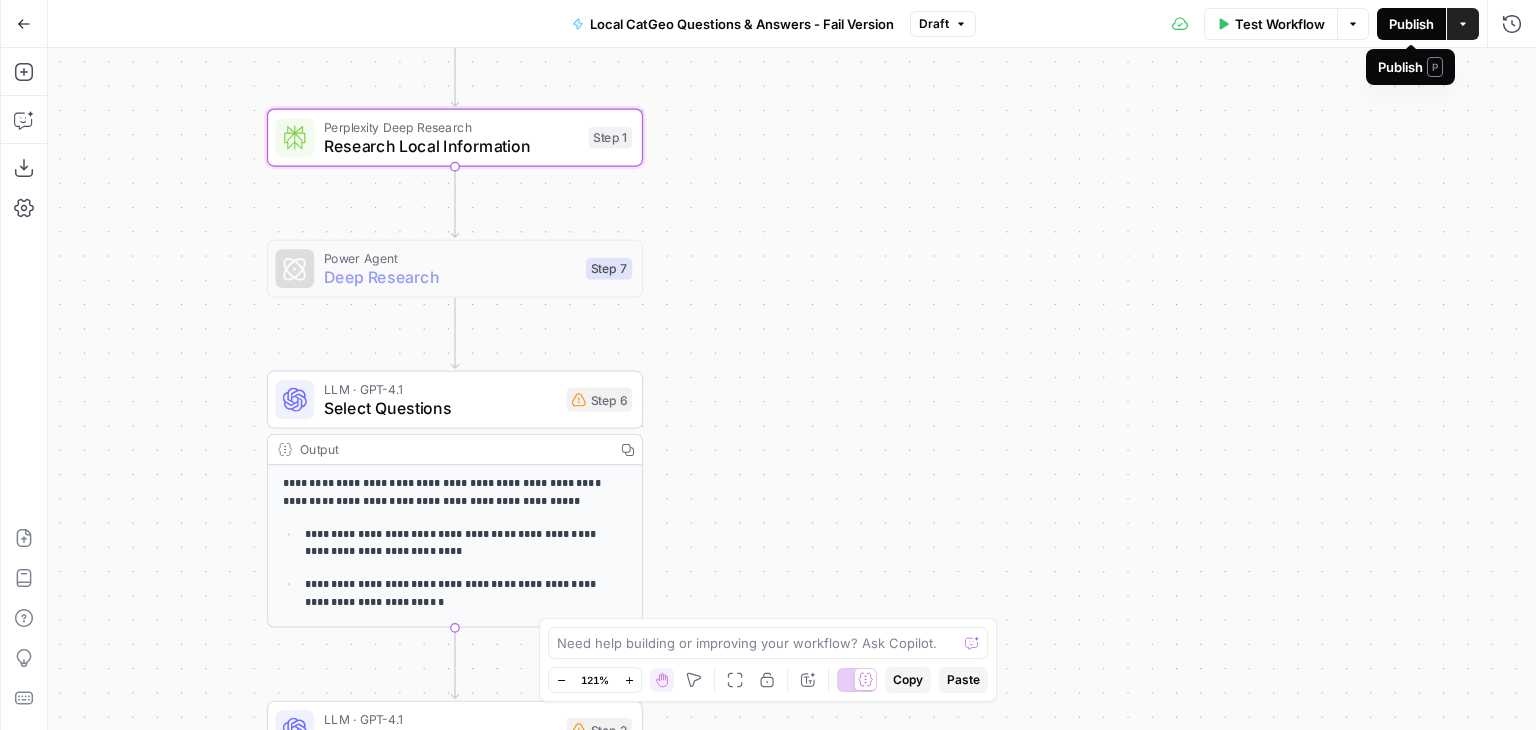 click on "Publish" at bounding box center (1411, 24) 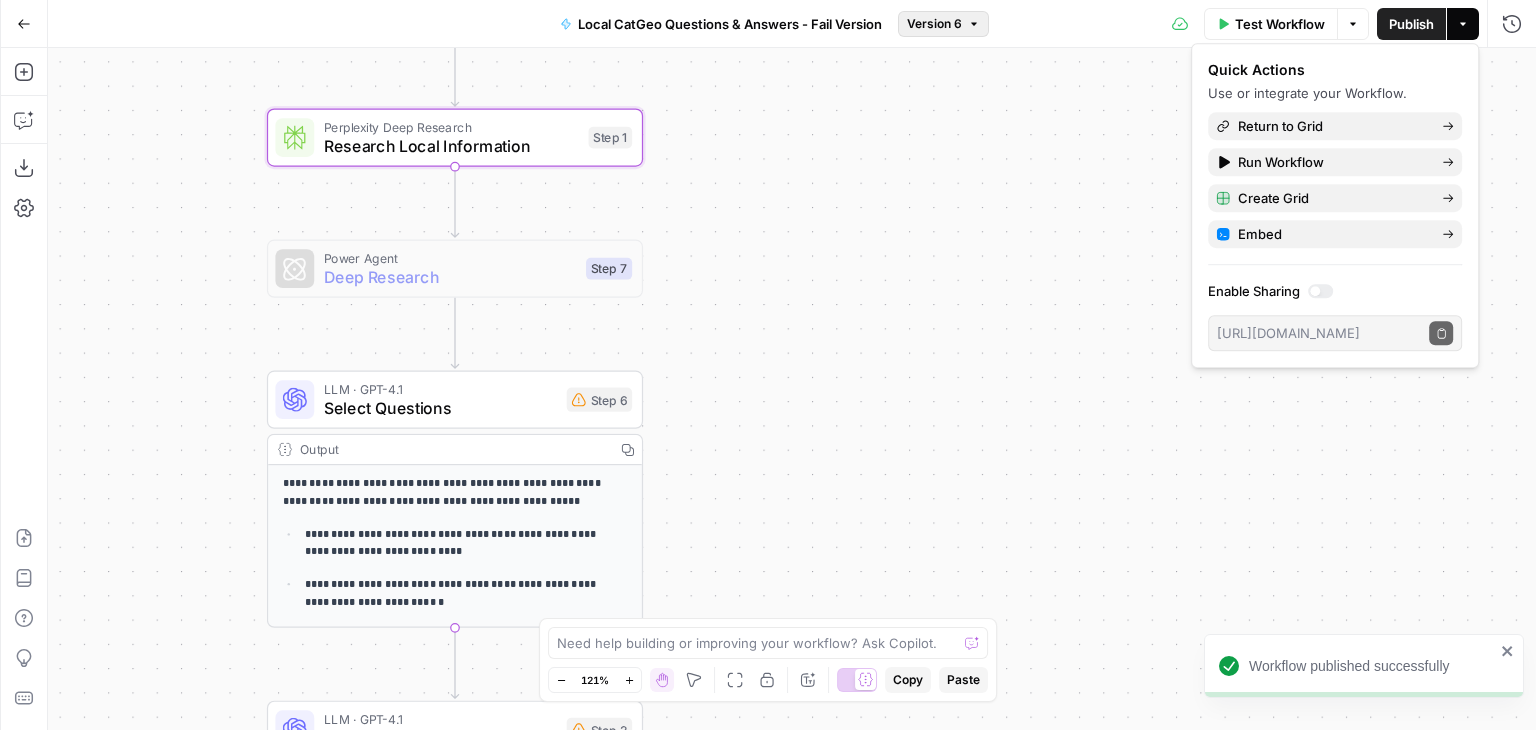 click on "Version 6" at bounding box center [934, 24] 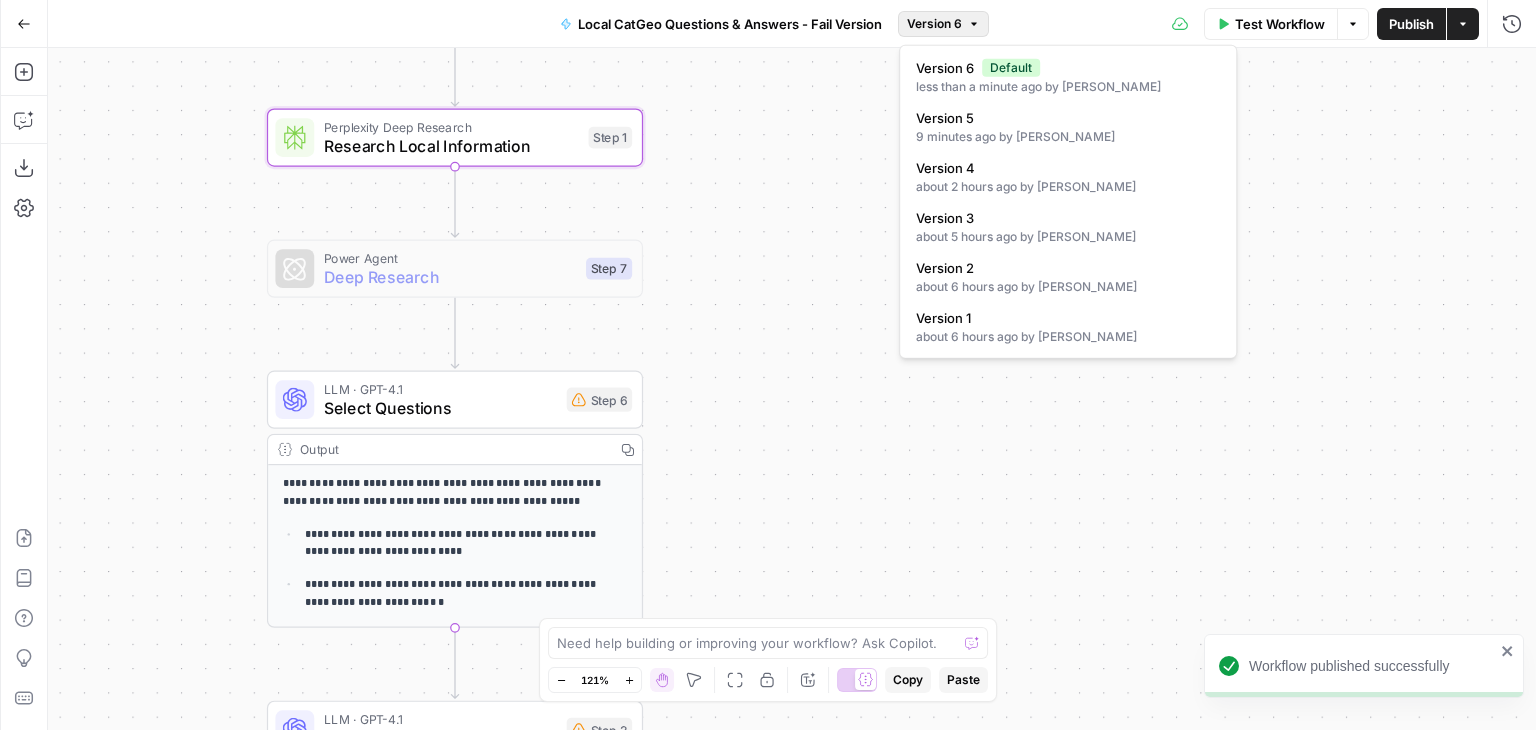 click on "**********" at bounding box center (792, 389) 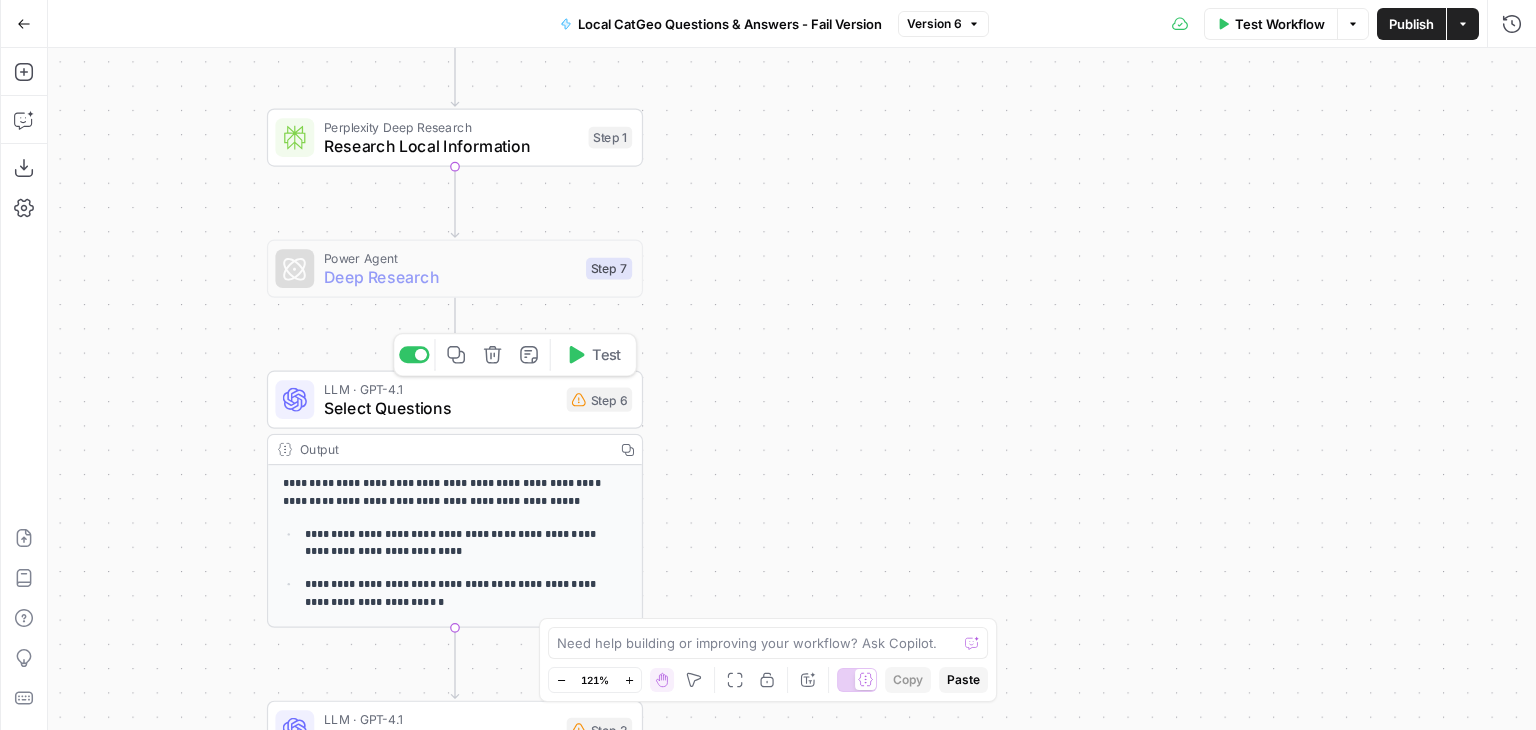 click on "Select Questions" at bounding box center [440, 408] 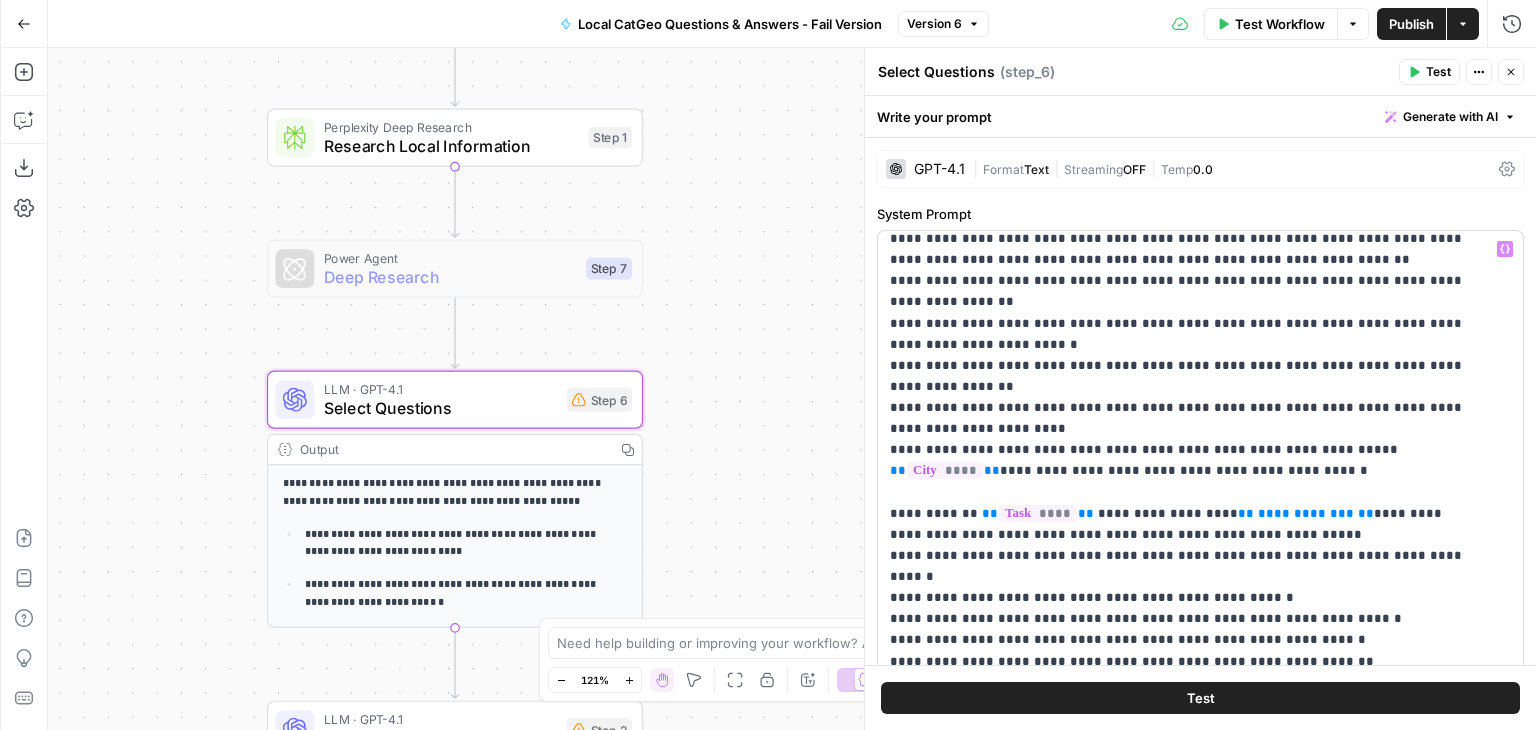 scroll, scrollTop: 257, scrollLeft: 0, axis: vertical 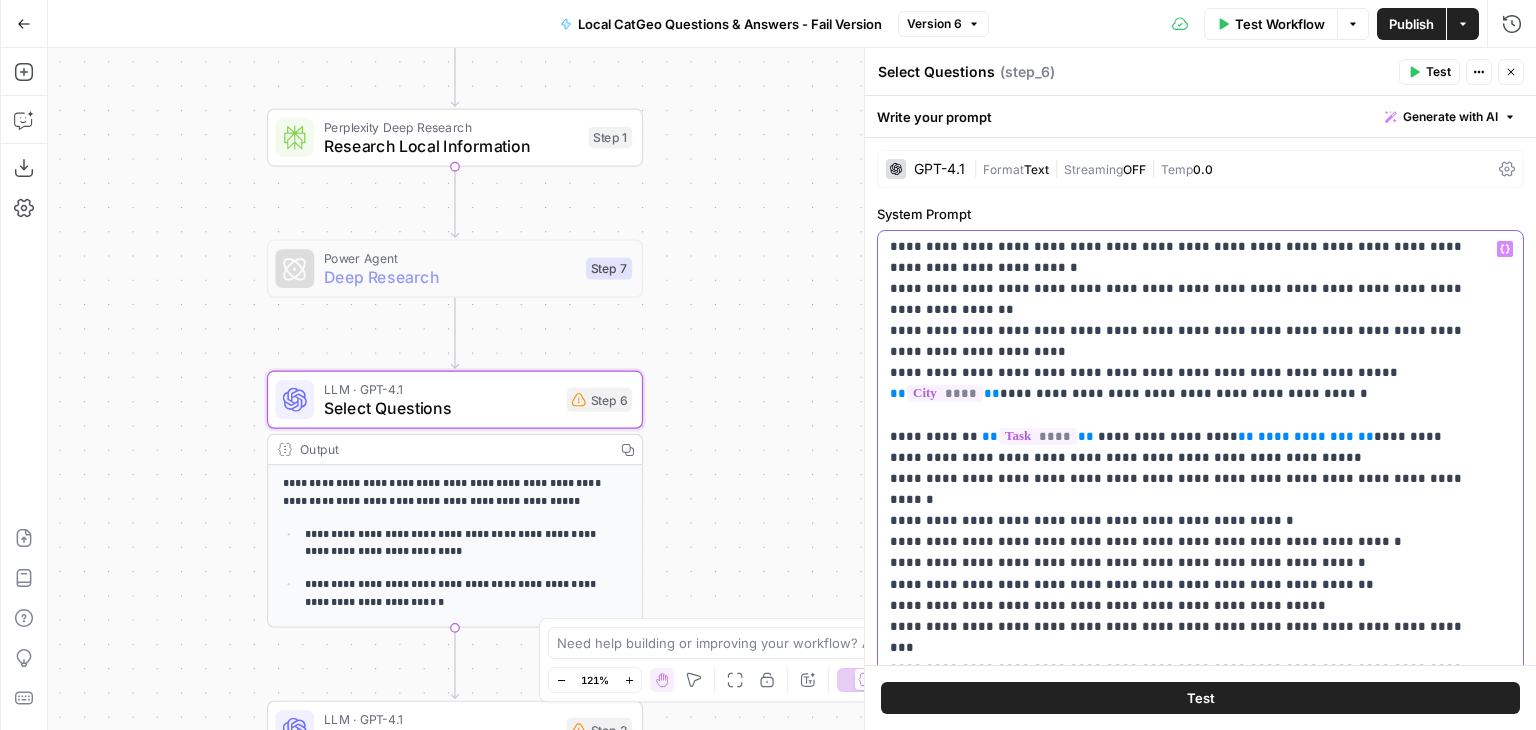 click on "**********" at bounding box center (1306, 436) 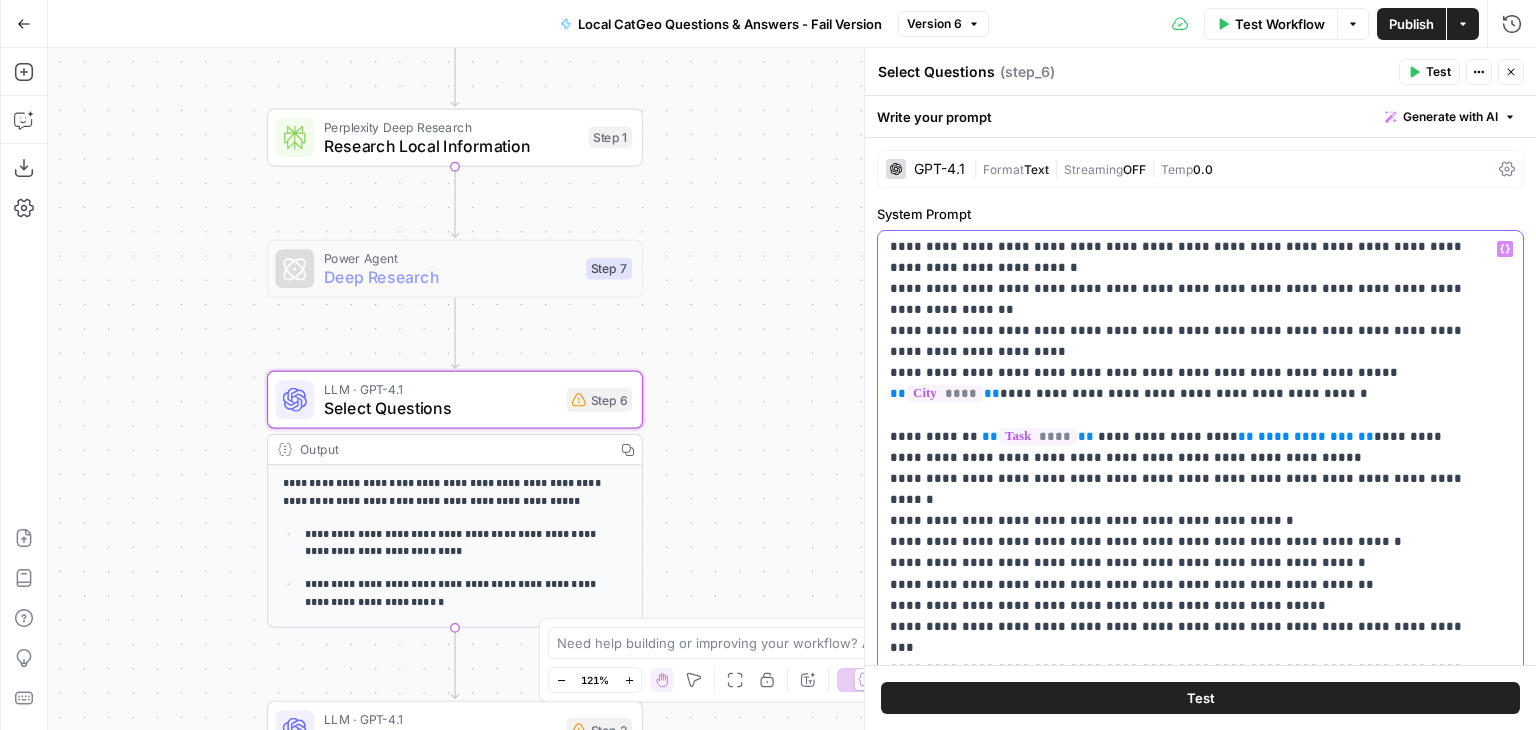 scroll, scrollTop: 257, scrollLeft: 0, axis: vertical 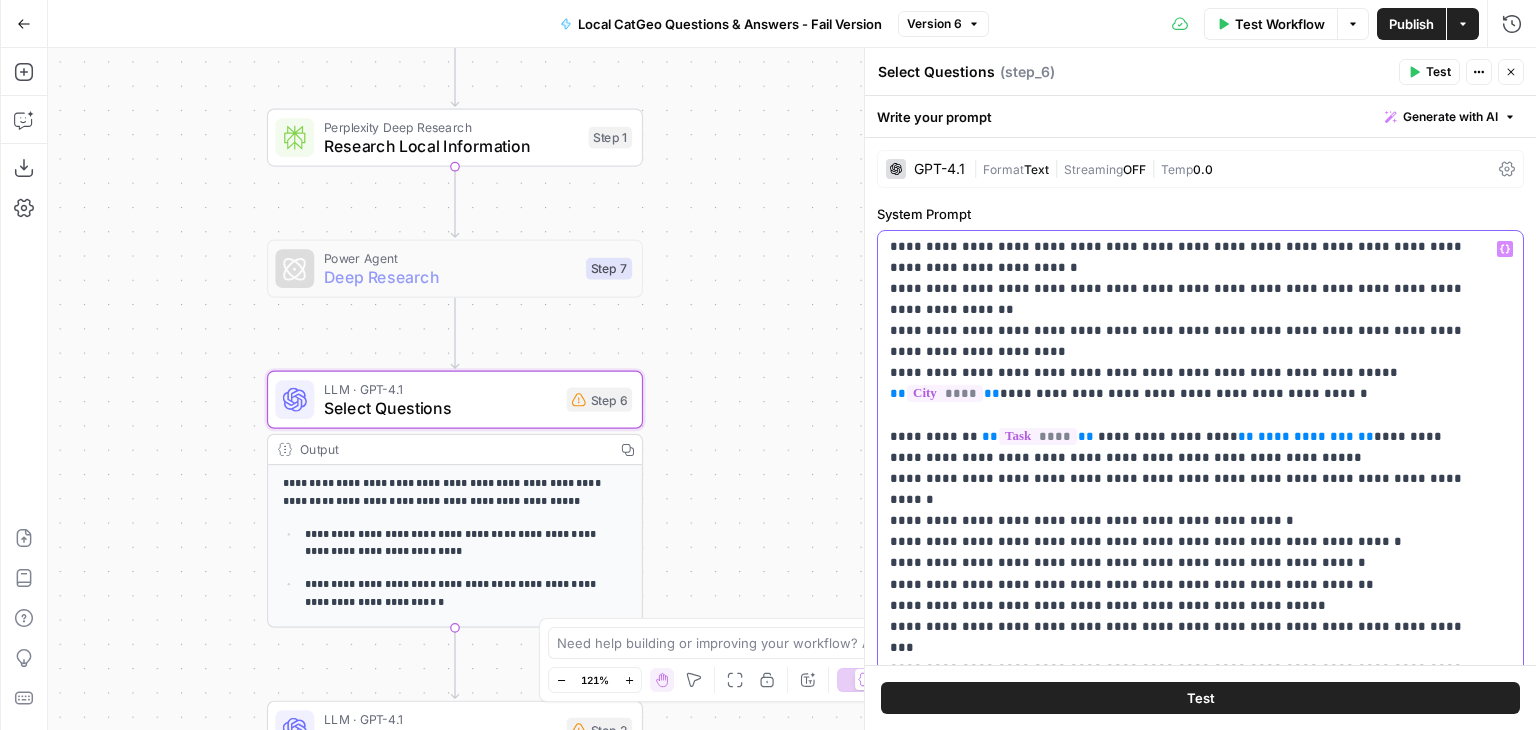 type 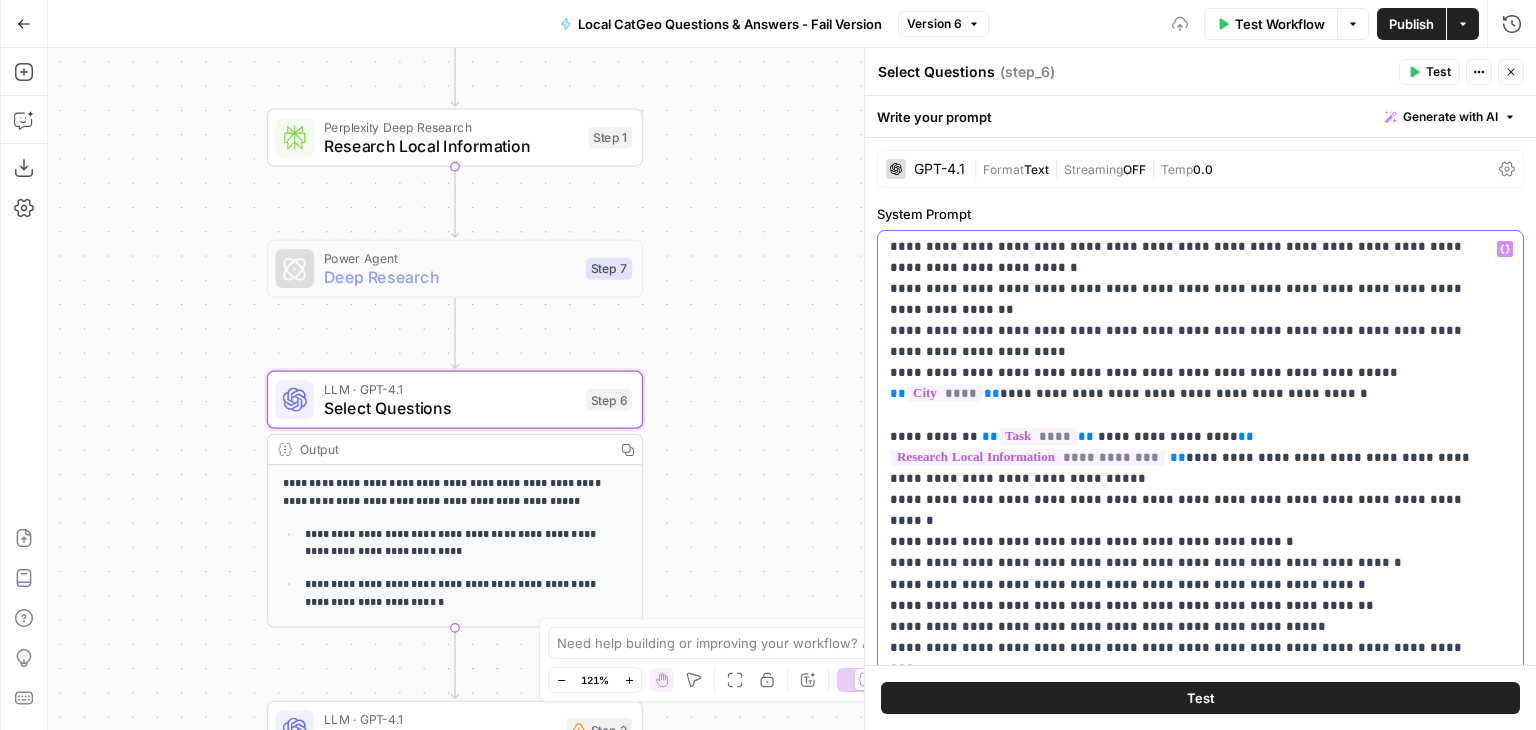 click on "**********" at bounding box center [1185, 510] 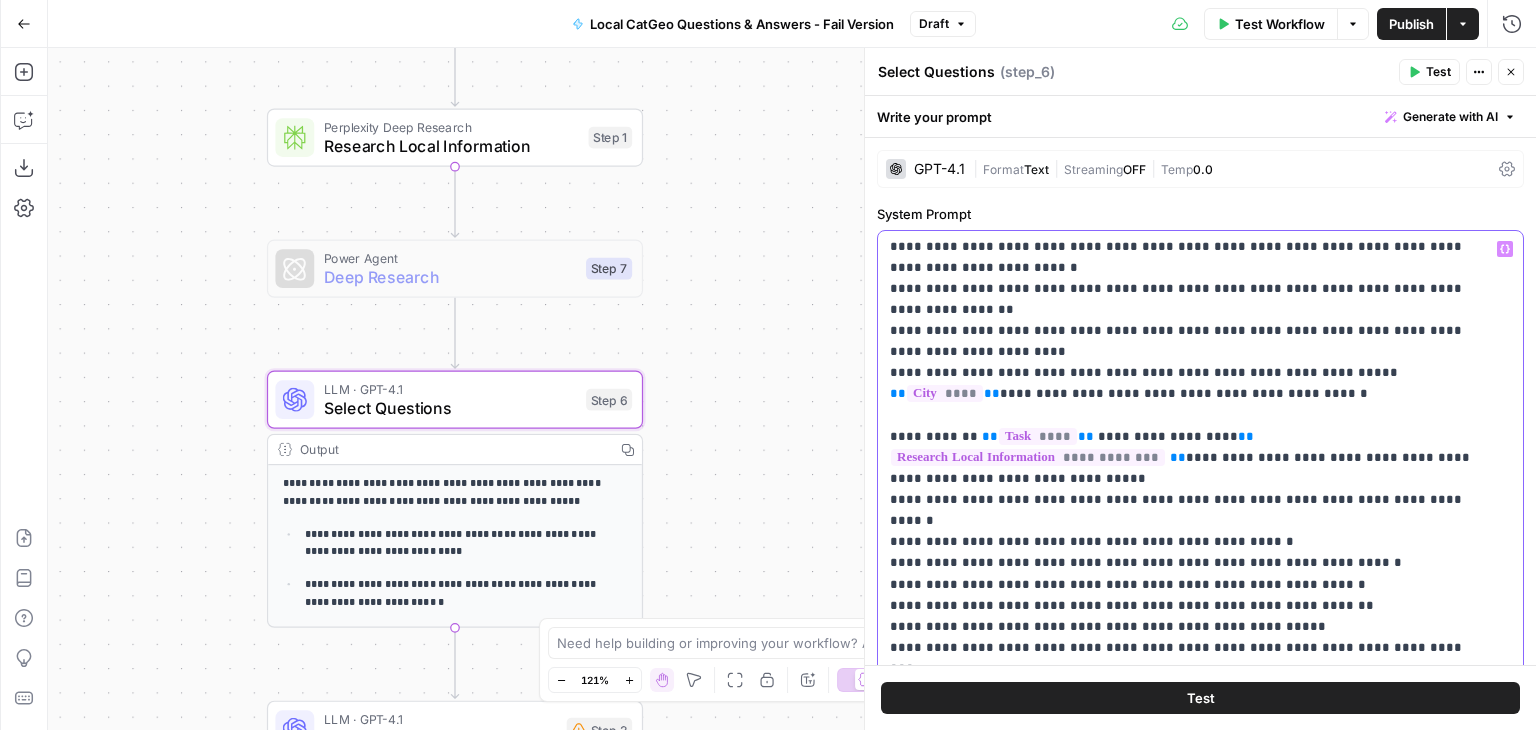 scroll, scrollTop: 144, scrollLeft: 0, axis: vertical 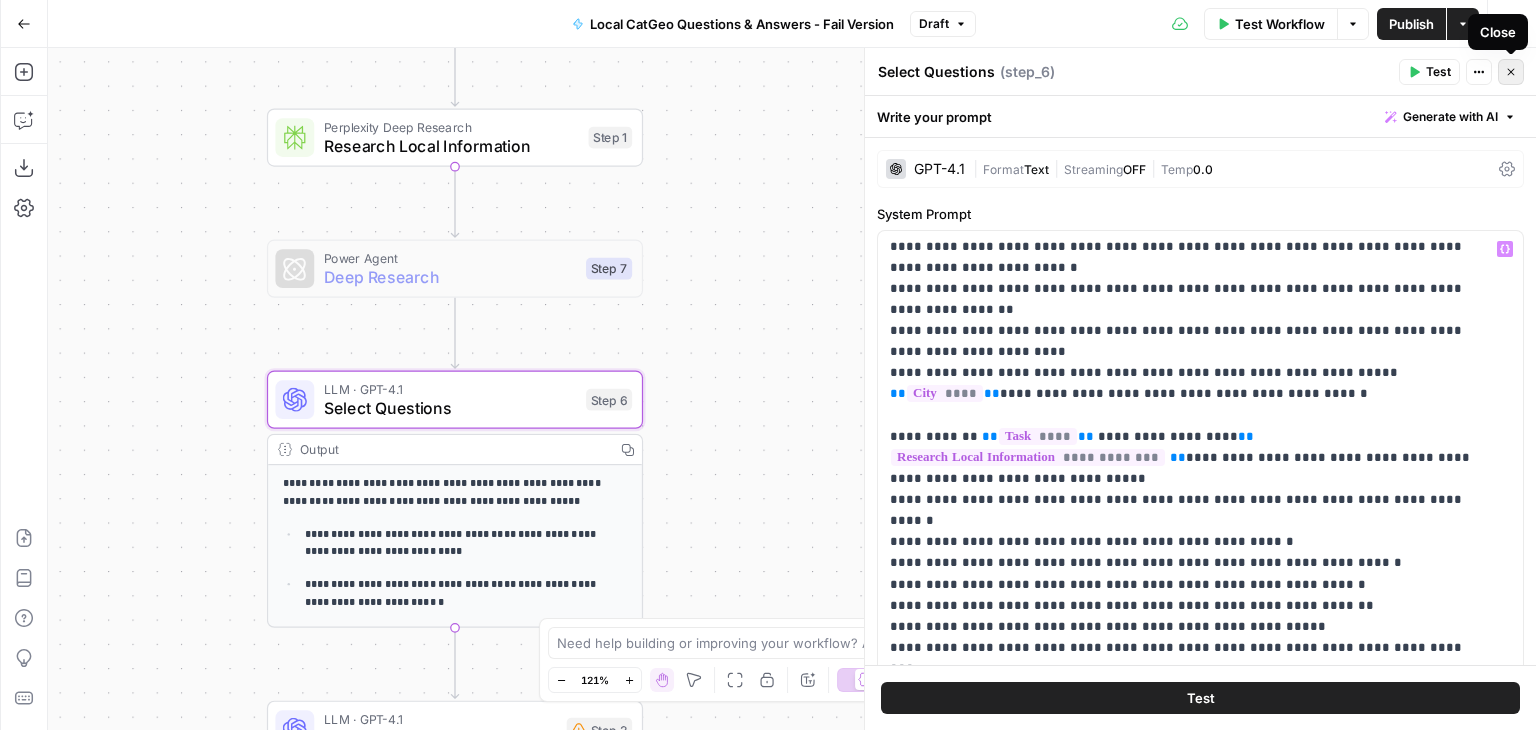 click 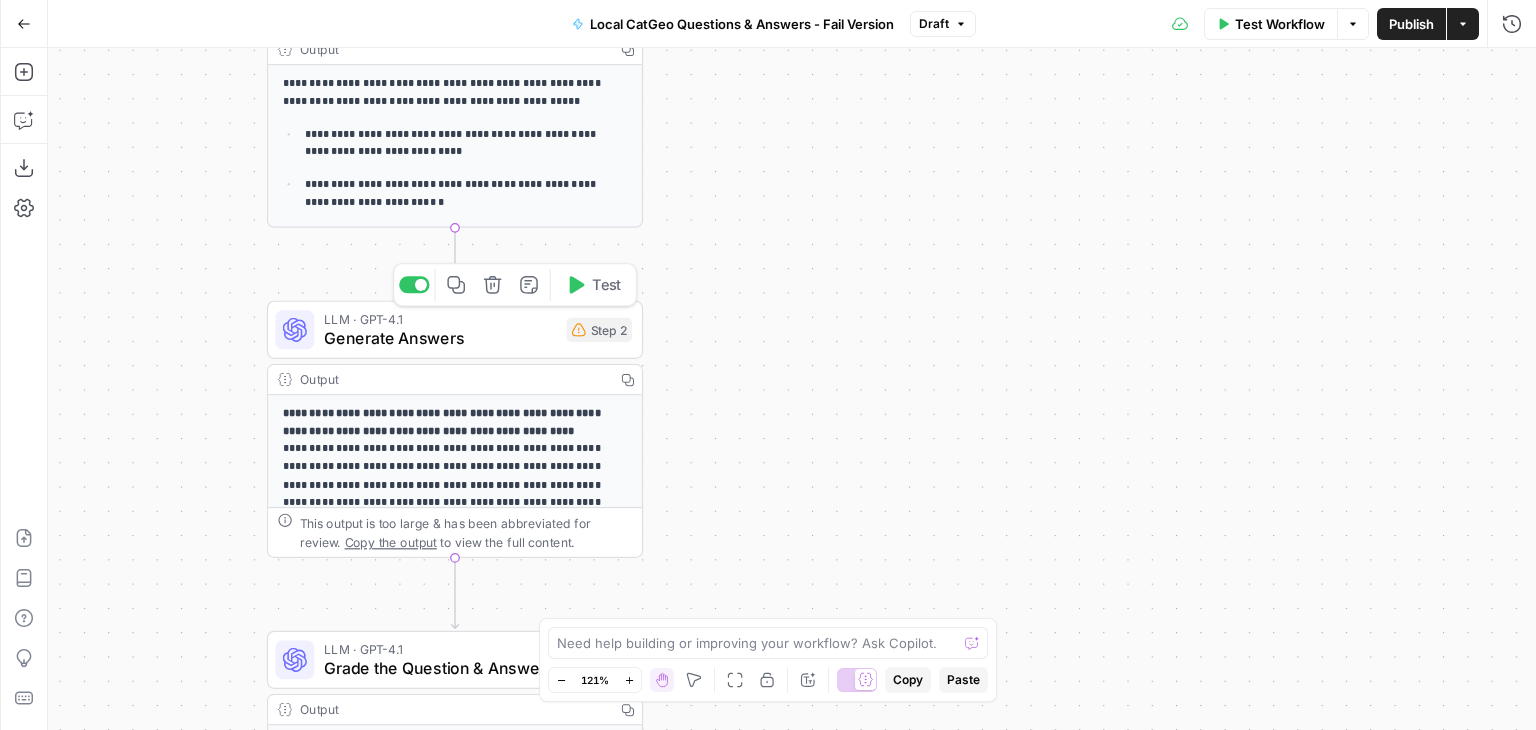 click on "Generate Answers" at bounding box center [440, 338] 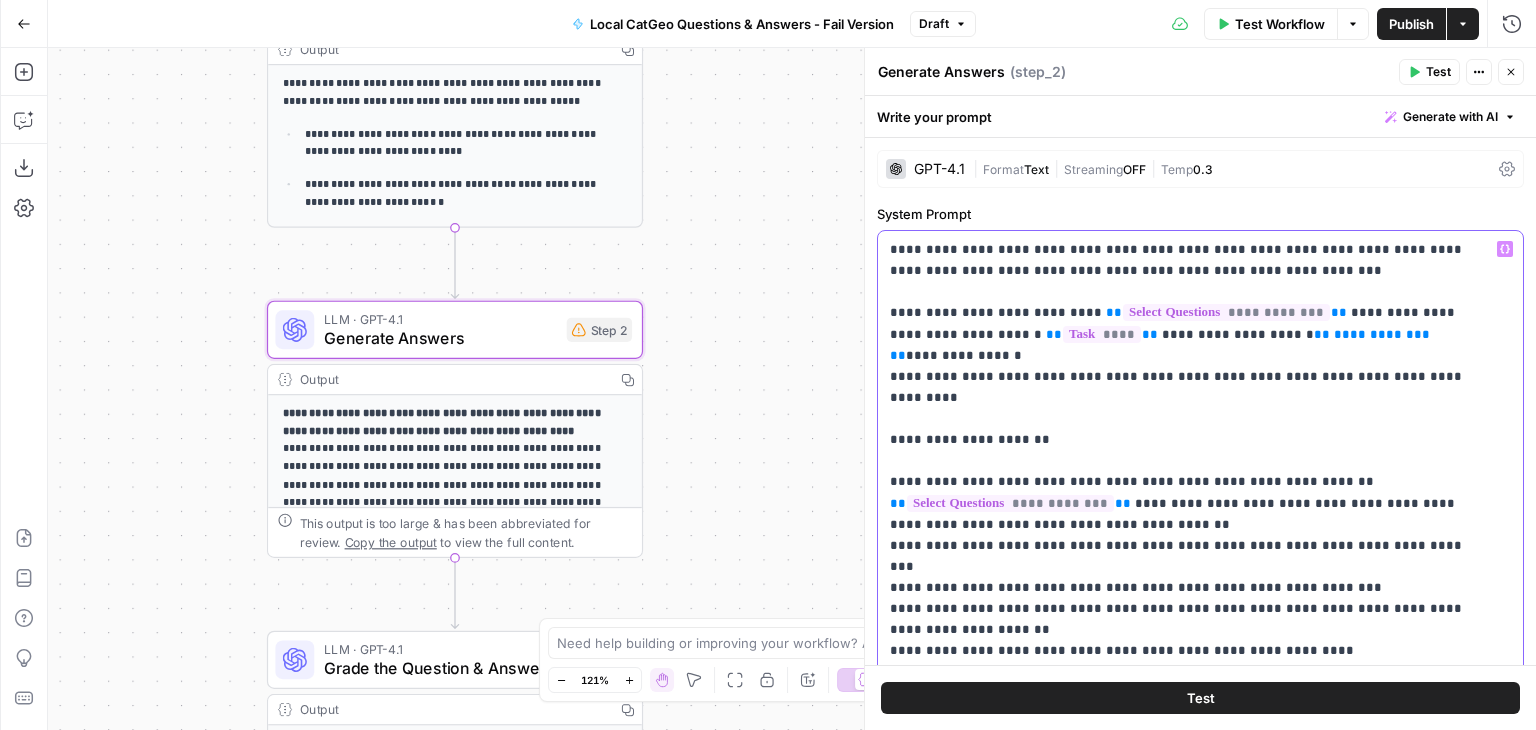click on "**********" at bounding box center (1382, 334) 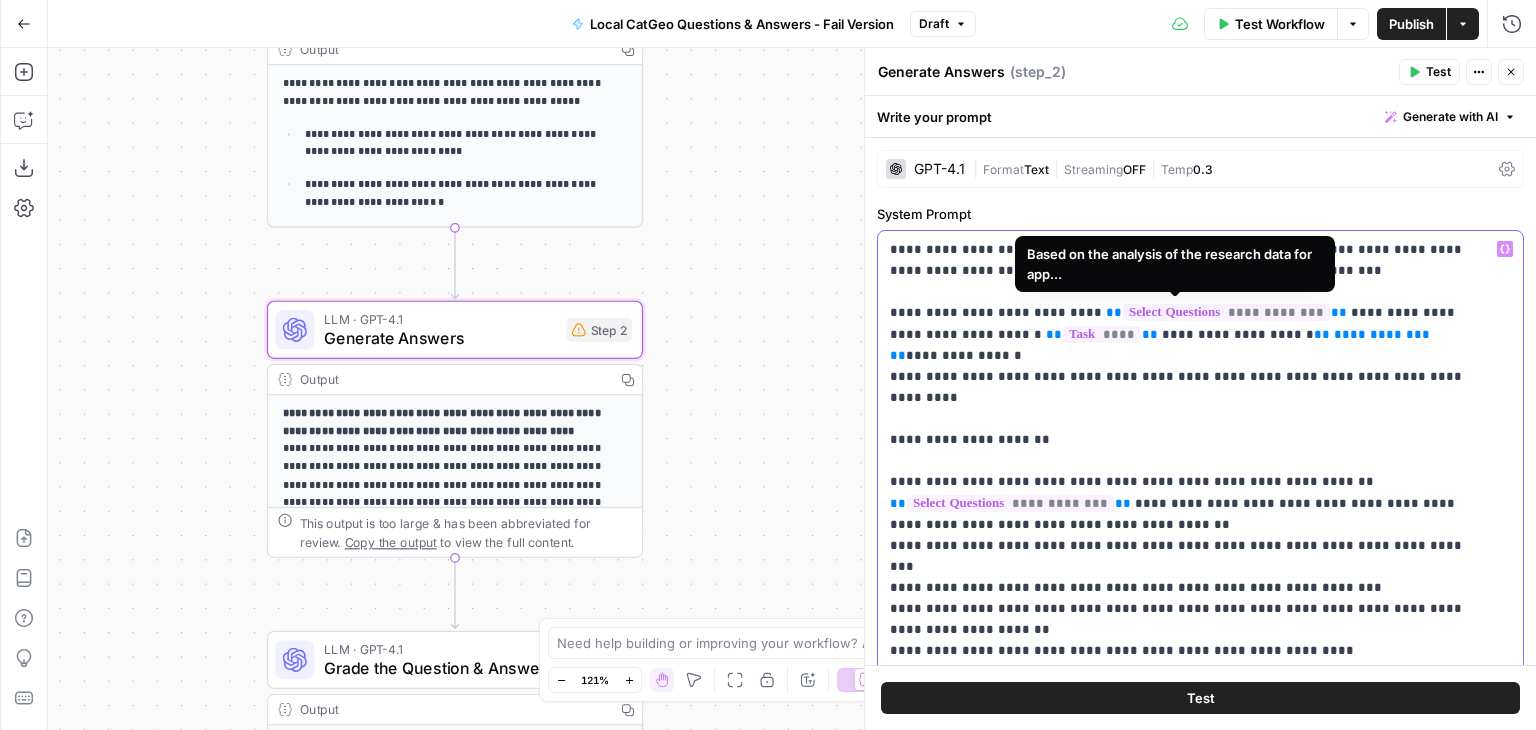 type 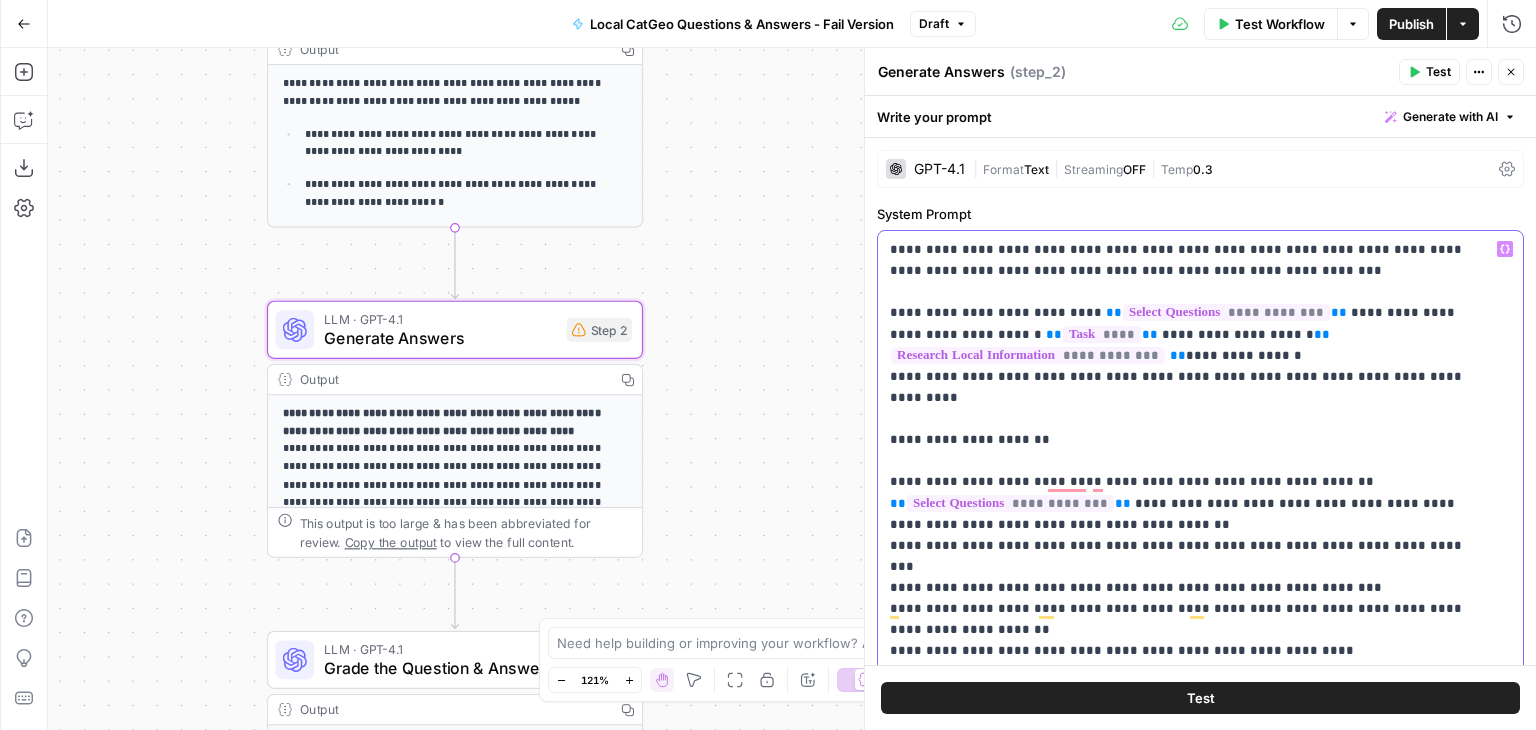scroll, scrollTop: 200, scrollLeft: 0, axis: vertical 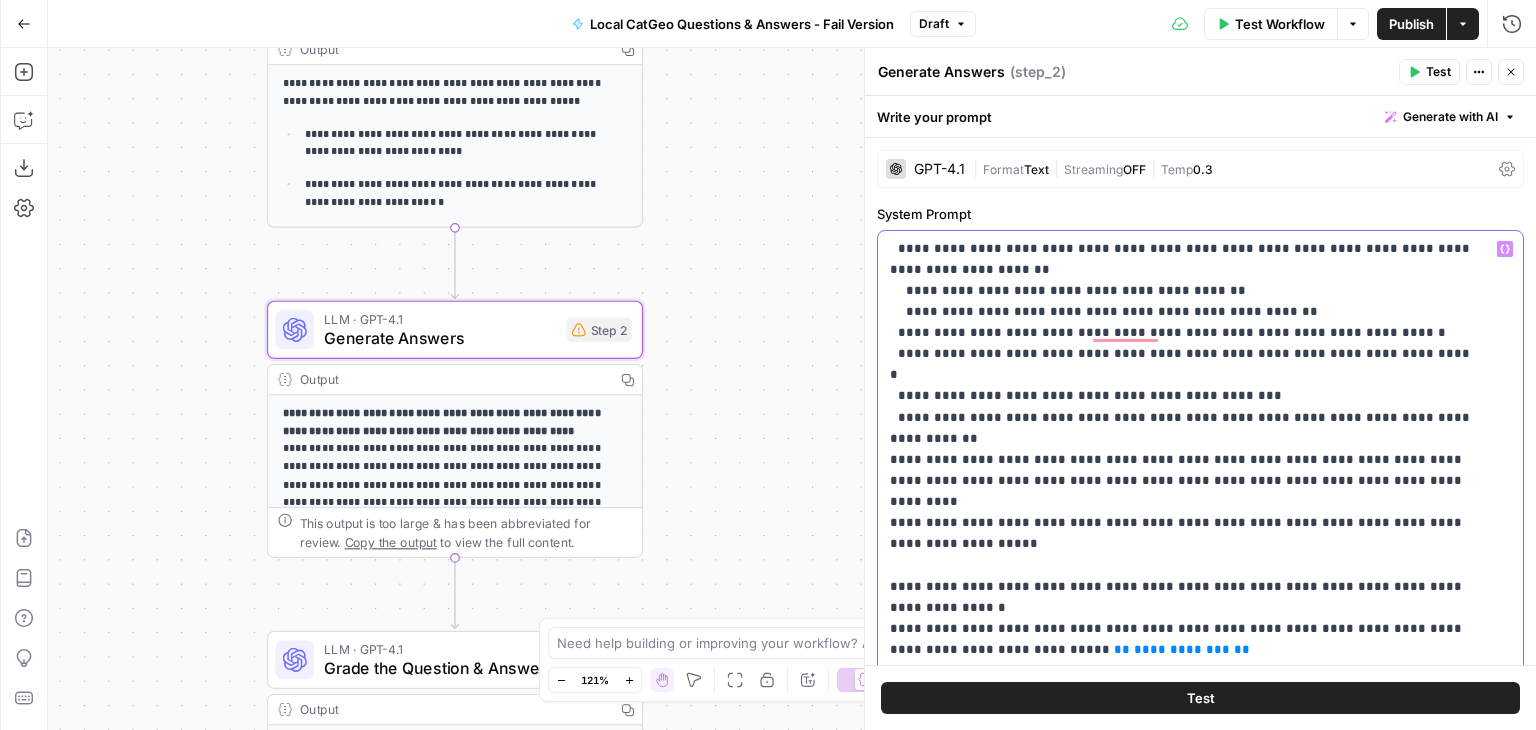 click on "**********" at bounding box center [1182, 649] 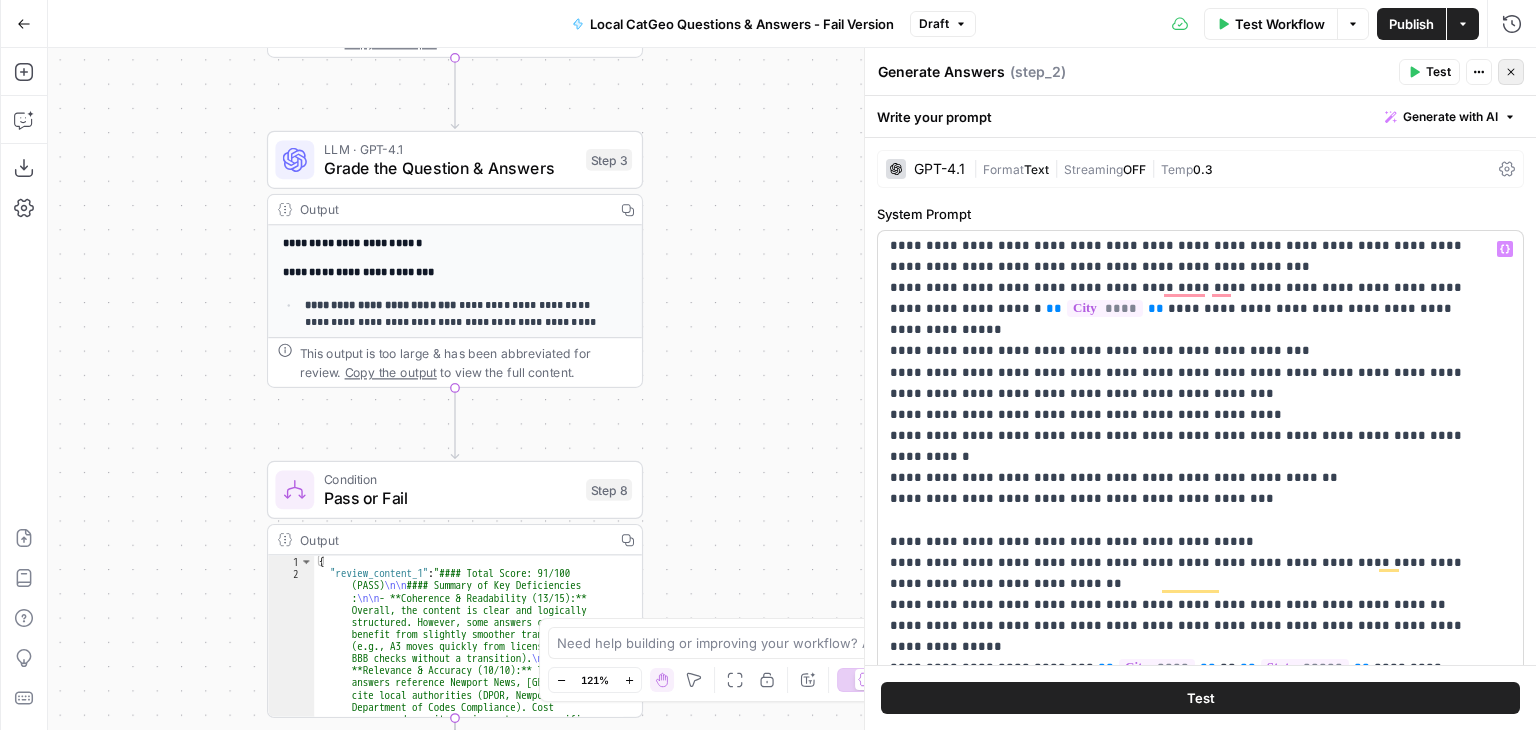 click 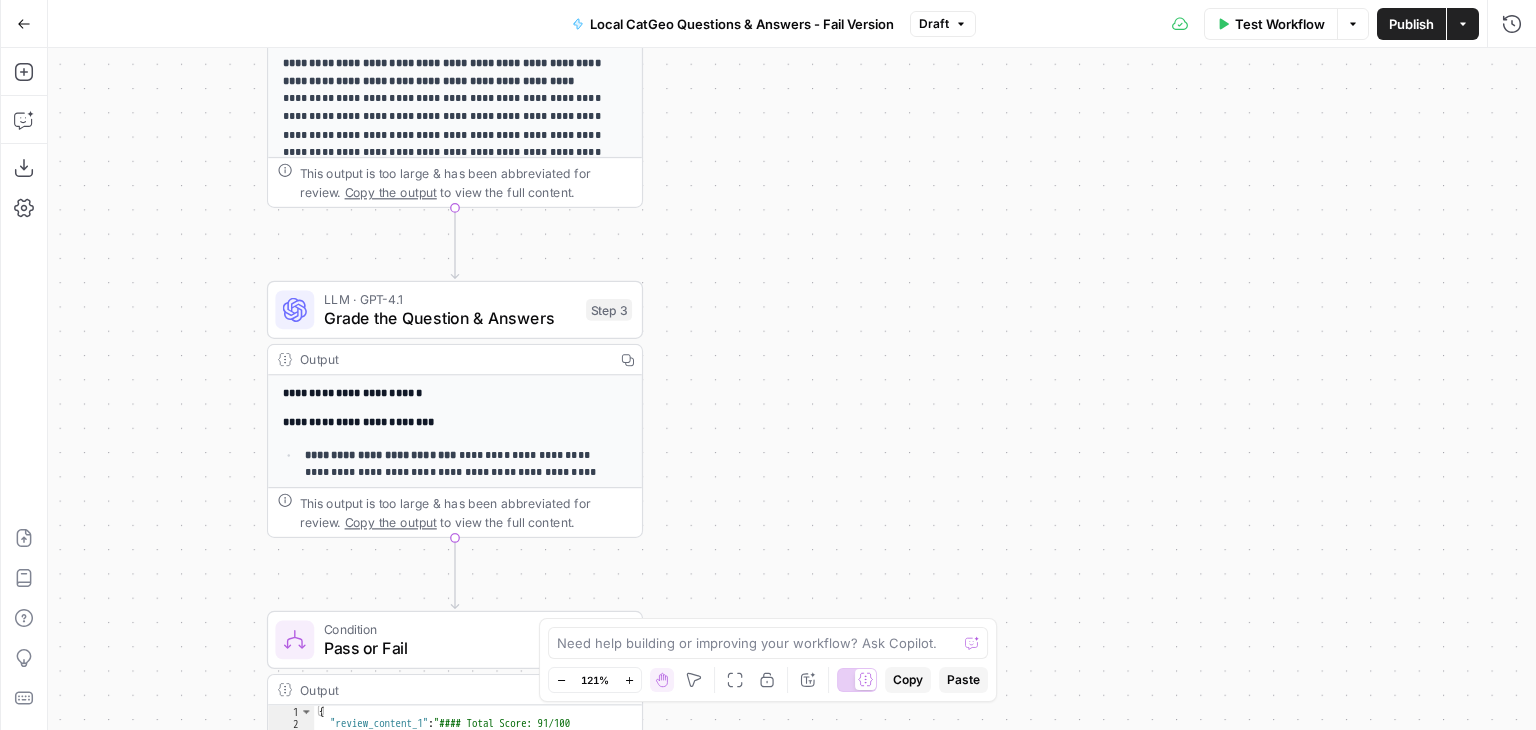 click on "**********" at bounding box center [792, 389] 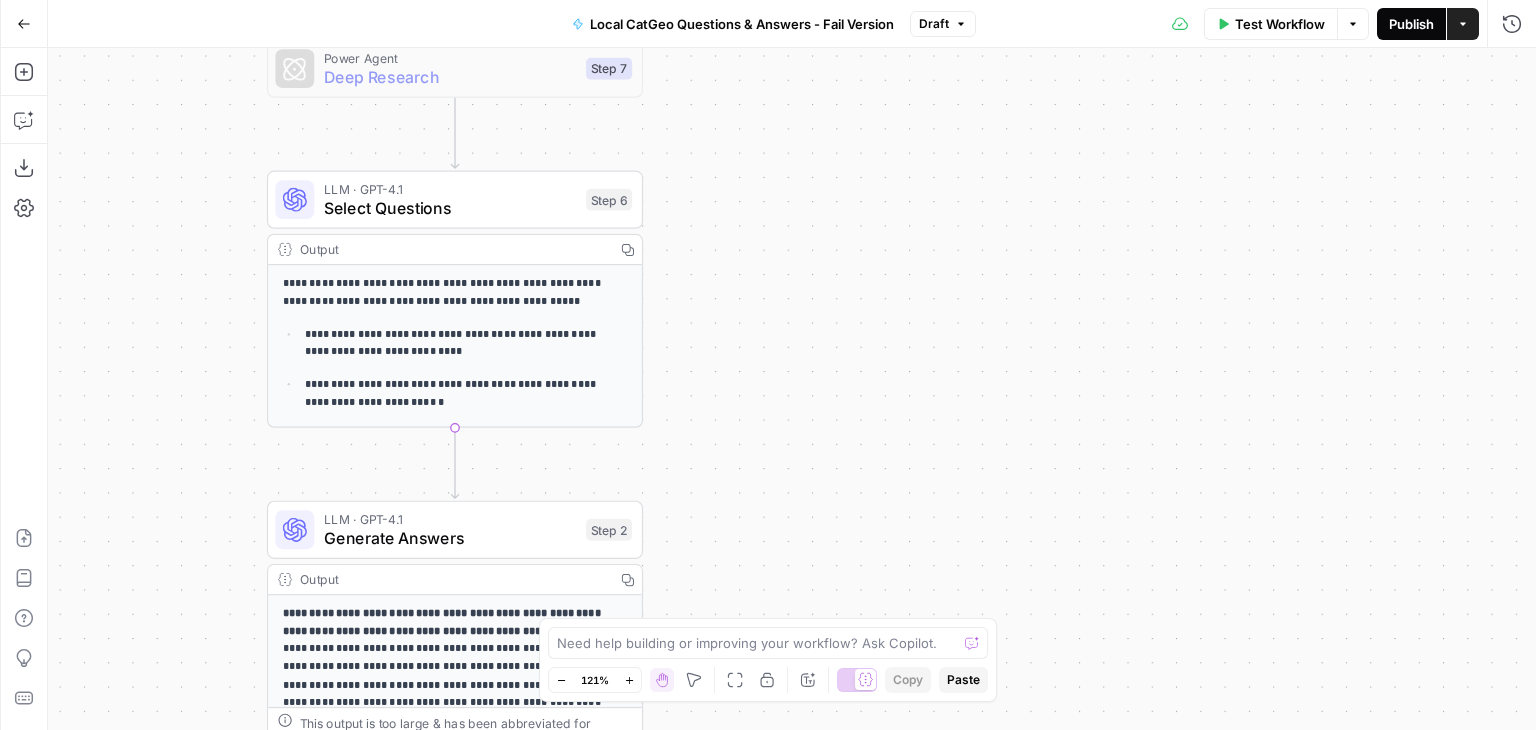 click on "Publish" at bounding box center (1411, 24) 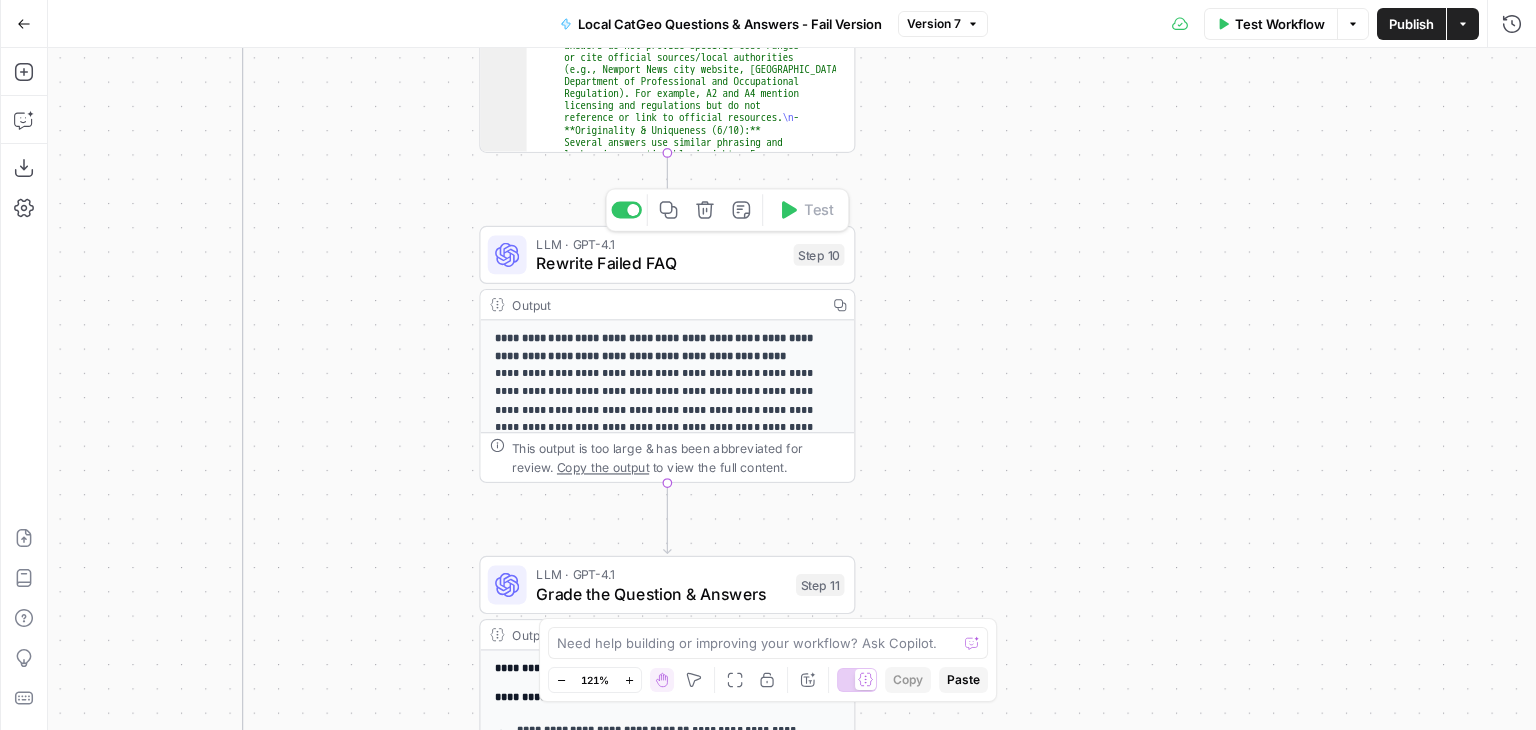 click on "Rewrite Failed FAQ" at bounding box center (660, 263) 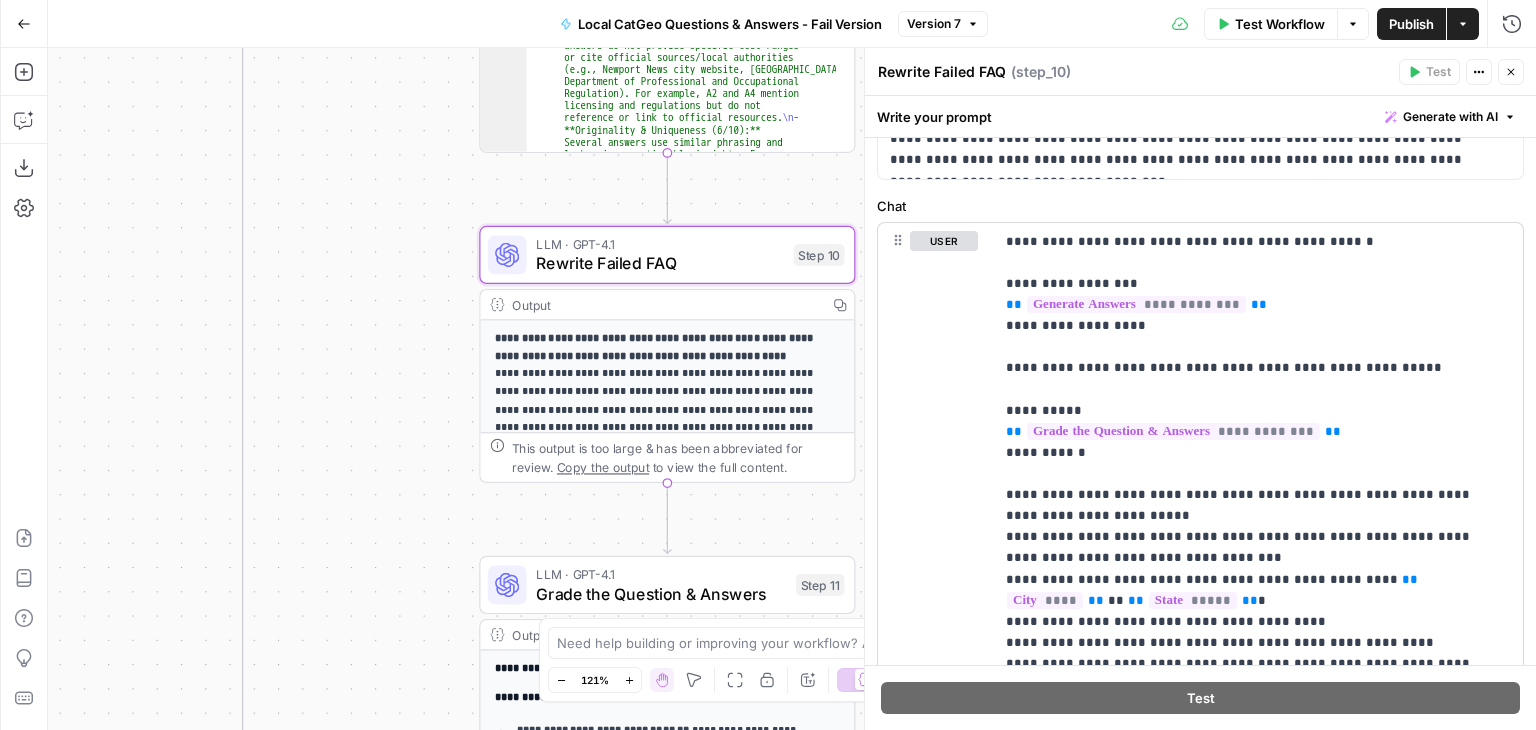 scroll, scrollTop: 400, scrollLeft: 0, axis: vertical 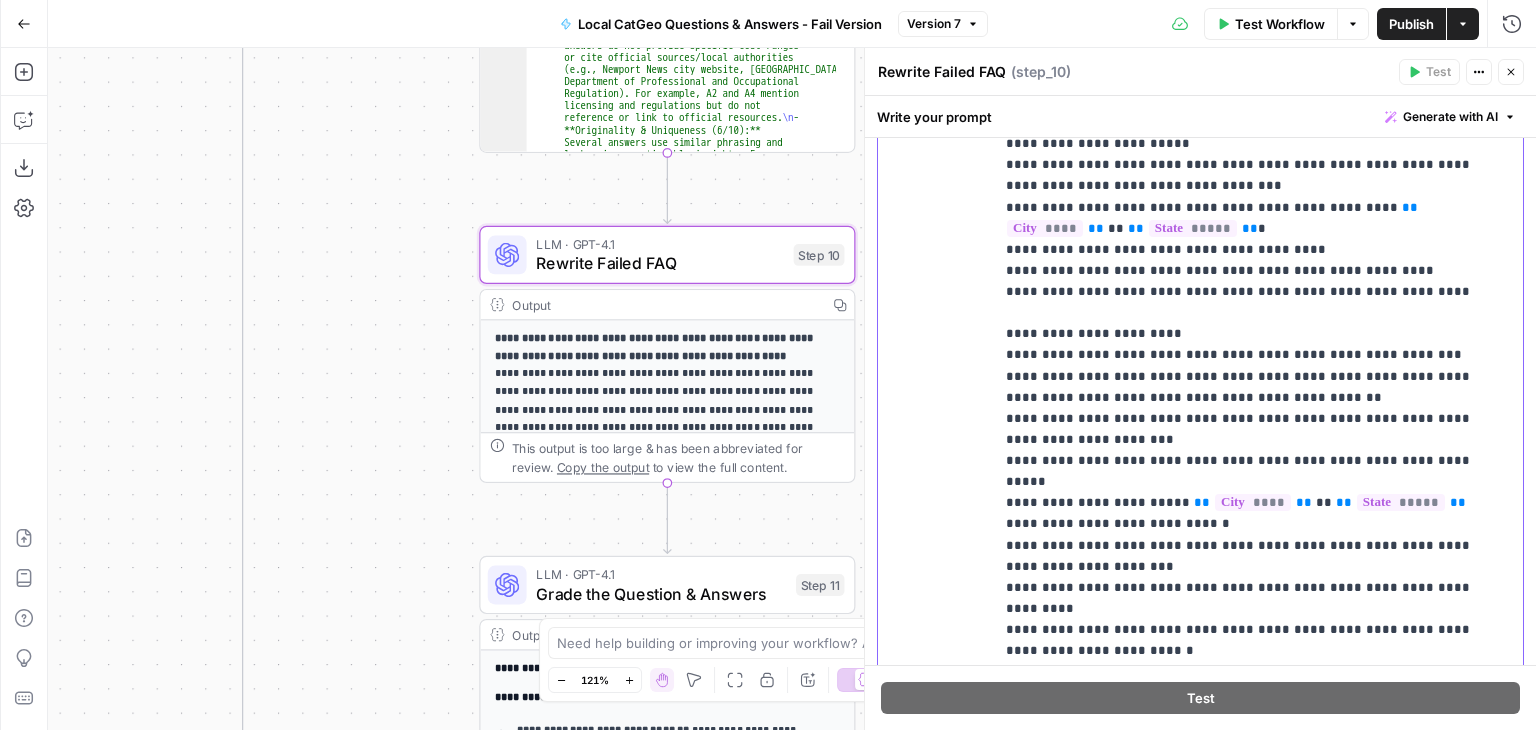 click on "**********" at bounding box center (1243, 271) 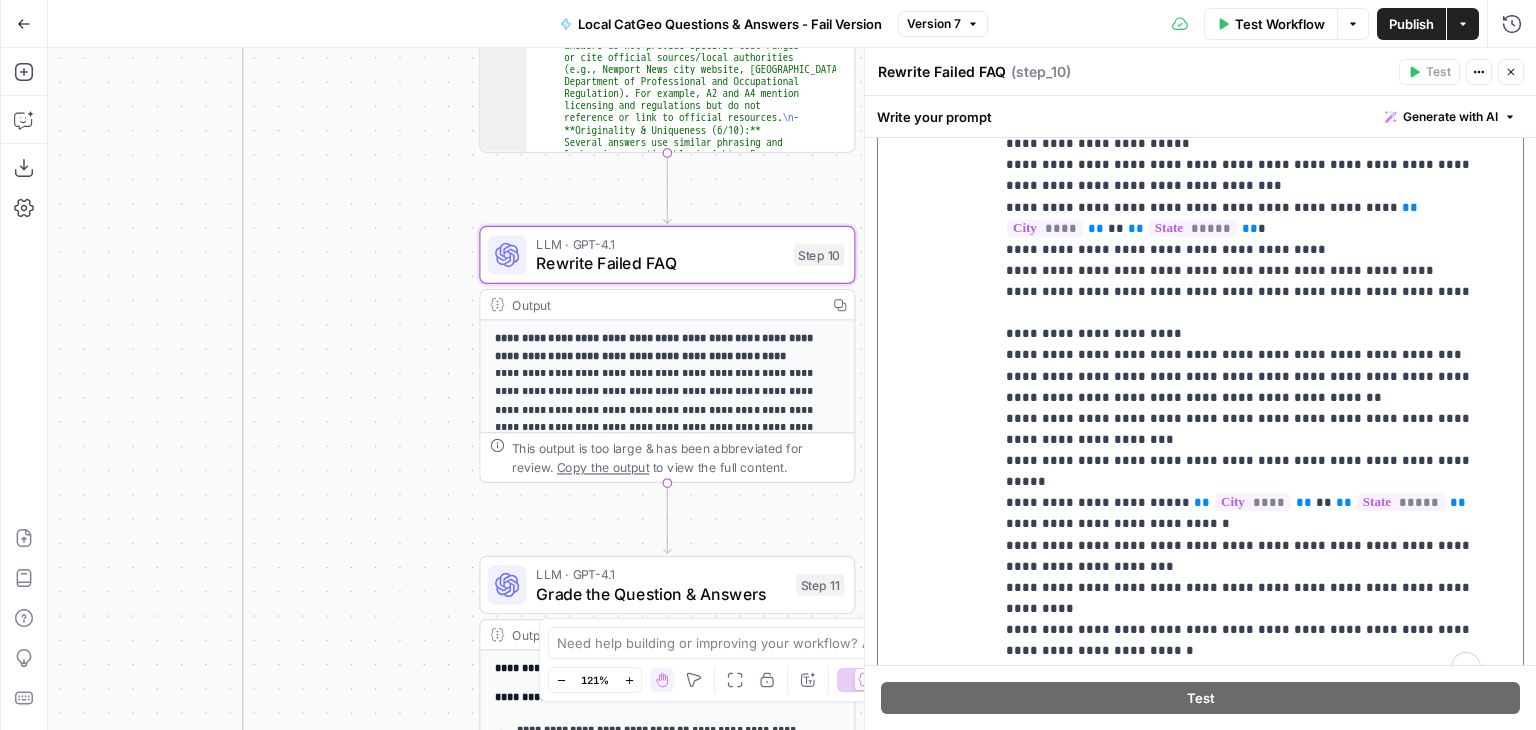 scroll, scrollTop: 25, scrollLeft: 0, axis: vertical 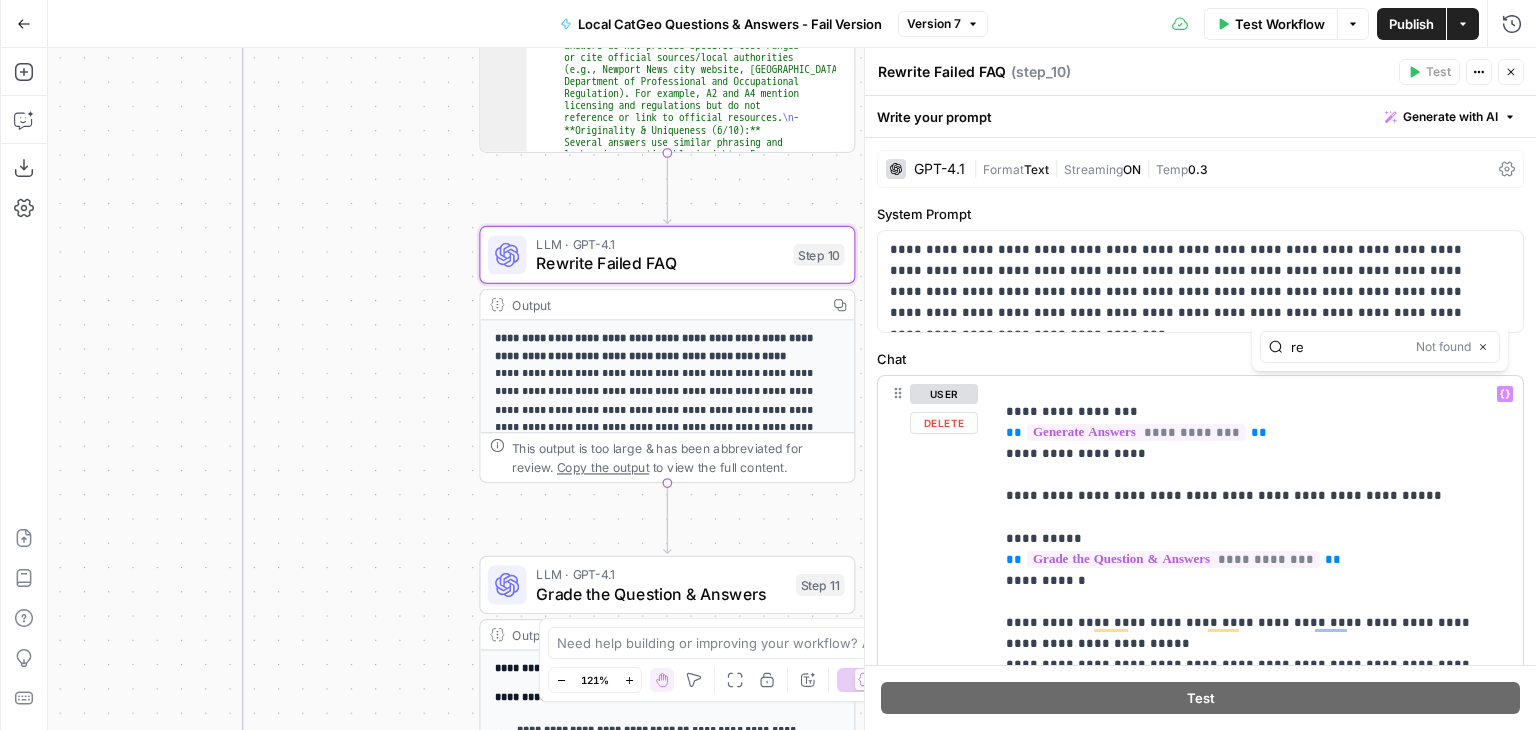 type on "r" 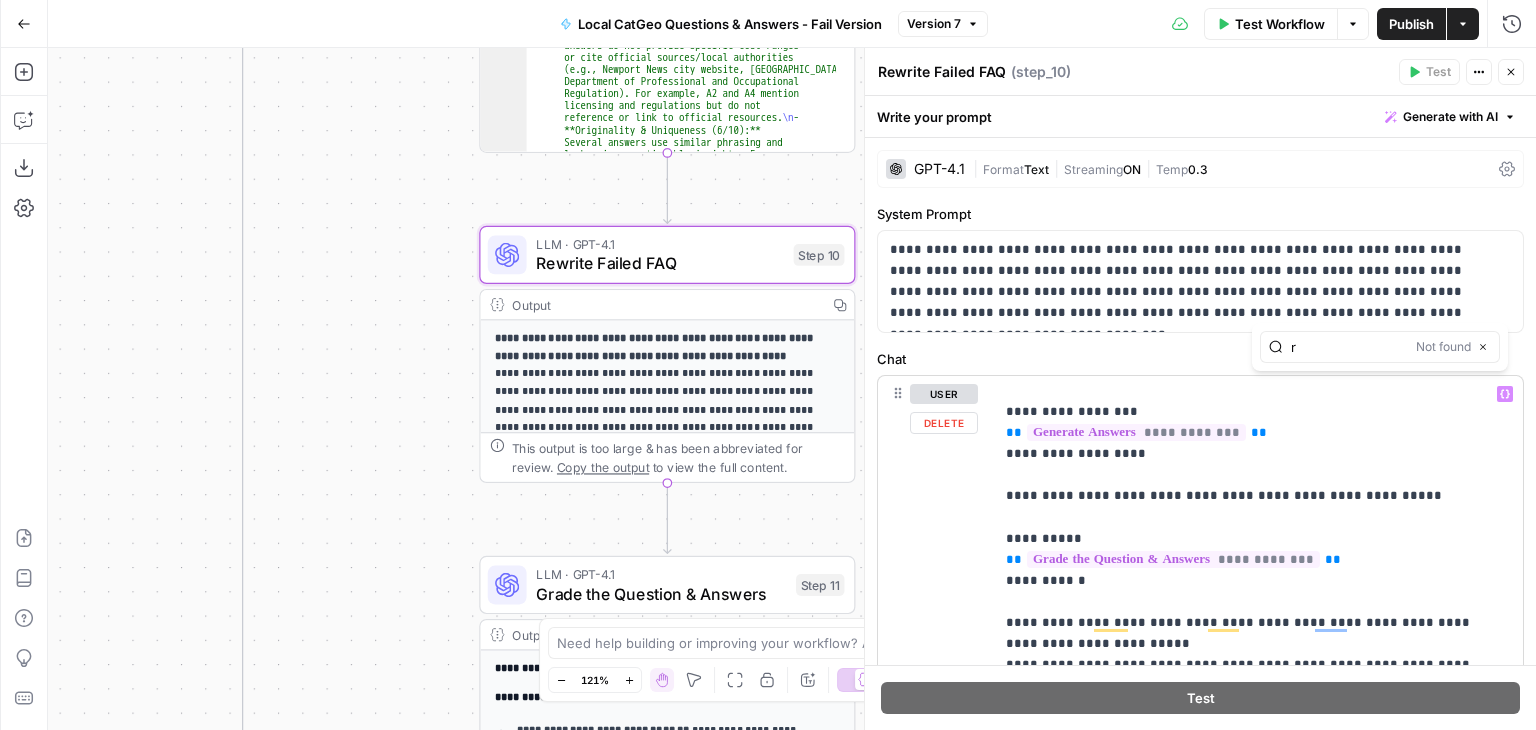 type 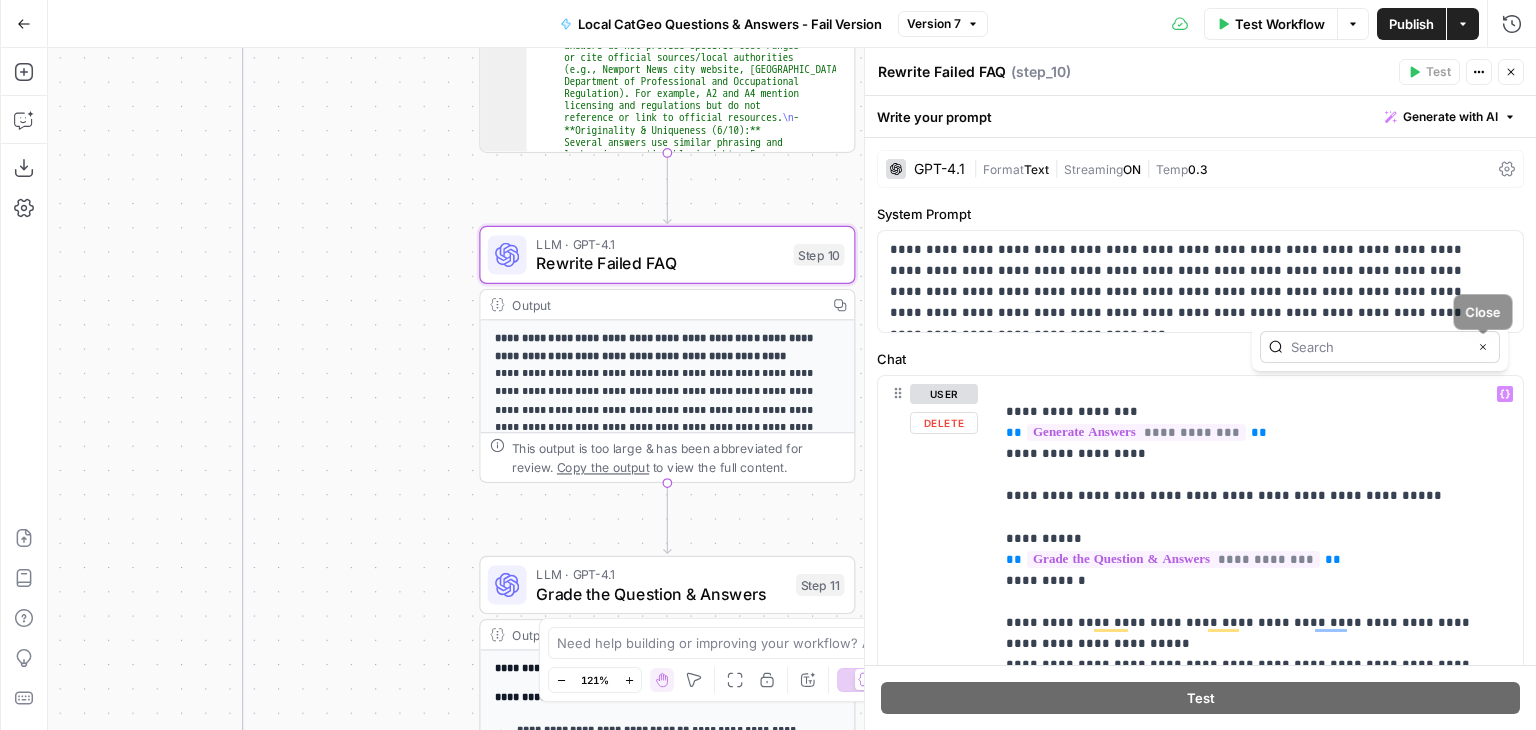 click on "Close" at bounding box center (1380, 347) 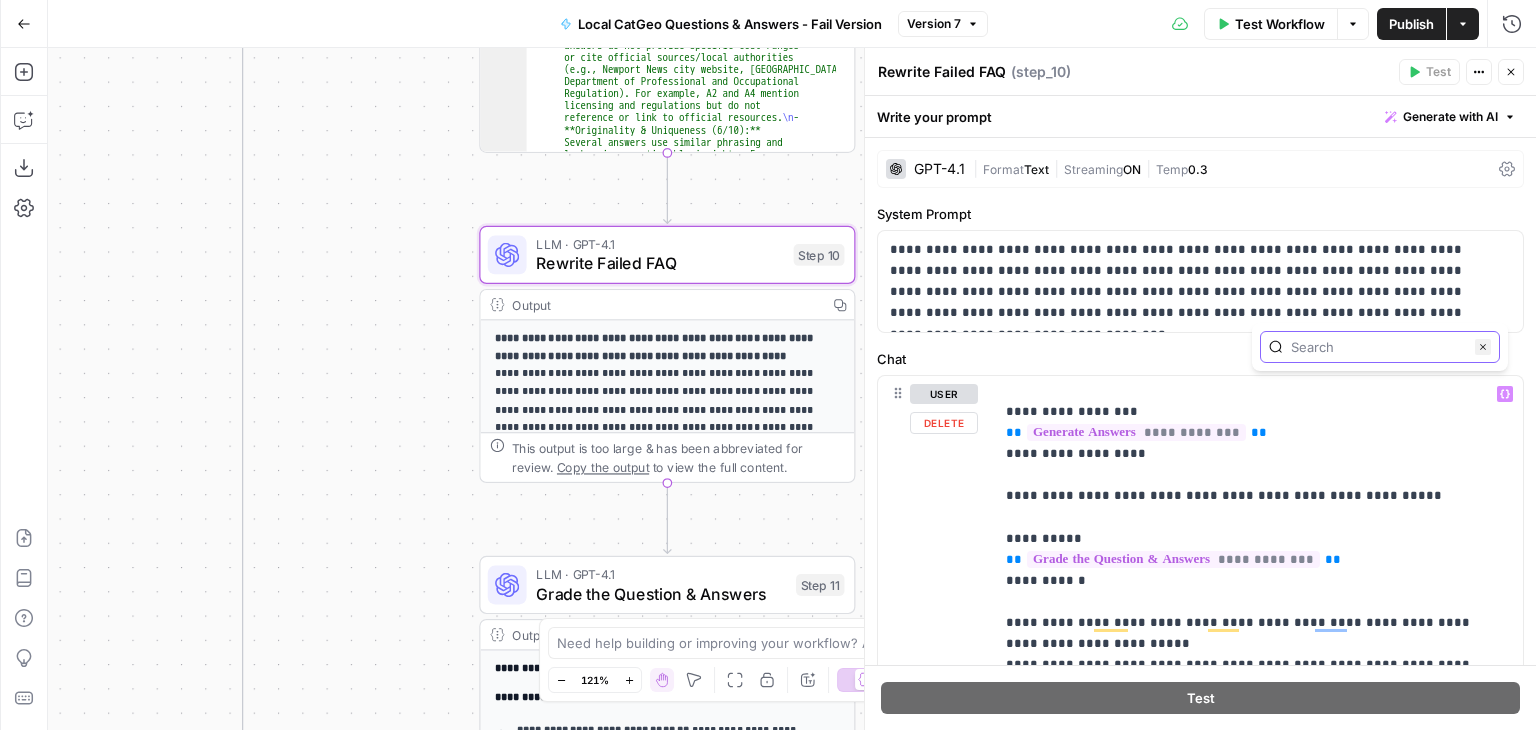 click 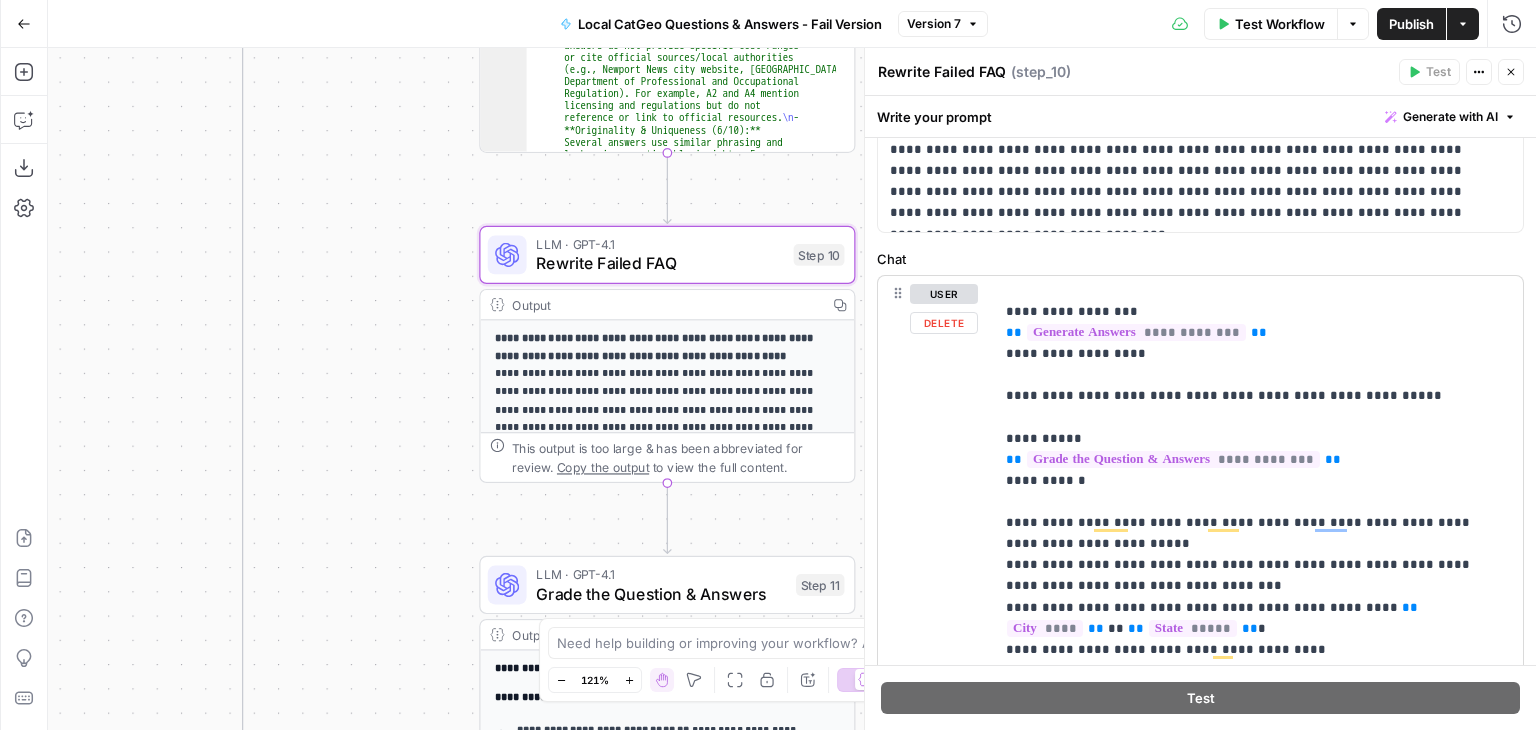 scroll, scrollTop: 500, scrollLeft: 0, axis: vertical 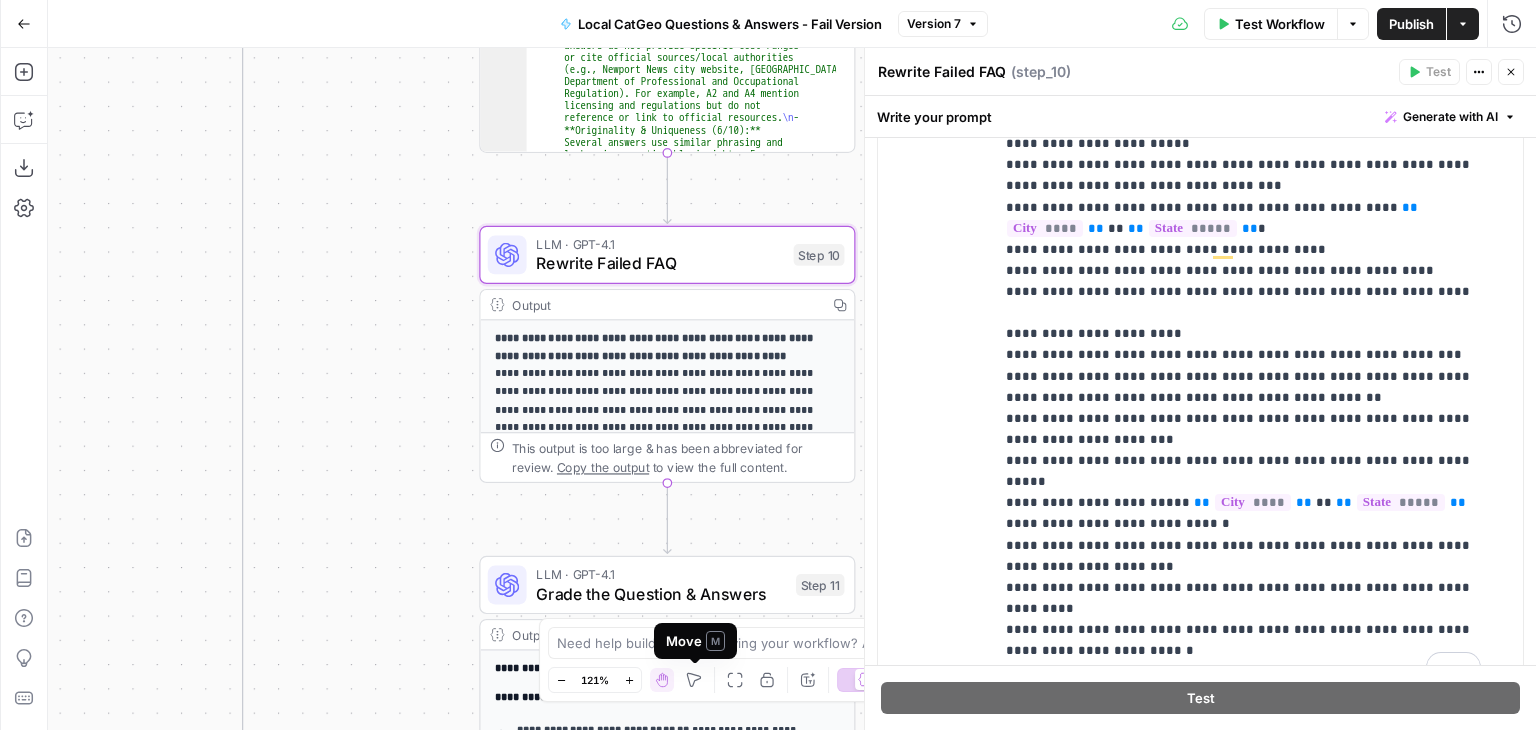 click on "Move M" at bounding box center [695, 641] 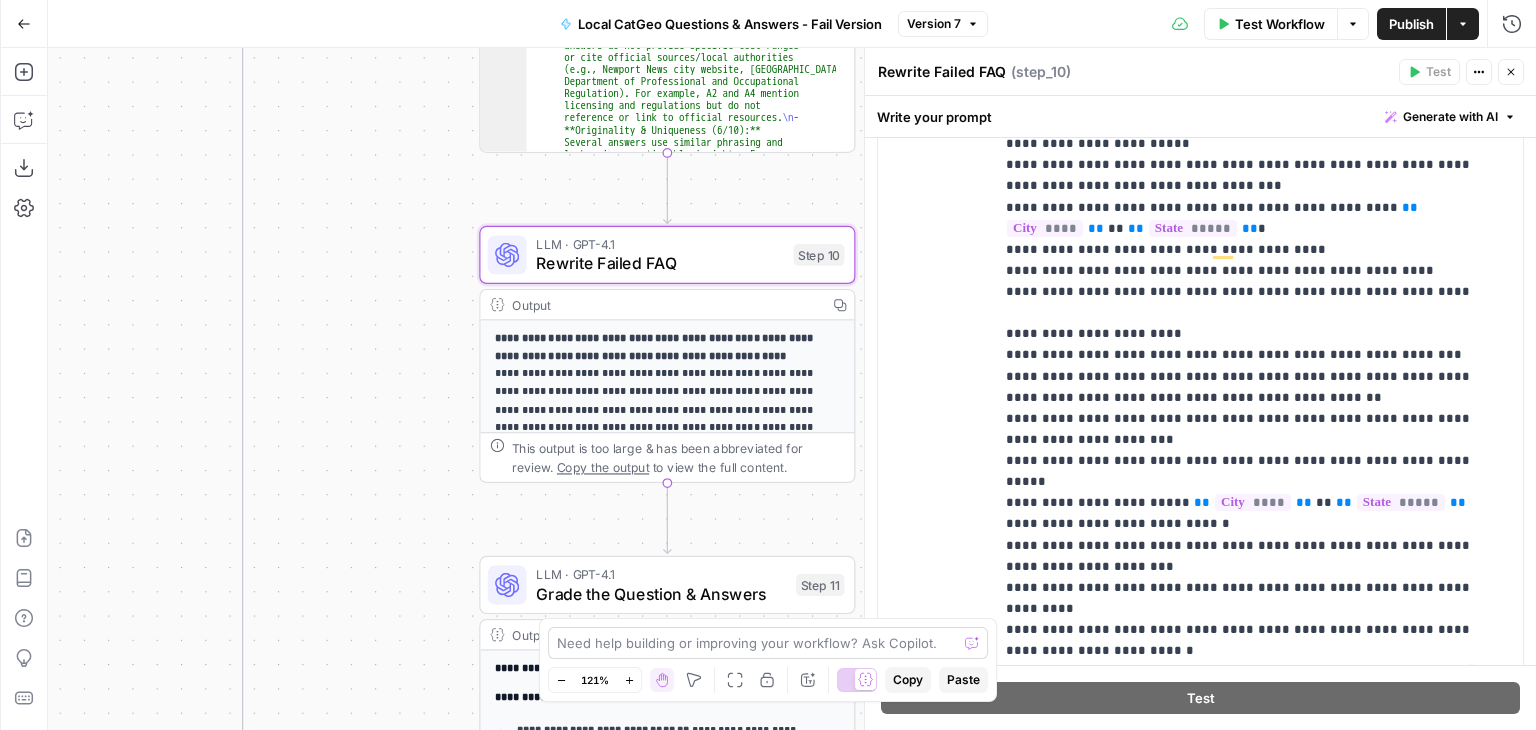 click on "Need help building or improving your workflow? Ask Copilot." at bounding box center [768, 643] 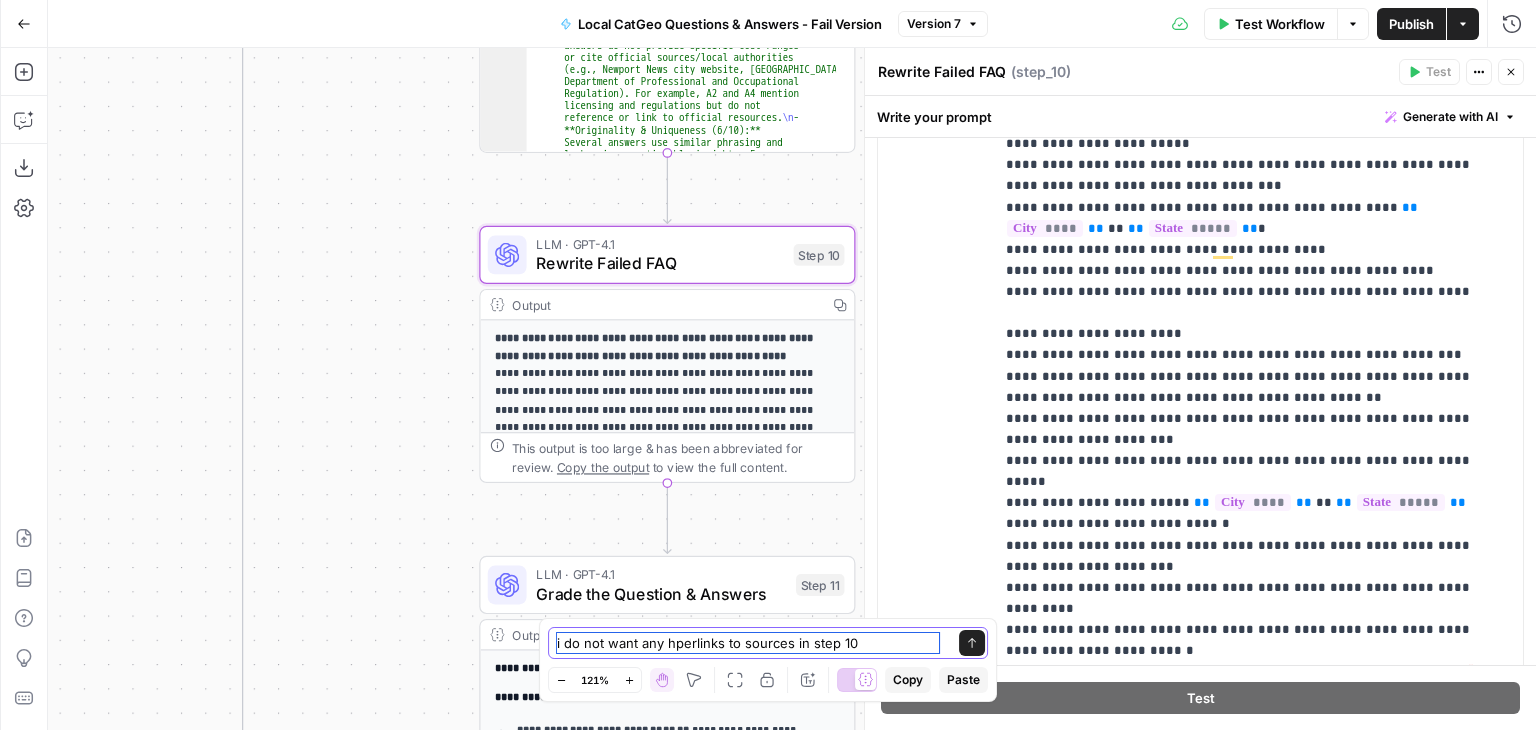 click on "i do not want any hperlinks to sources in step 10" at bounding box center (748, 643) 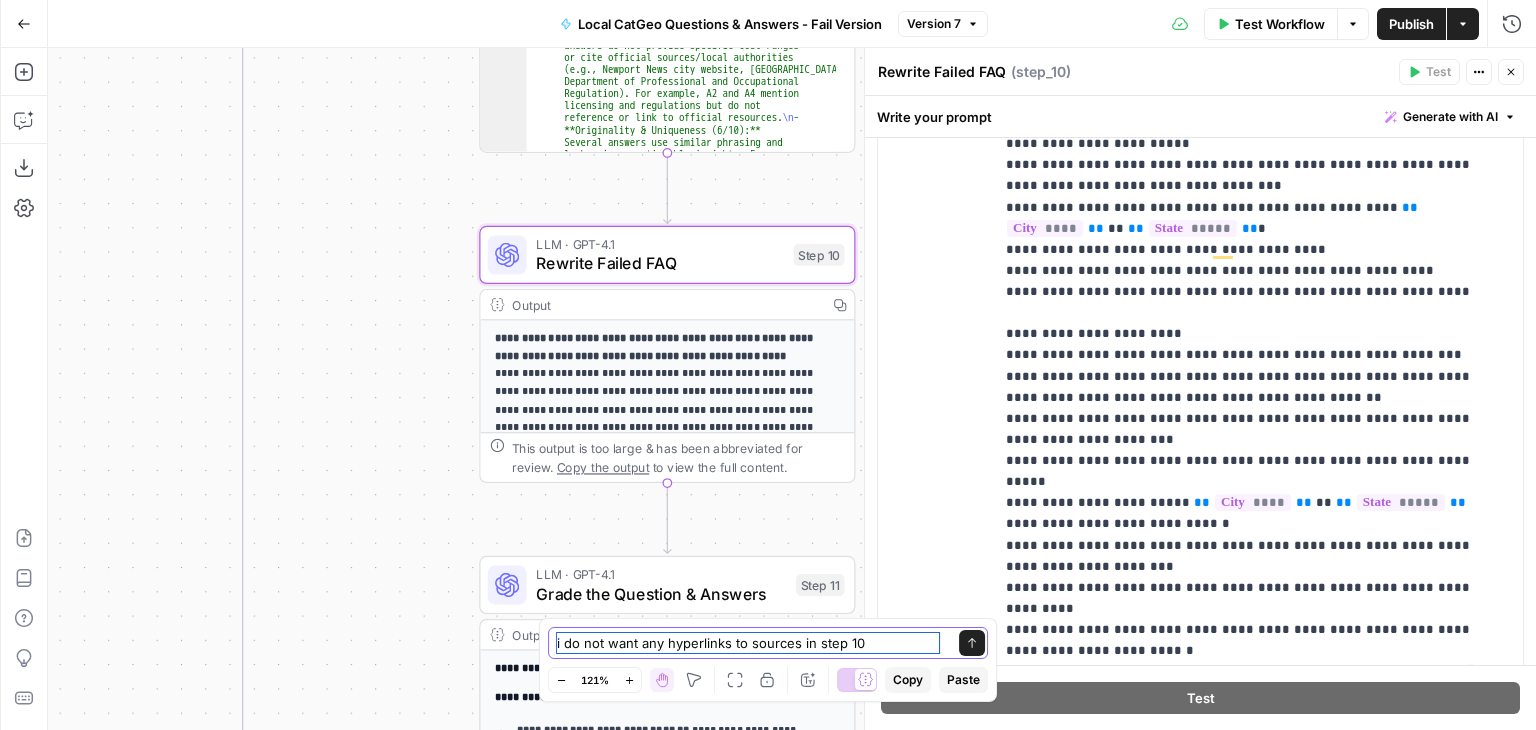click on "i do not want any hyperlinks to sources in step 10" at bounding box center (748, 643) 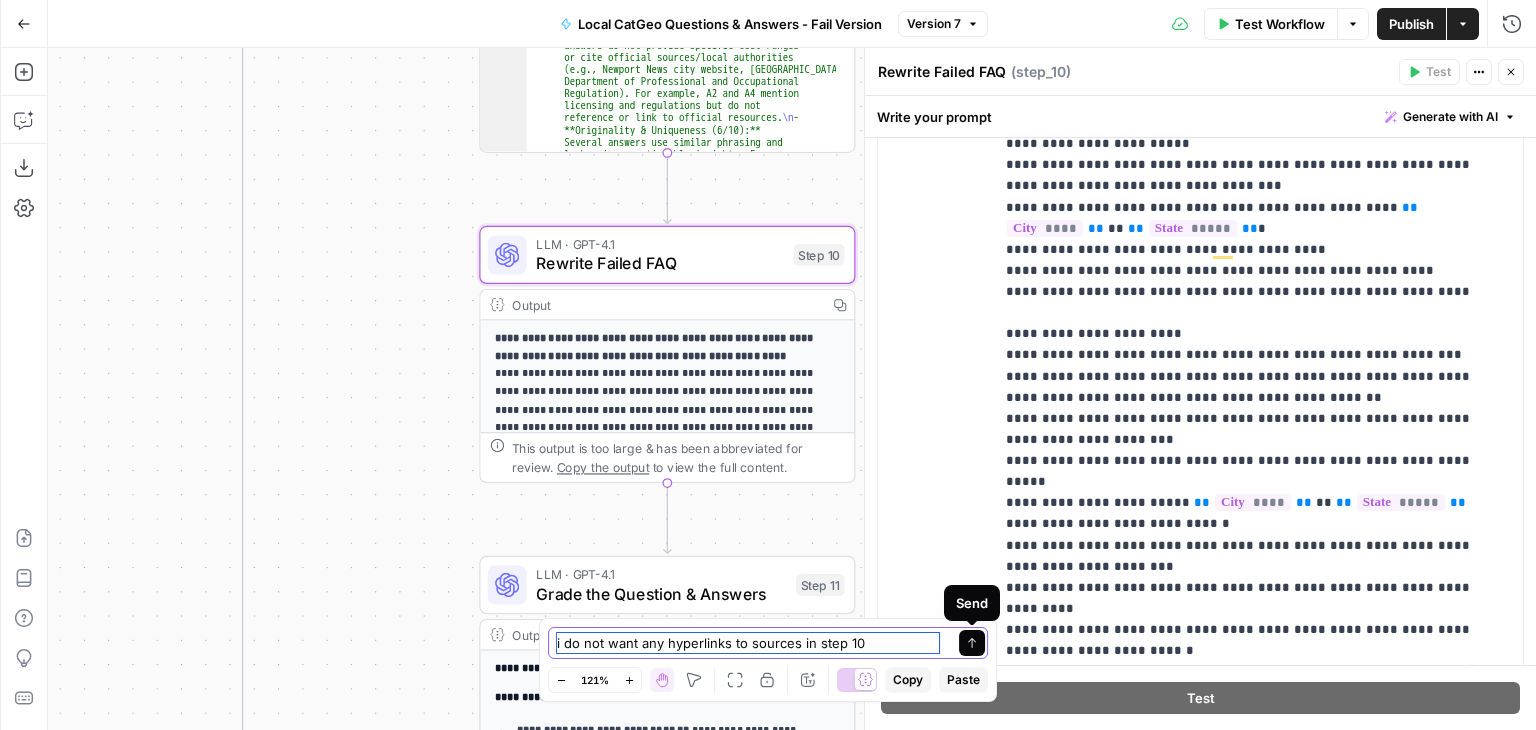 type on "i do not want any hyperlinks to sources in step 10" 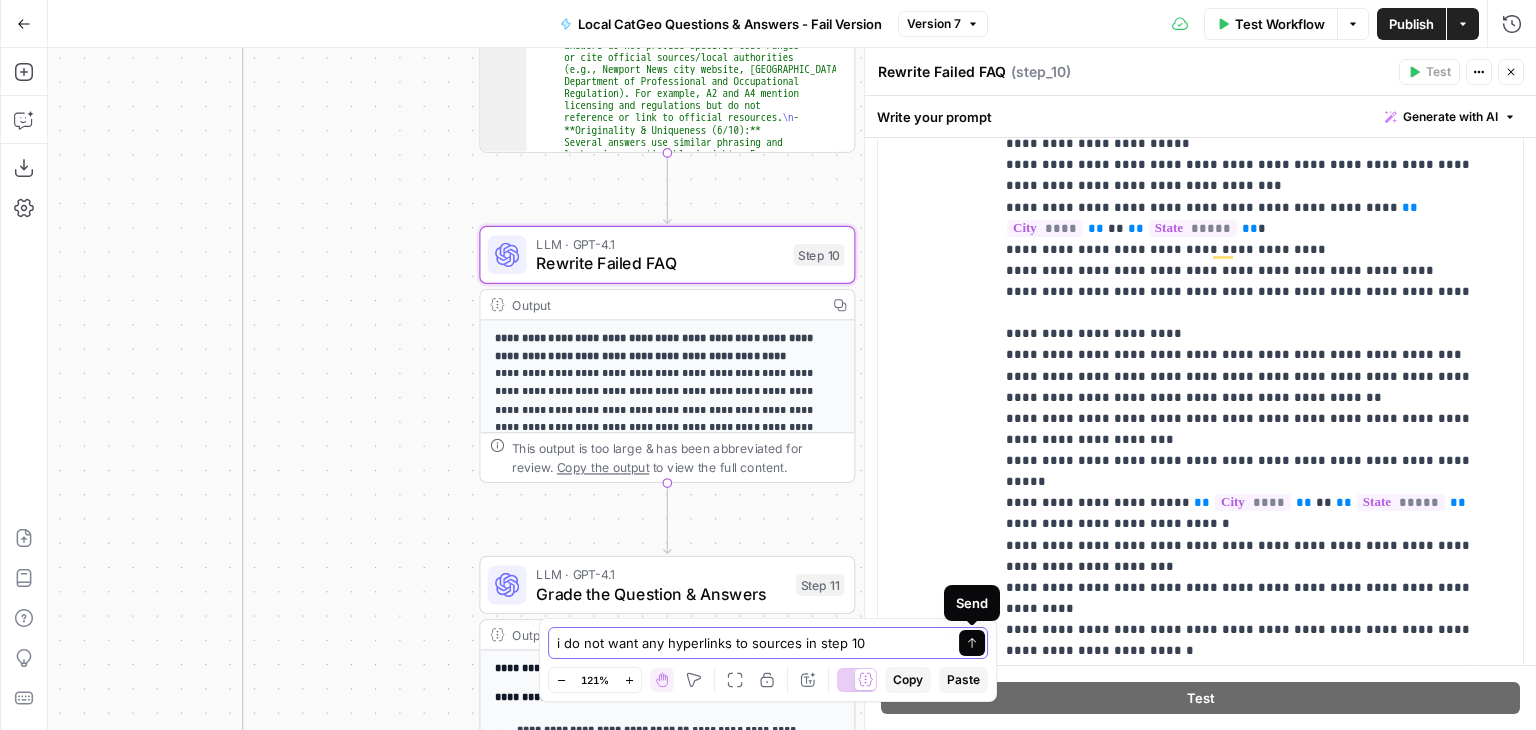 click 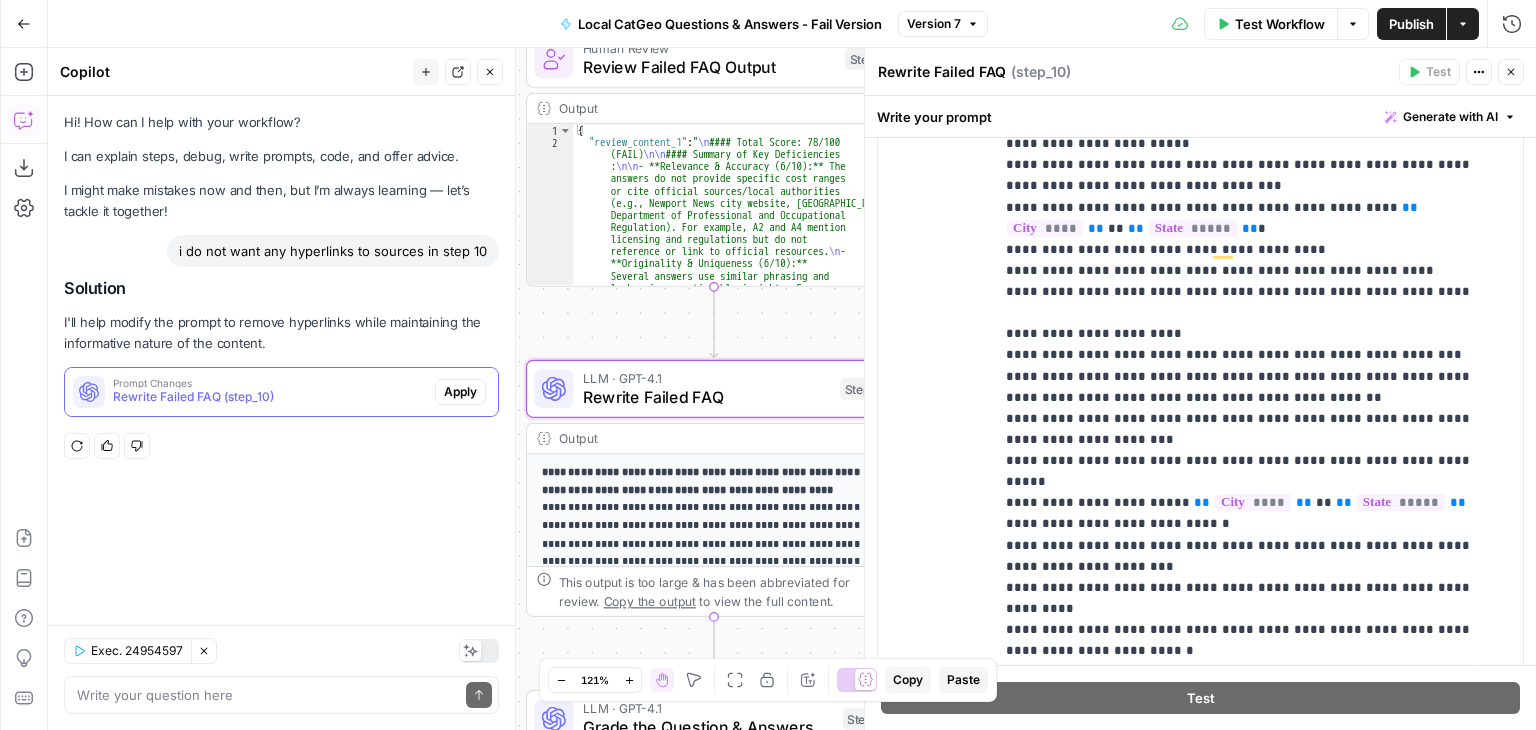 click on "Rewrite Failed FAQ (step_10)" at bounding box center [270, 397] 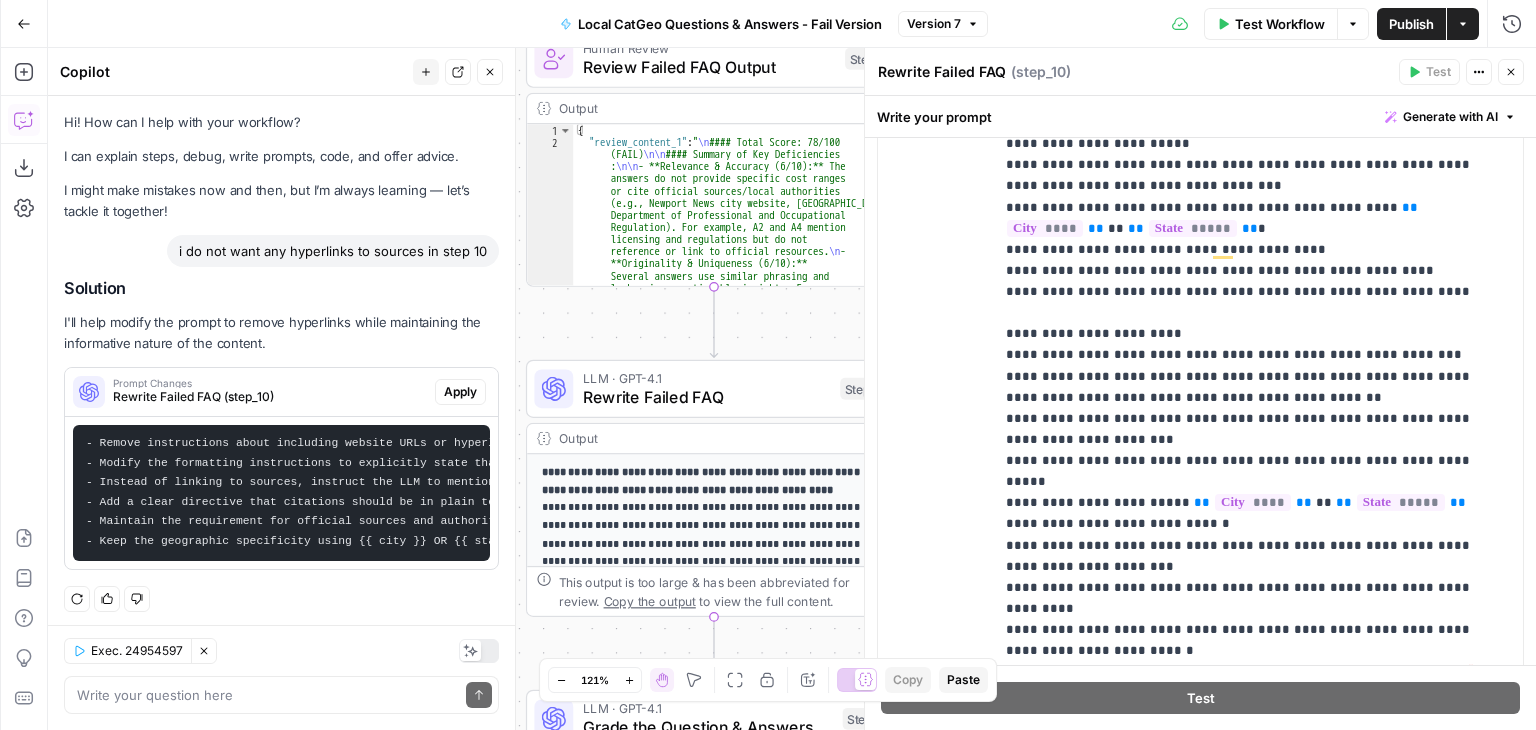 scroll, scrollTop: 19, scrollLeft: 0, axis: vertical 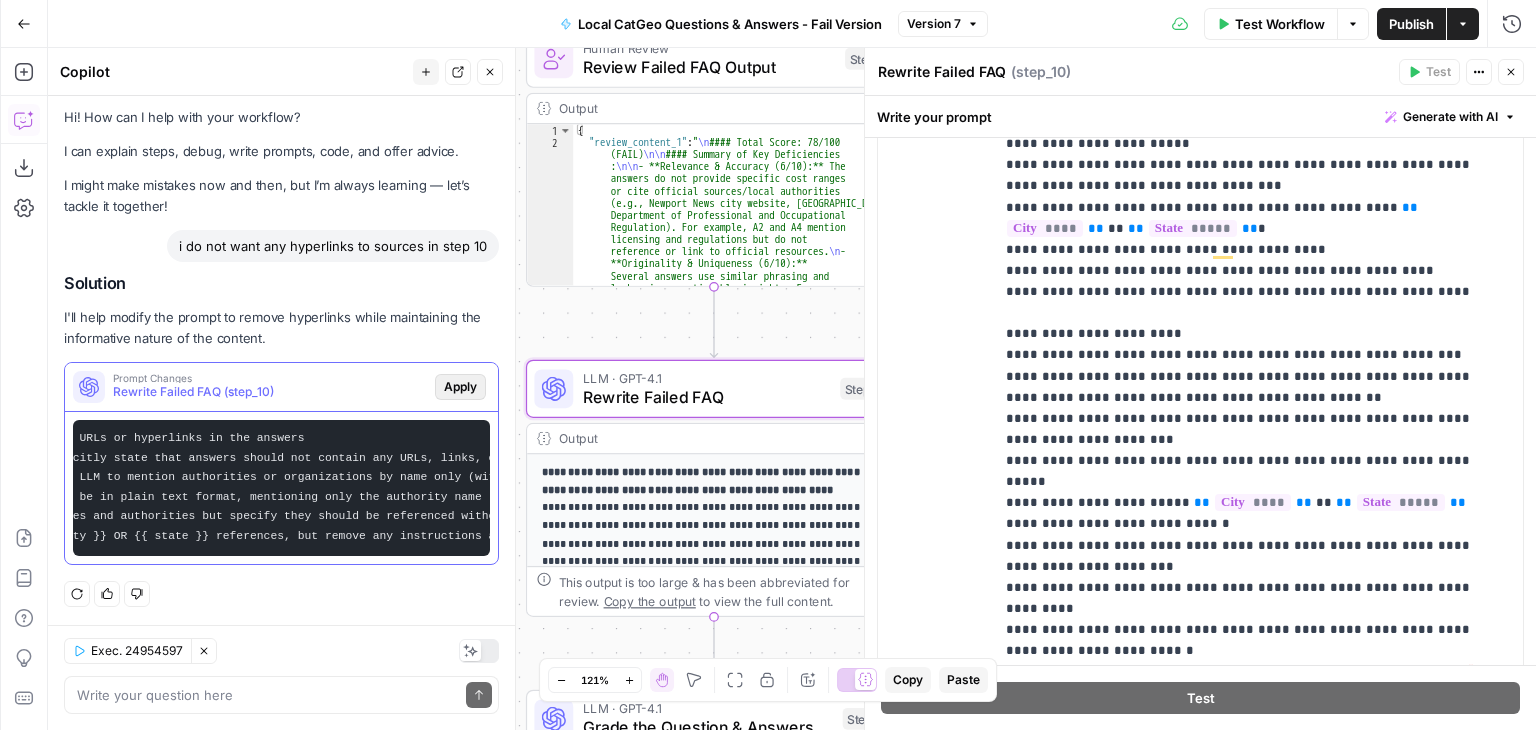 click on "Apply" at bounding box center (460, 387) 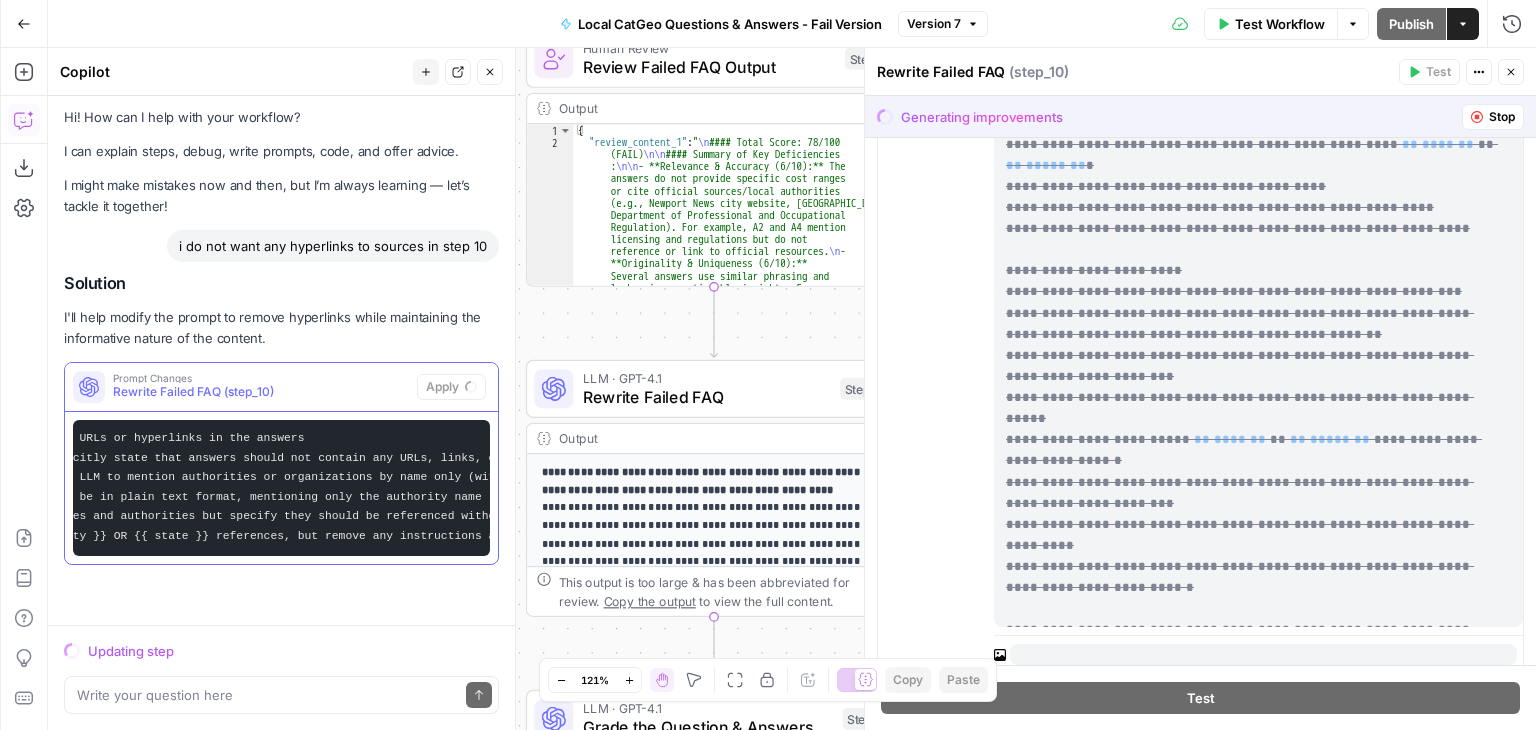 scroll, scrollTop: 0, scrollLeft: 0, axis: both 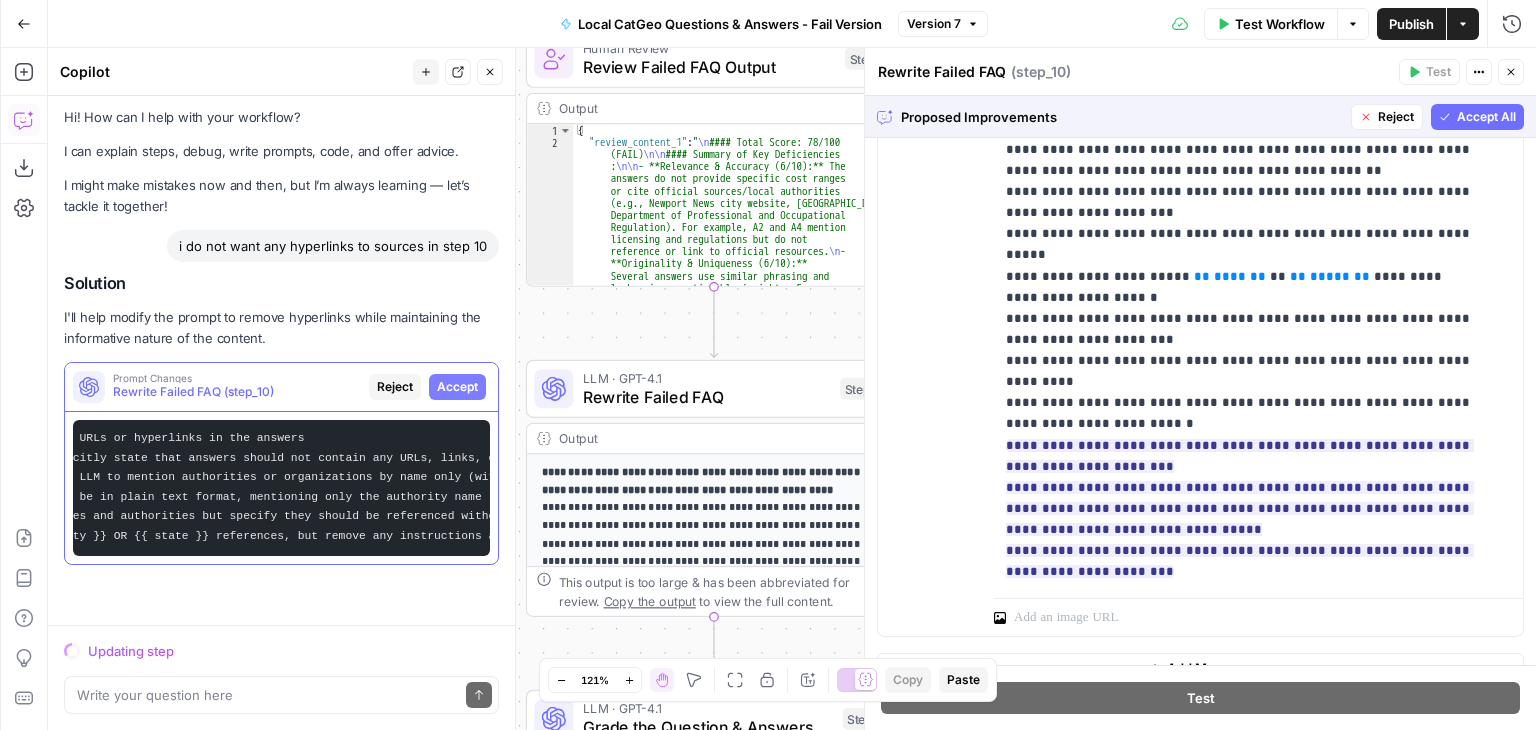 click on "Accept All" at bounding box center [1486, 117] 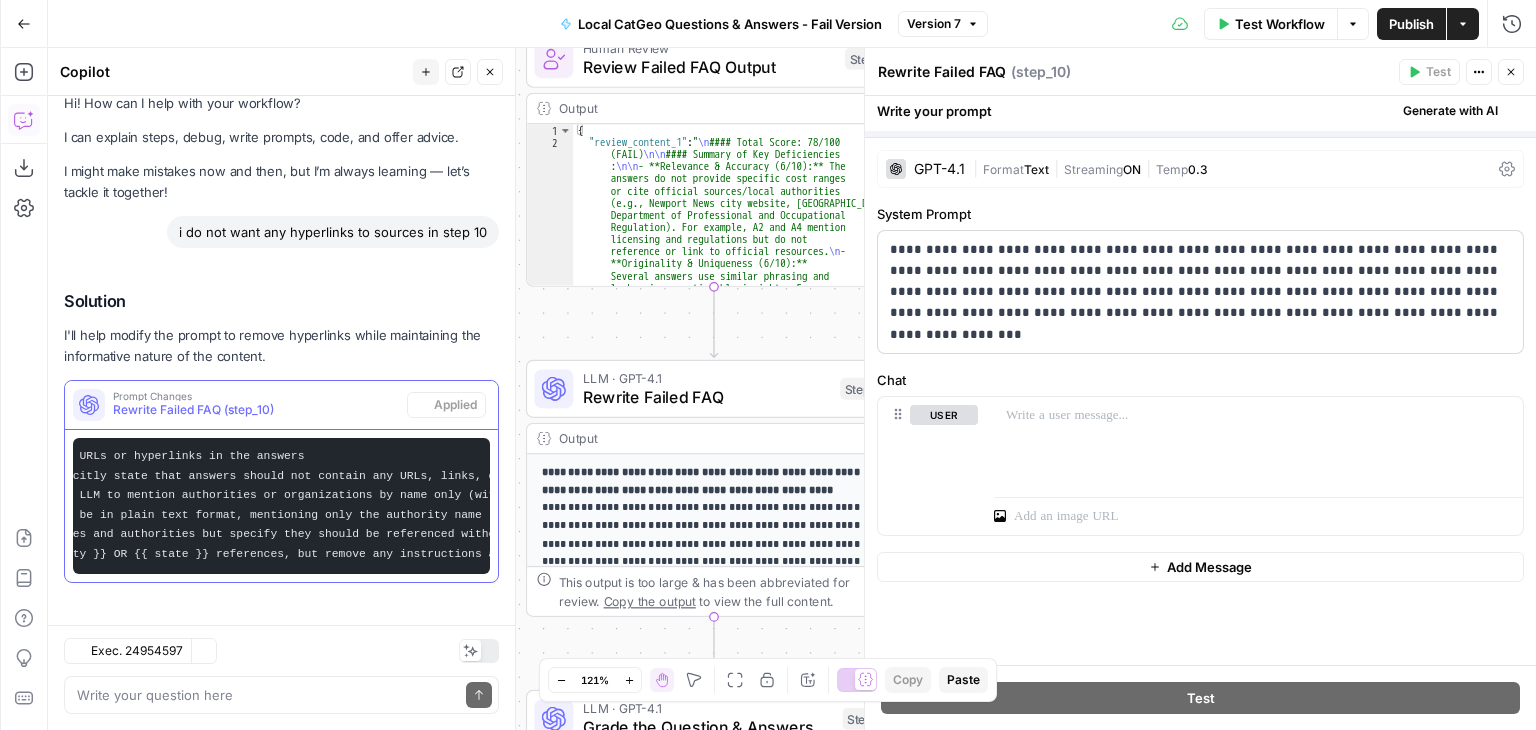 scroll, scrollTop: 51, scrollLeft: 0, axis: vertical 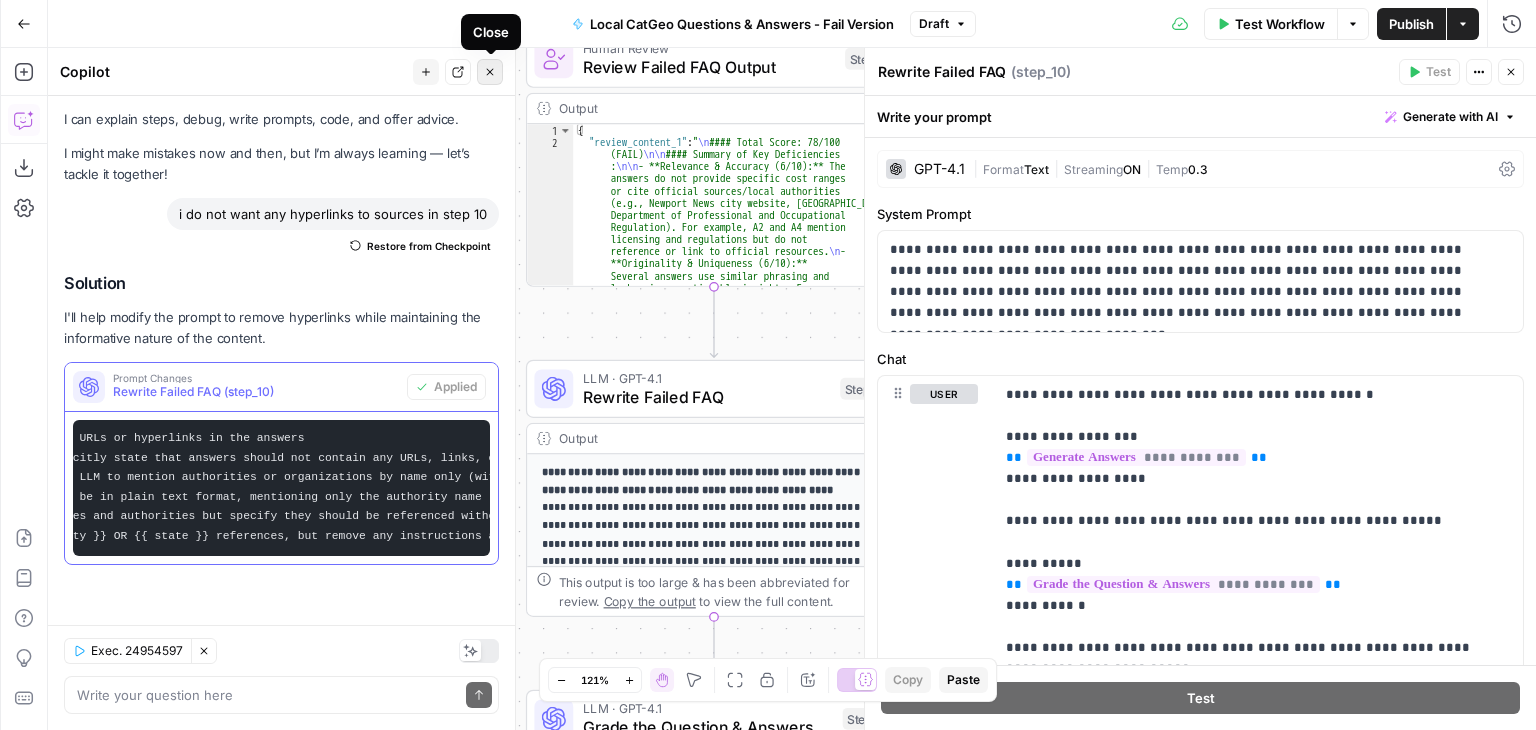 click 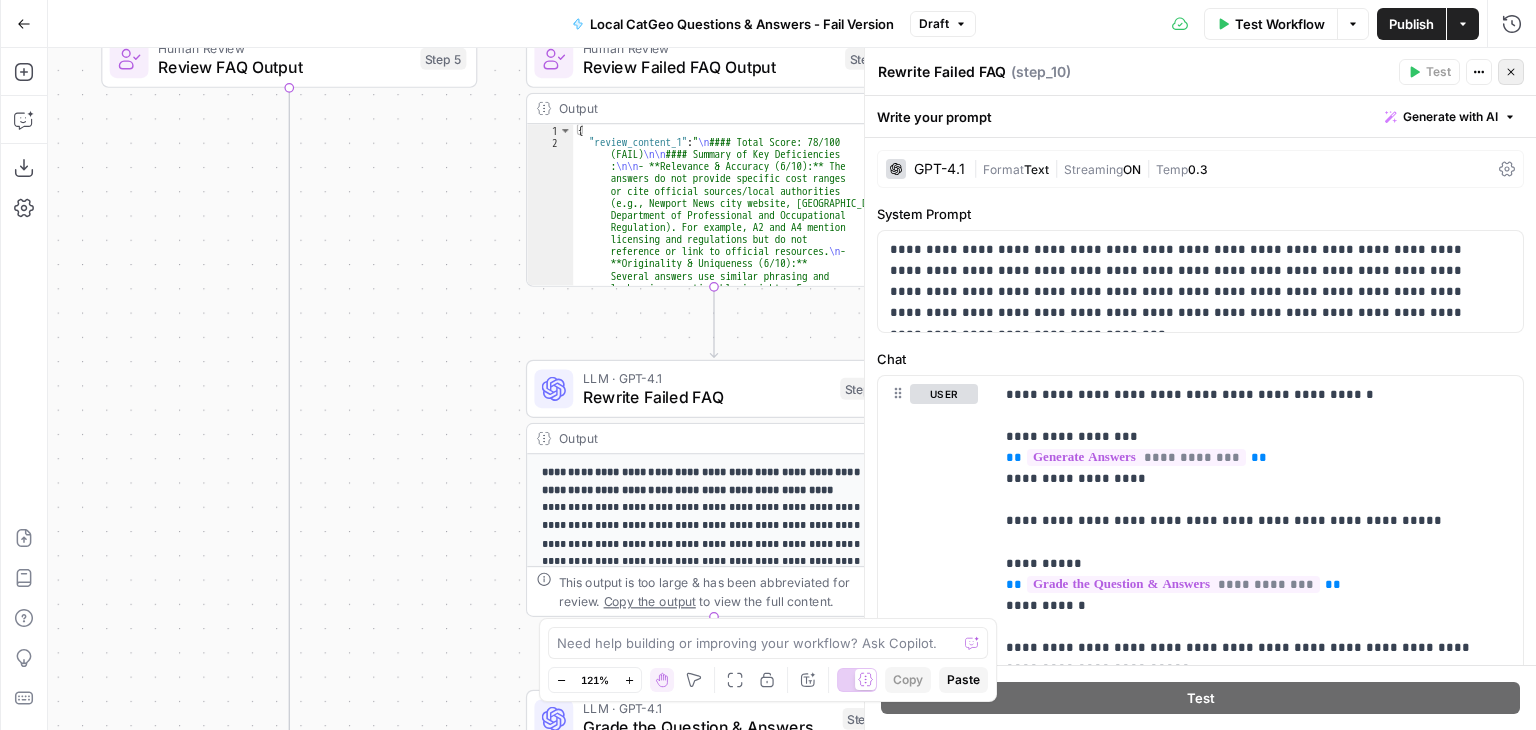 click 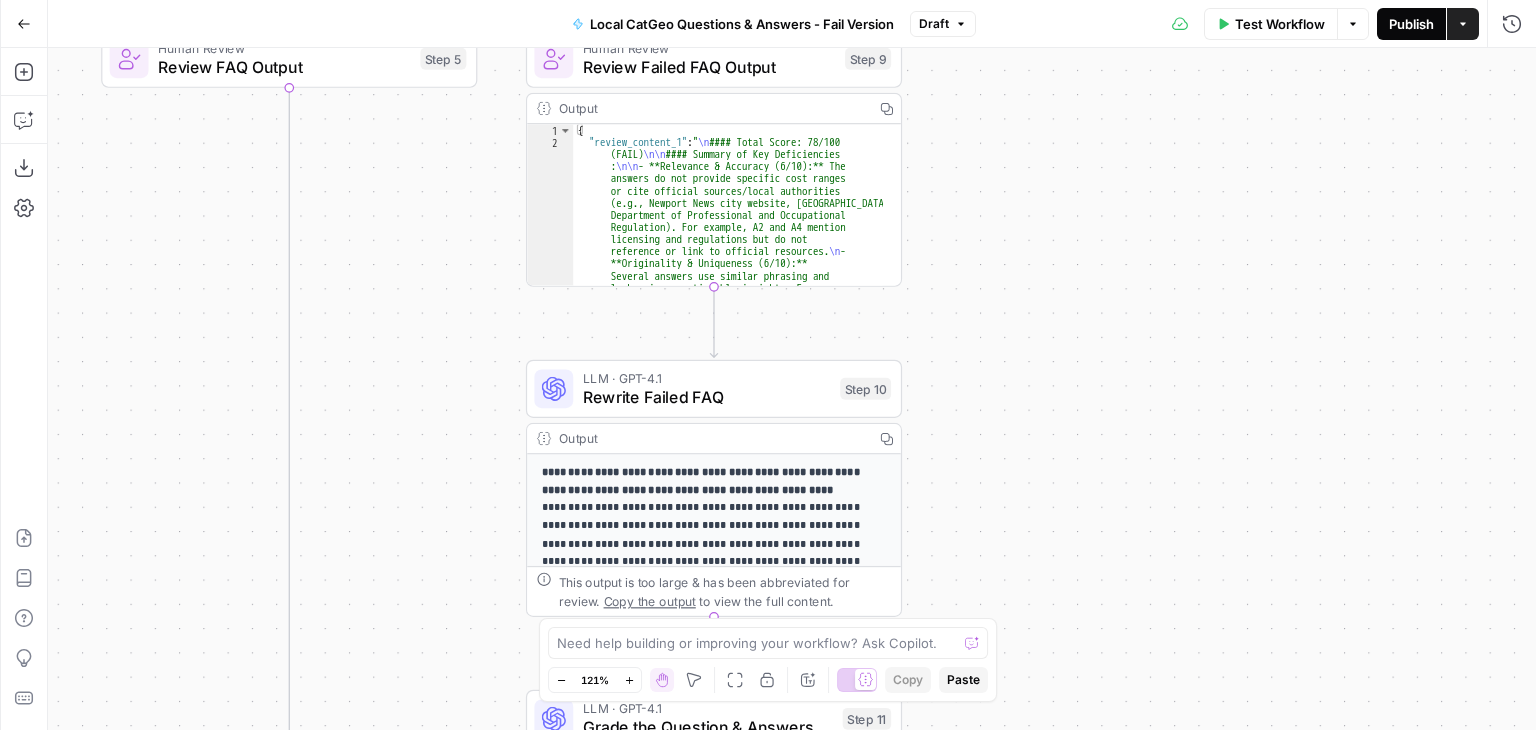 click on "Publish" at bounding box center (1411, 24) 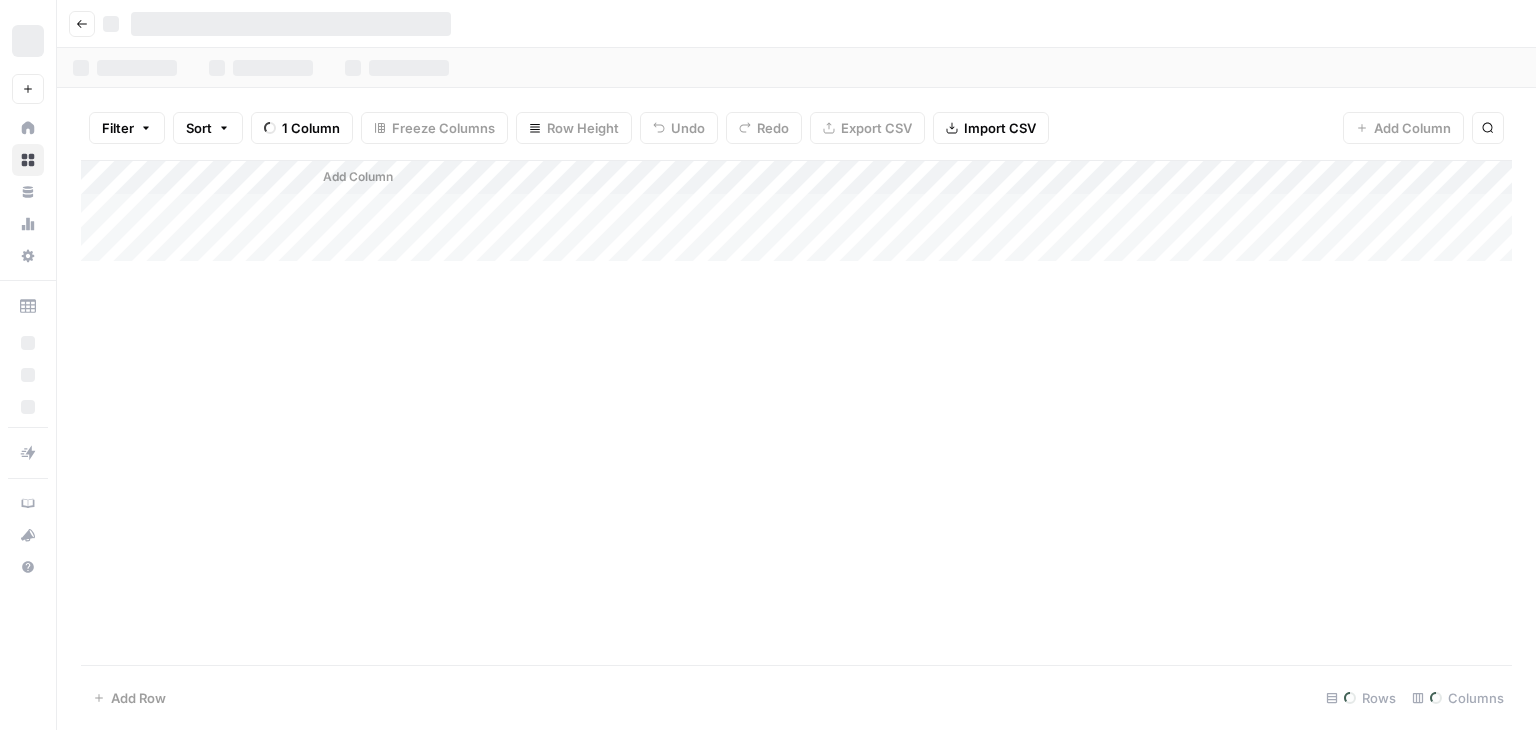 scroll, scrollTop: 0, scrollLeft: 0, axis: both 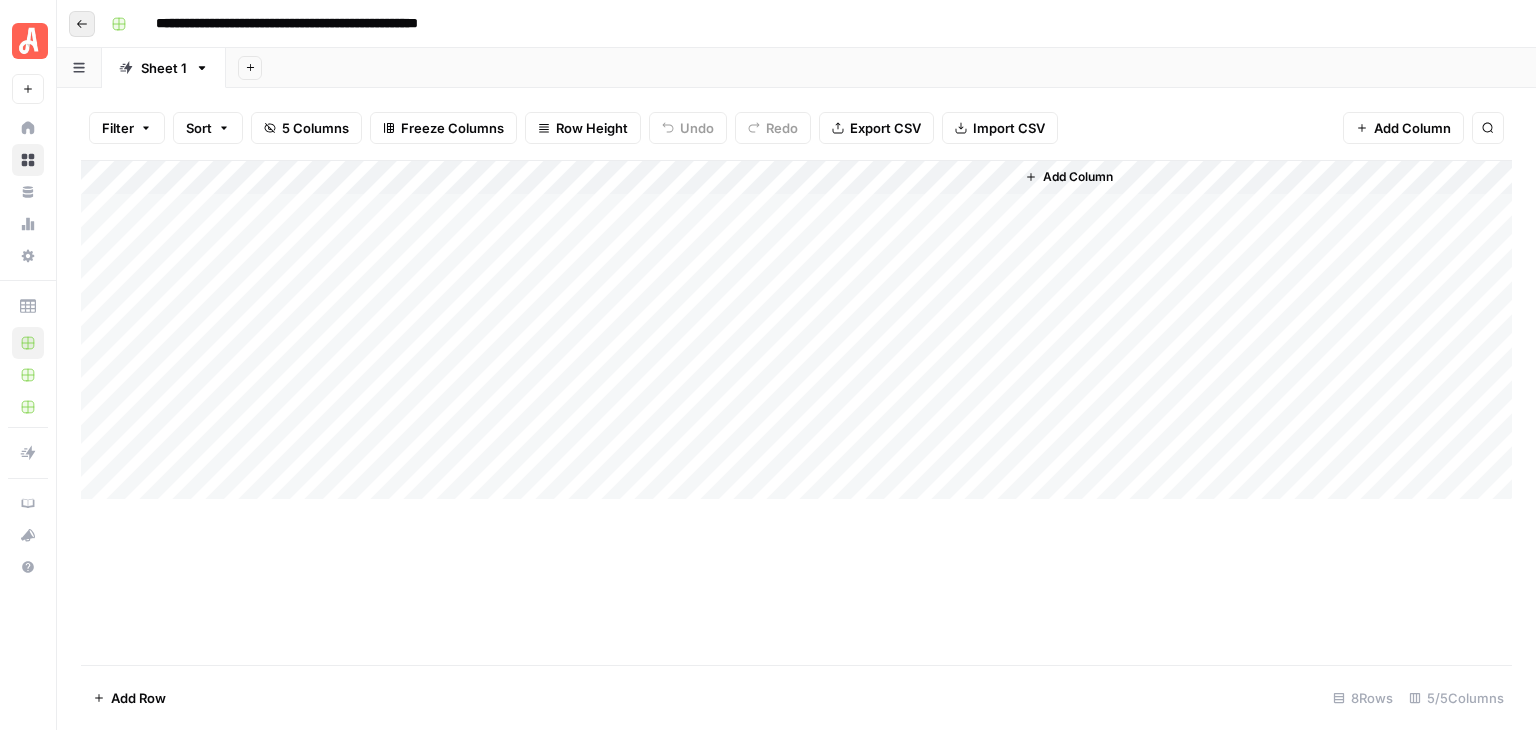 click on "Go back" at bounding box center (82, 24) 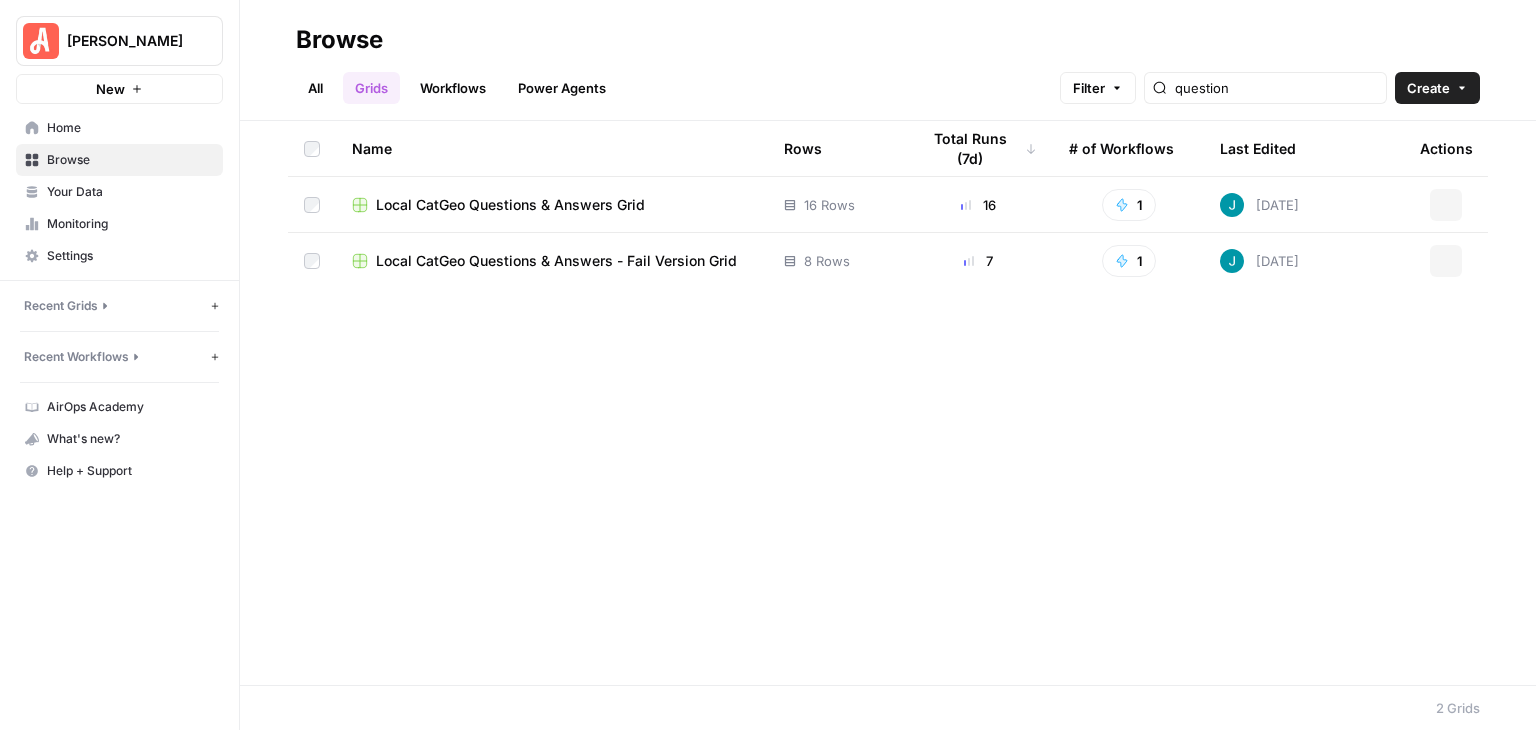 scroll, scrollTop: 0, scrollLeft: 0, axis: both 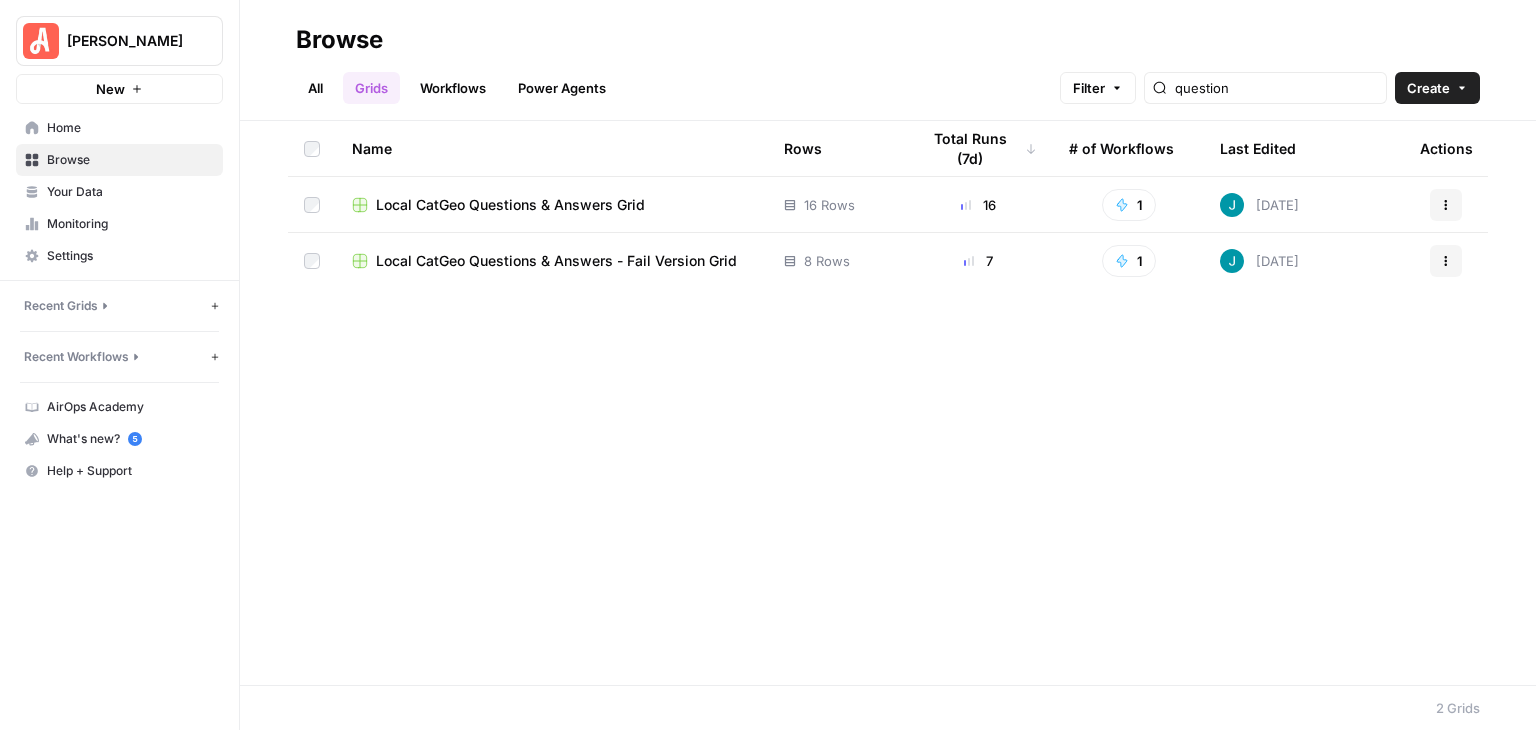 click on "Local CatGeo Questions & Answers - Fail Version Grid" at bounding box center (556, 261) 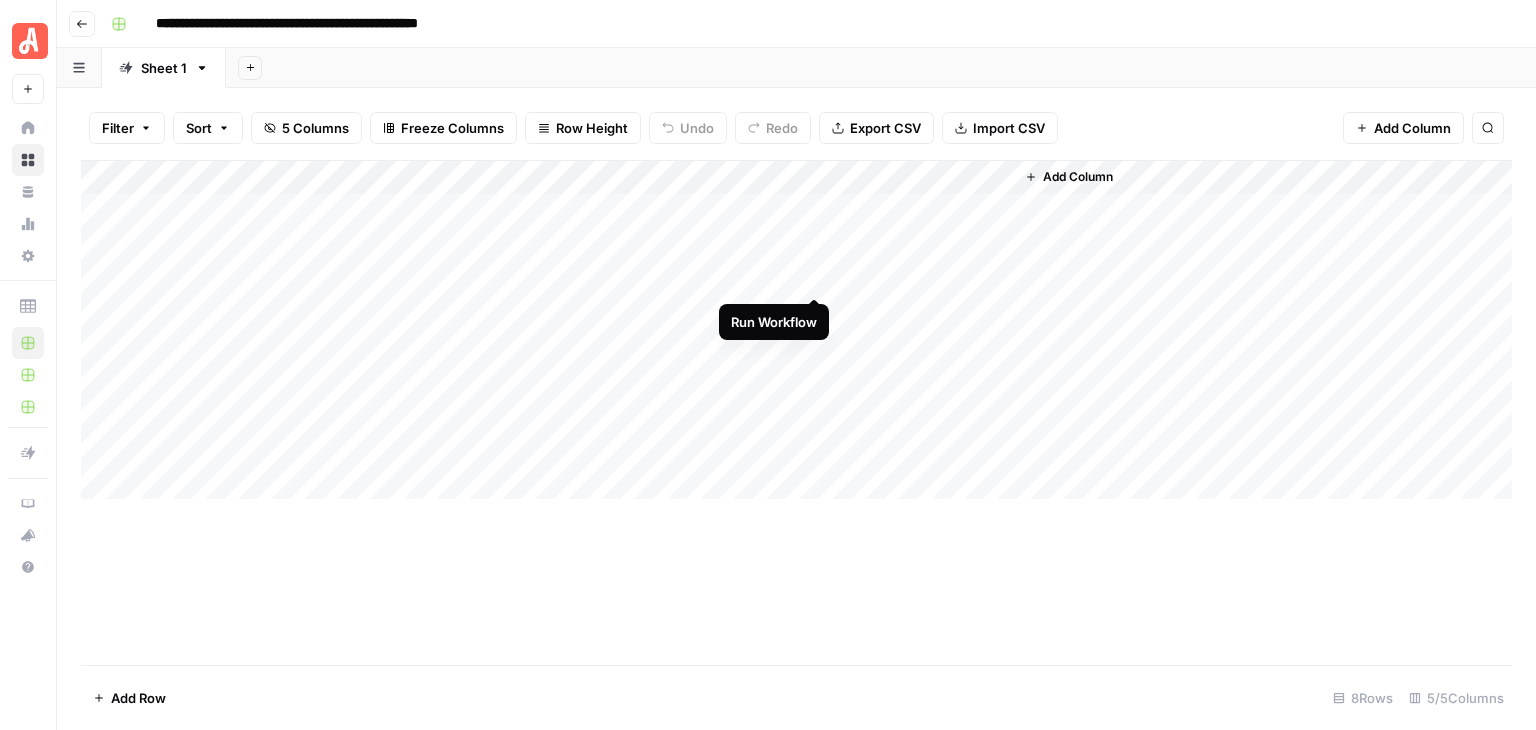 click on "Add Column" at bounding box center (796, 330) 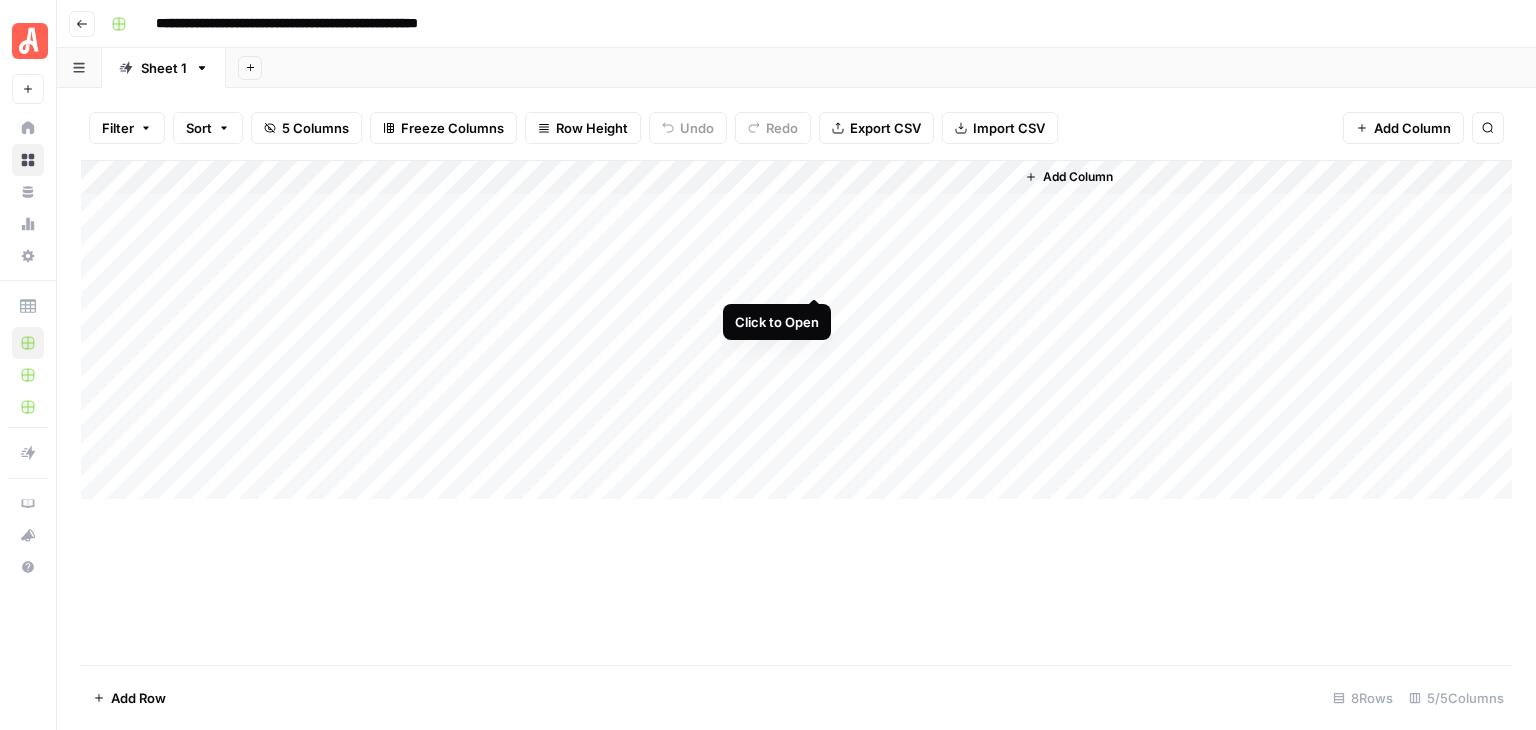 click on "Add Column" at bounding box center [796, 330] 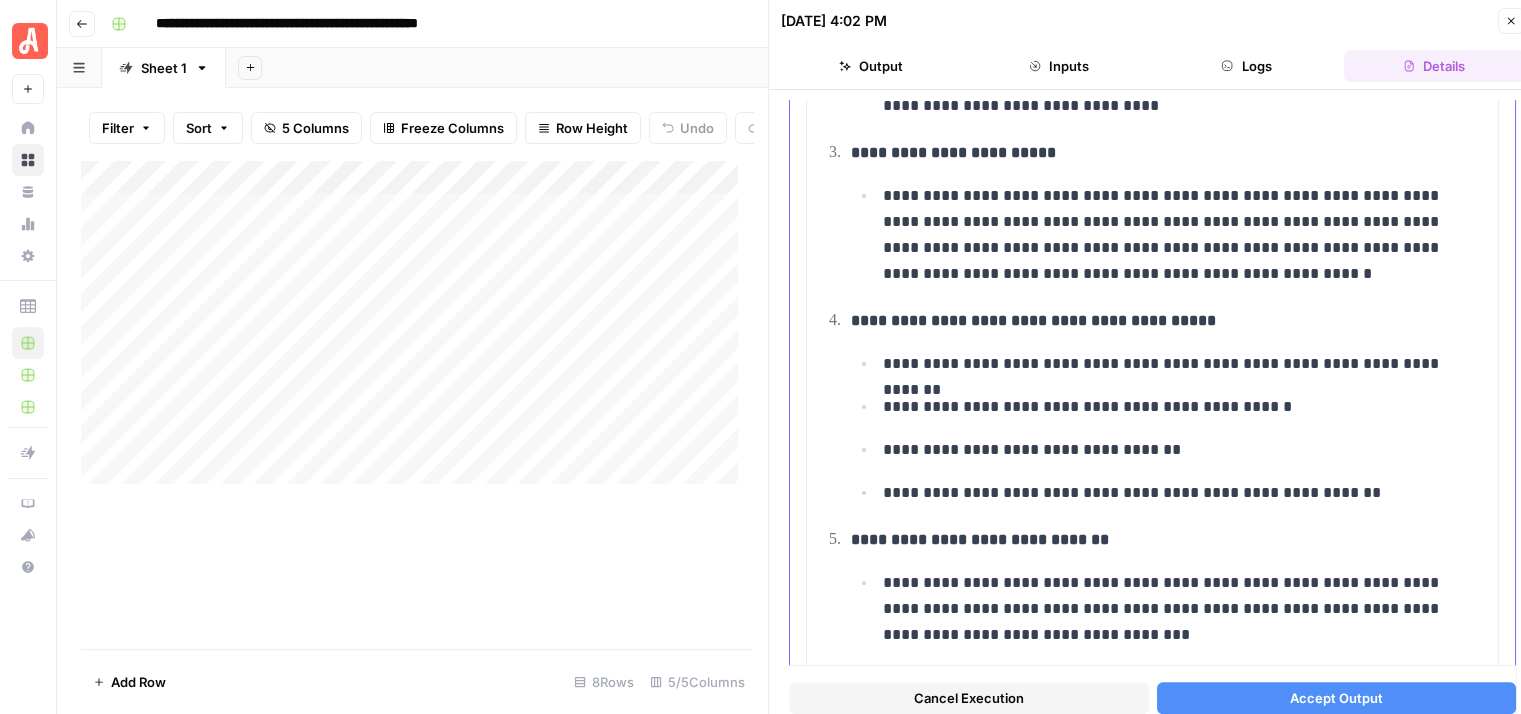 scroll, scrollTop: 400, scrollLeft: 0, axis: vertical 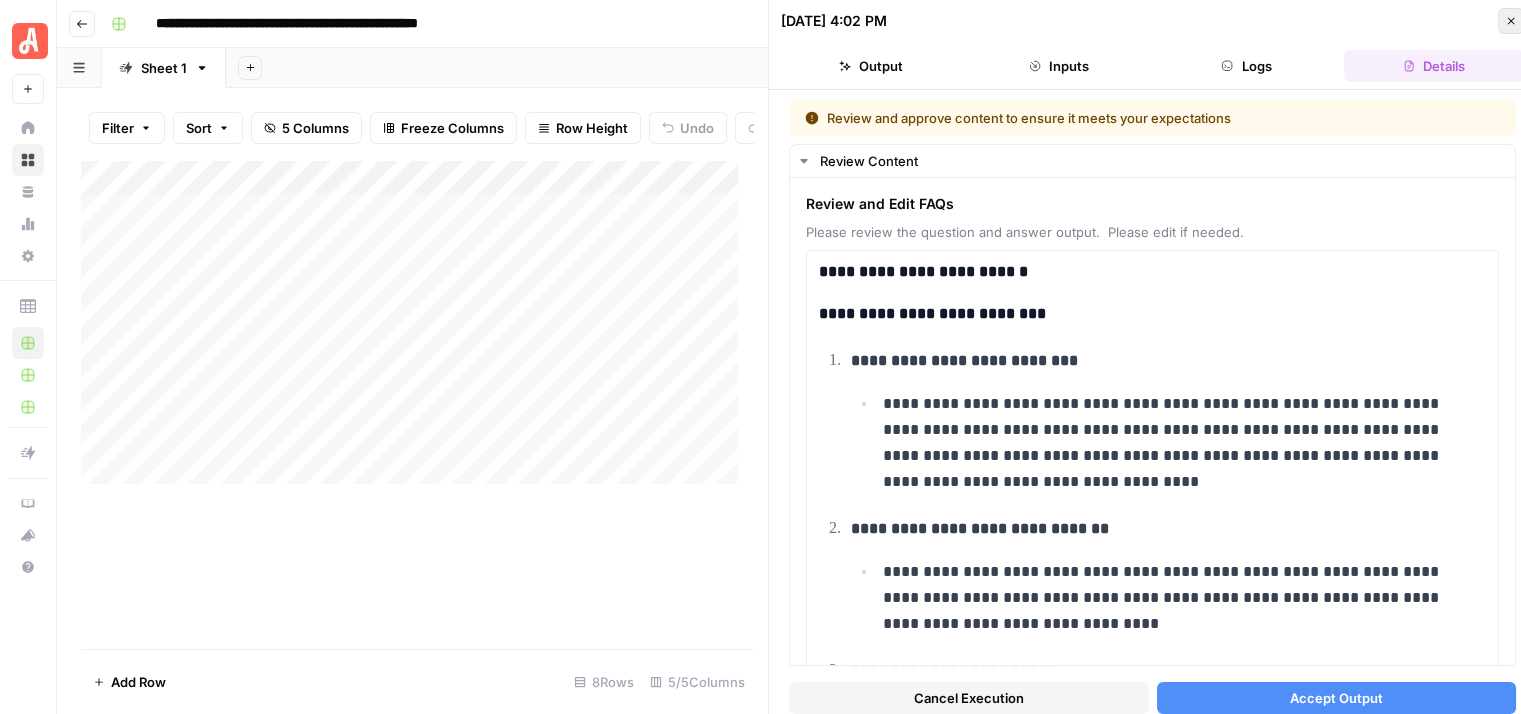 click 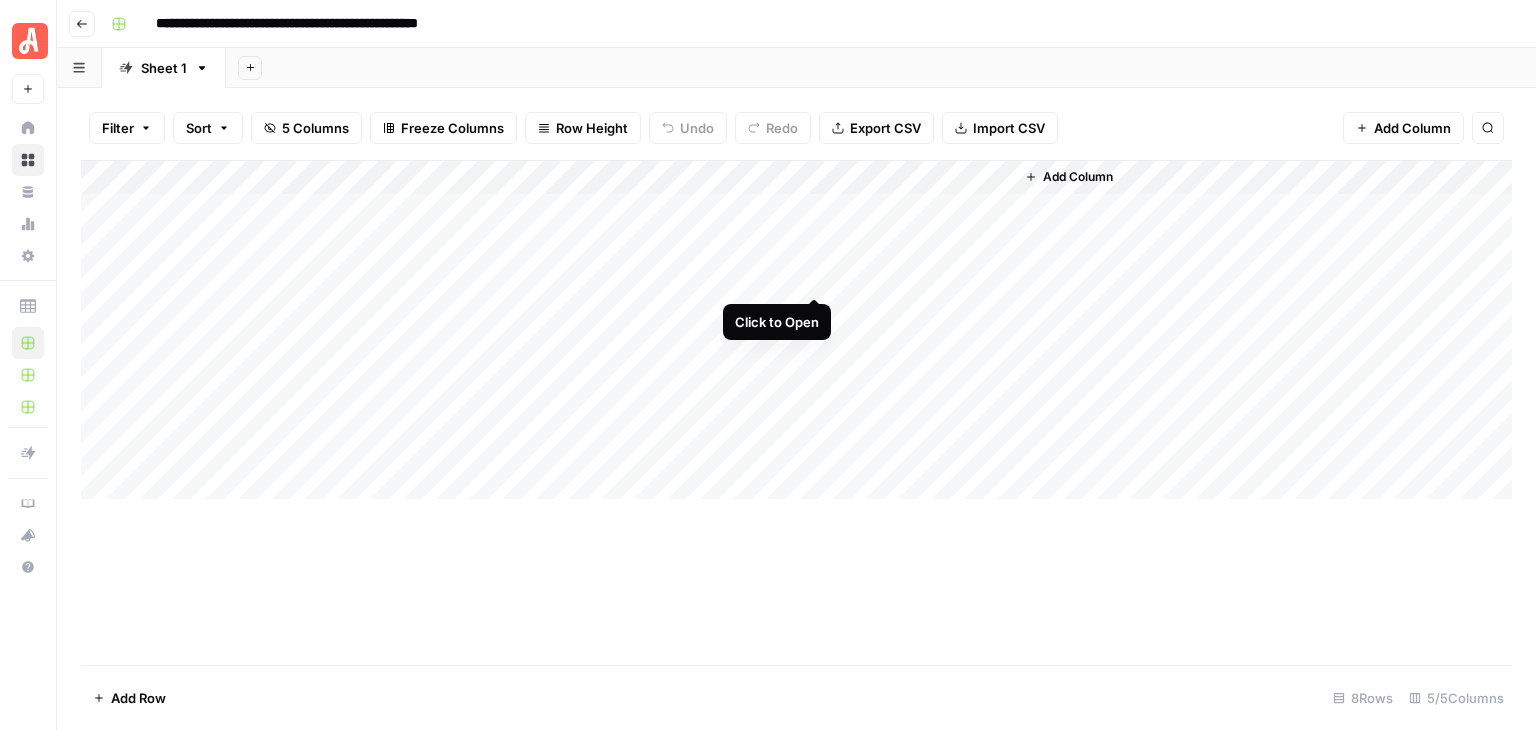 click on "Add Column" at bounding box center (796, 330) 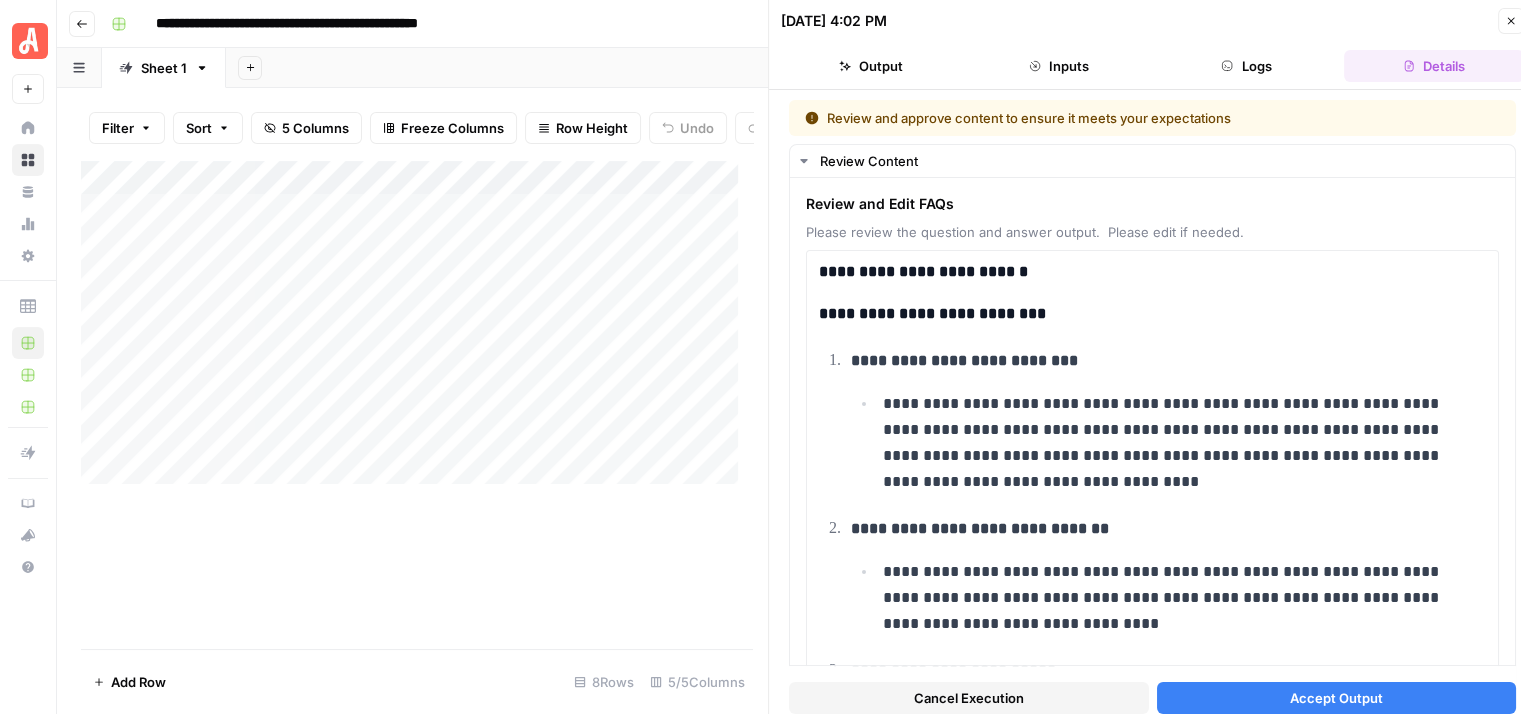 click on "Accept Output" at bounding box center (1336, 698) 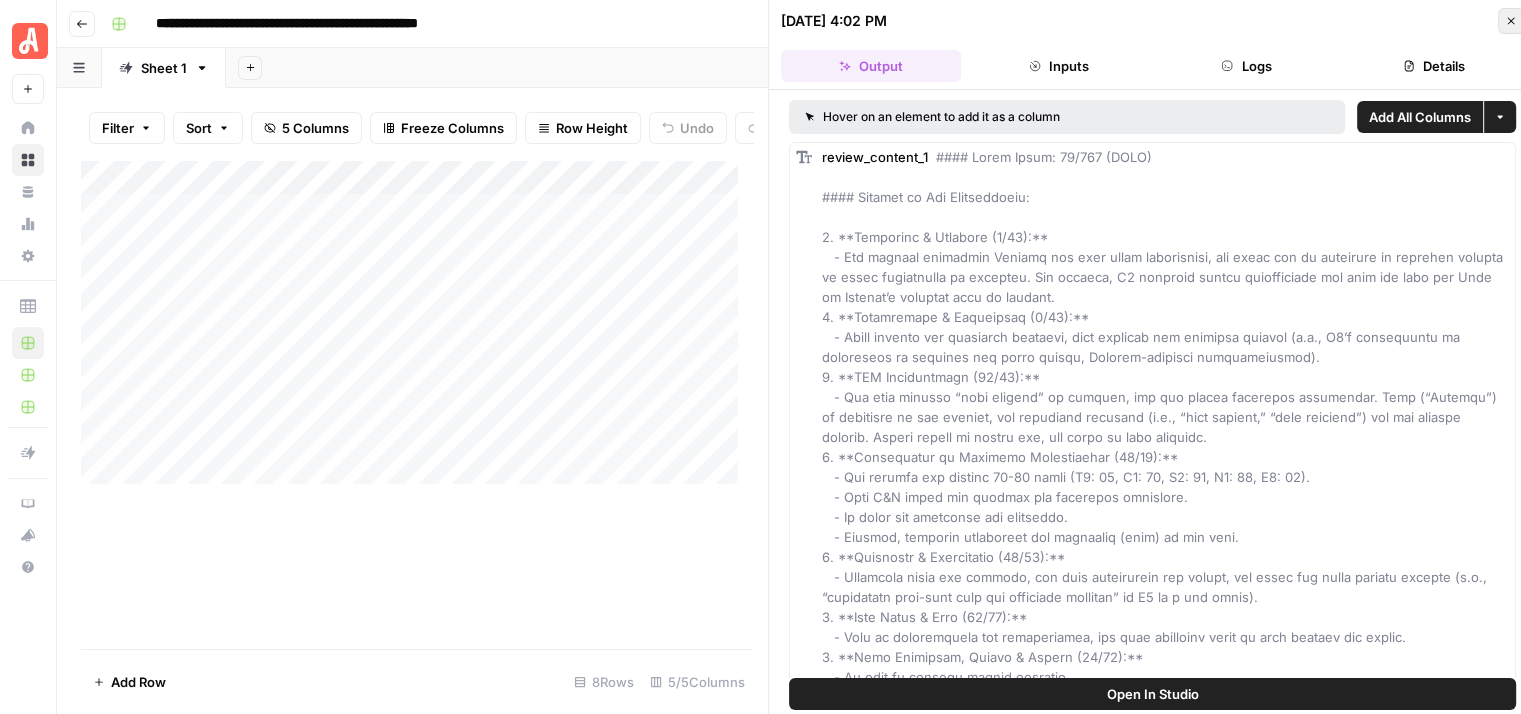 click 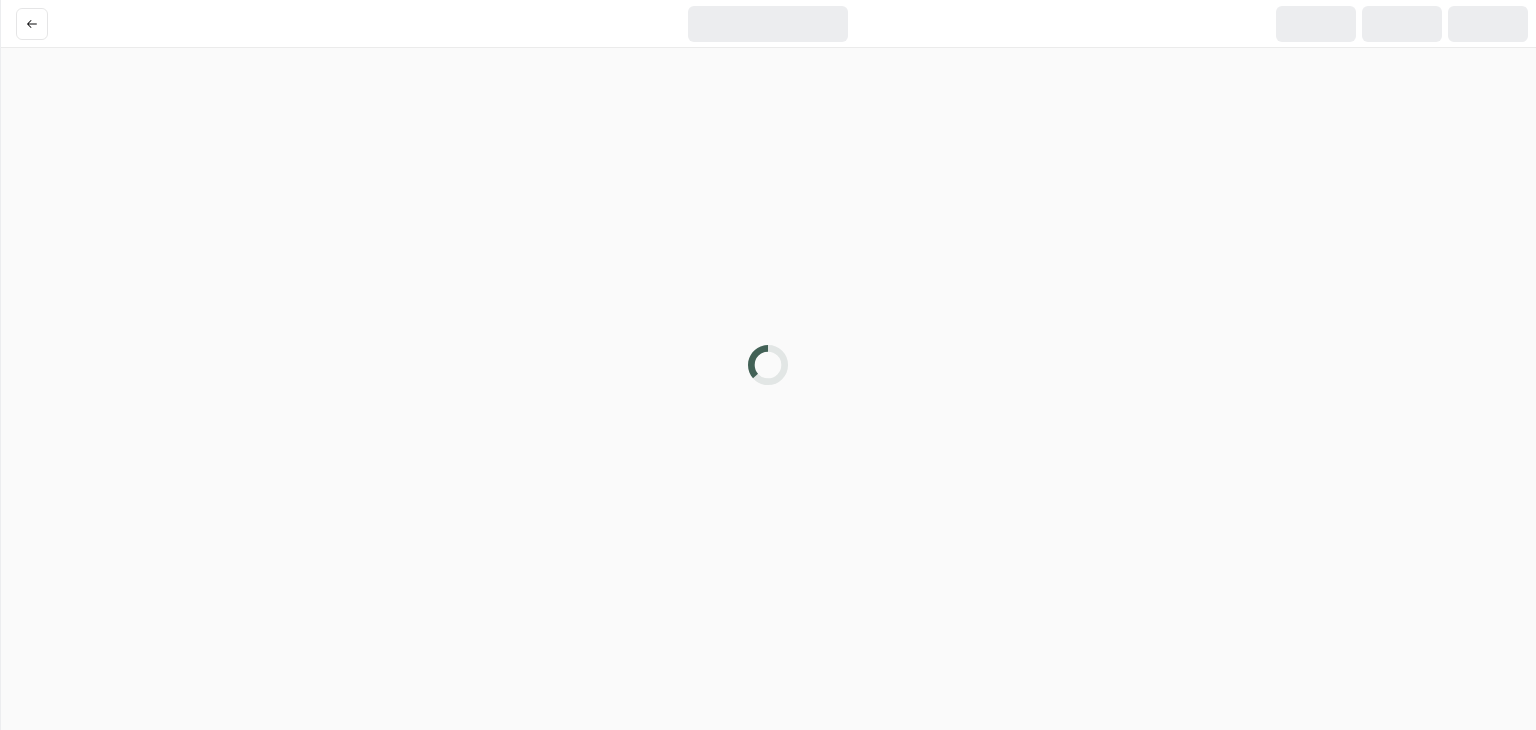 scroll, scrollTop: 0, scrollLeft: 0, axis: both 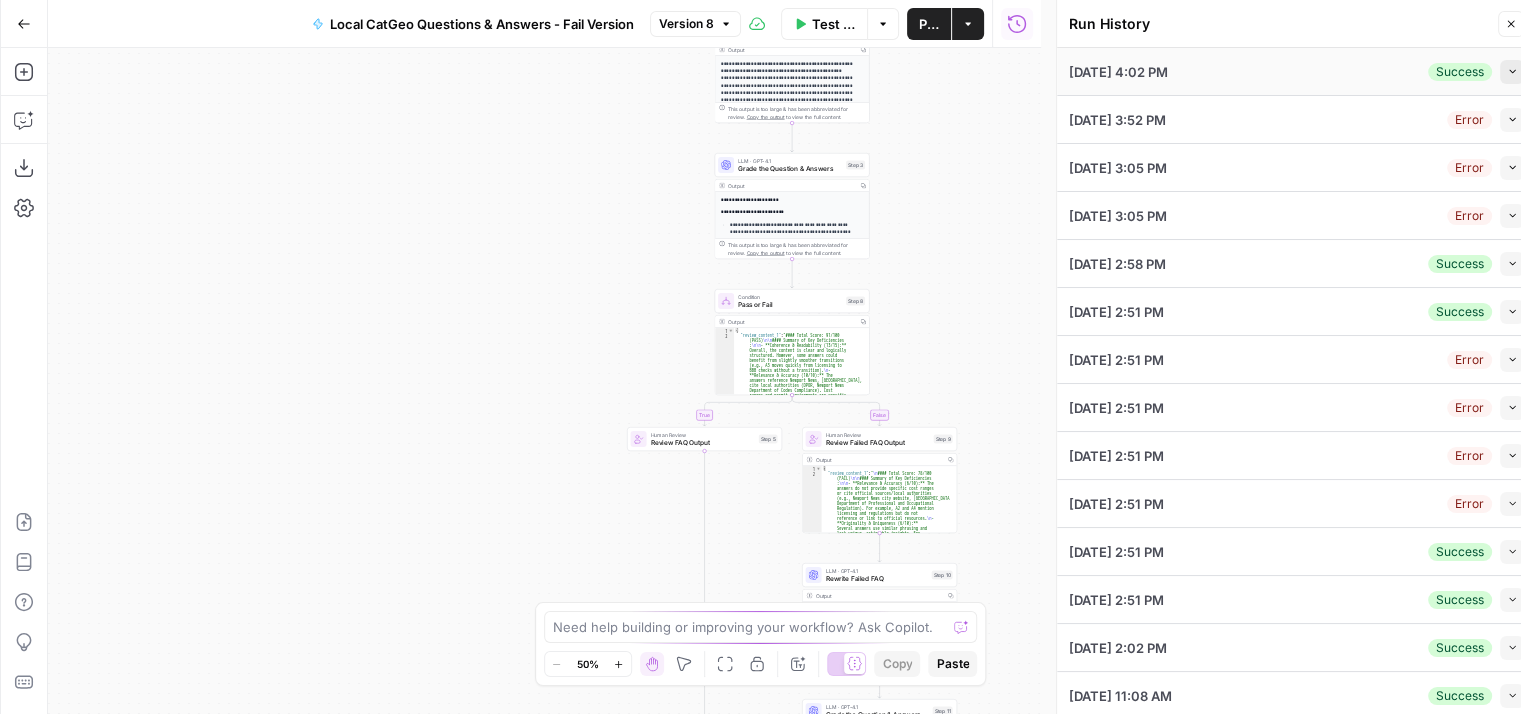click on "Collapse" at bounding box center [1512, 72] 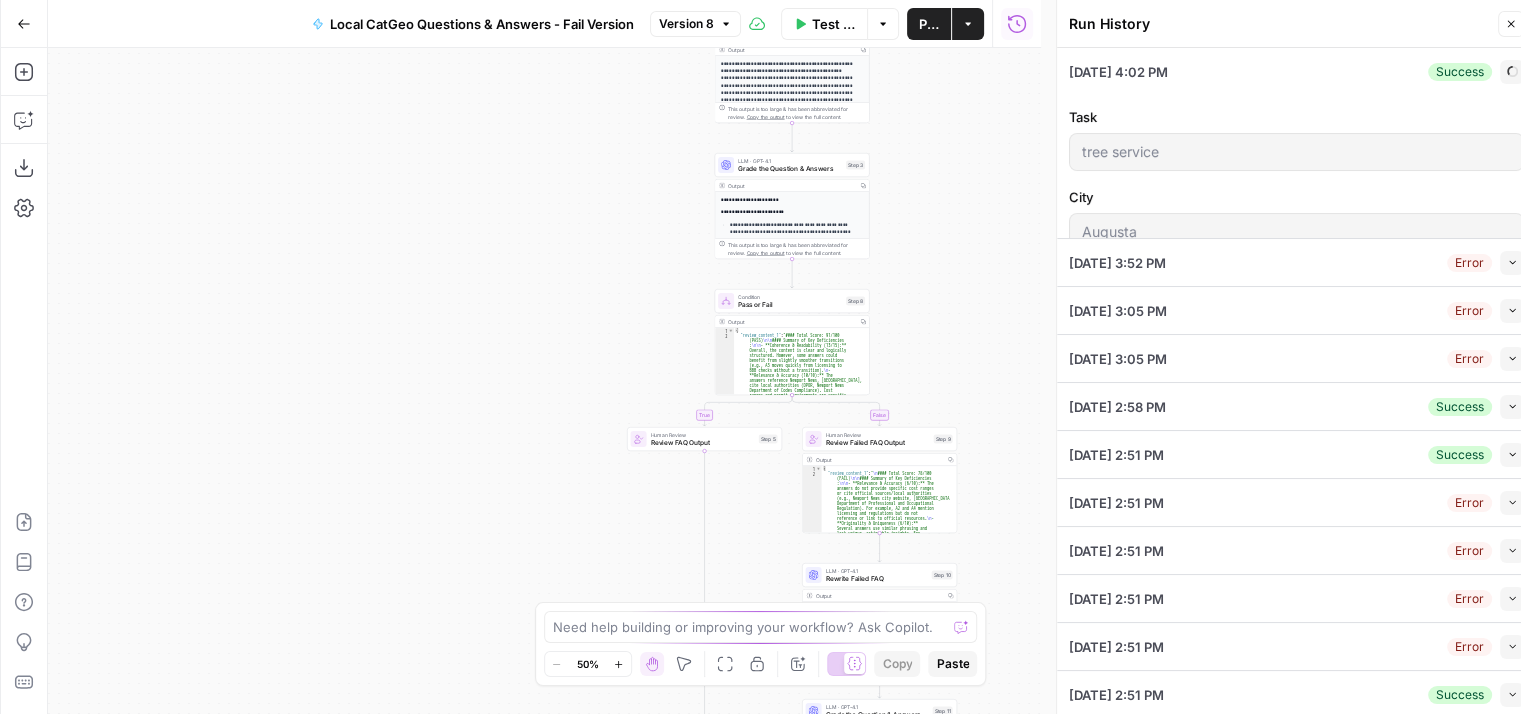 type on "[PERSON_NAME]" 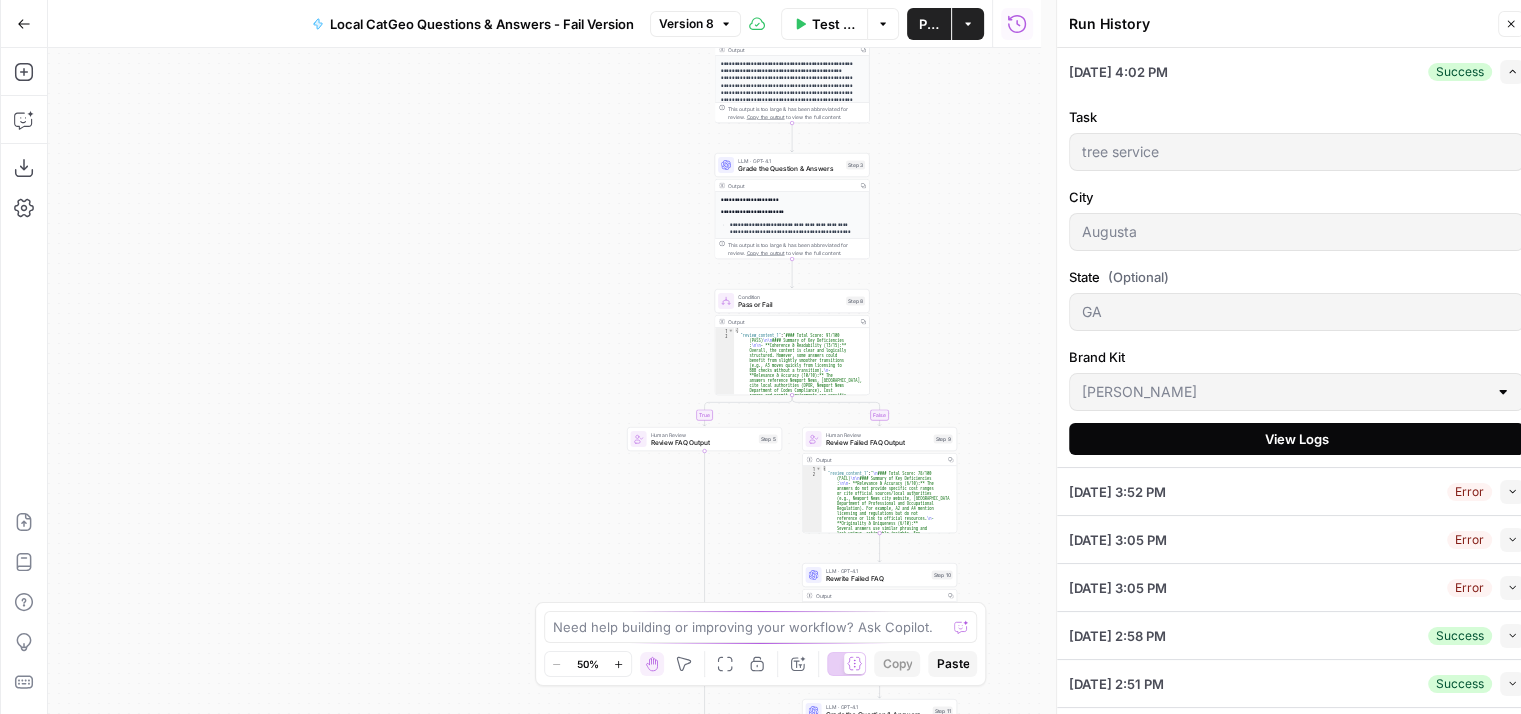 click on "View Logs" at bounding box center [1297, 439] 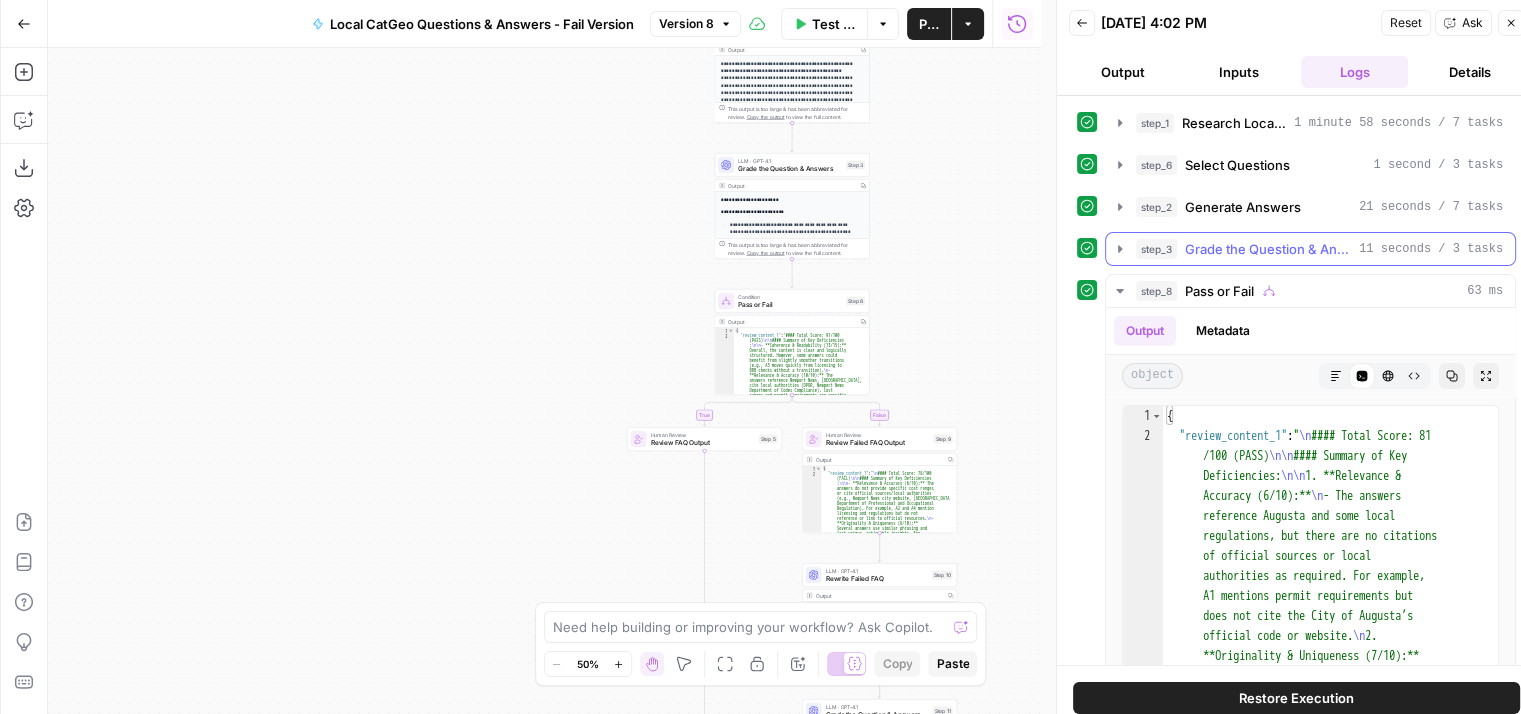 click on "step_3 Grade the Question & Answers 11 seconds / 3 tasks" at bounding box center (1310, 249) 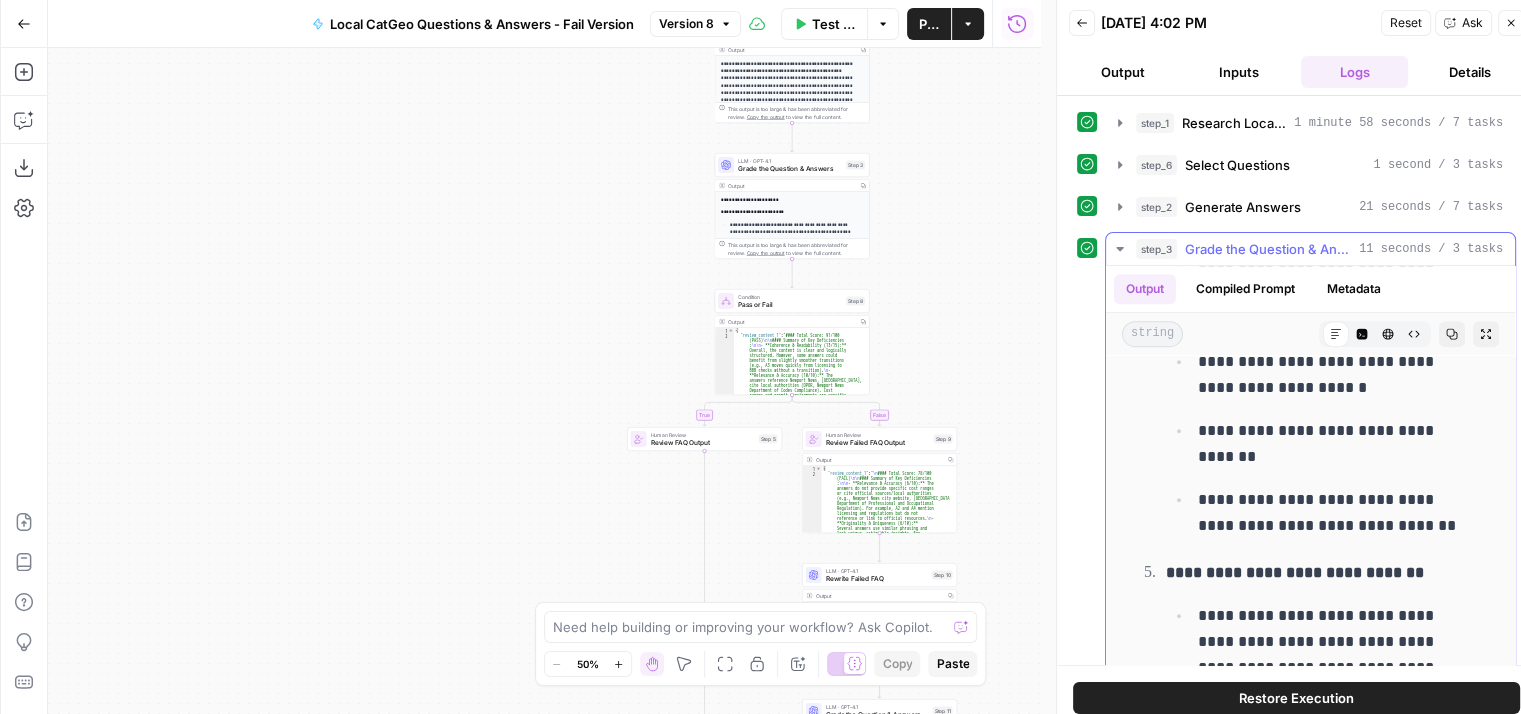 scroll, scrollTop: 1100, scrollLeft: 0, axis: vertical 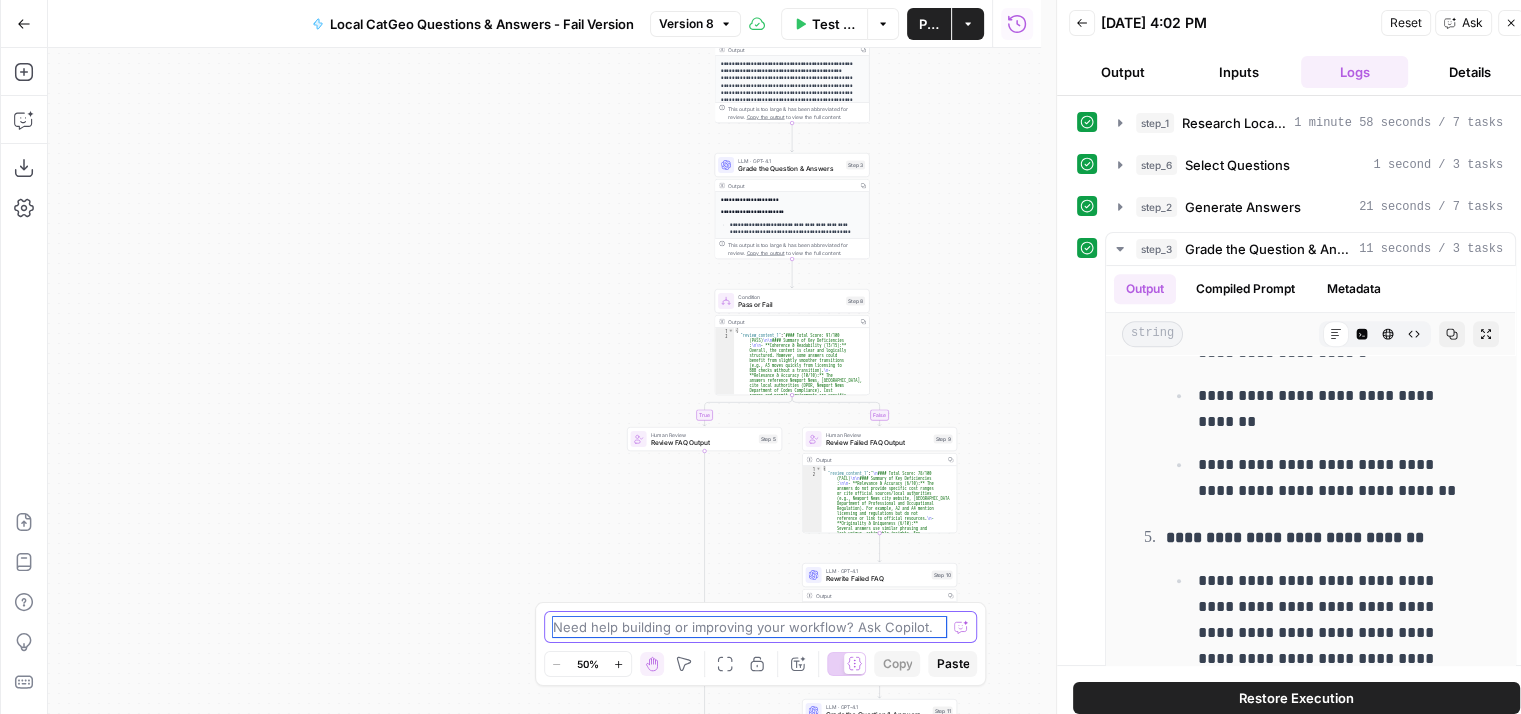 click at bounding box center [750, 627] 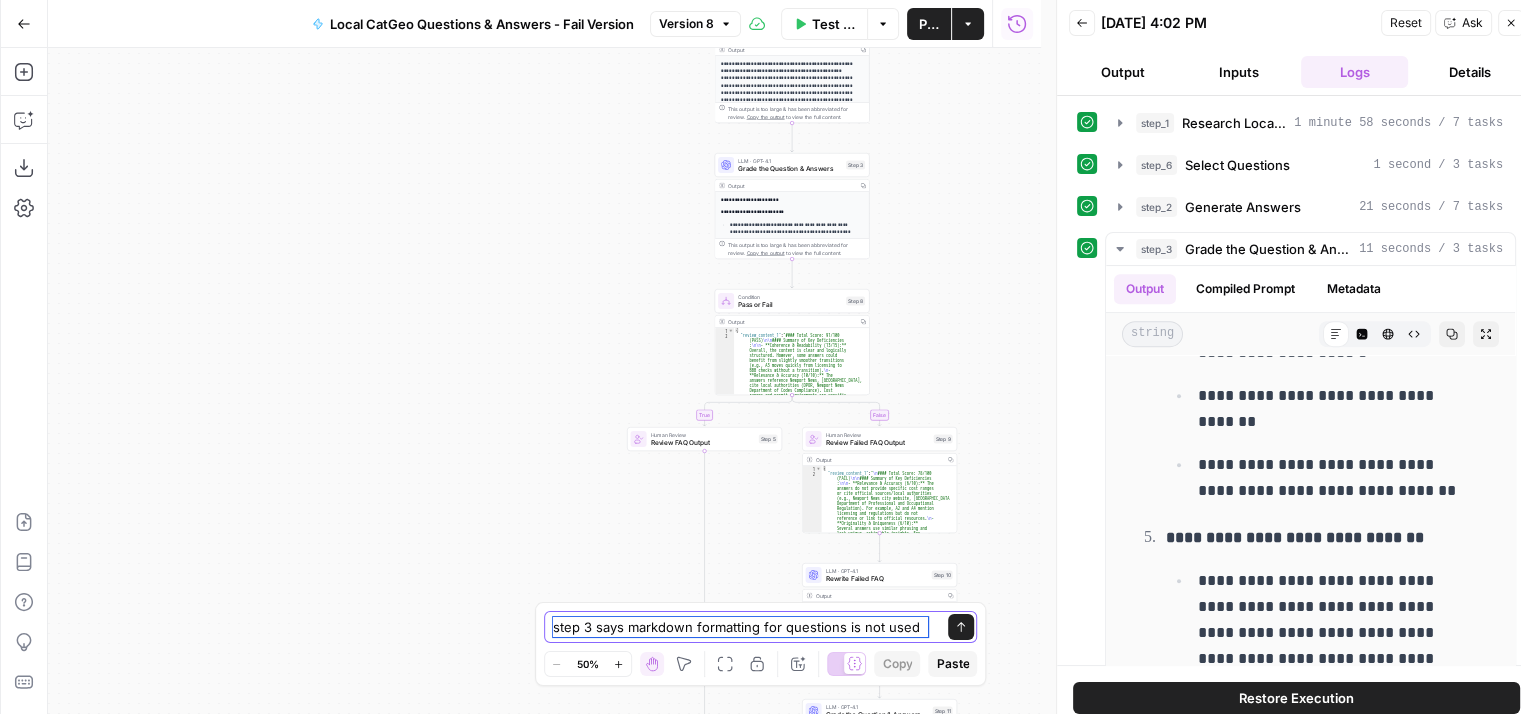 type on "step 3 says markdown formatting for questions is not used." 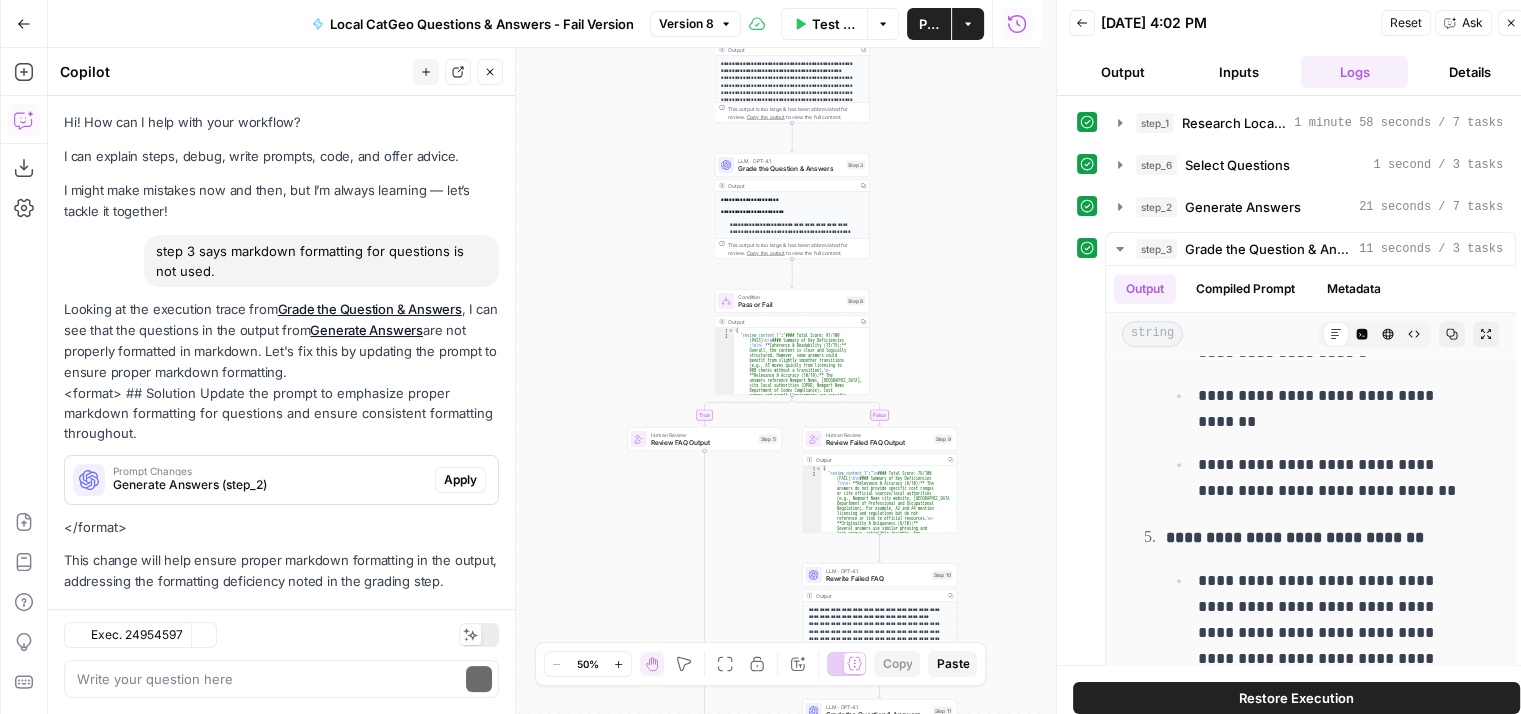 scroll, scrollTop: 29, scrollLeft: 0, axis: vertical 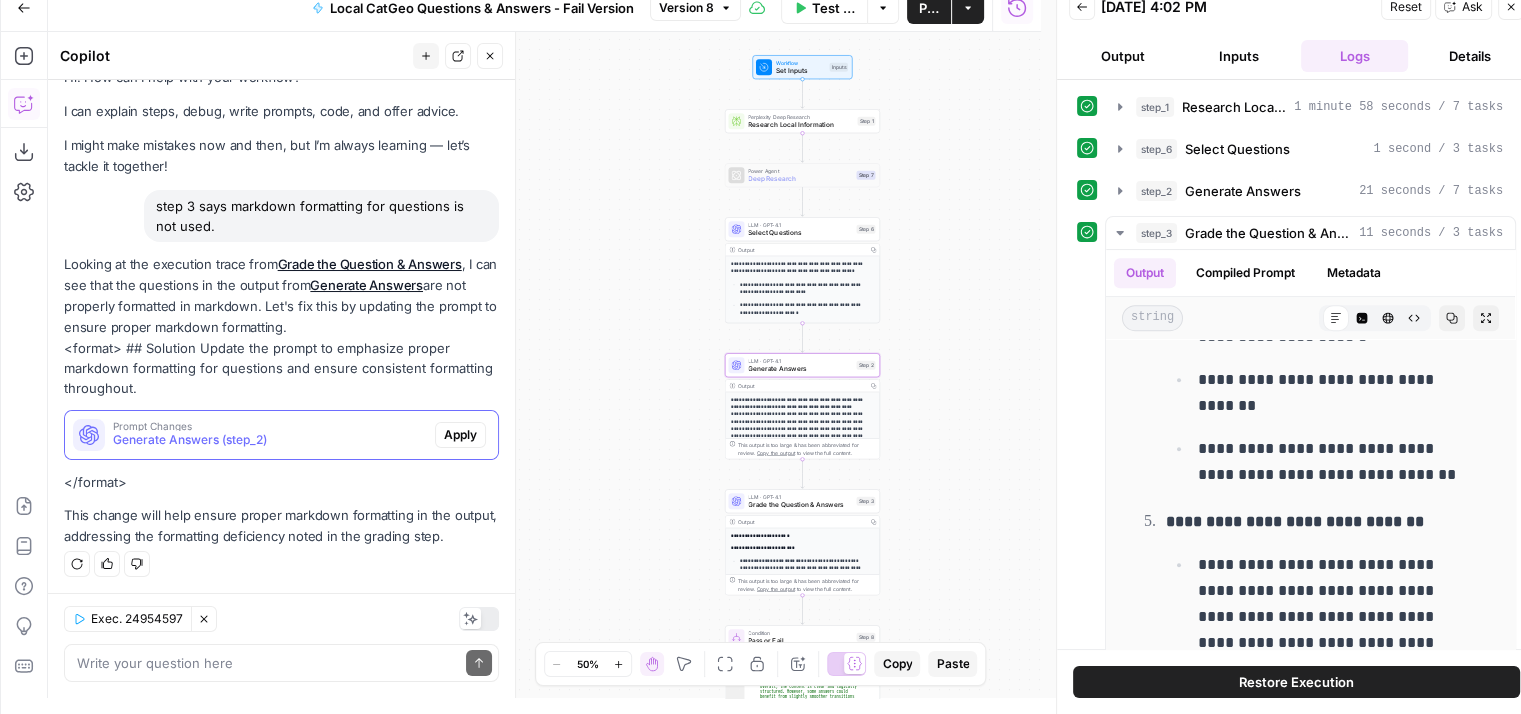 click on "Prompt Changes Generate Answers (step_2)" at bounding box center (250, 435) 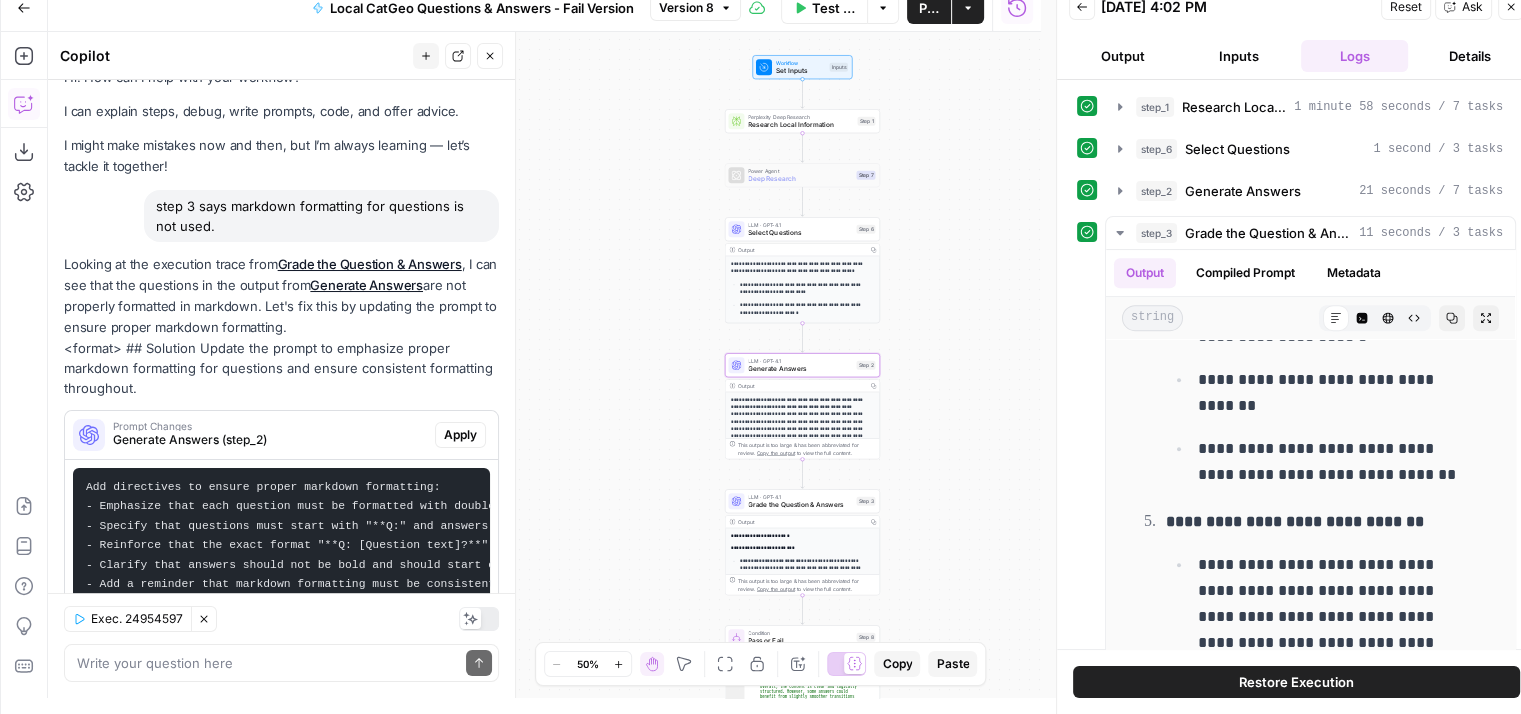 scroll, scrollTop: 217, scrollLeft: 0, axis: vertical 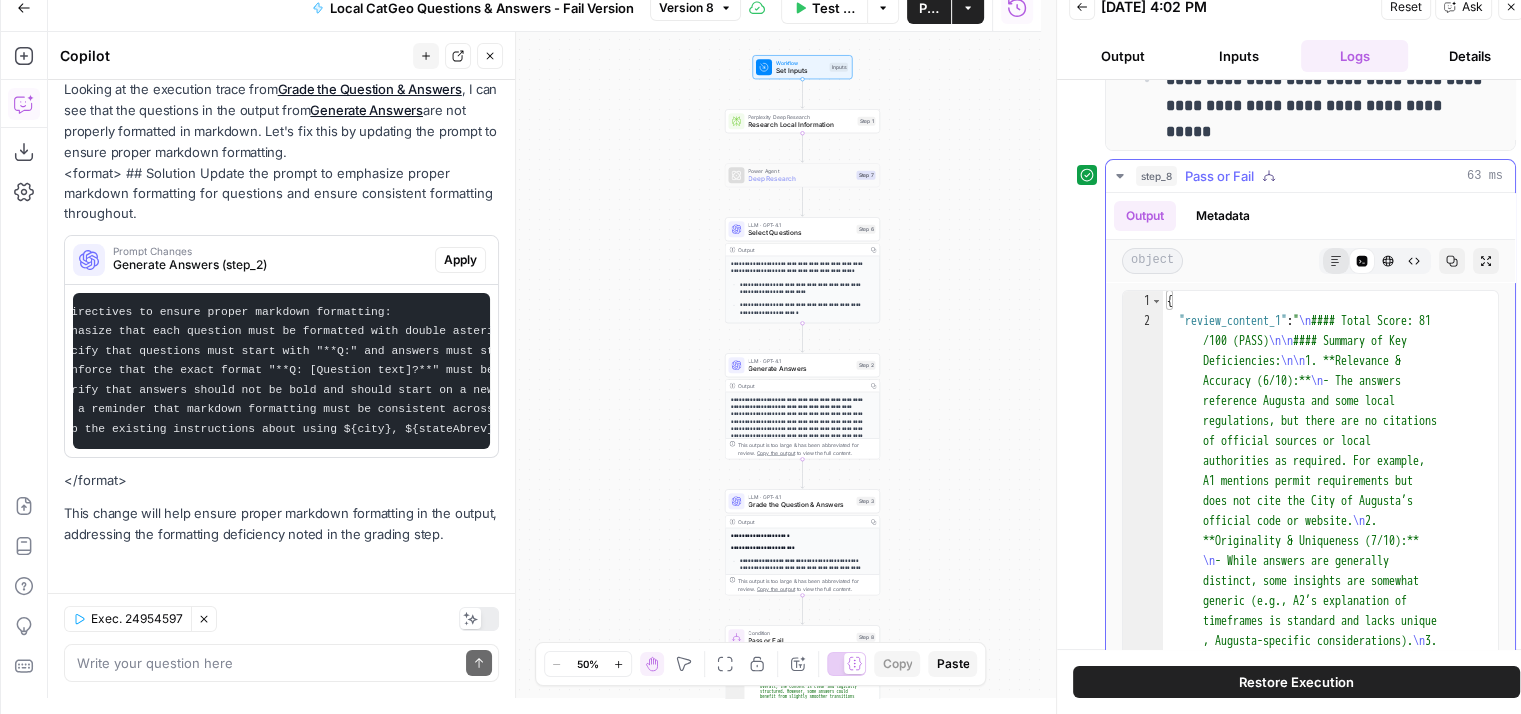 click 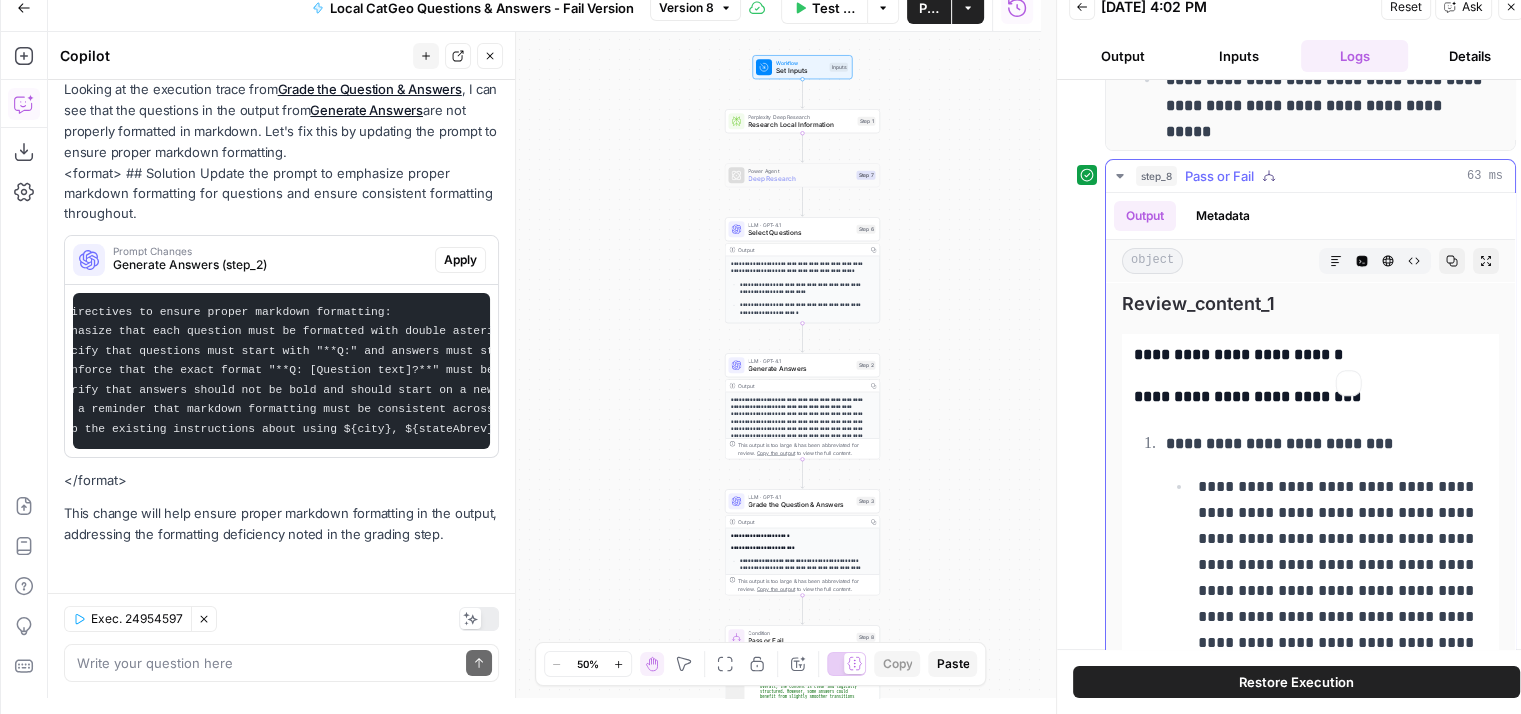 scroll, scrollTop: 600, scrollLeft: 0, axis: vertical 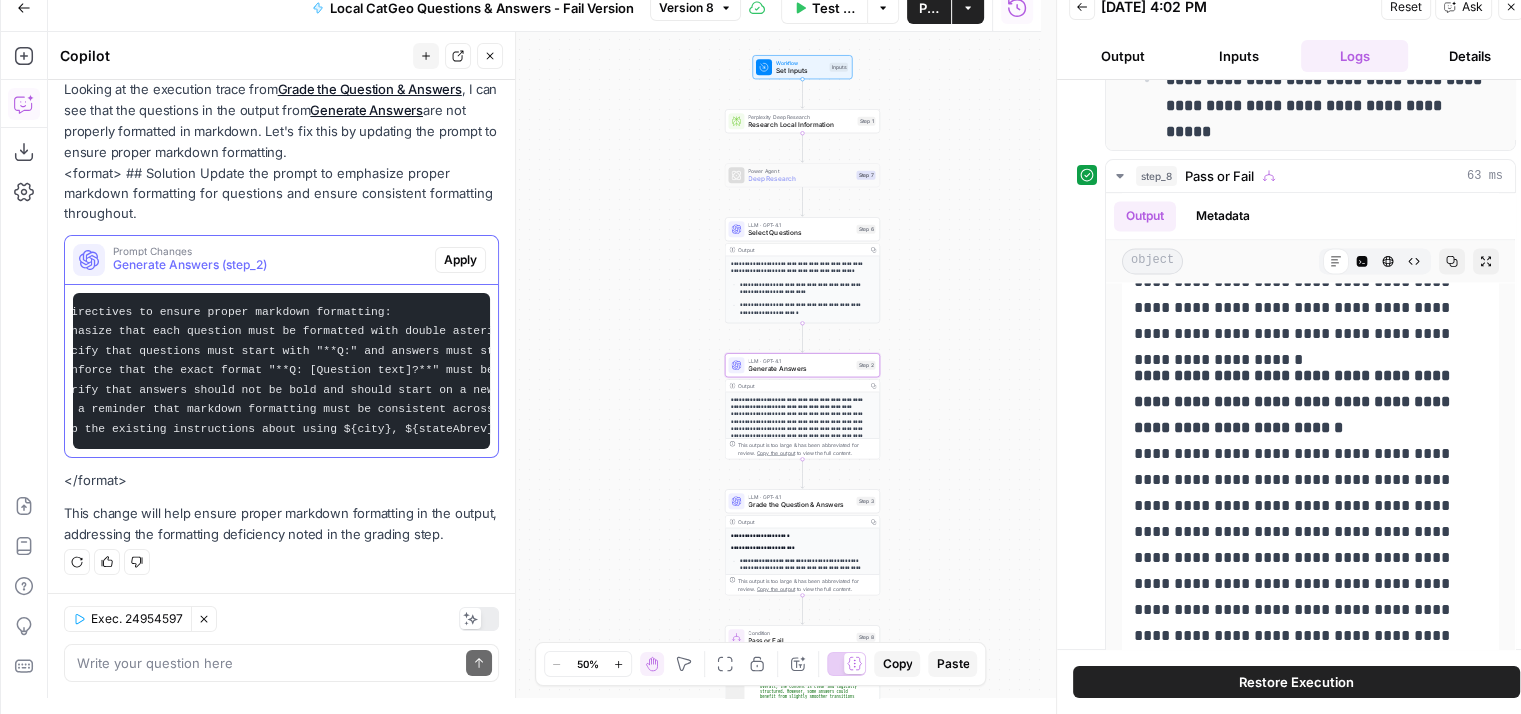 drag, startPoint x: 258, startPoint y: 453, endPoint x: 202, endPoint y: 453, distance: 56 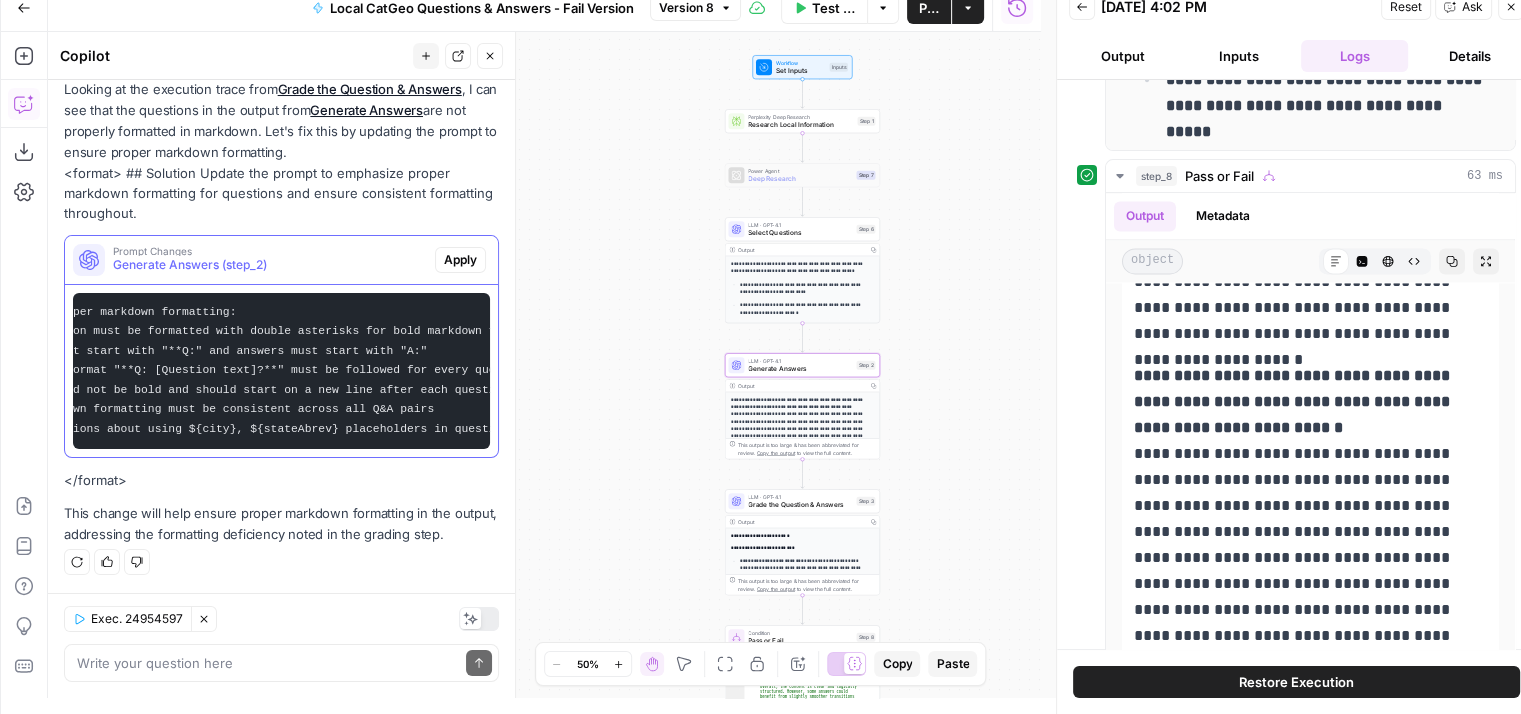scroll, scrollTop: 0, scrollLeft: 242, axis: horizontal 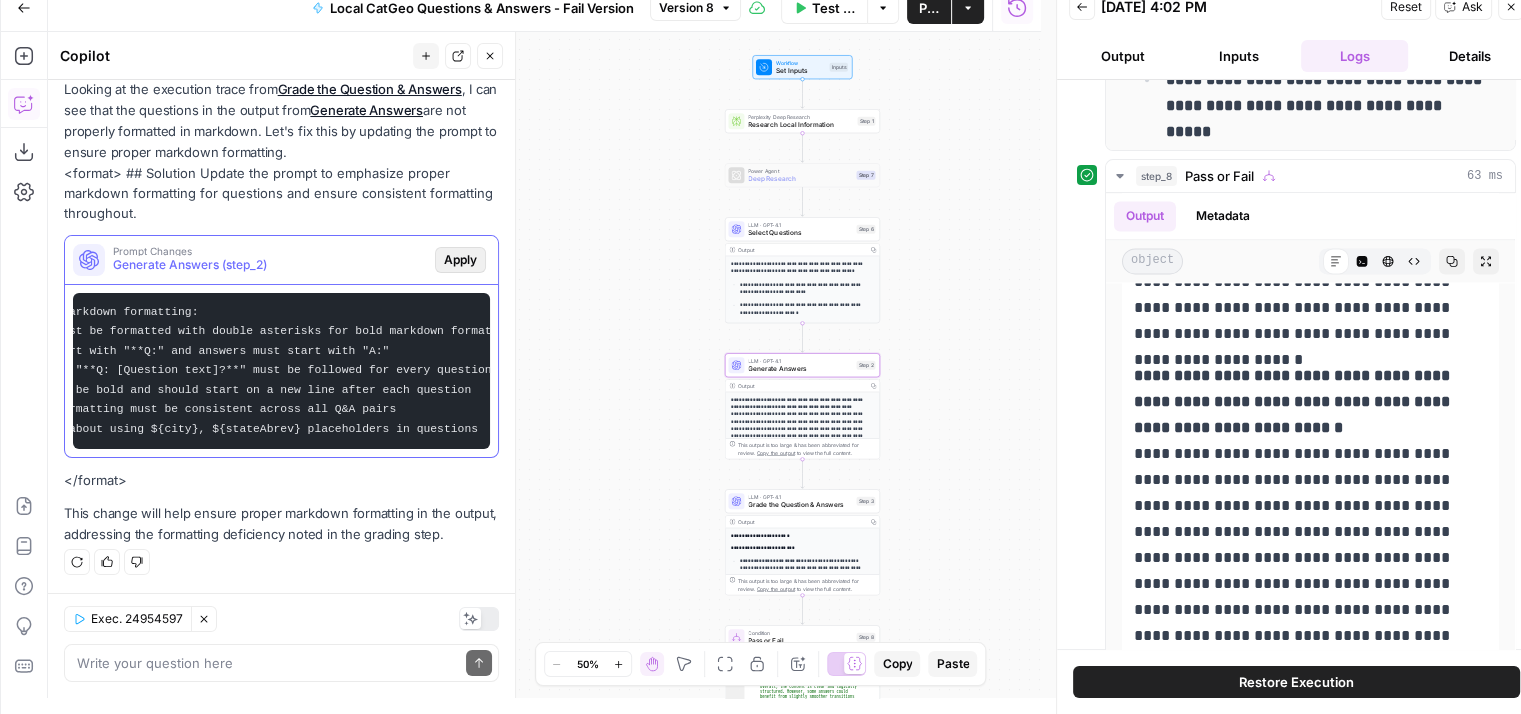 click on "Apply" at bounding box center [460, 260] 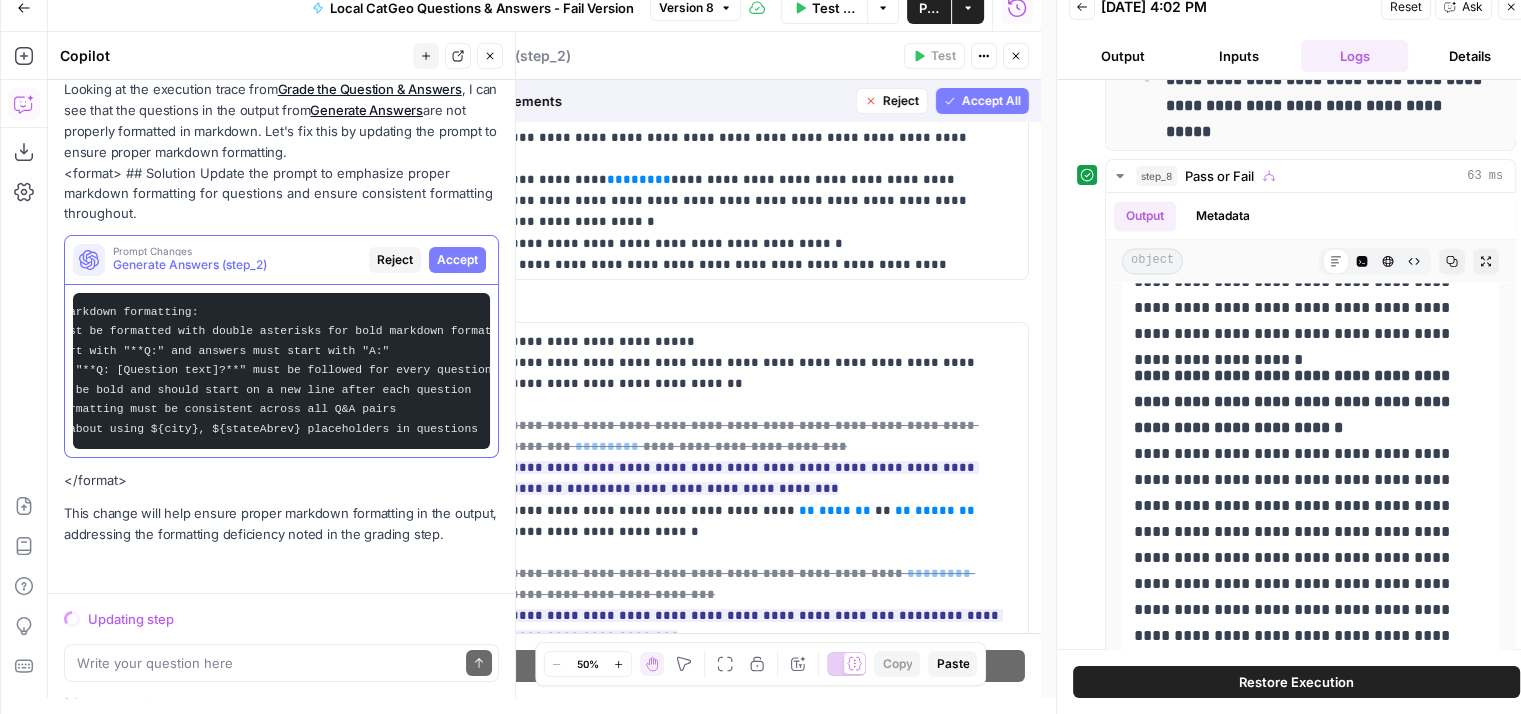 scroll, scrollTop: 900, scrollLeft: 0, axis: vertical 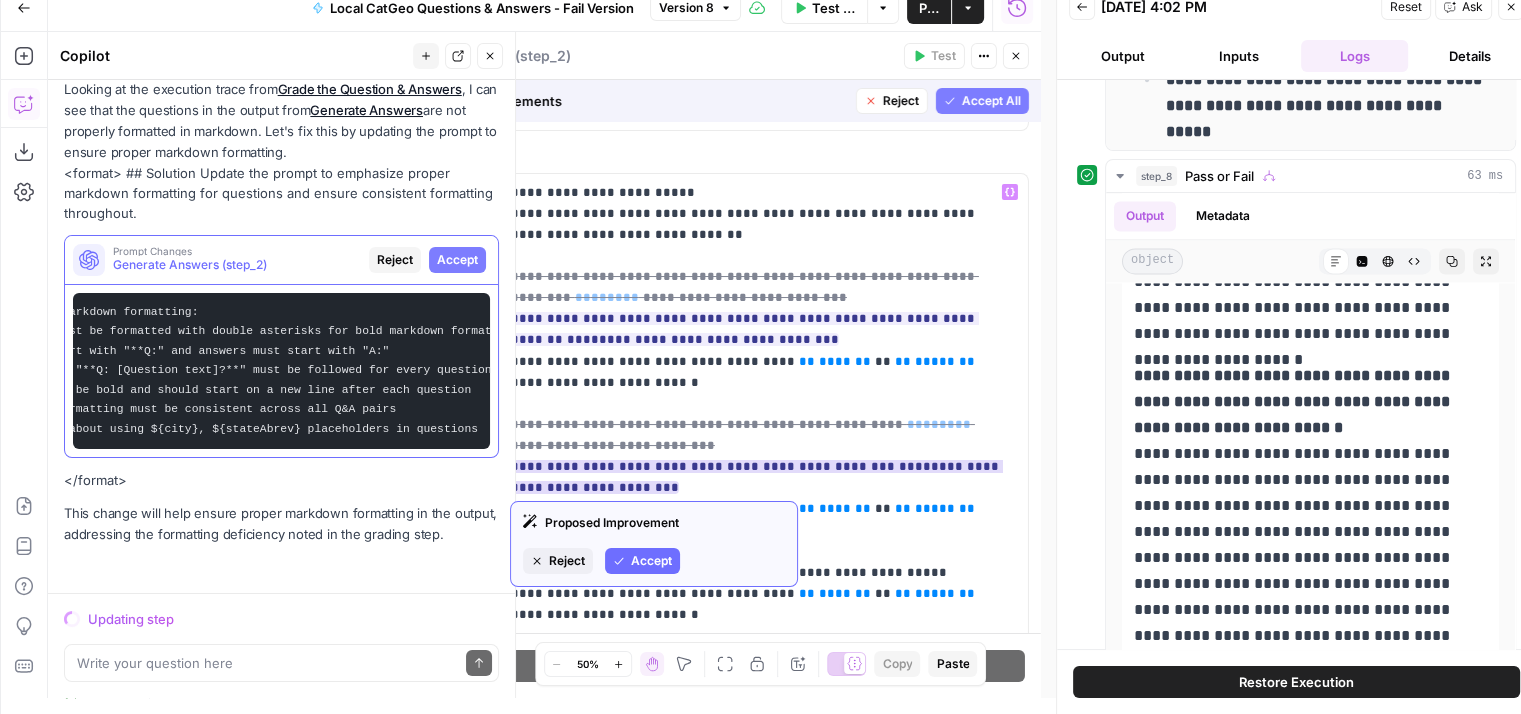 click on "Accept" at bounding box center (651, 561) 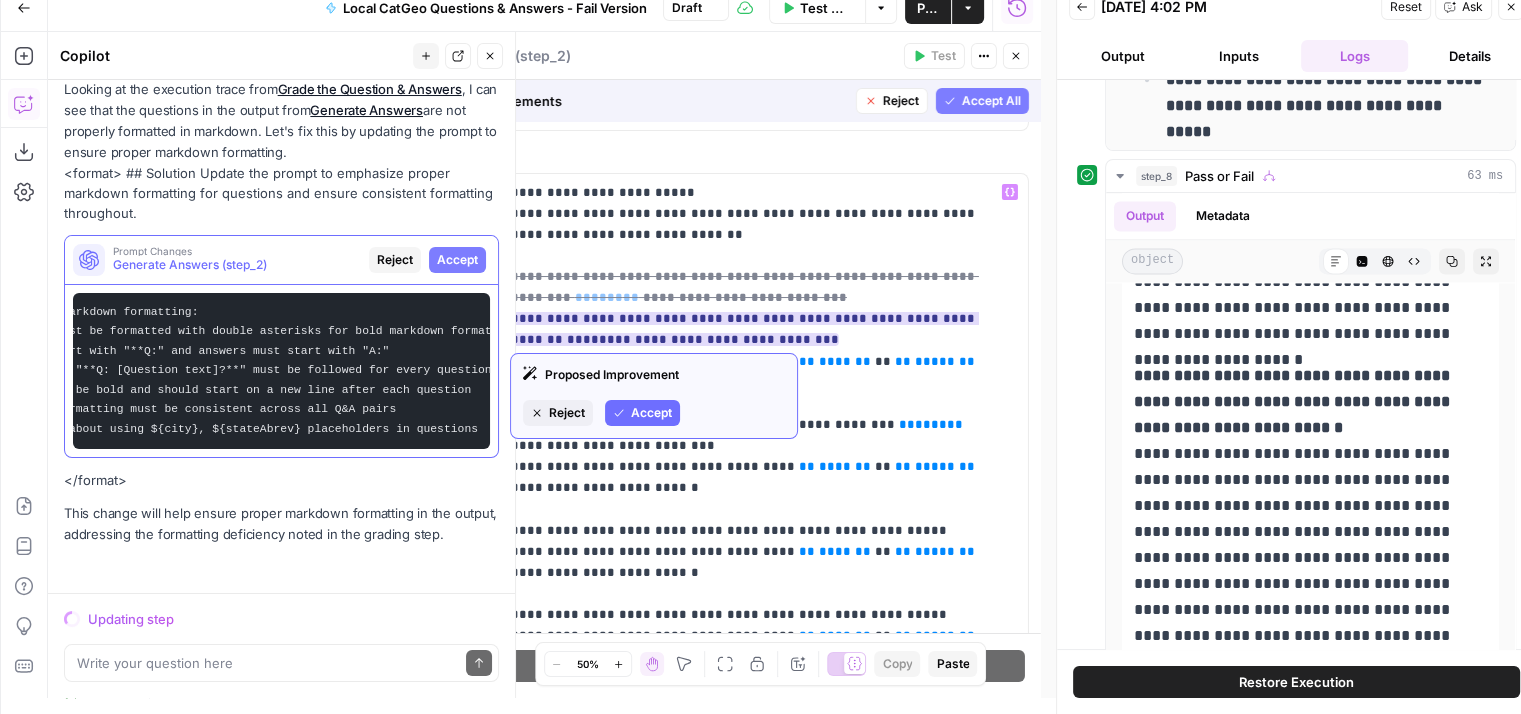 click on "Accept" at bounding box center (651, 413) 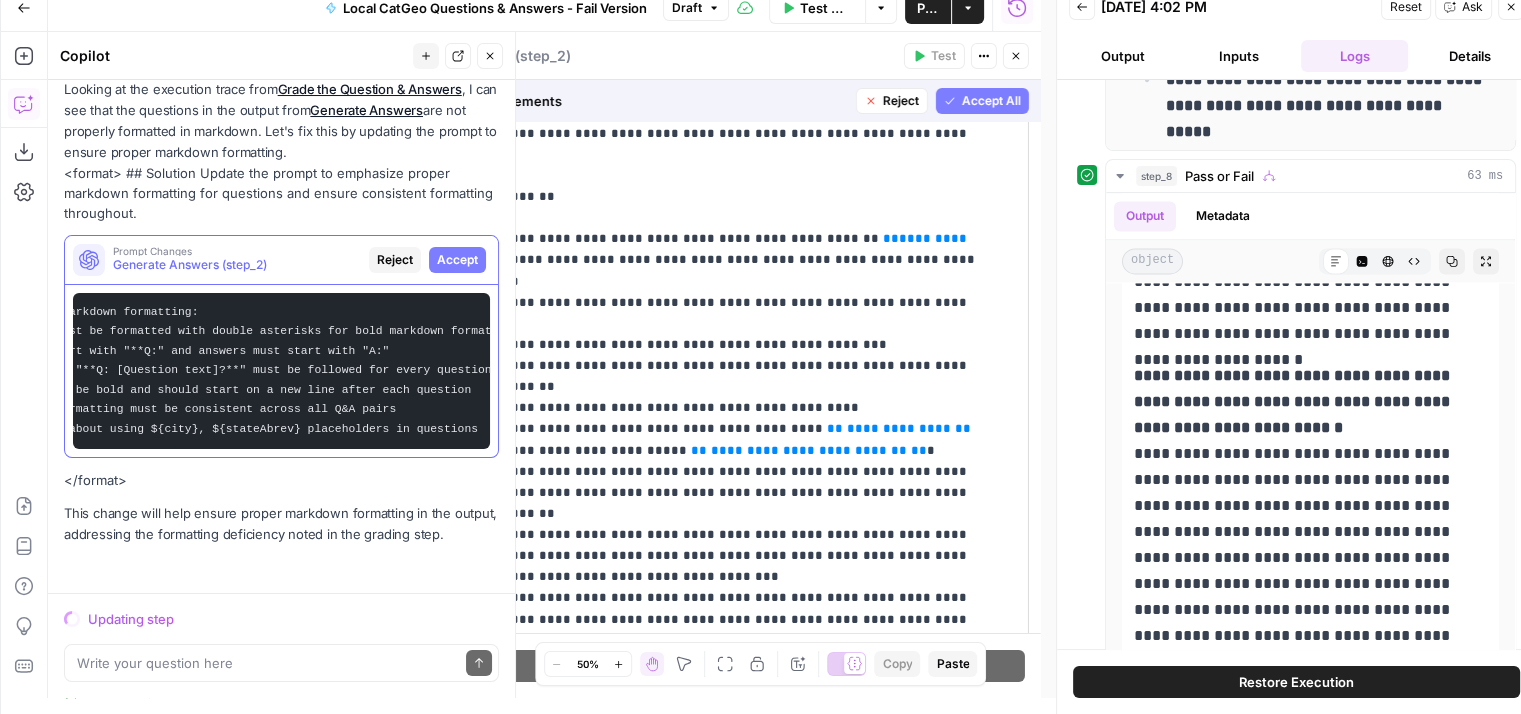 scroll, scrollTop: 200, scrollLeft: 0, axis: vertical 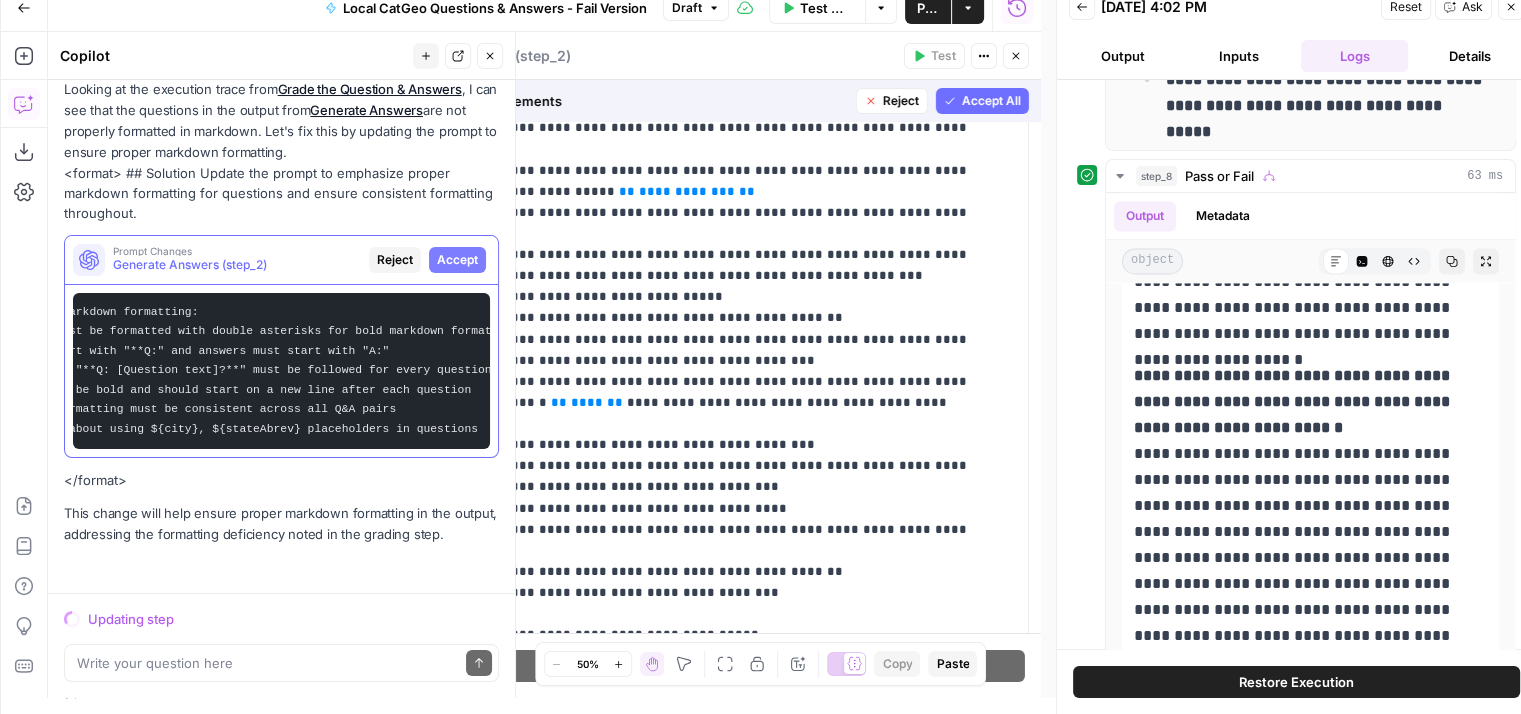 click on "Accept All" at bounding box center (991, 101) 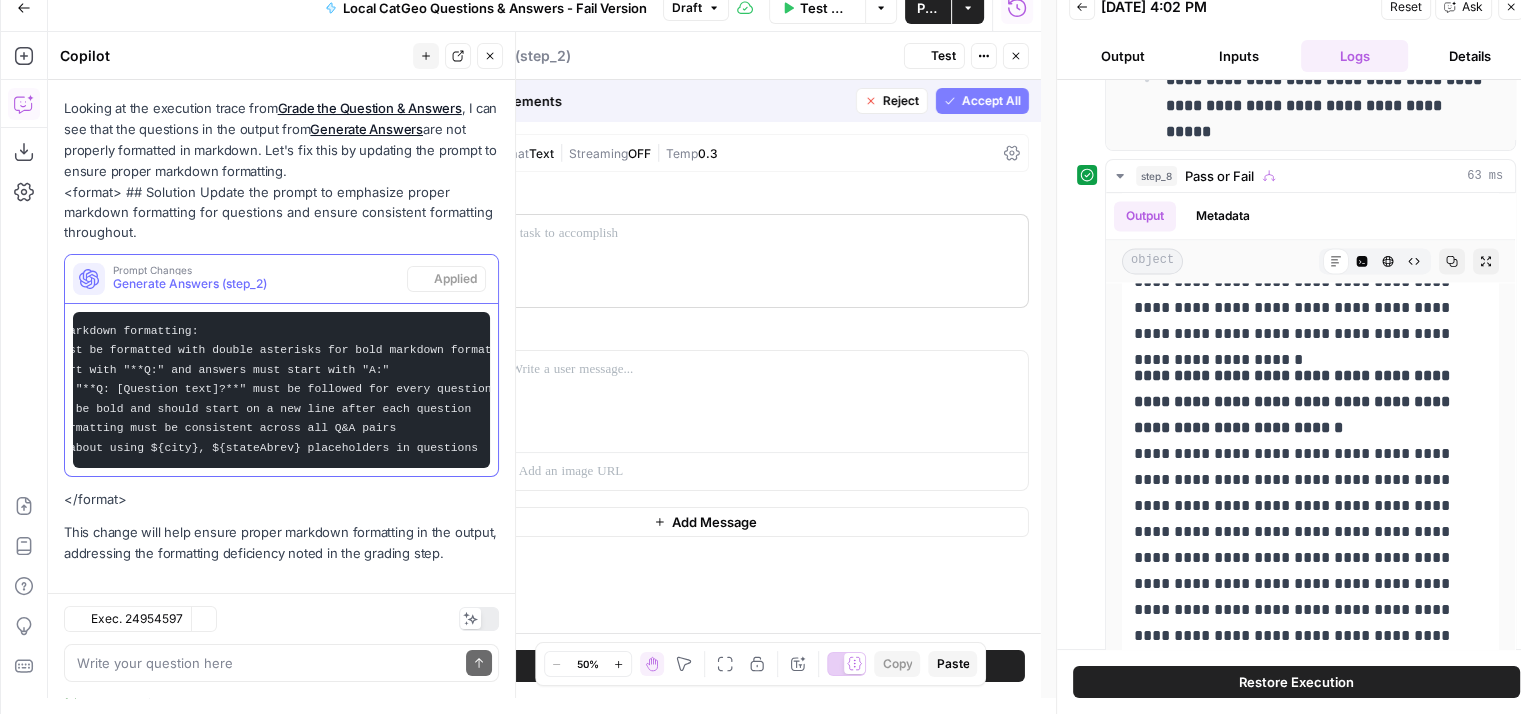 scroll, scrollTop: 249, scrollLeft: 0, axis: vertical 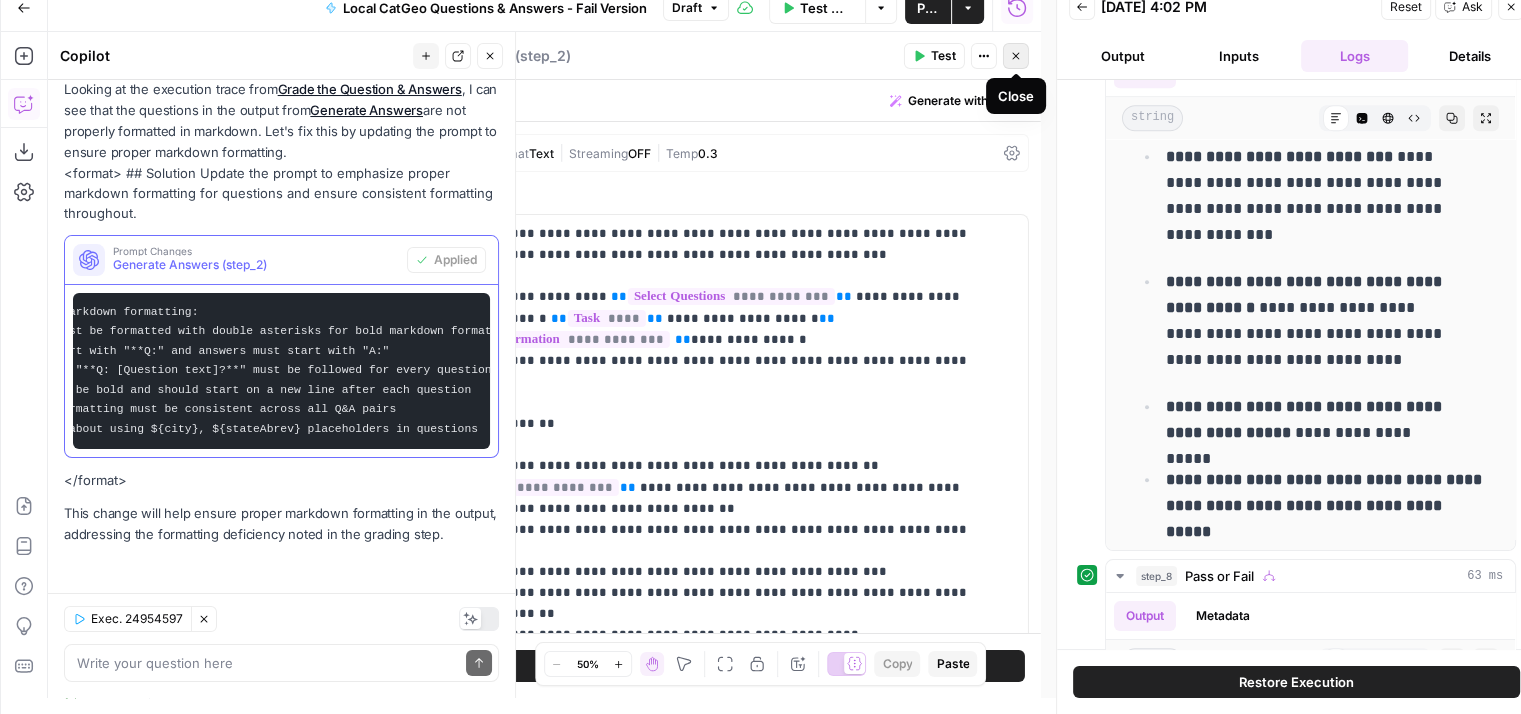 click 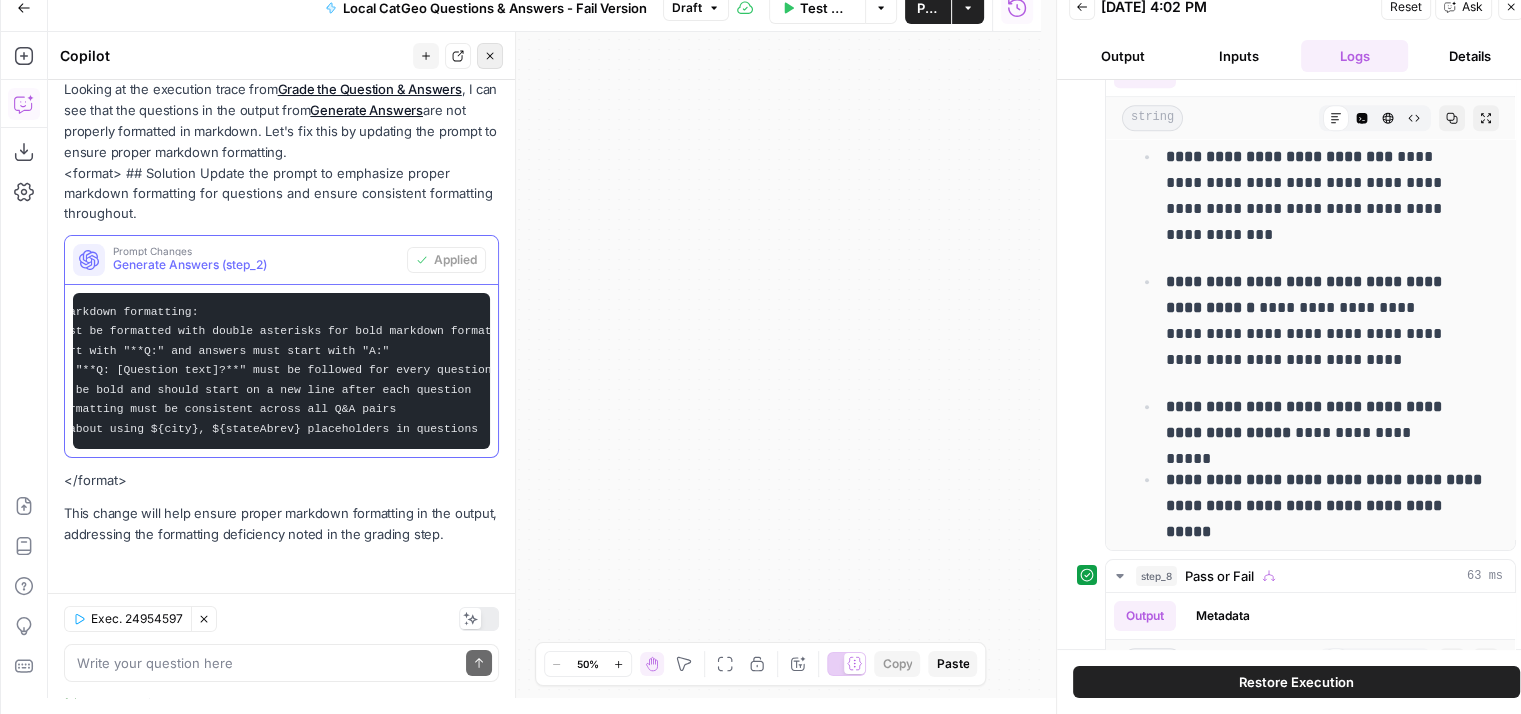 click on "Close" at bounding box center [490, 56] 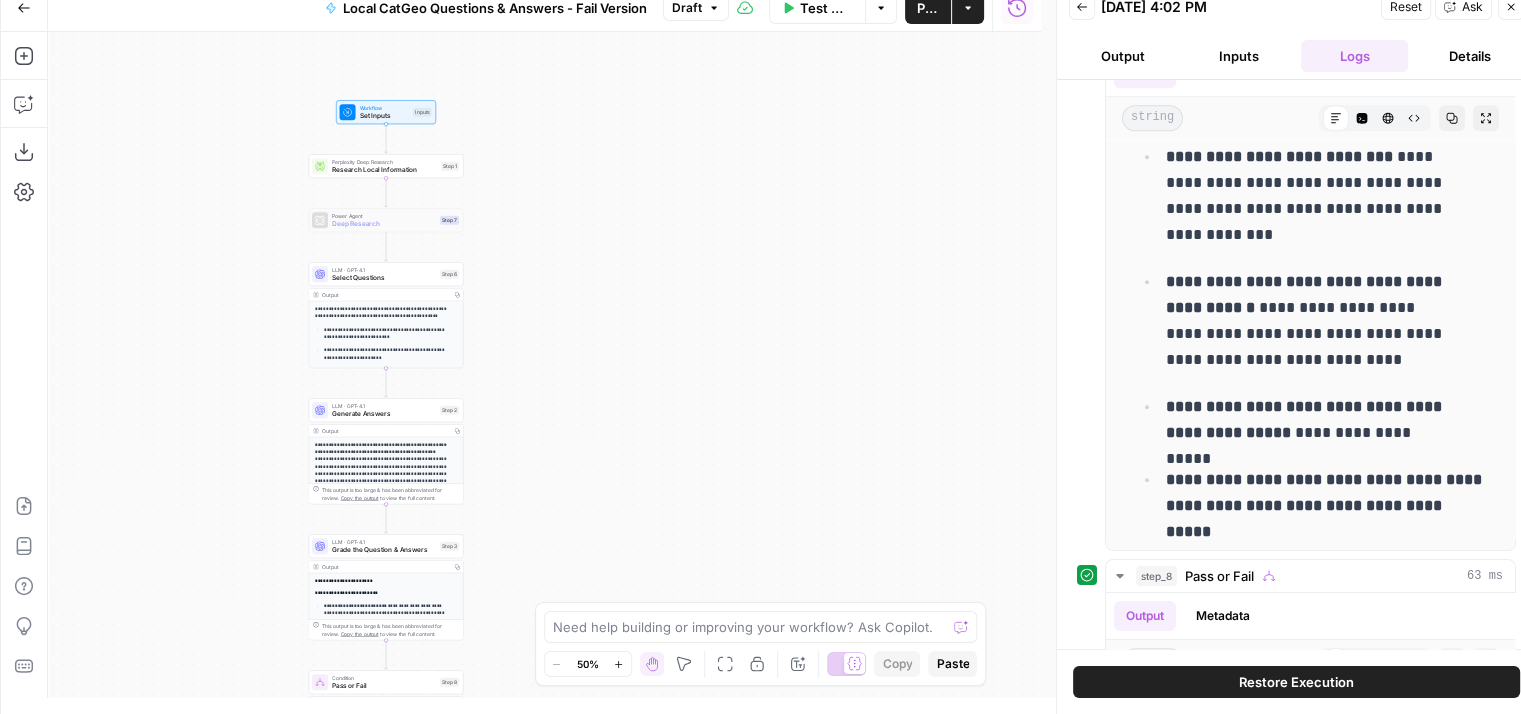 drag, startPoint x: 591, startPoint y: 338, endPoint x: 886, endPoint y: 373, distance: 297.06903 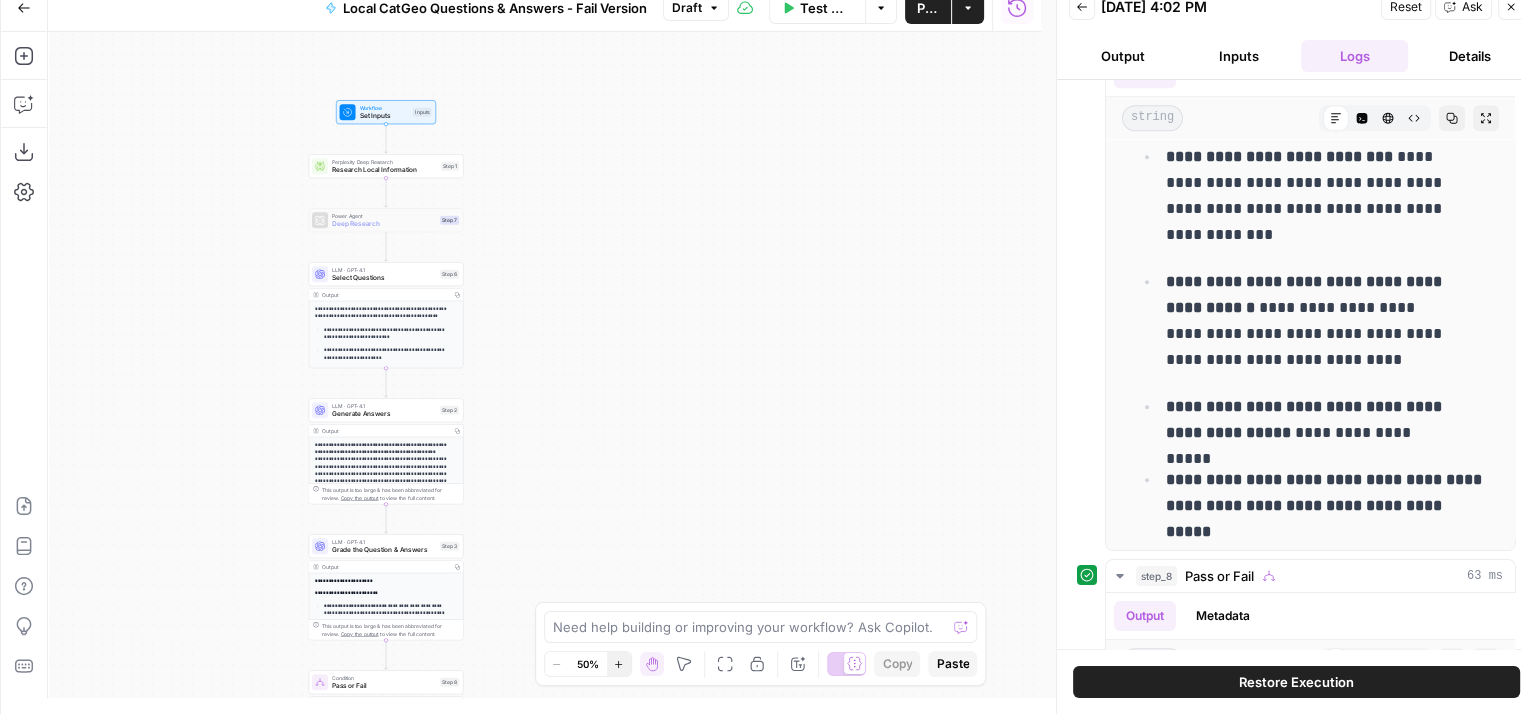 click 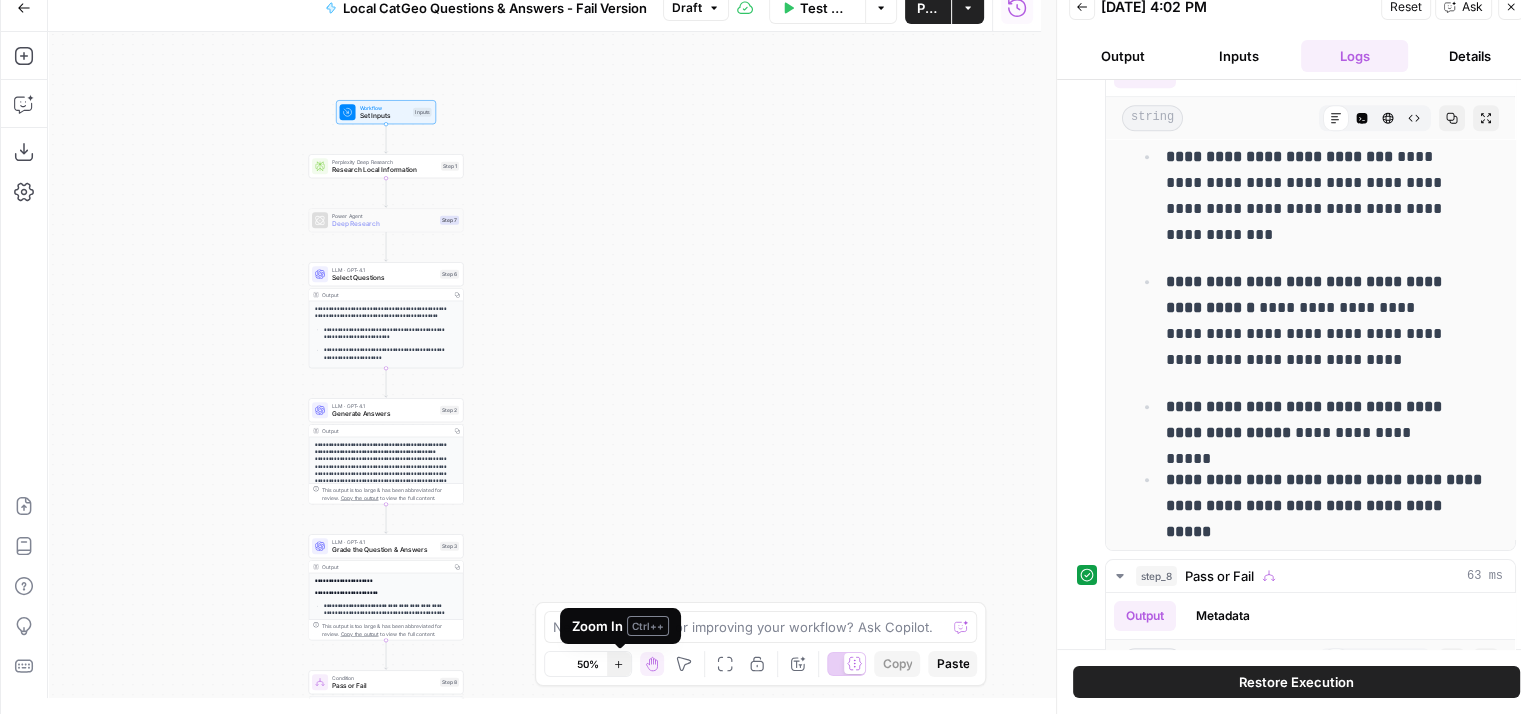 click 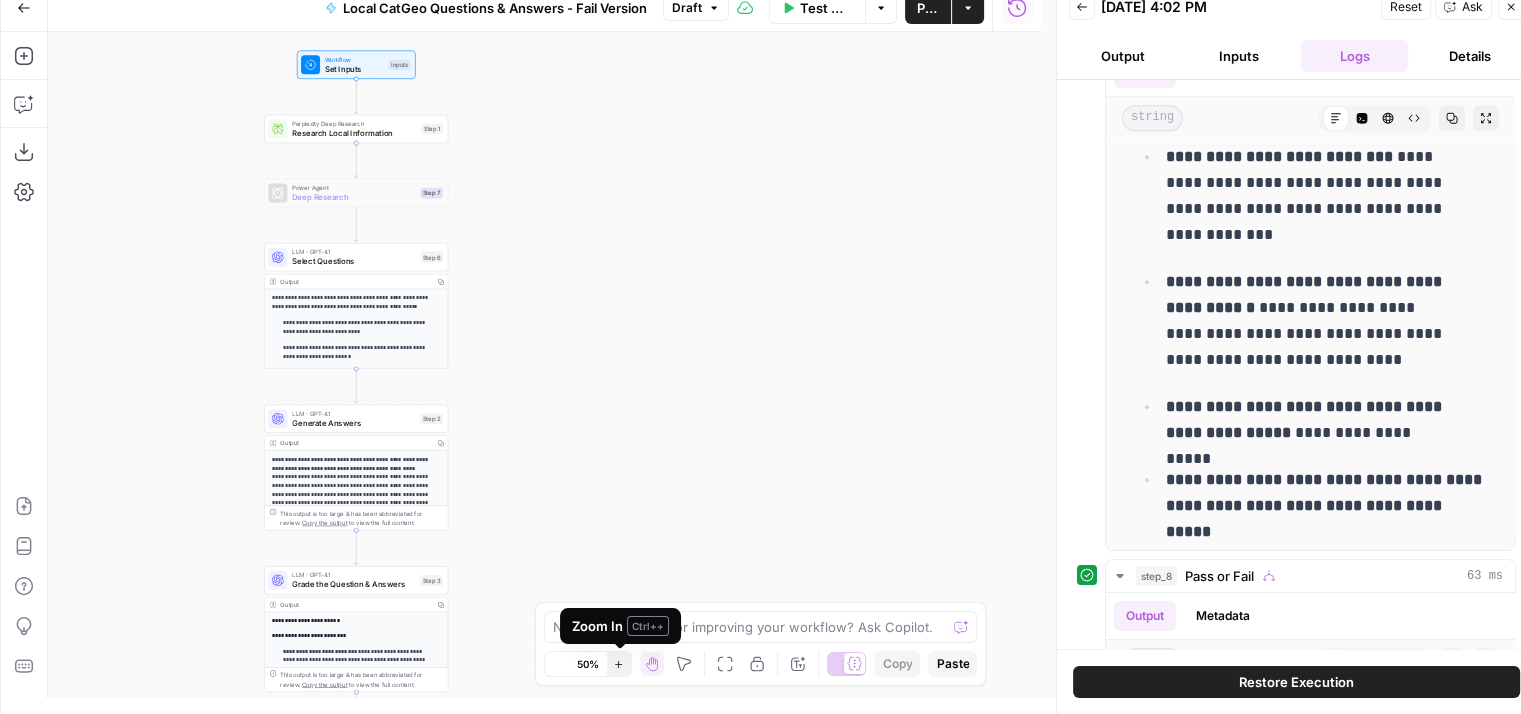 click 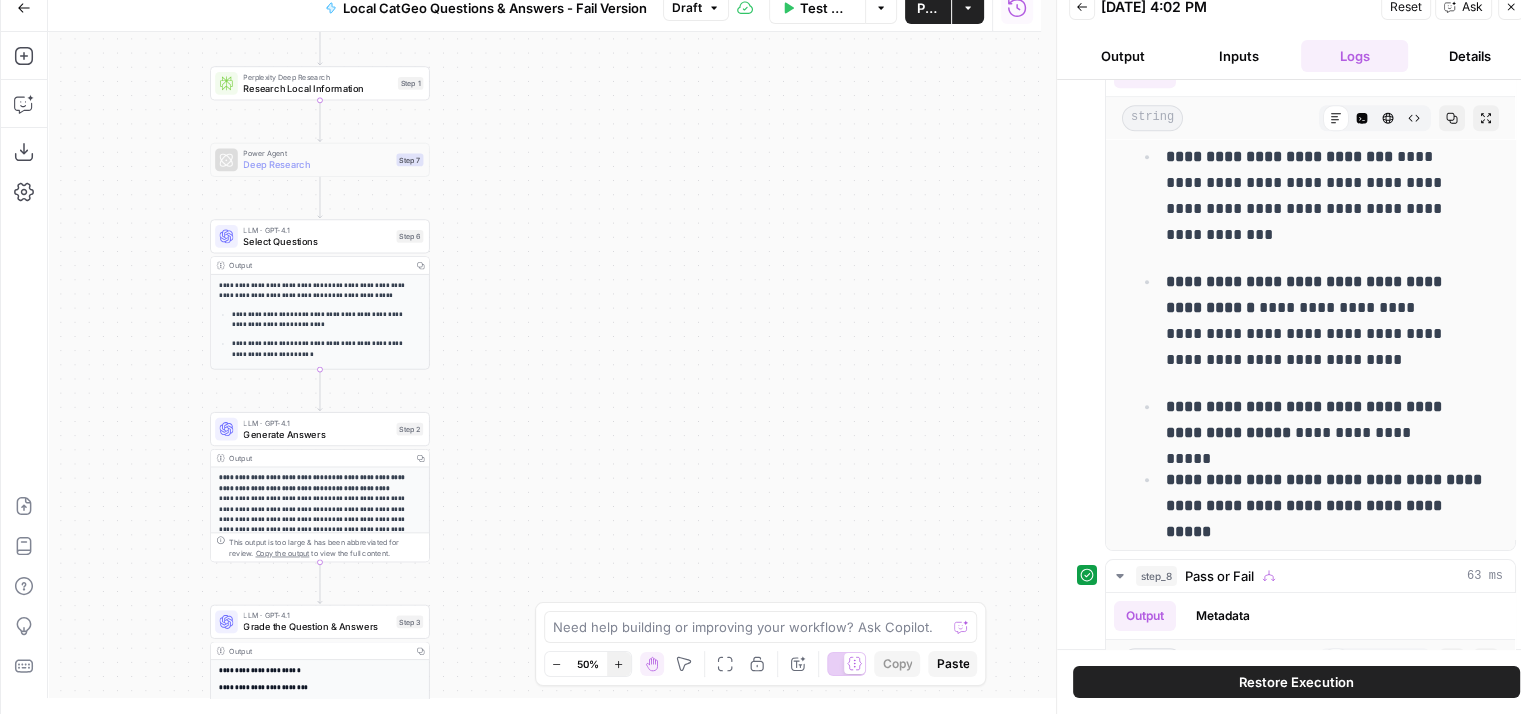 click 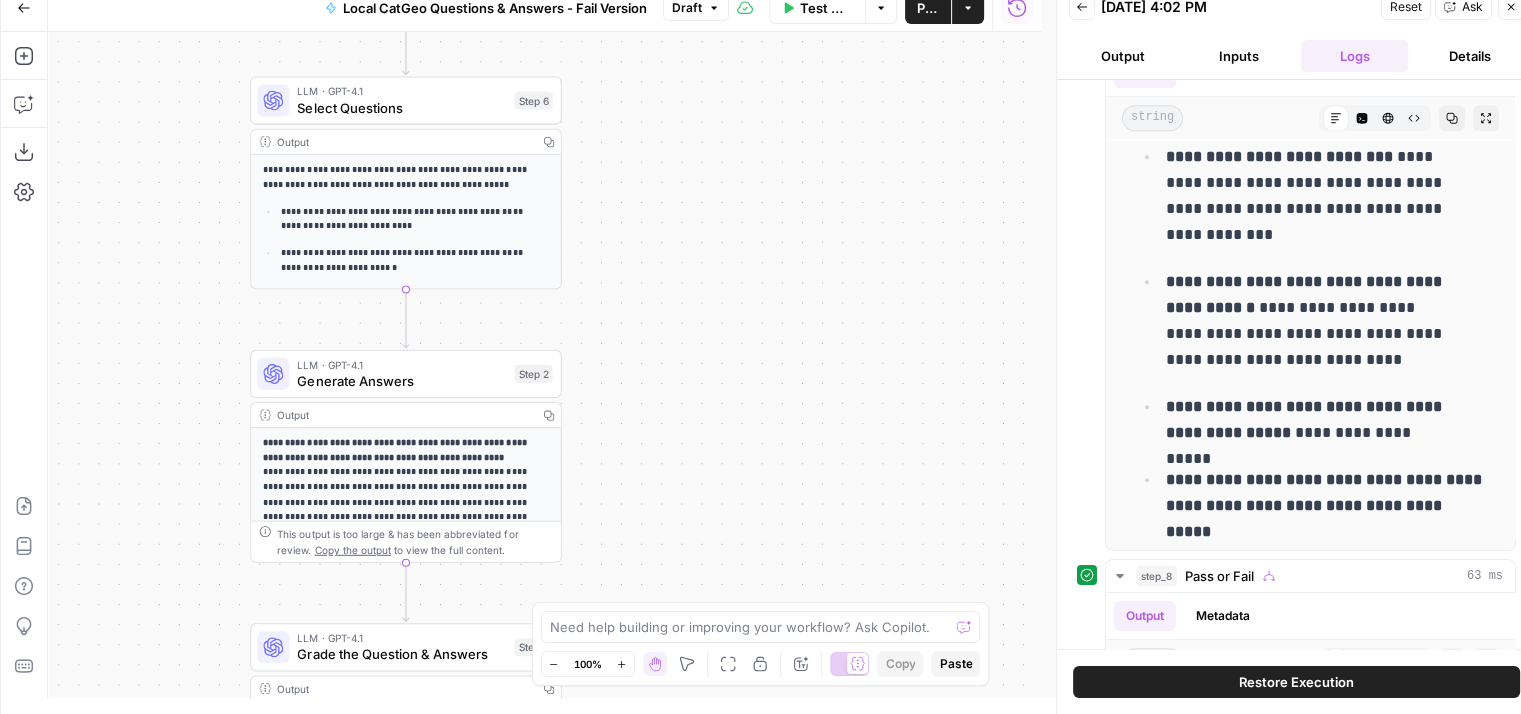 drag, startPoint x: 530, startPoint y: 251, endPoint x: 710, endPoint y: 168, distance: 198.21452 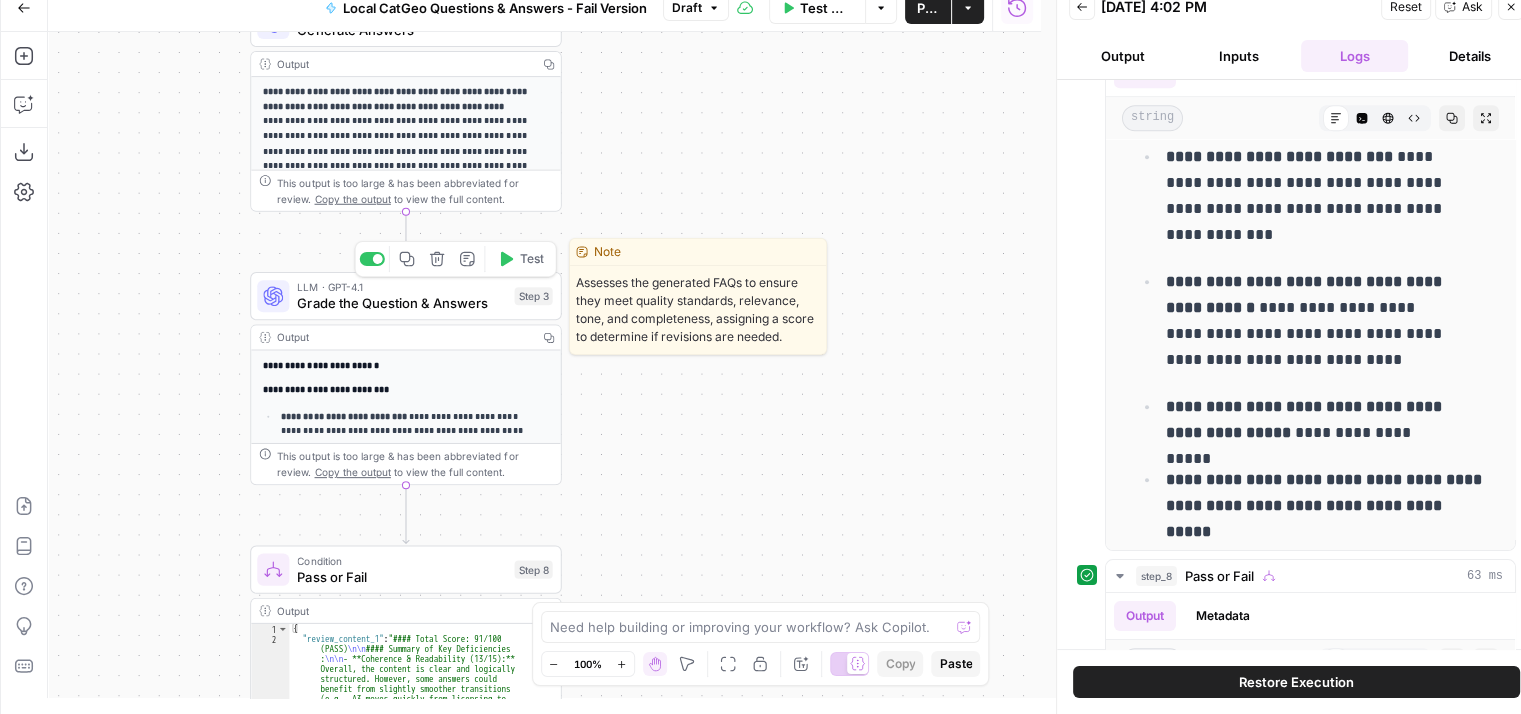 click on "Grade the Question & Answers" at bounding box center [401, 303] 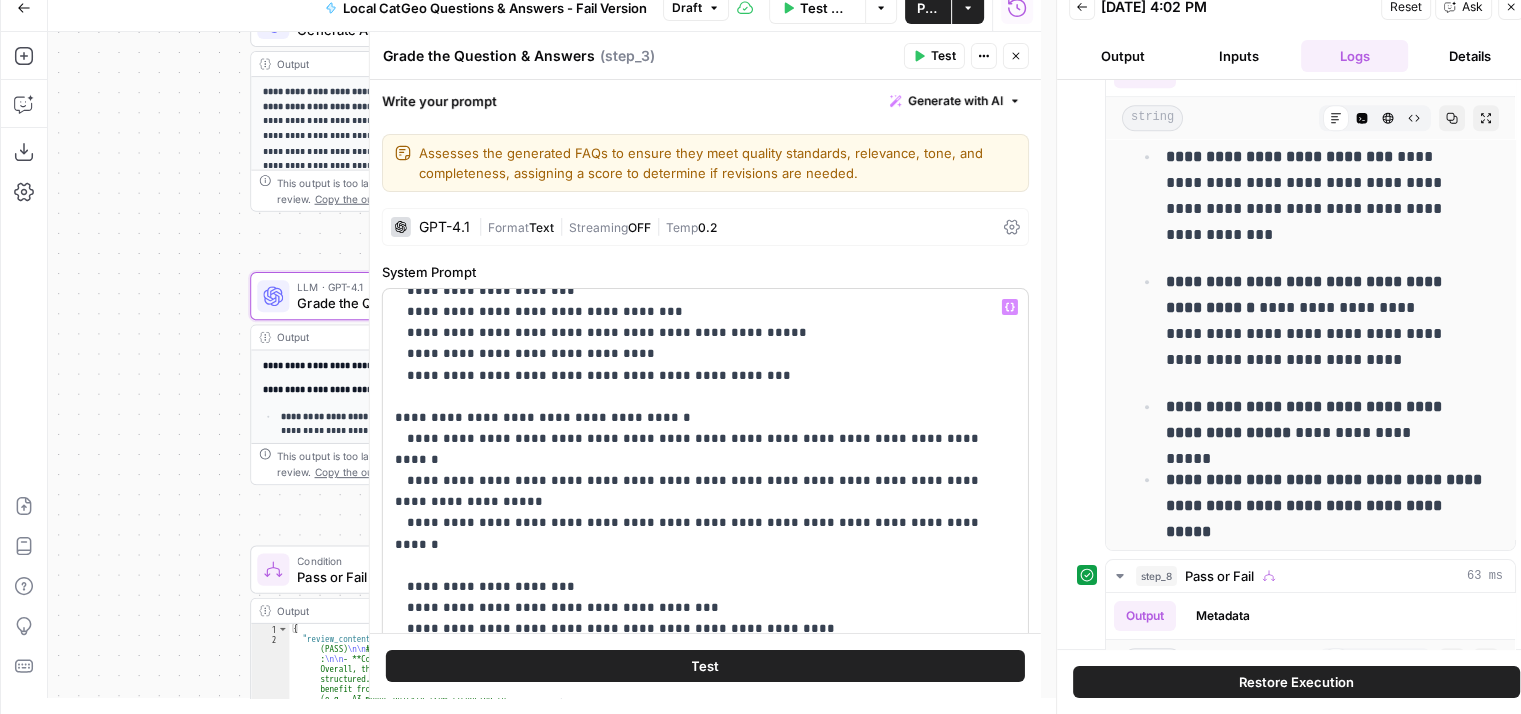 scroll, scrollTop: 1000, scrollLeft: 0, axis: vertical 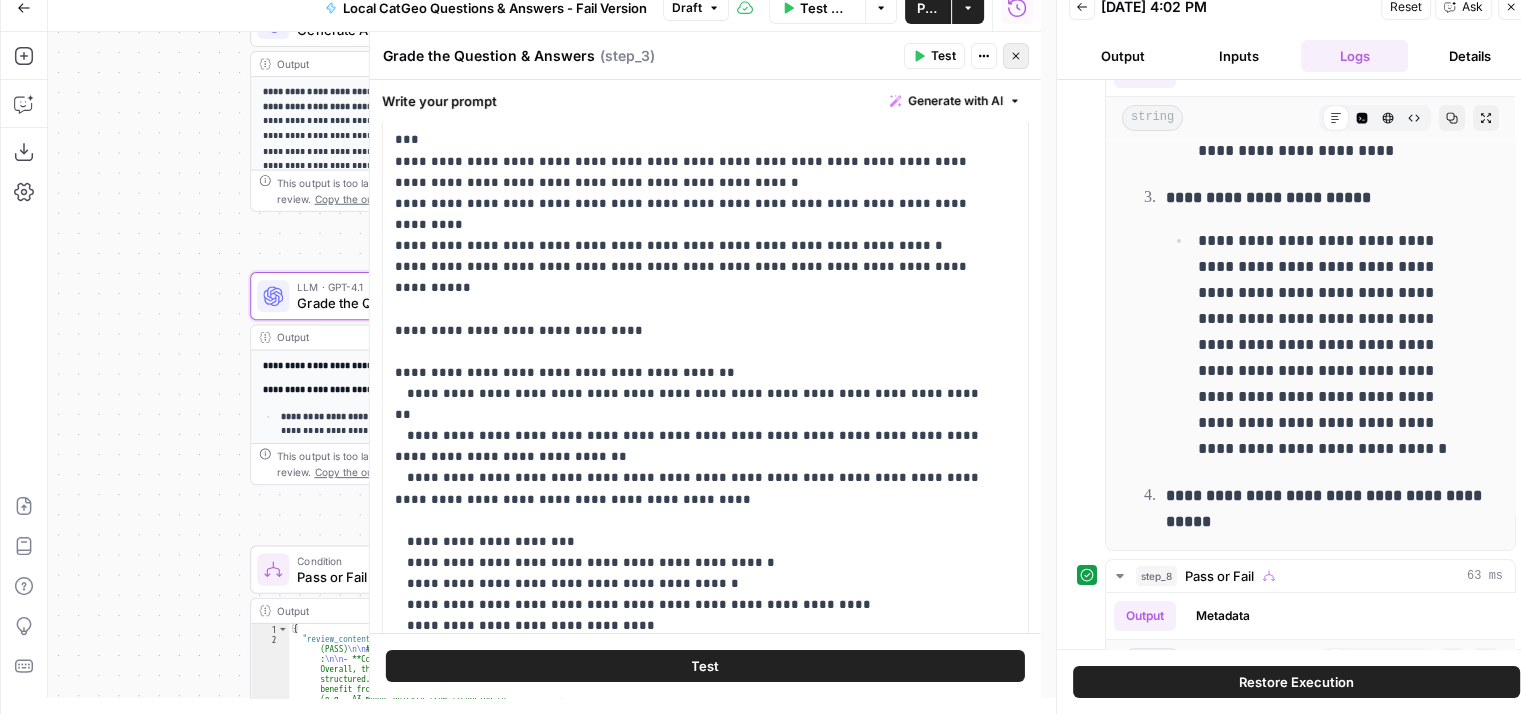 click 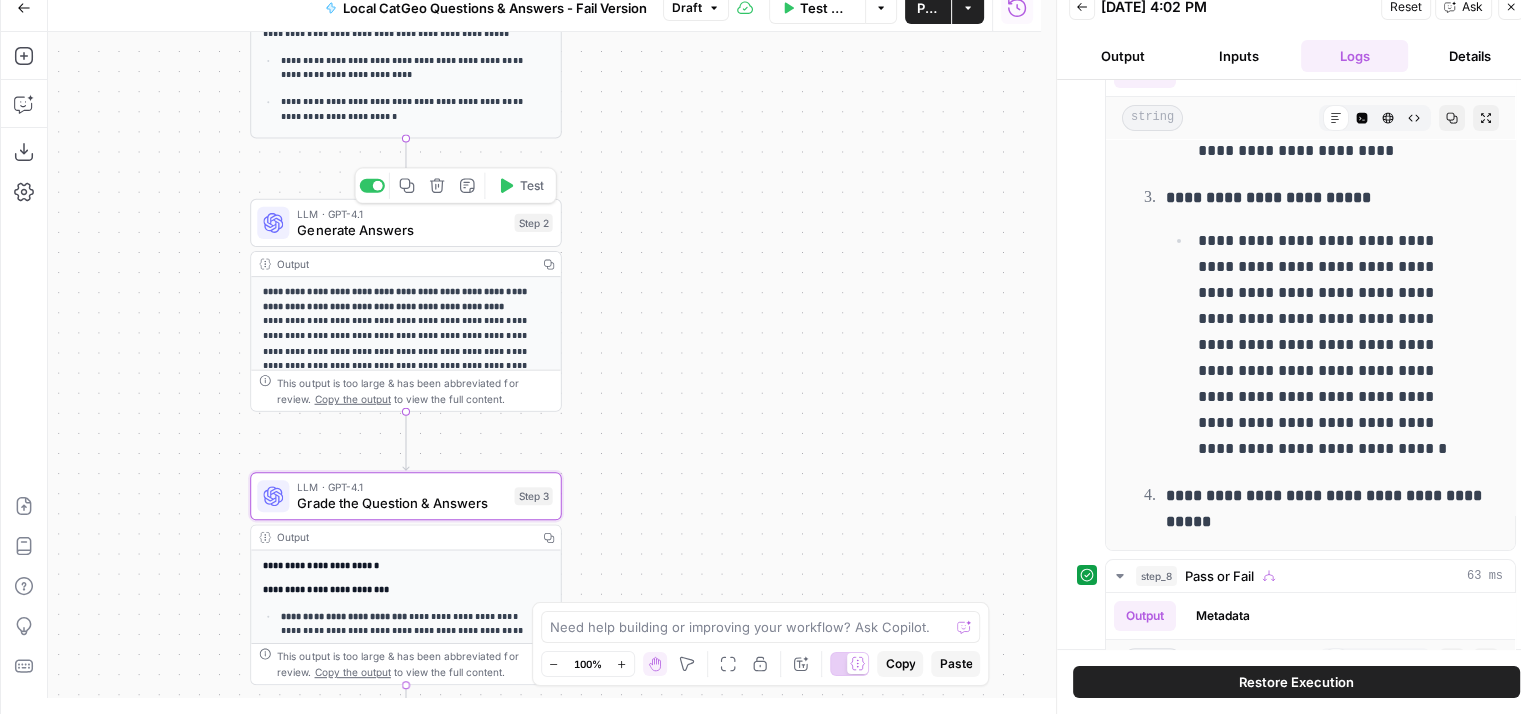 click on "Generate Answers" at bounding box center (401, 230) 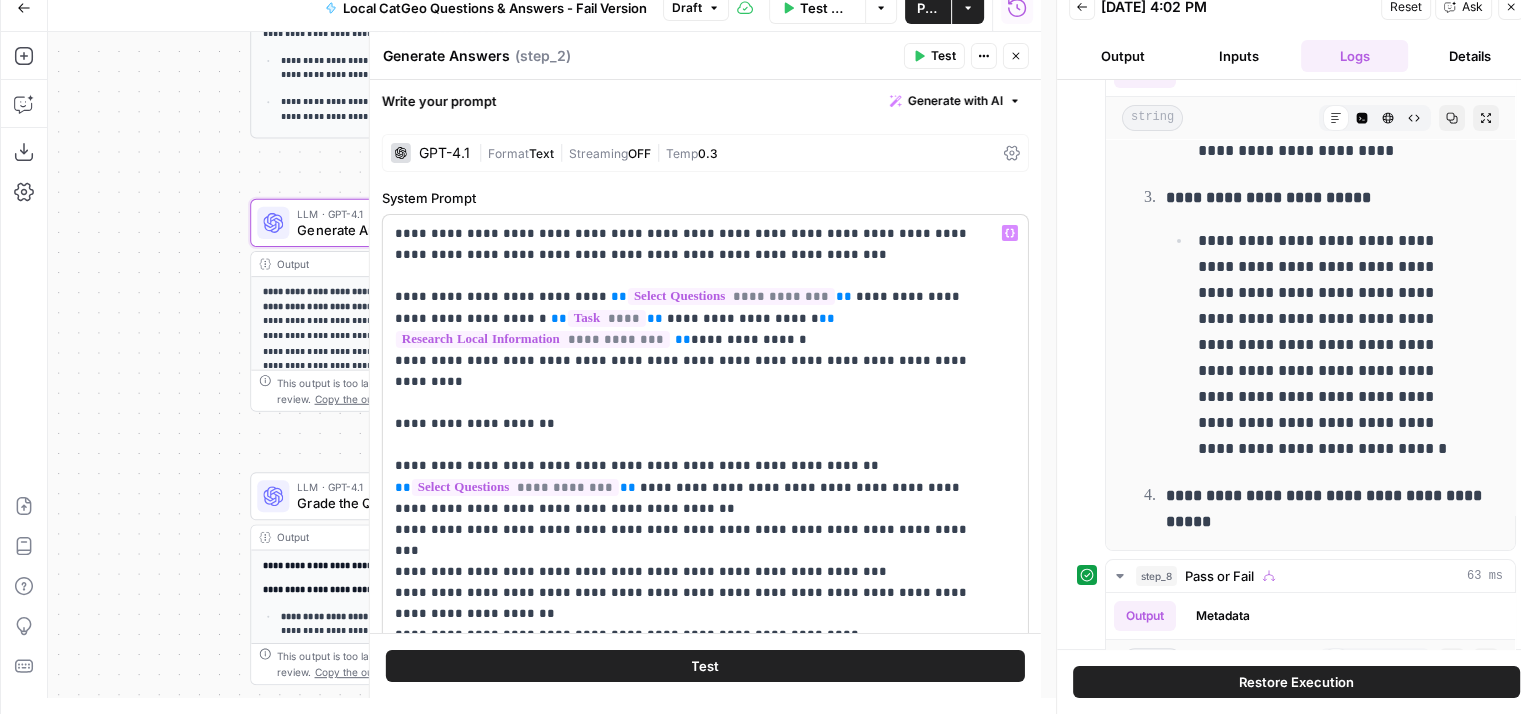 scroll, scrollTop: 100, scrollLeft: 0, axis: vertical 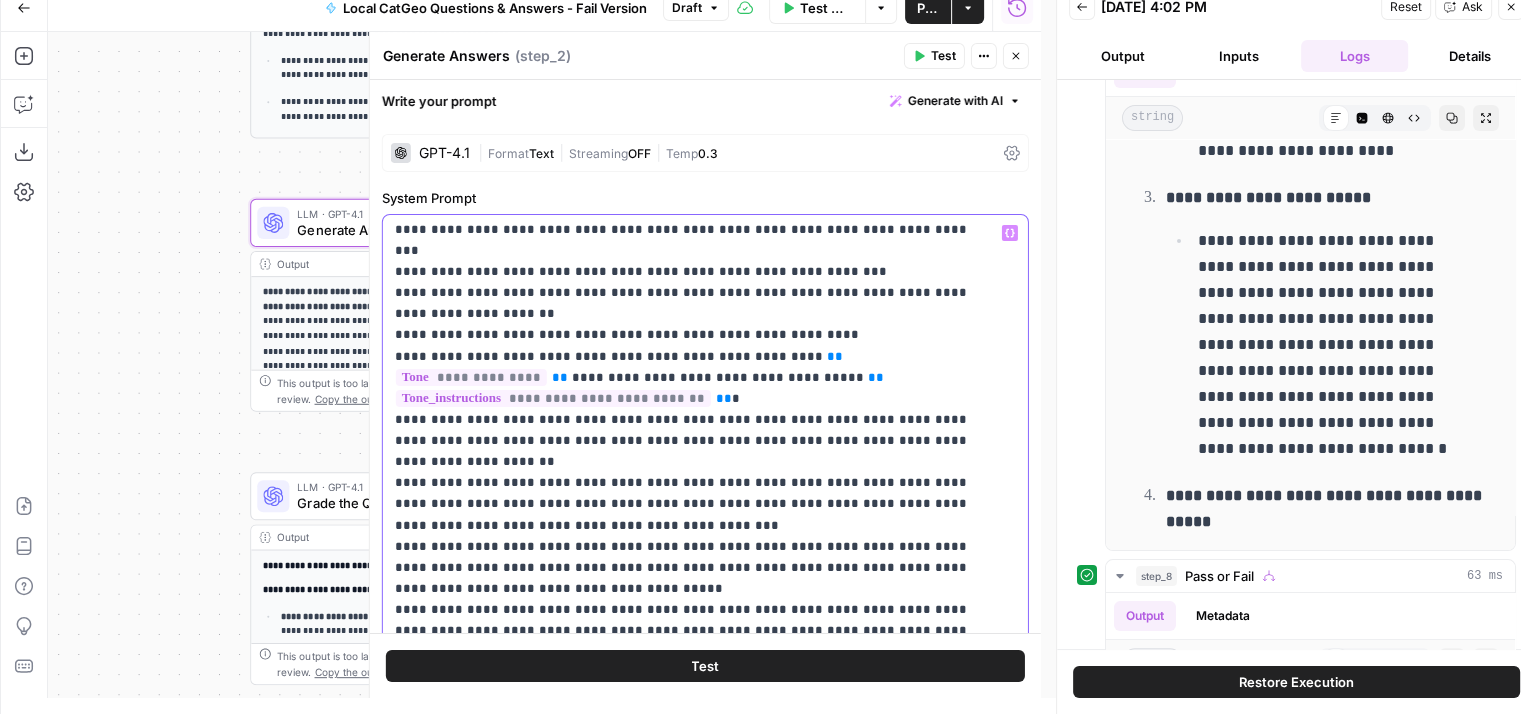 click on "**********" at bounding box center [690, 1211] 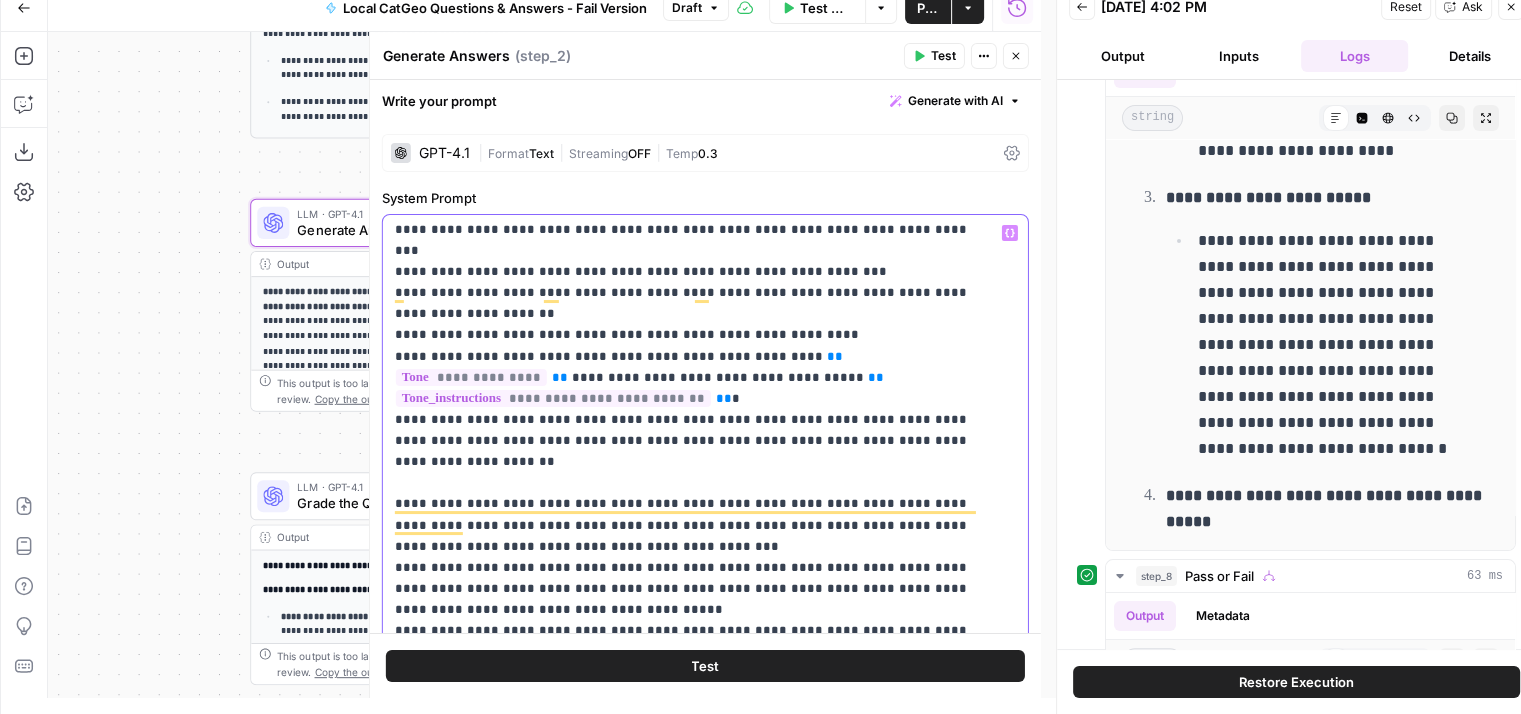 scroll, scrollTop: 300, scrollLeft: 0, axis: vertical 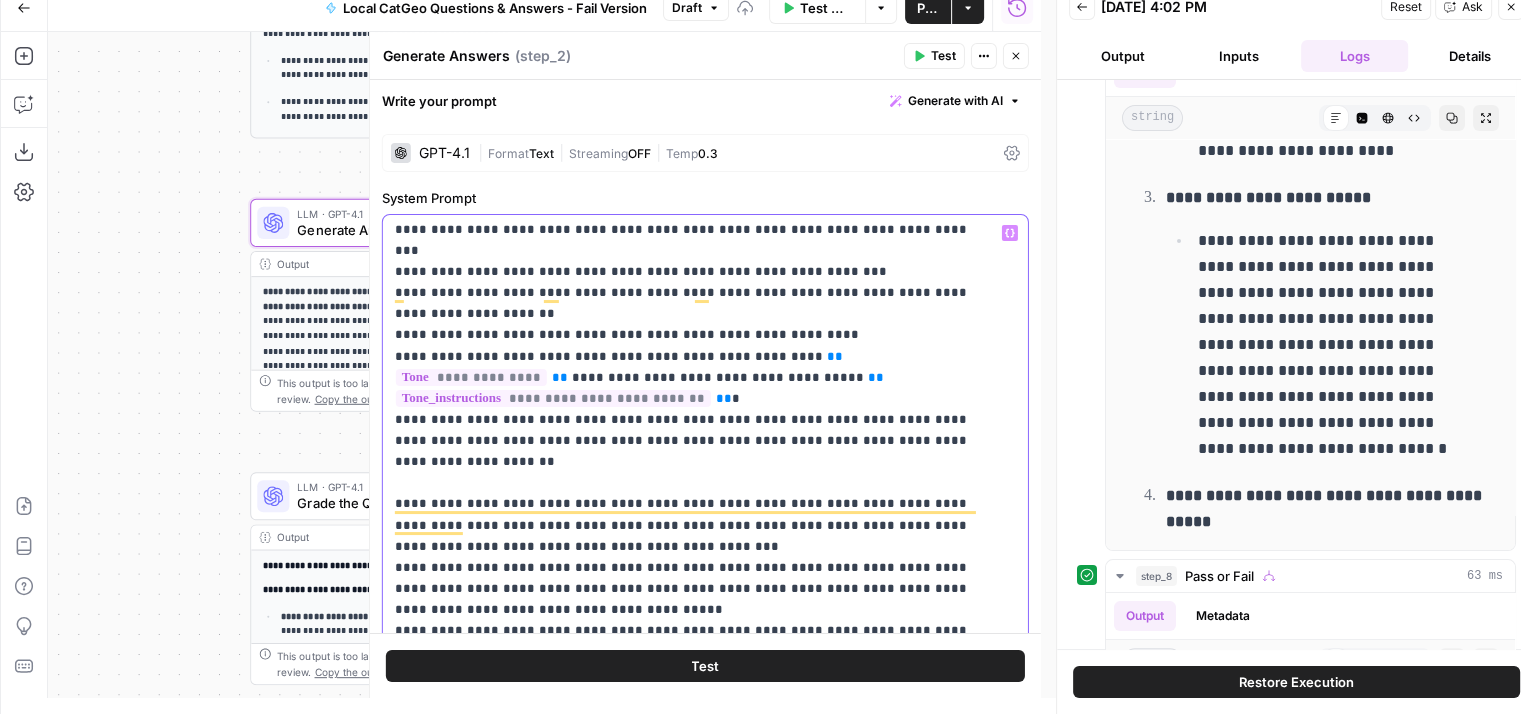 type 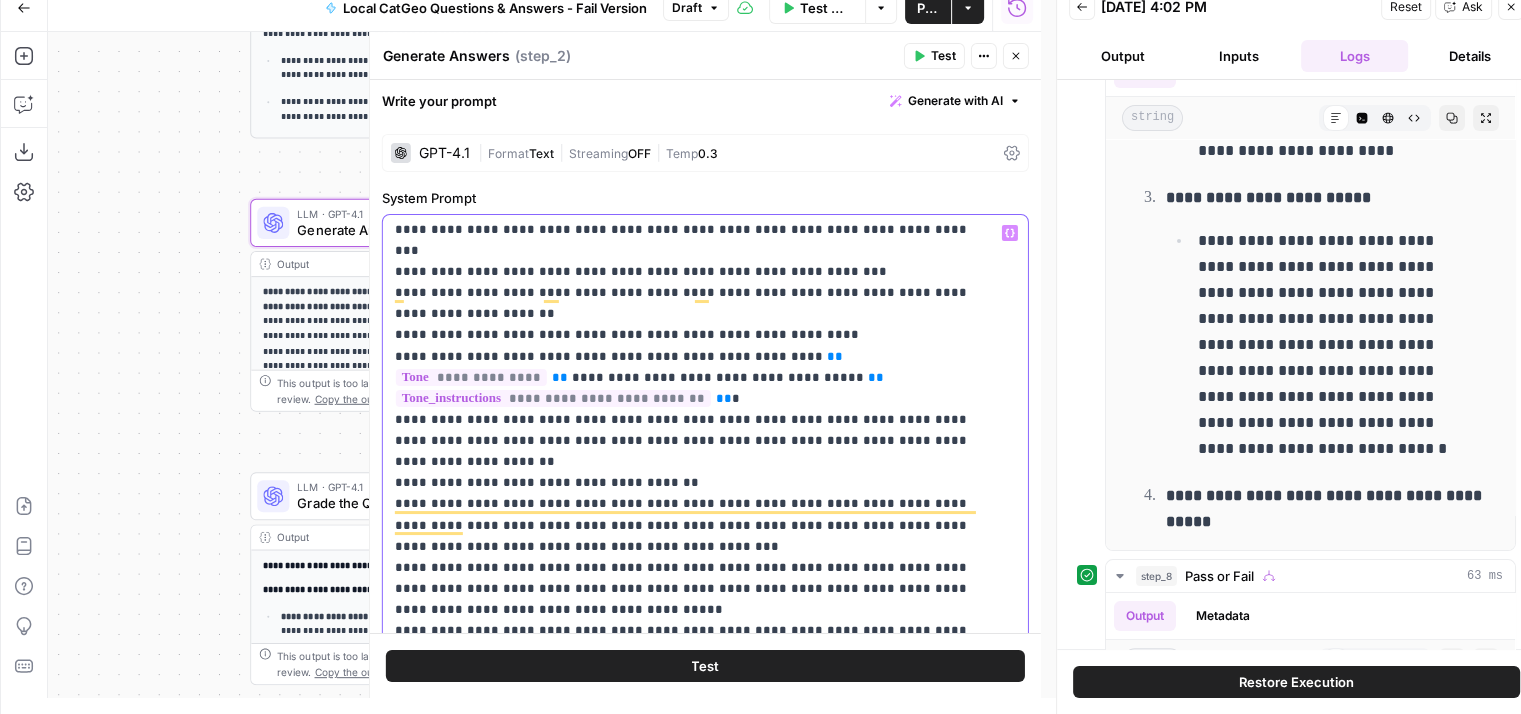 click on "**********" at bounding box center (690, 1222) 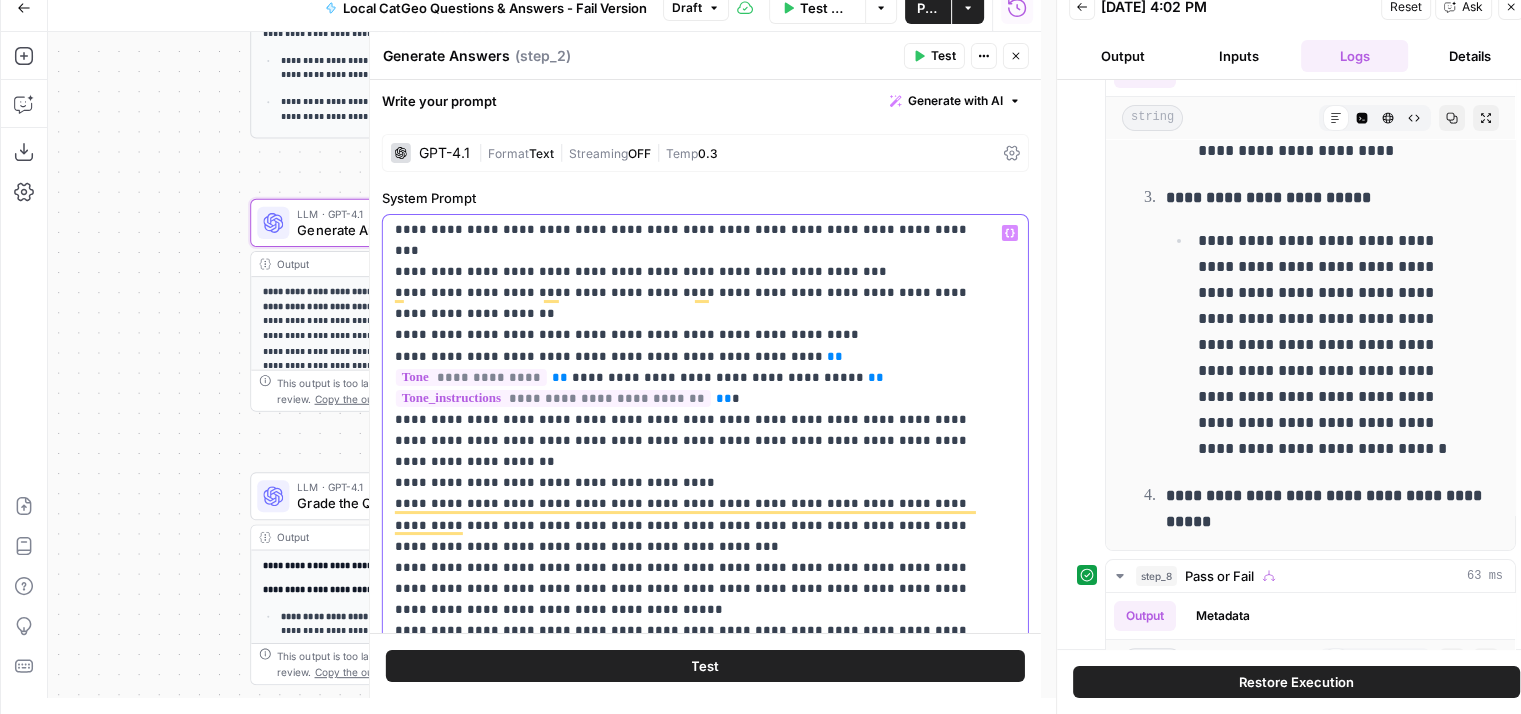 click on "**********" at bounding box center [690, 1222] 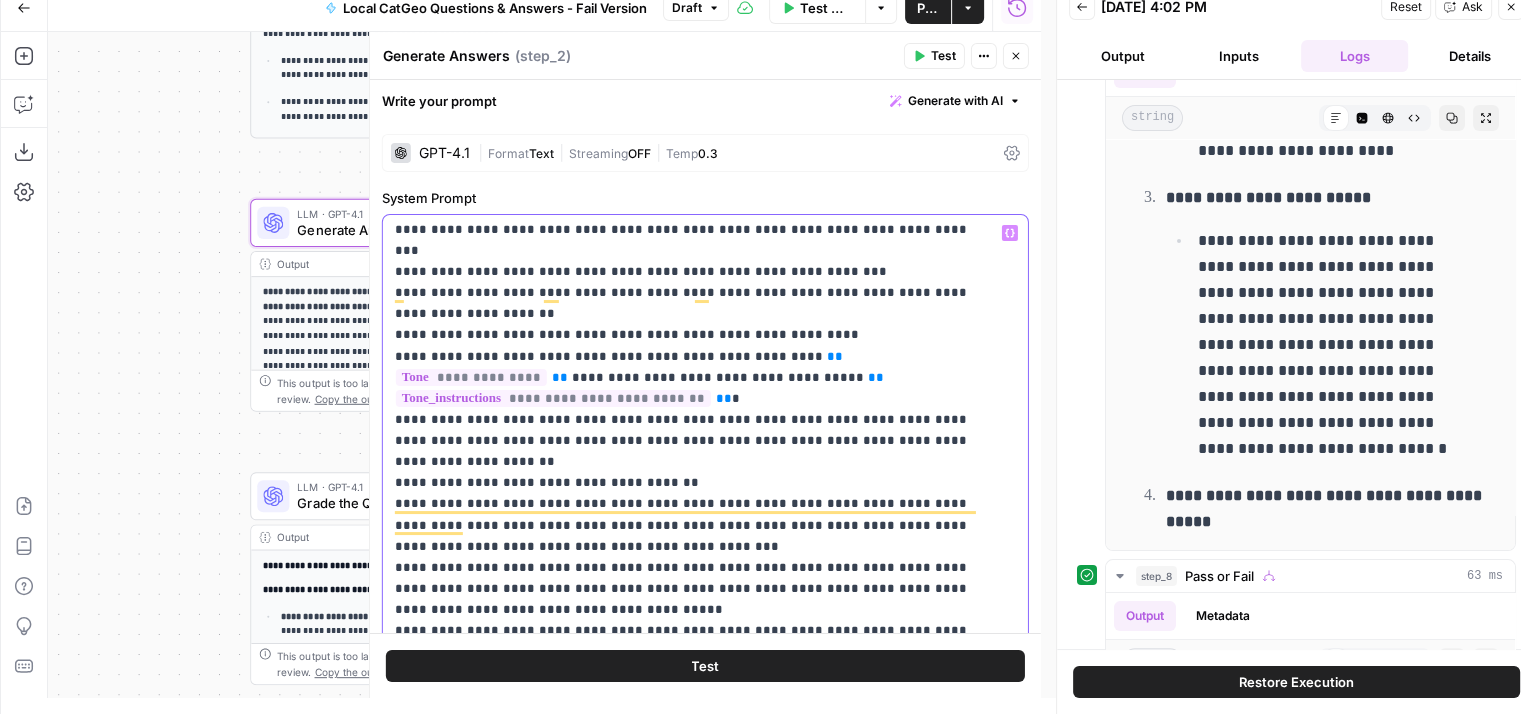 click on "**********" at bounding box center (690, 1222) 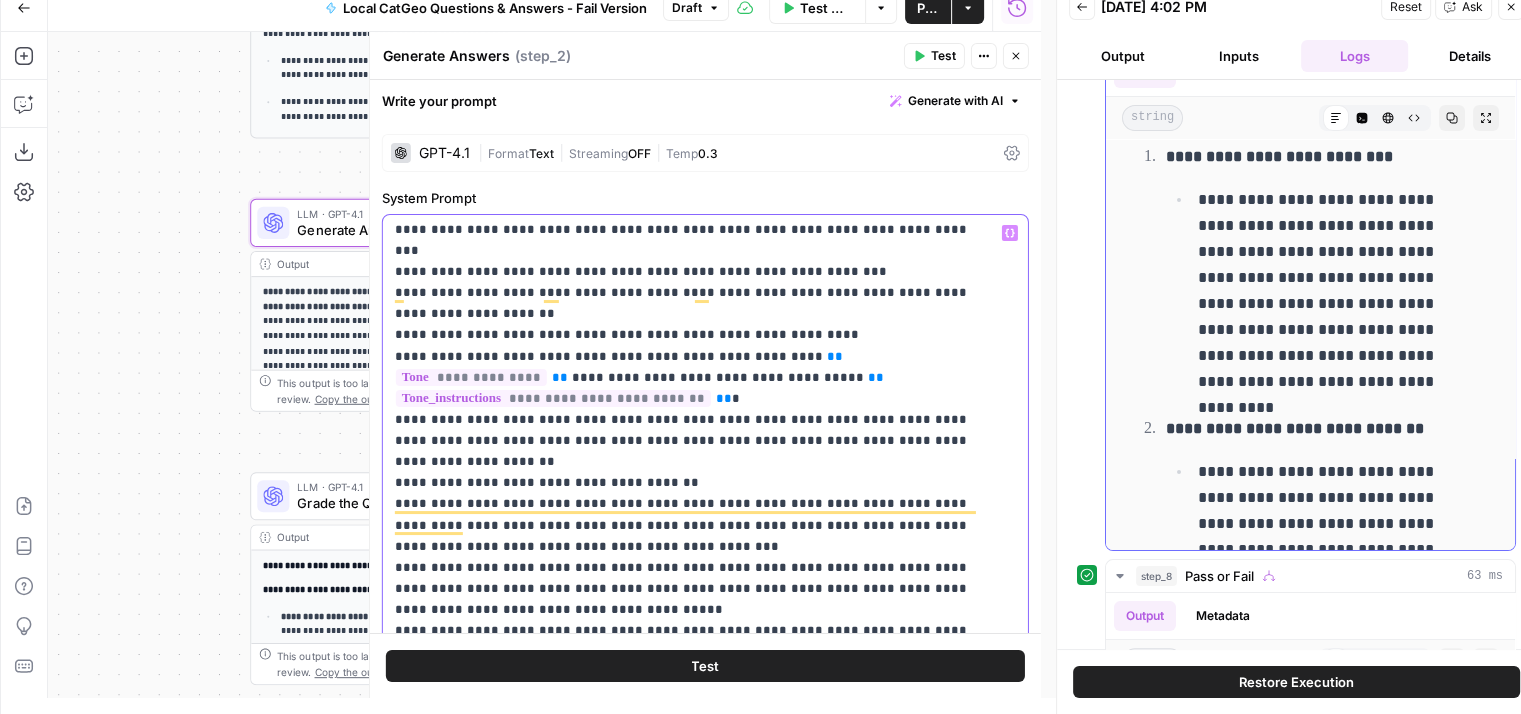 scroll, scrollTop: 0, scrollLeft: 0, axis: both 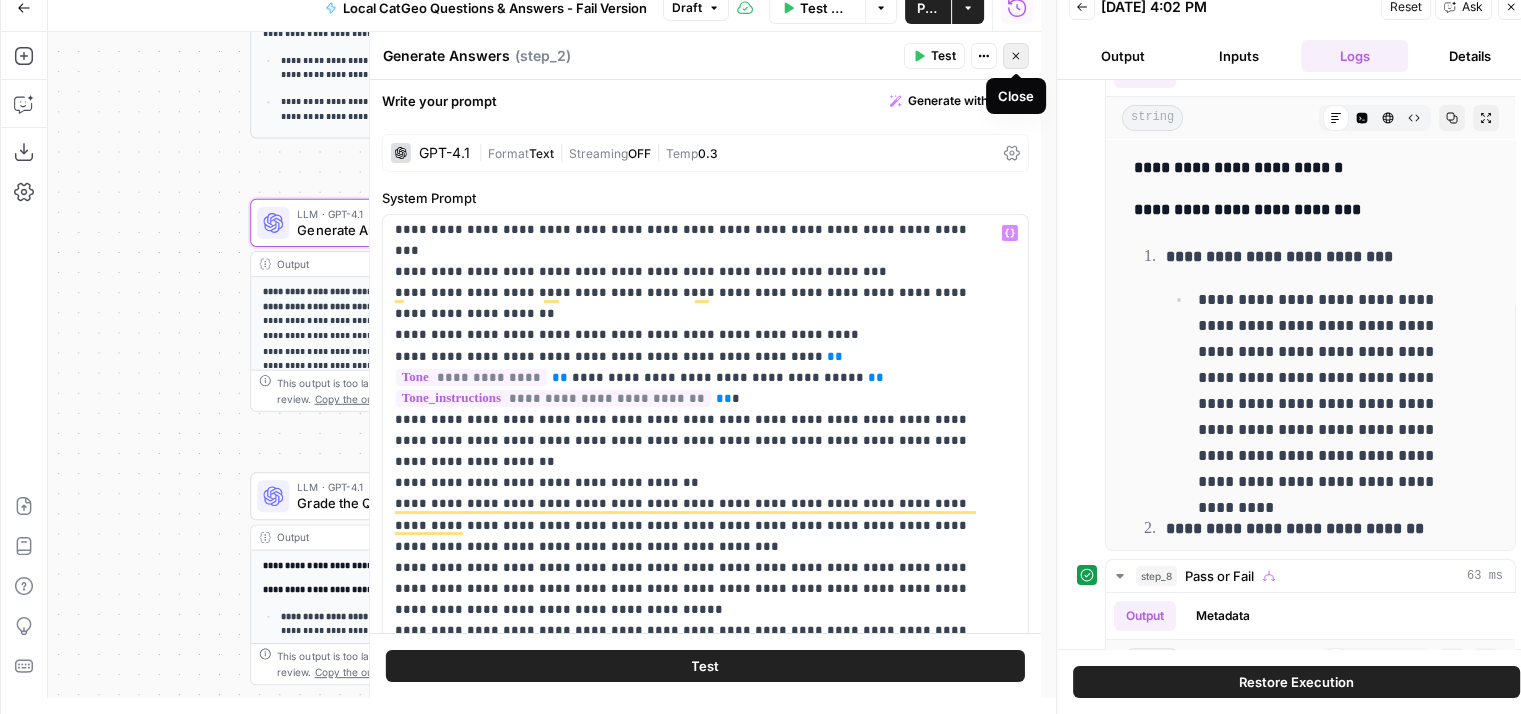 click on "Close" at bounding box center [1016, 56] 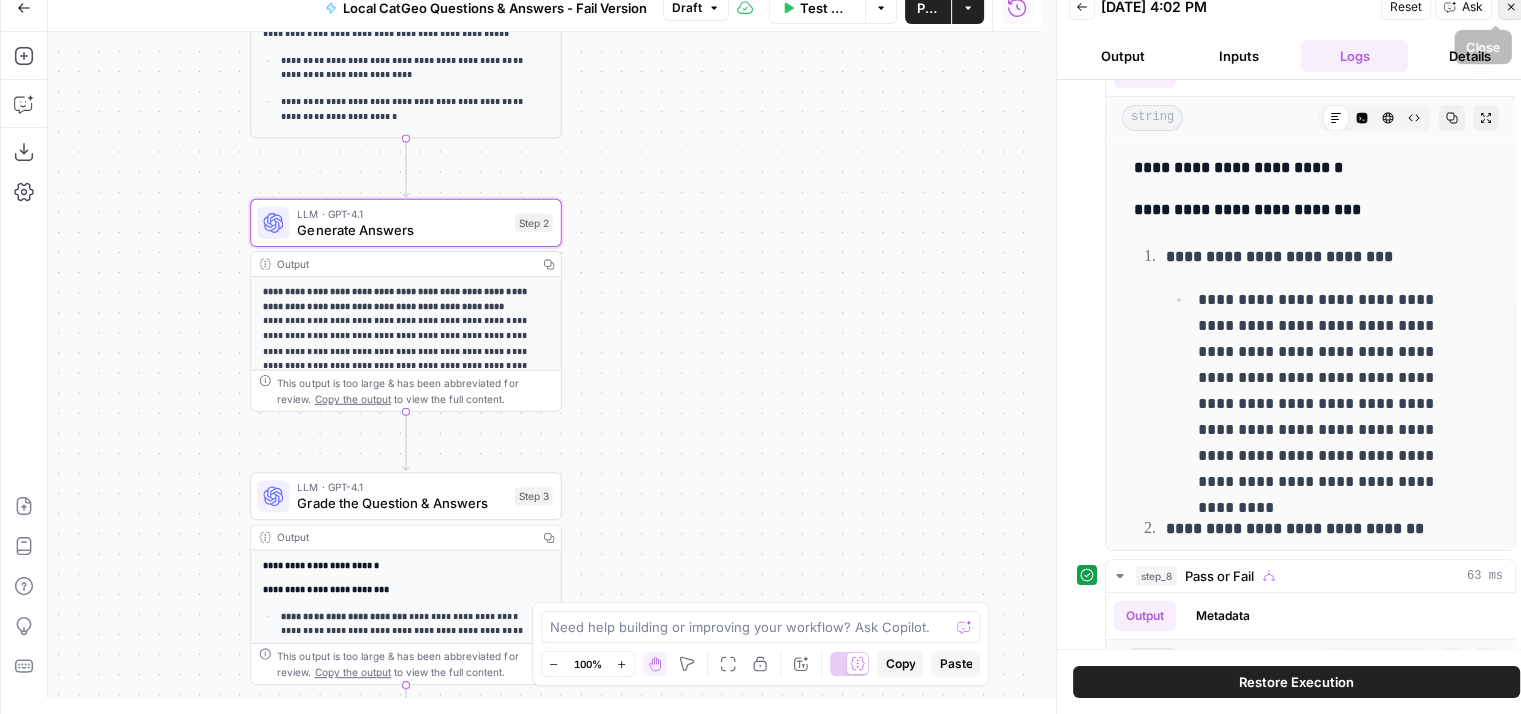 click 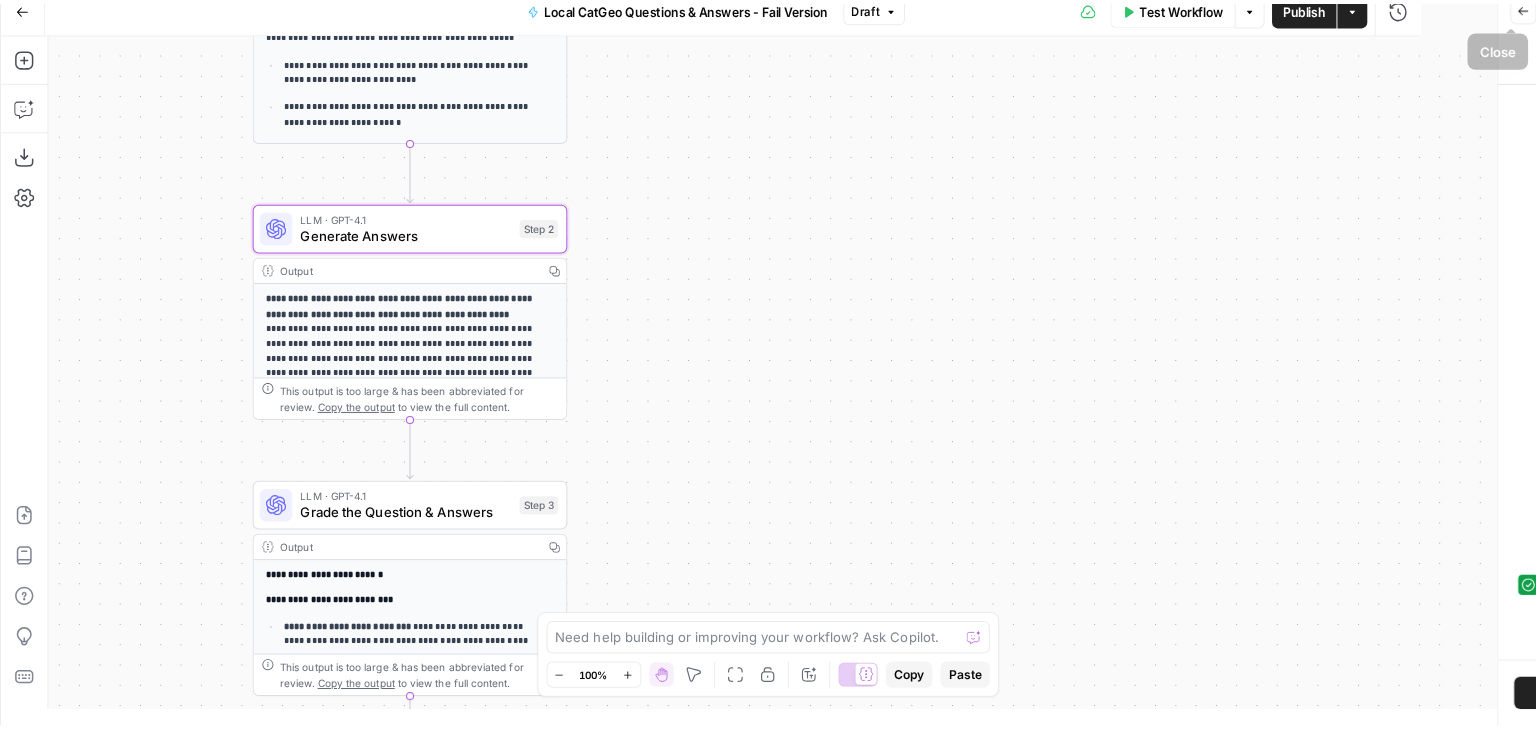 scroll, scrollTop: 0, scrollLeft: 0, axis: both 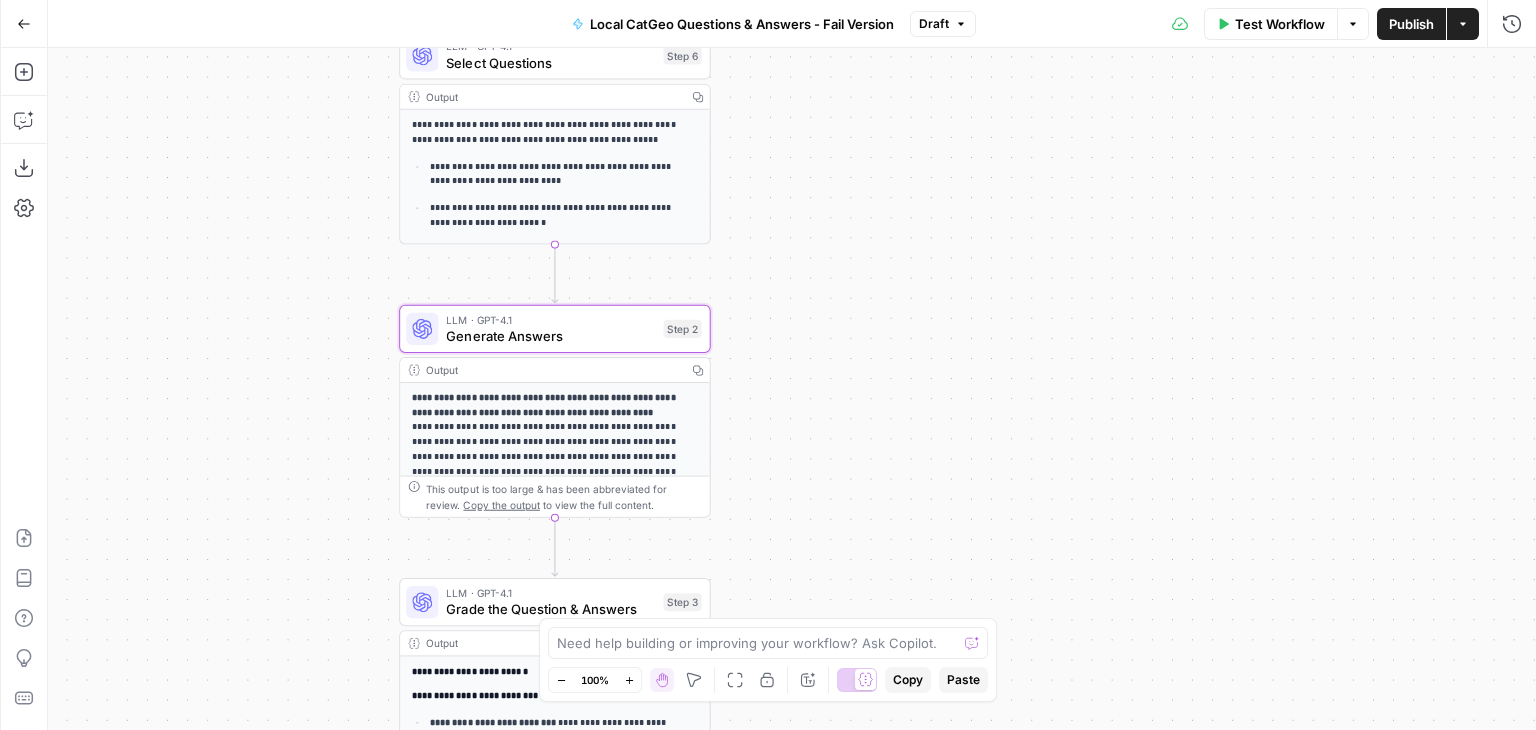 drag, startPoint x: 952, startPoint y: 263, endPoint x: 1101, endPoint y: 253, distance: 149.33519 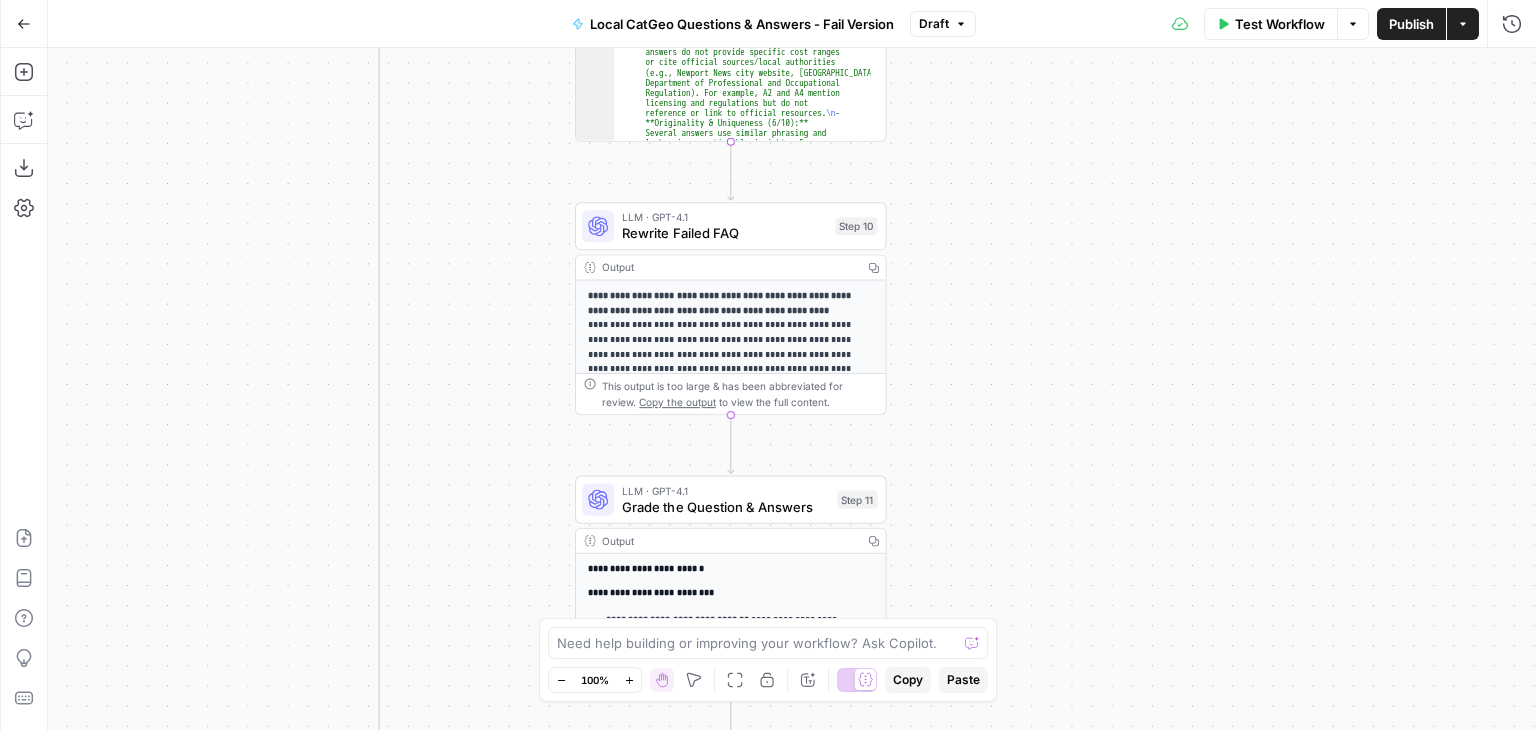 click on "Rewrite Failed FAQ" at bounding box center (724, 233) 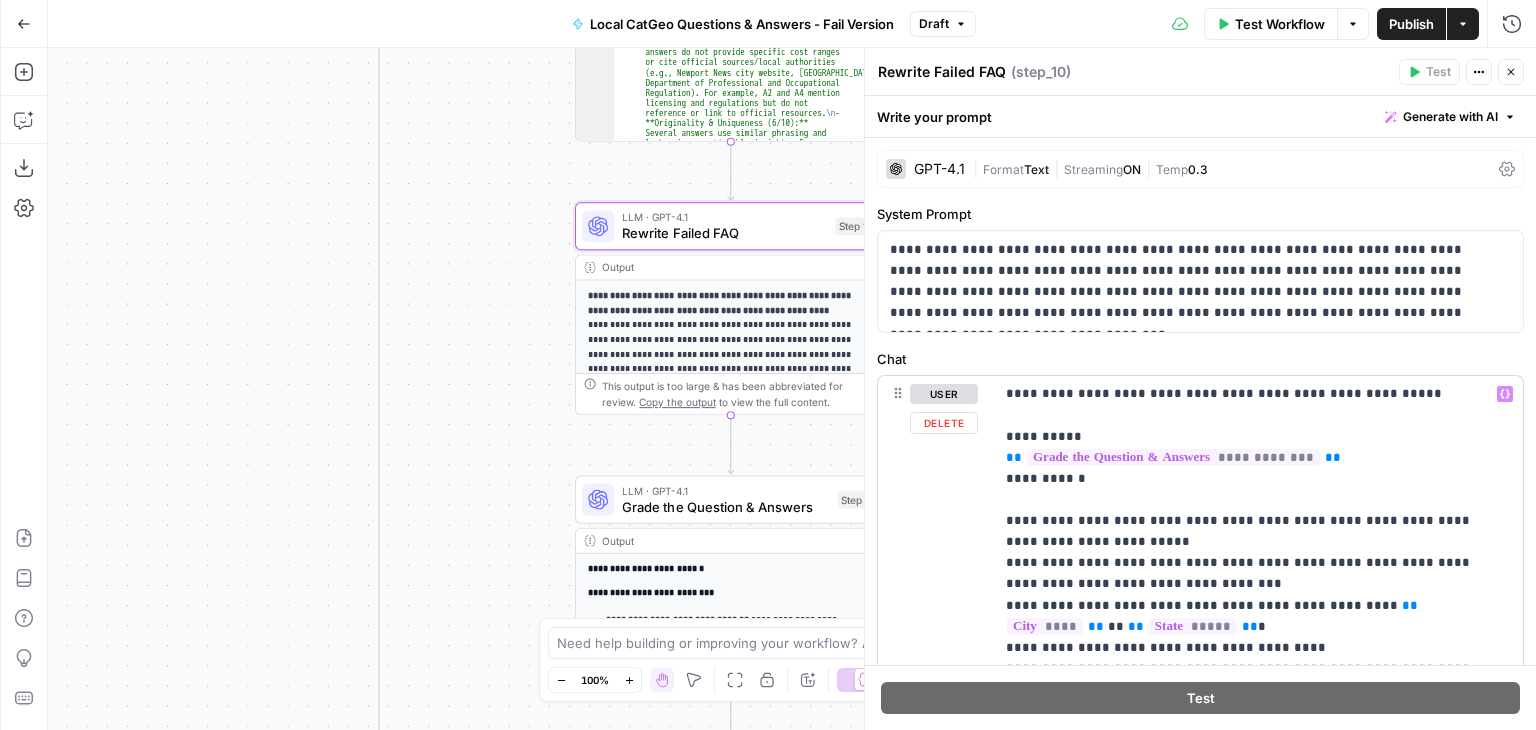 scroll, scrollTop: 194, scrollLeft: 0, axis: vertical 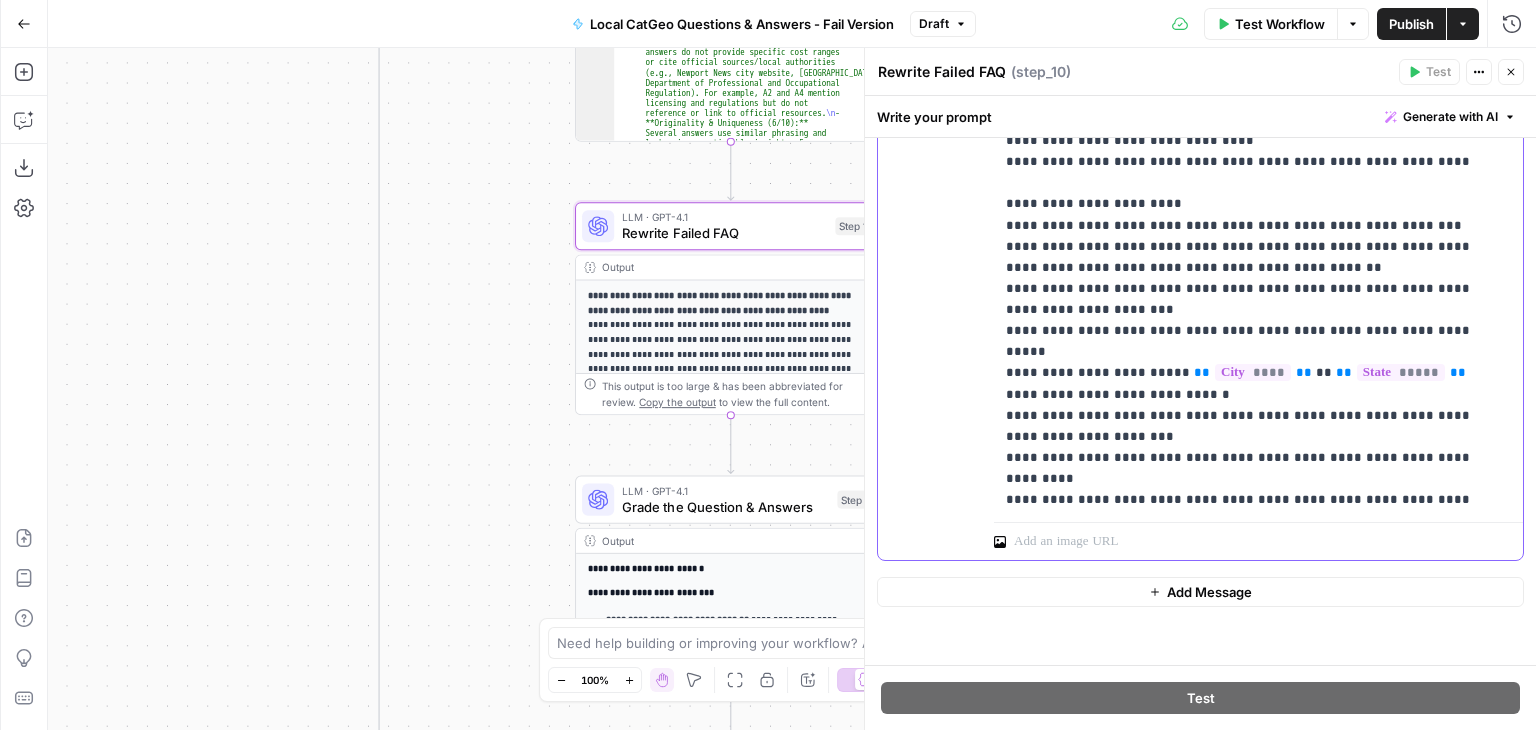 click on "**********" at bounding box center [1243, 204] 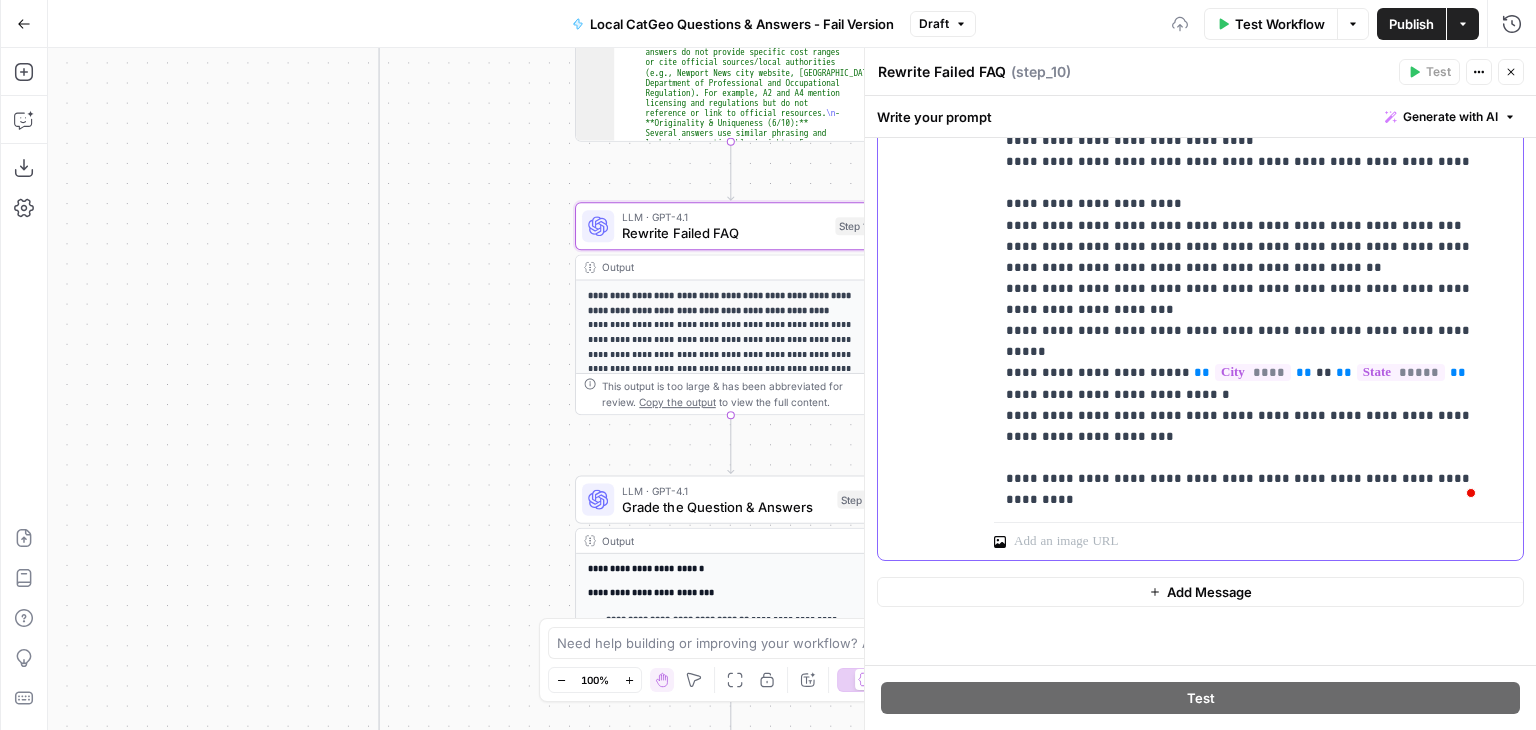 type 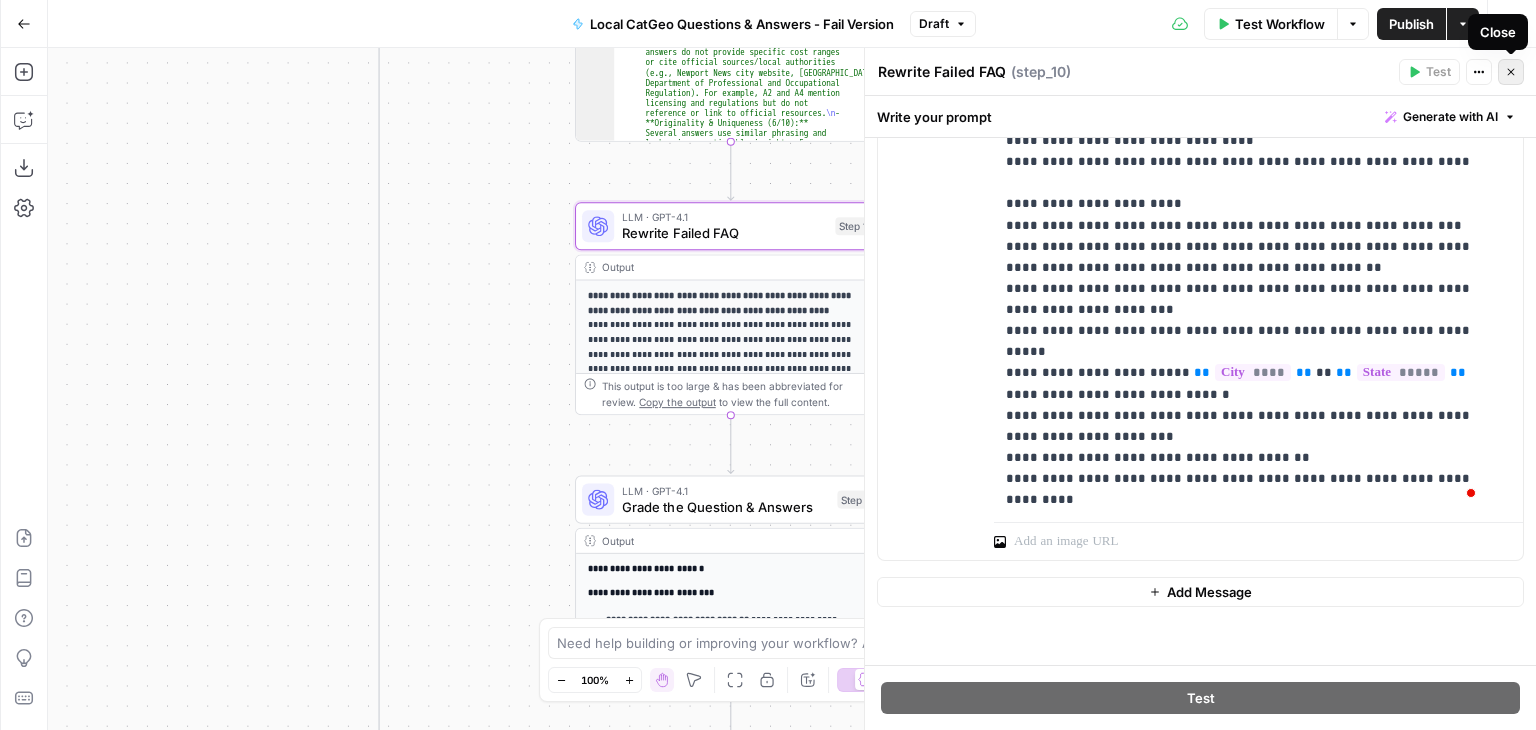 click 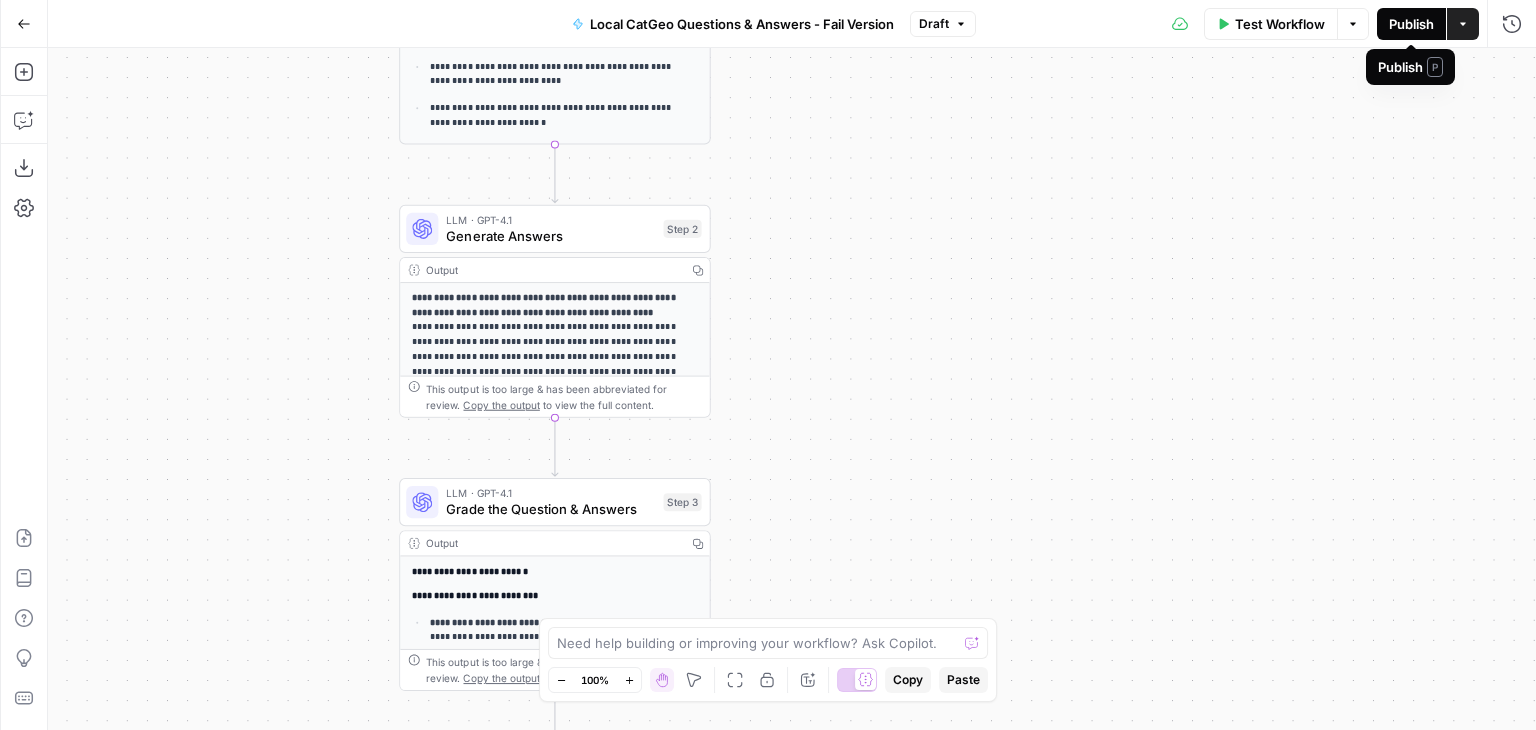 click on "Publish" at bounding box center (1411, 24) 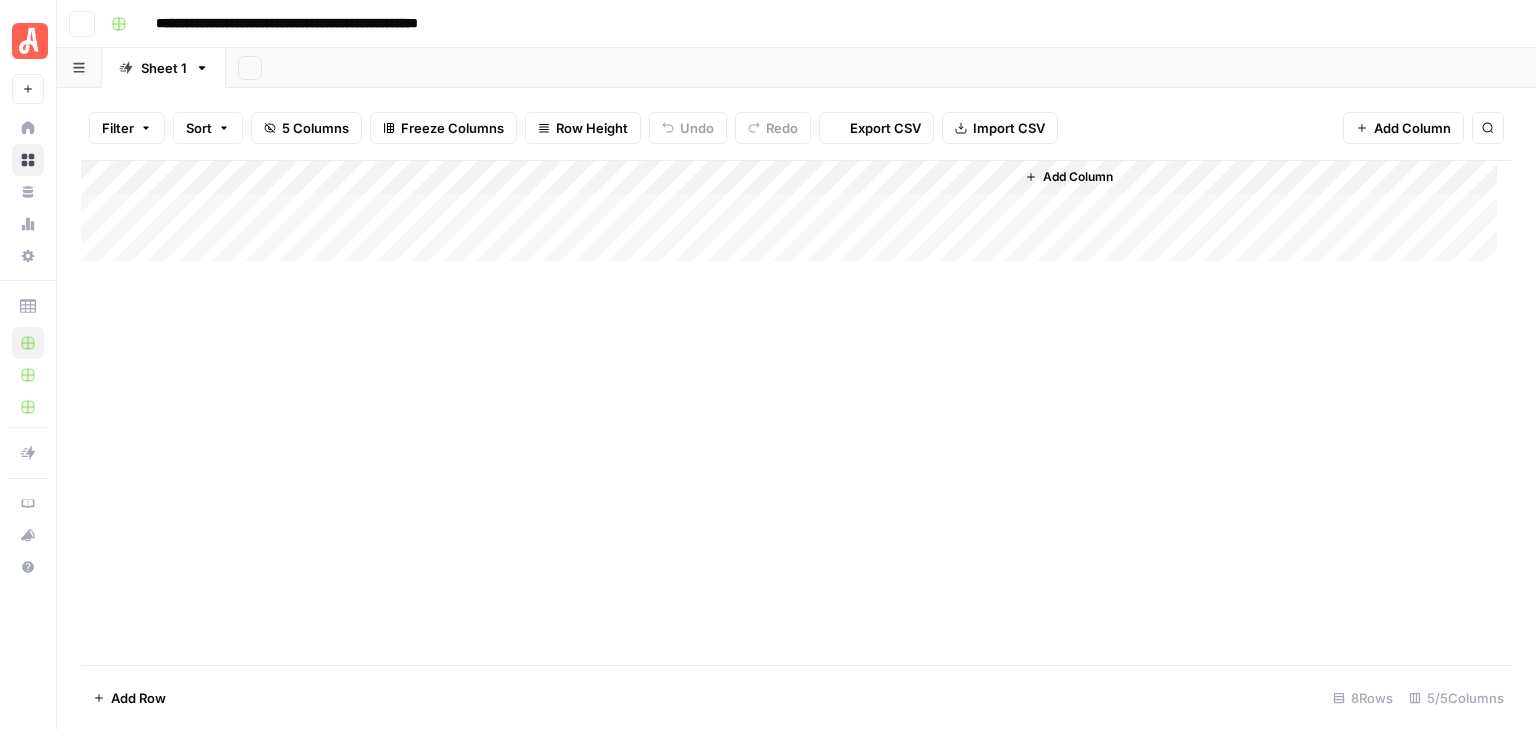 scroll, scrollTop: 0, scrollLeft: 0, axis: both 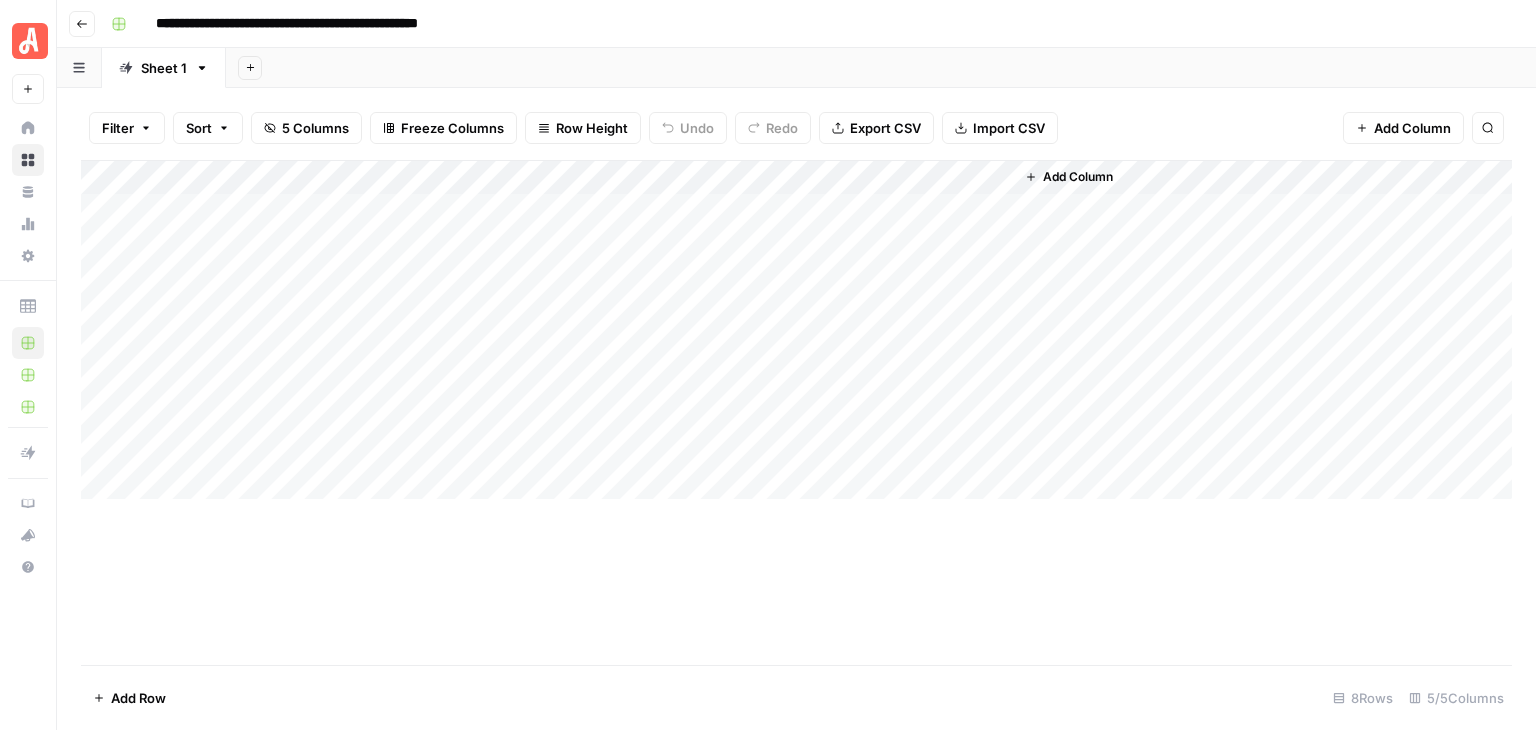 click on "**********" at bounding box center (809, 24) 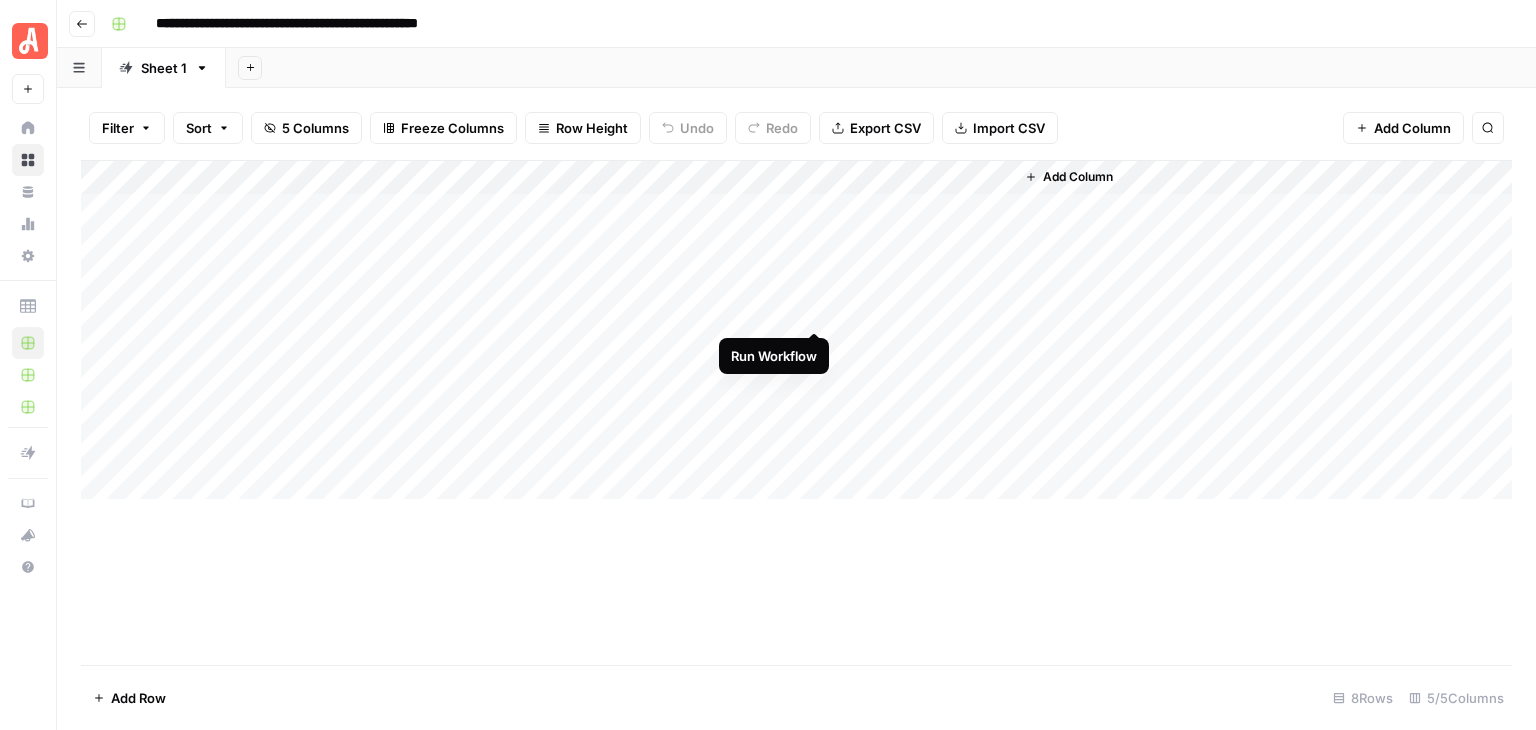 click on "Add Column" at bounding box center (796, 330) 